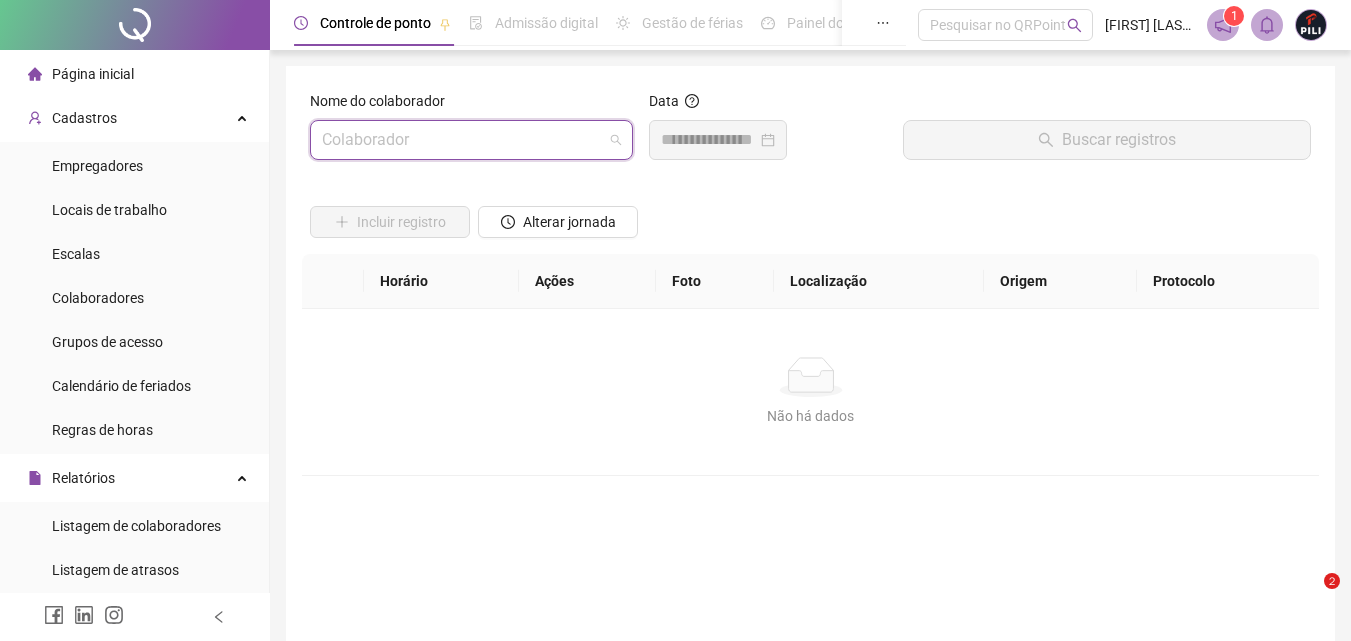 click at bounding box center [462, 140] 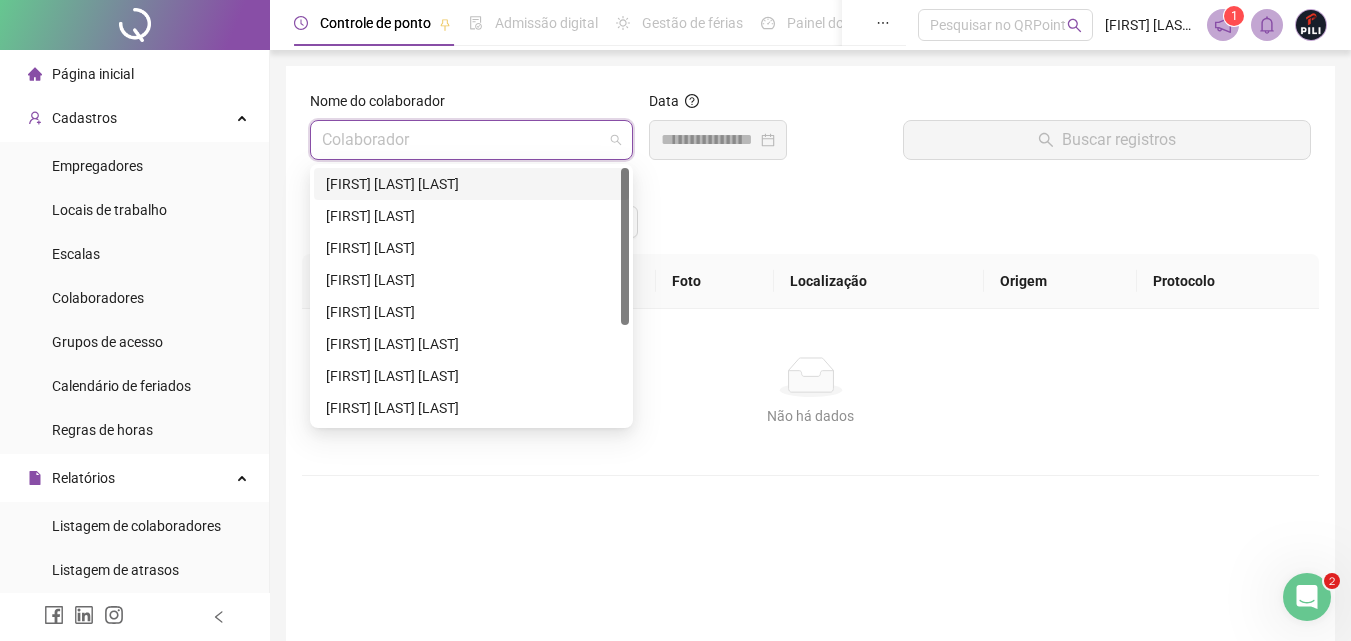 scroll, scrollTop: 0, scrollLeft: 0, axis: both 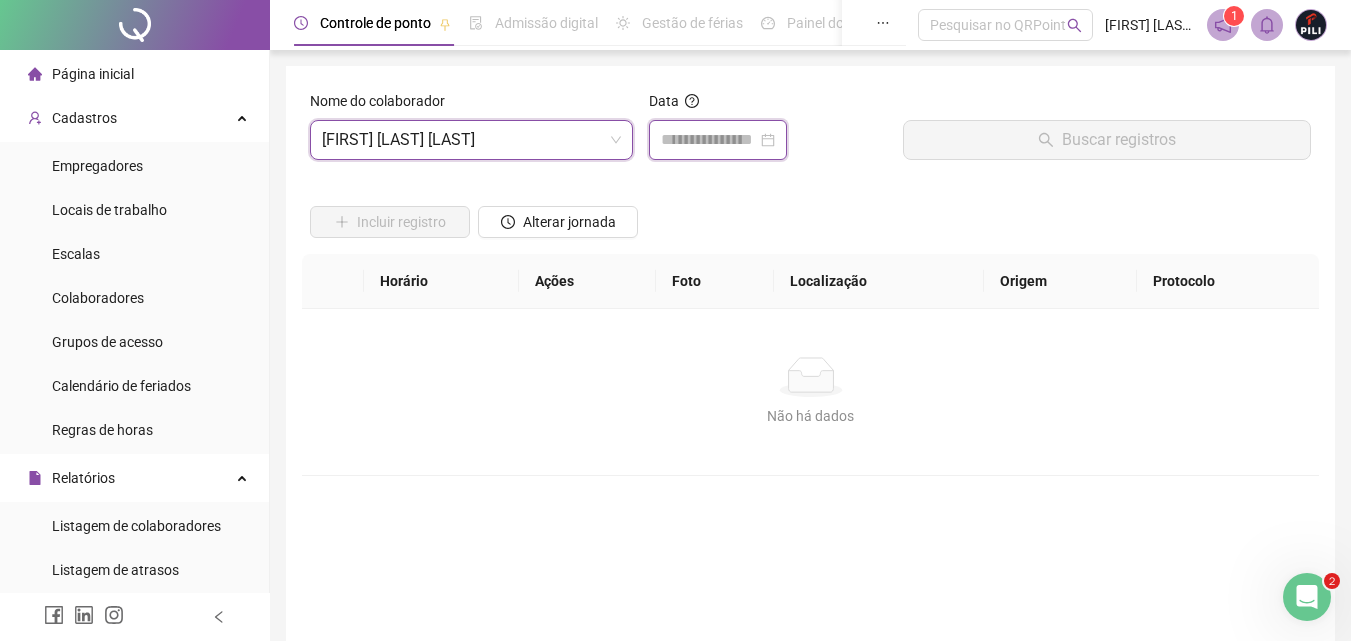 click at bounding box center [709, 140] 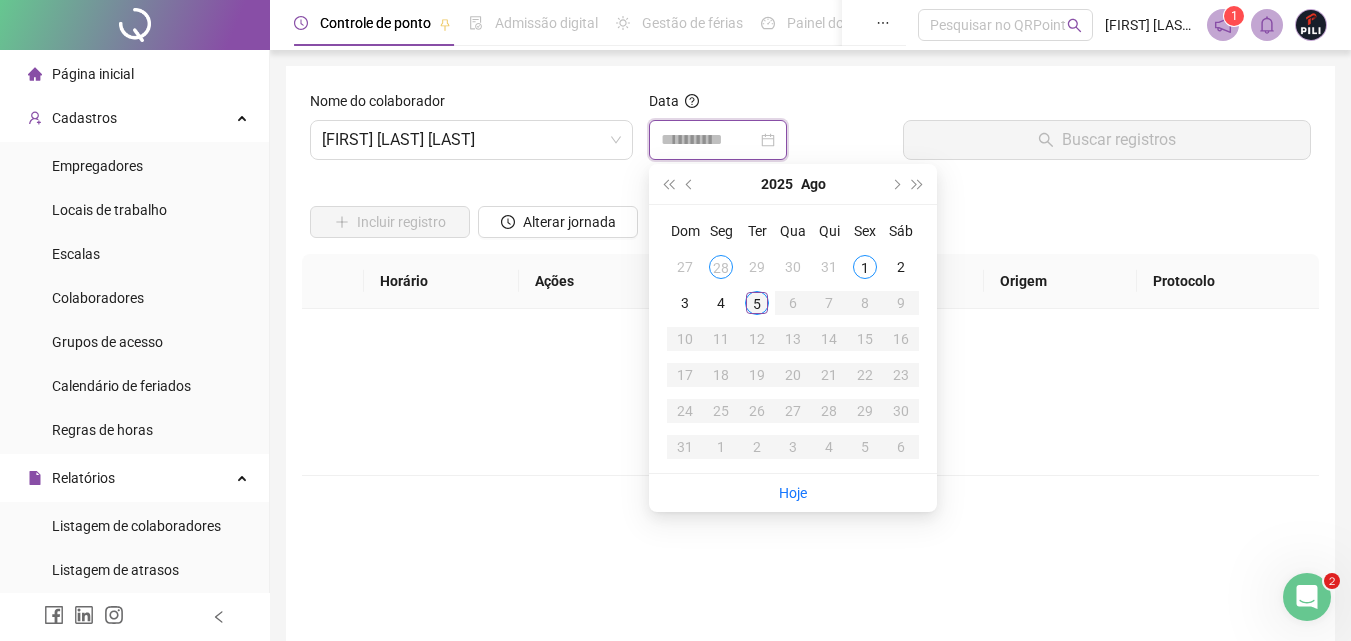 type on "**********" 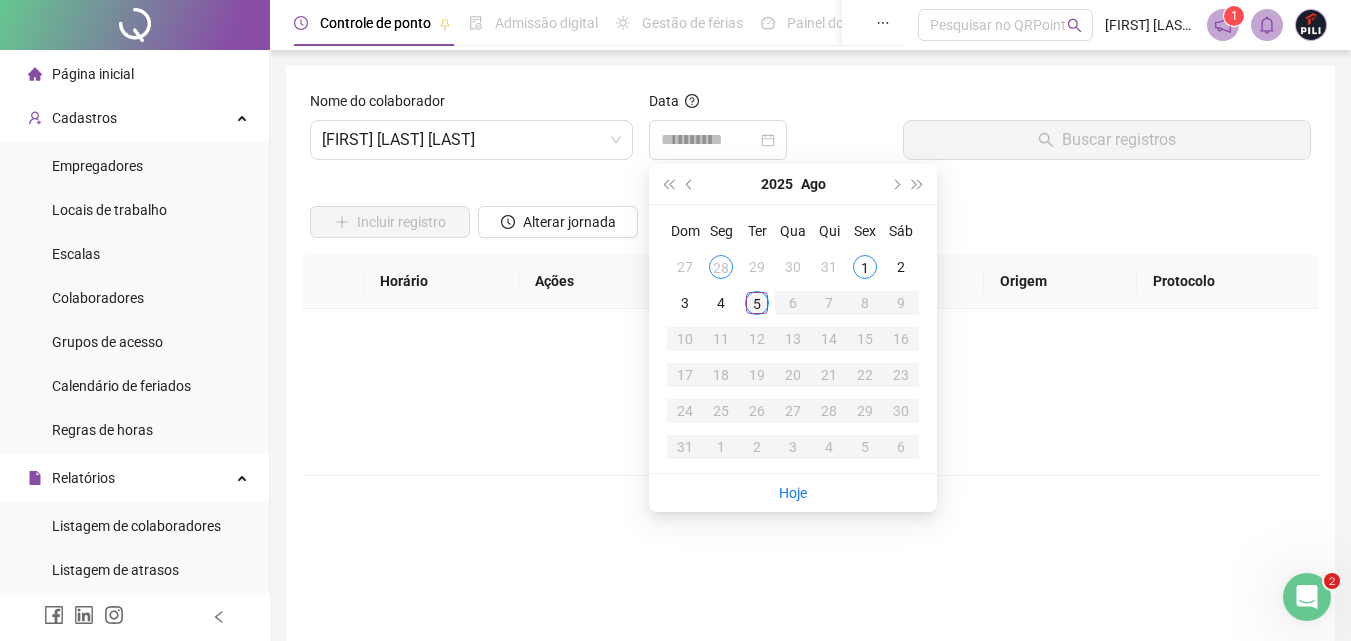 click on "5" at bounding box center [757, 303] 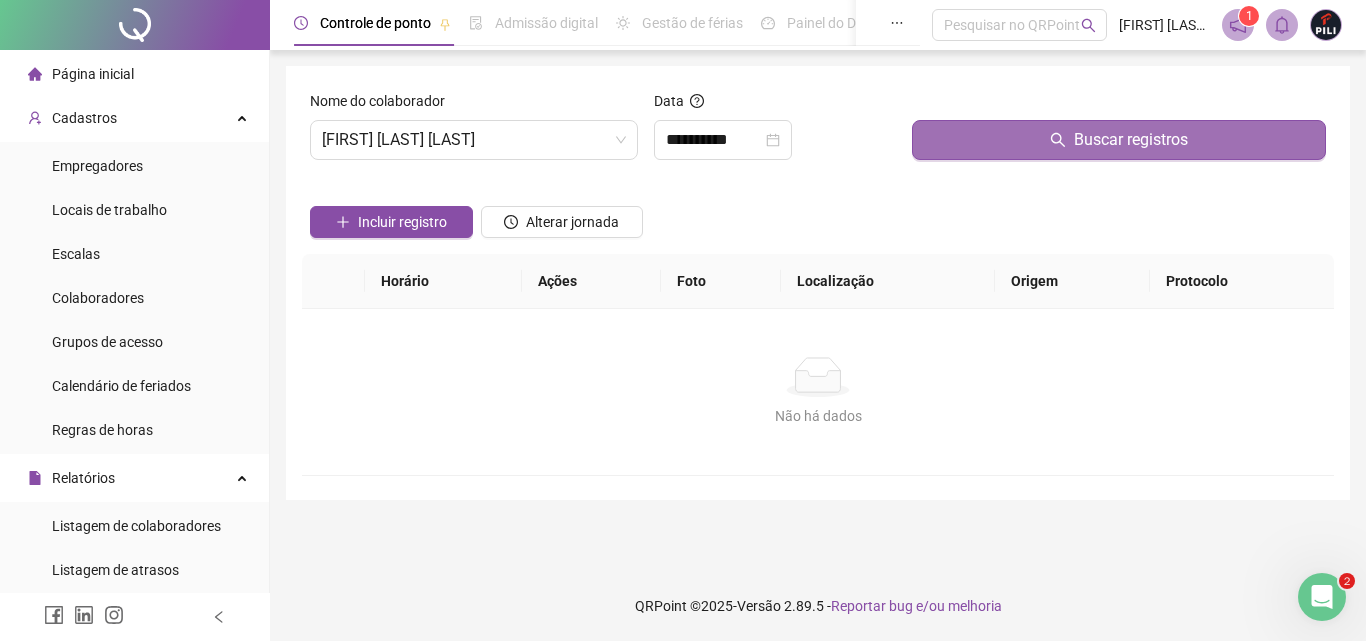 click on "Buscar registros" at bounding box center (1131, 140) 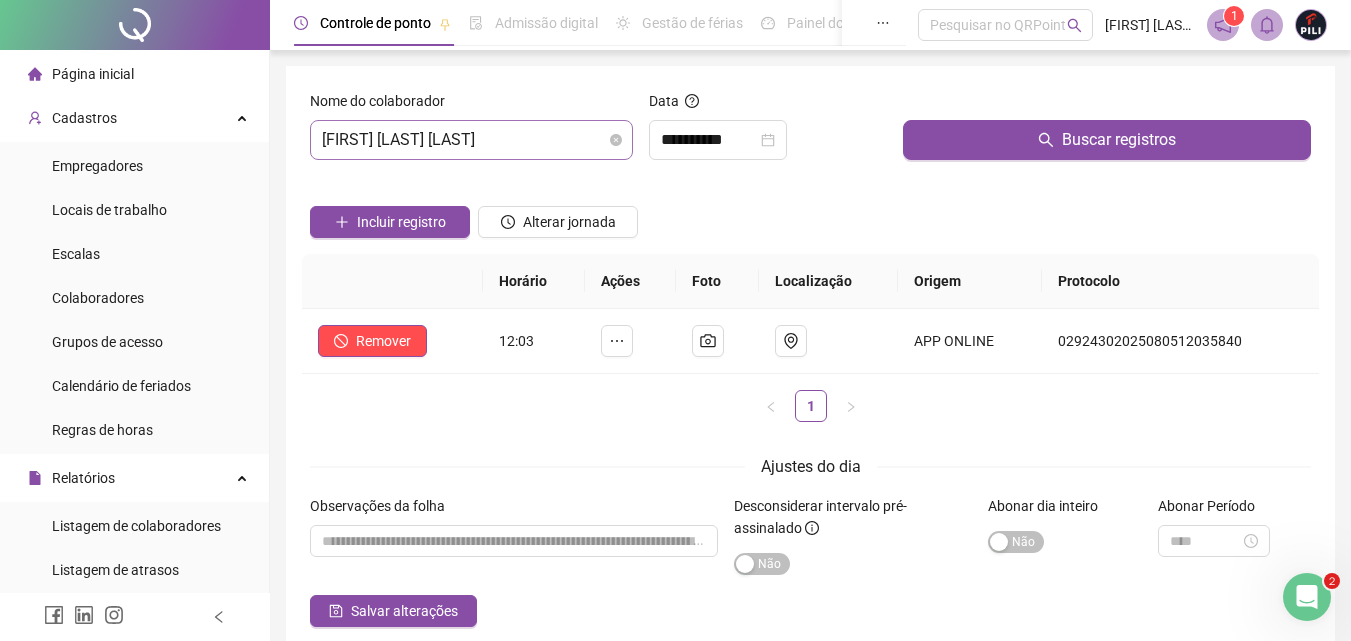 click on "[FIRST] [LAST] [LAST]" at bounding box center [471, 140] 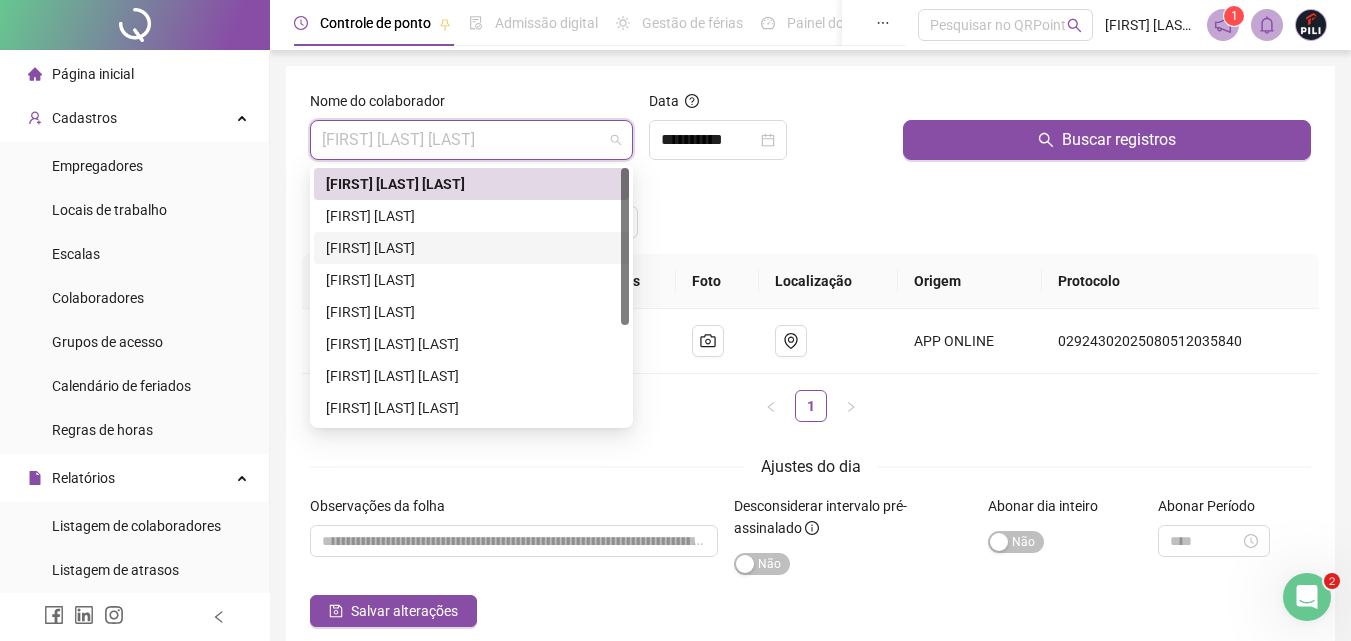 click on "[FIRST] [LAST]" at bounding box center (471, 248) 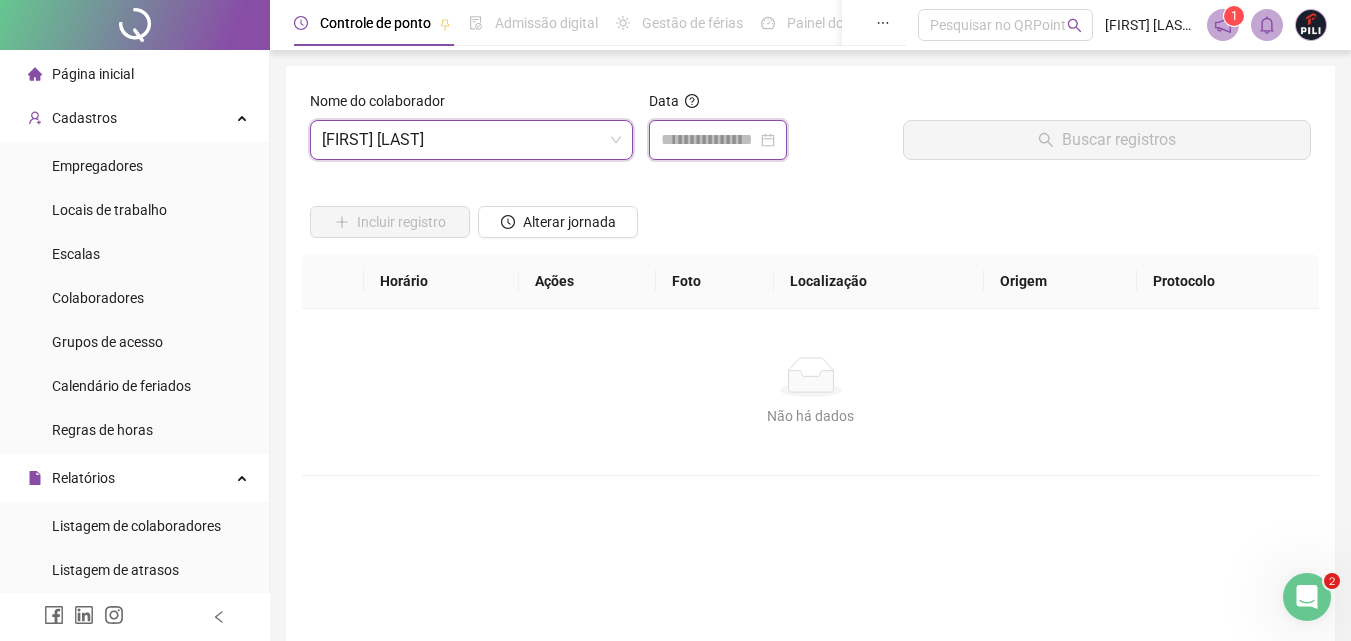 click at bounding box center (709, 140) 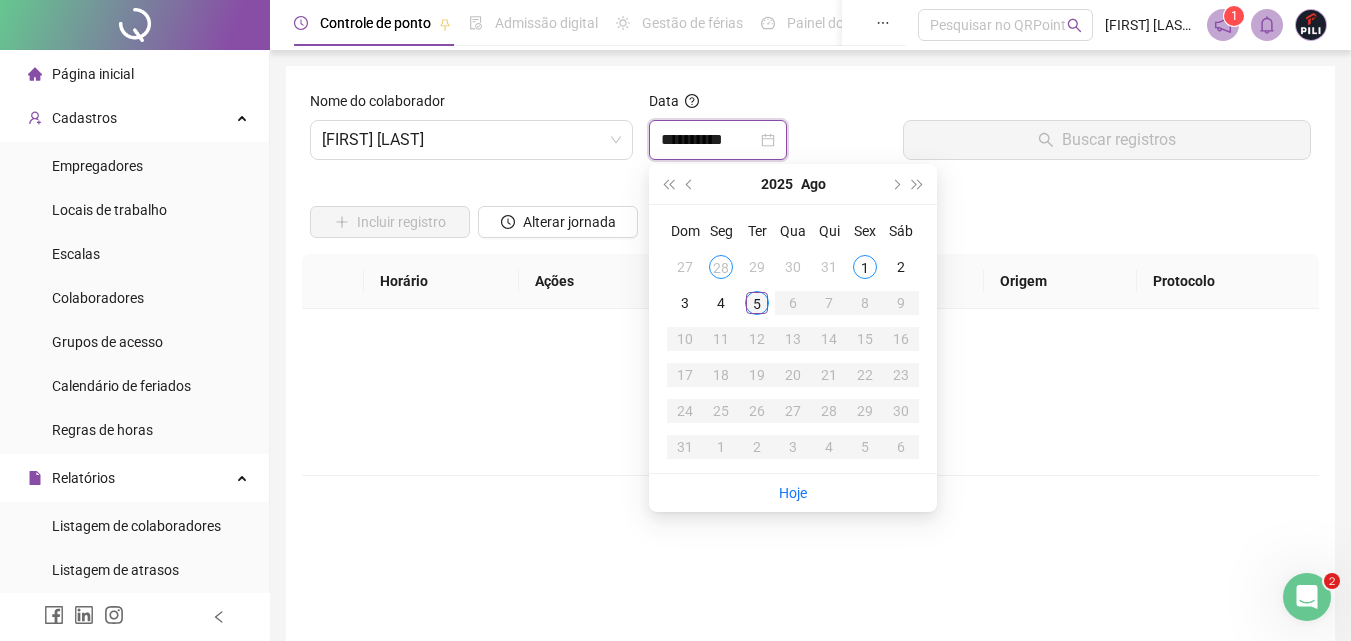 type on "**********" 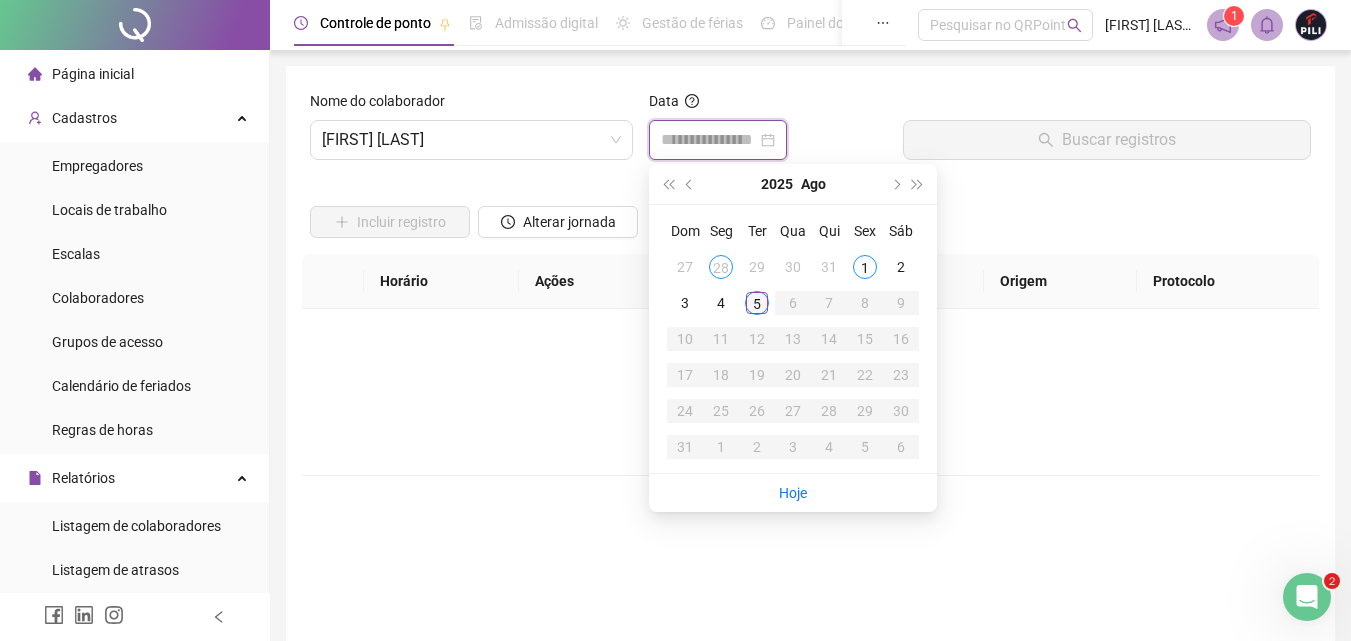 type on "**********" 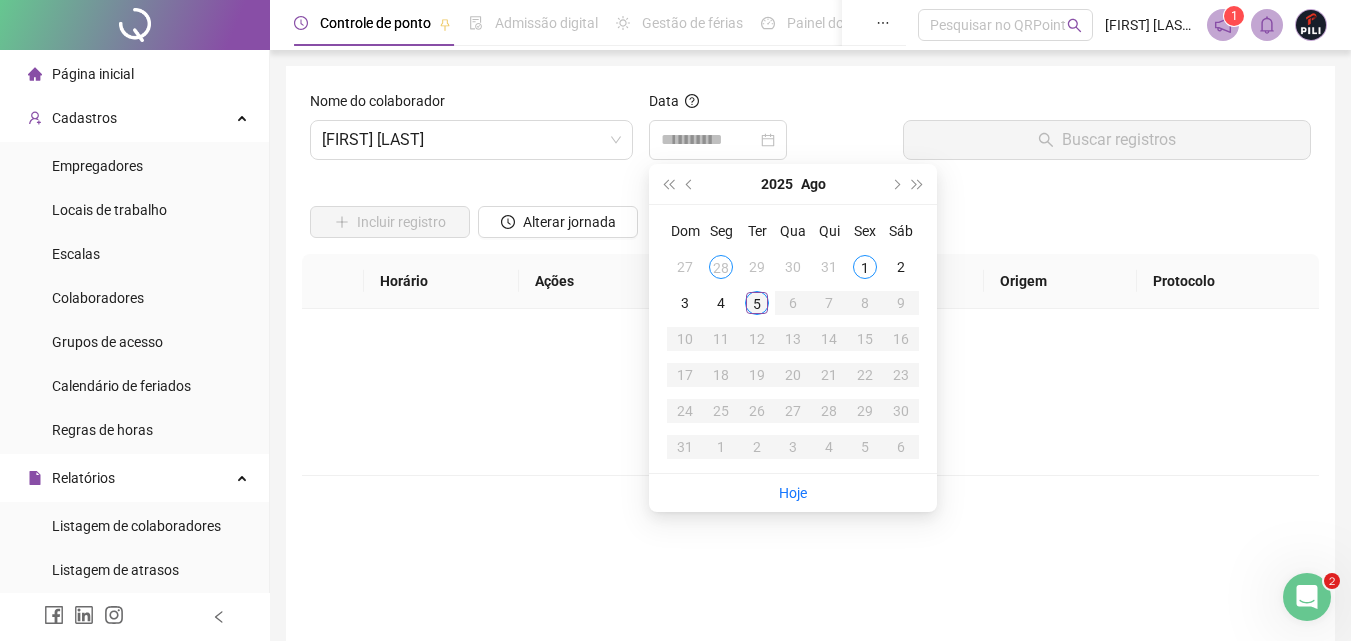 click on "5" at bounding box center (757, 303) 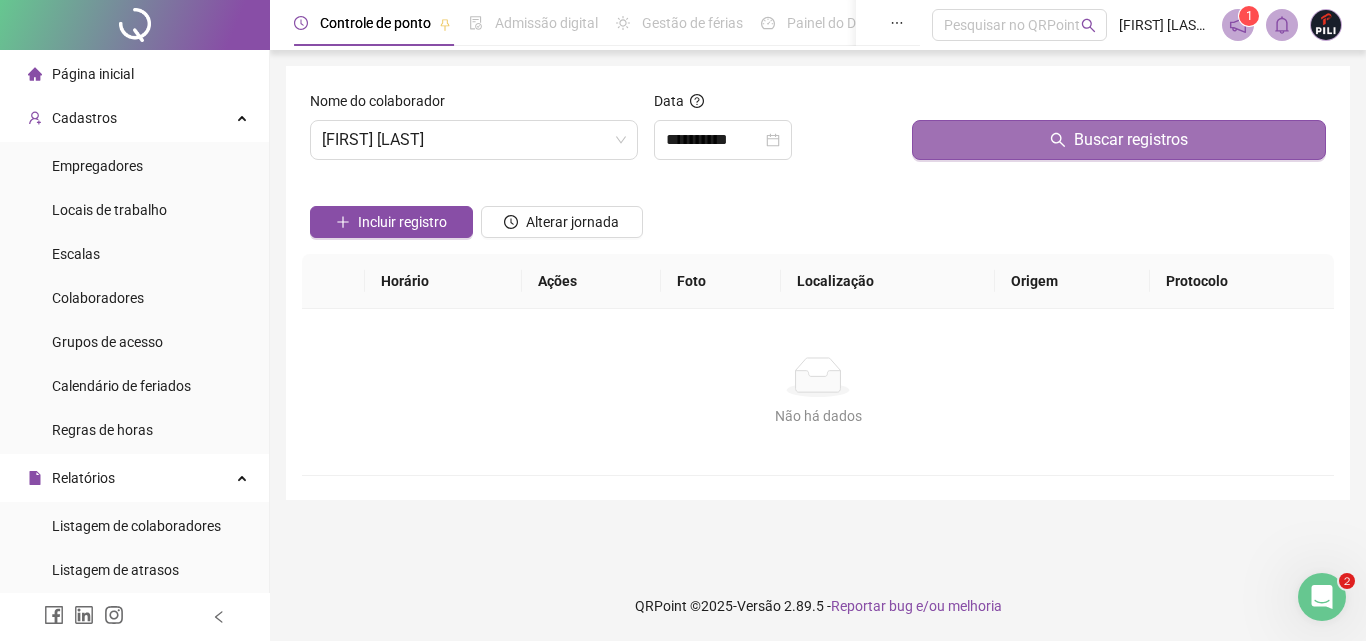 click on "Buscar registros" at bounding box center (1119, 140) 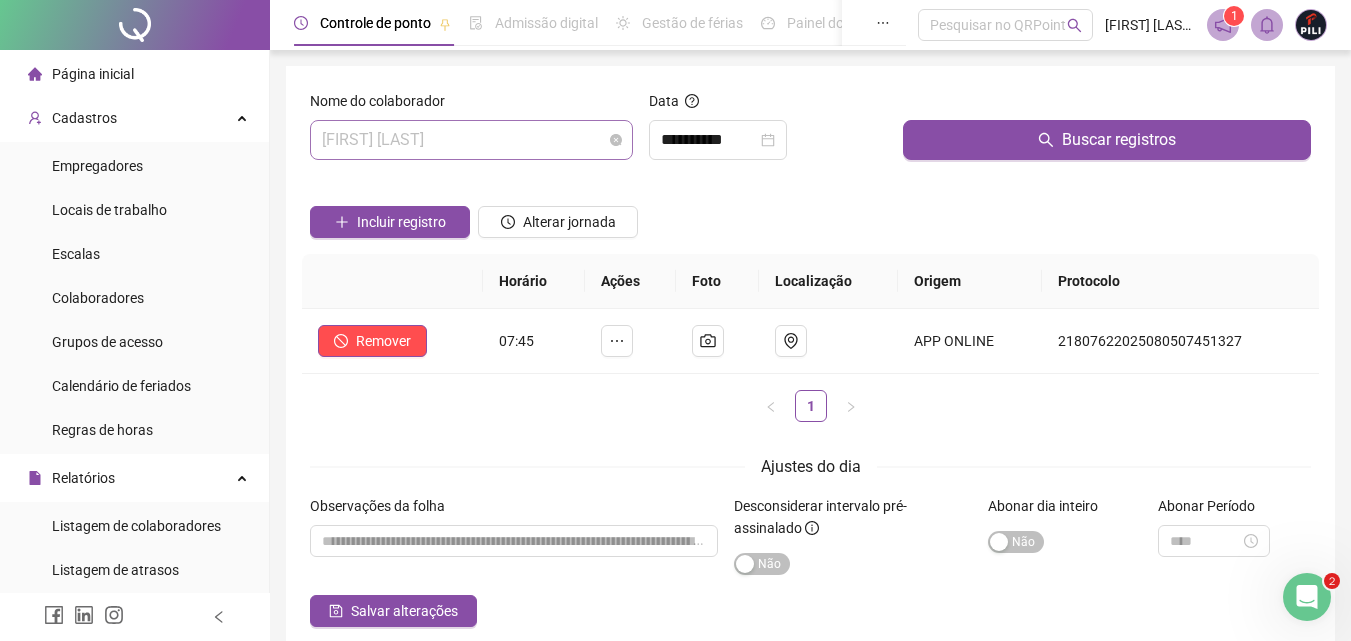click on "[FIRST] [LAST]" at bounding box center [471, 140] 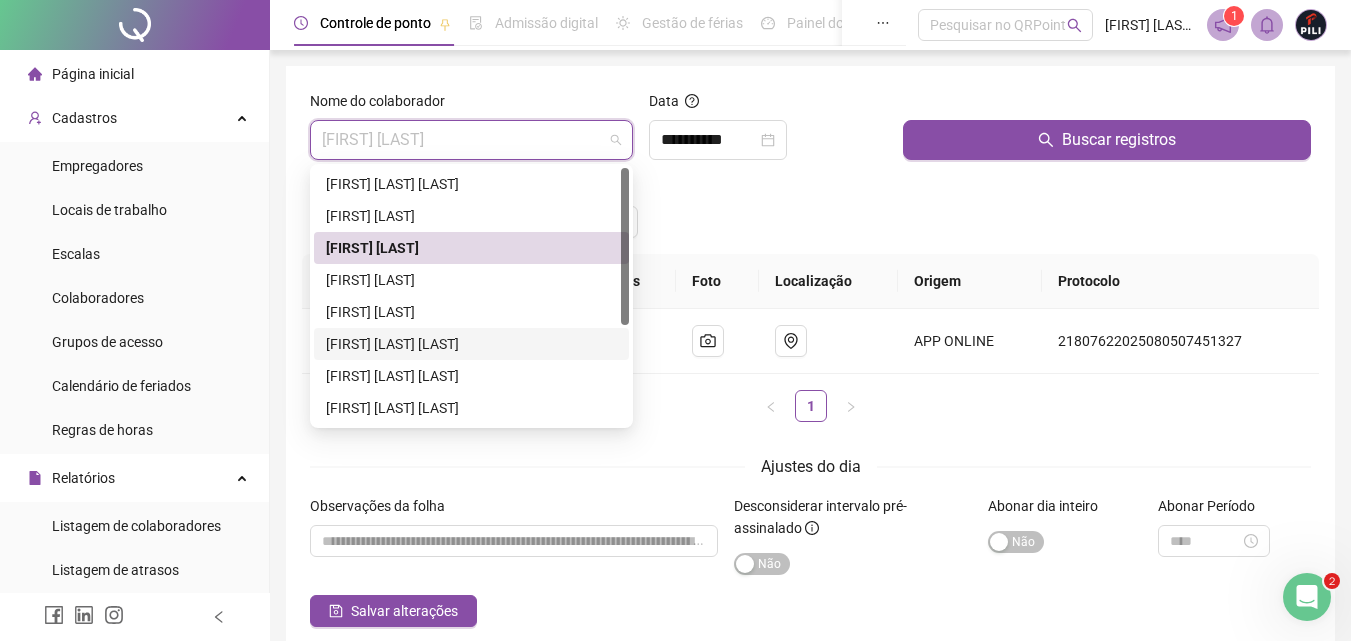 scroll, scrollTop: 100, scrollLeft: 0, axis: vertical 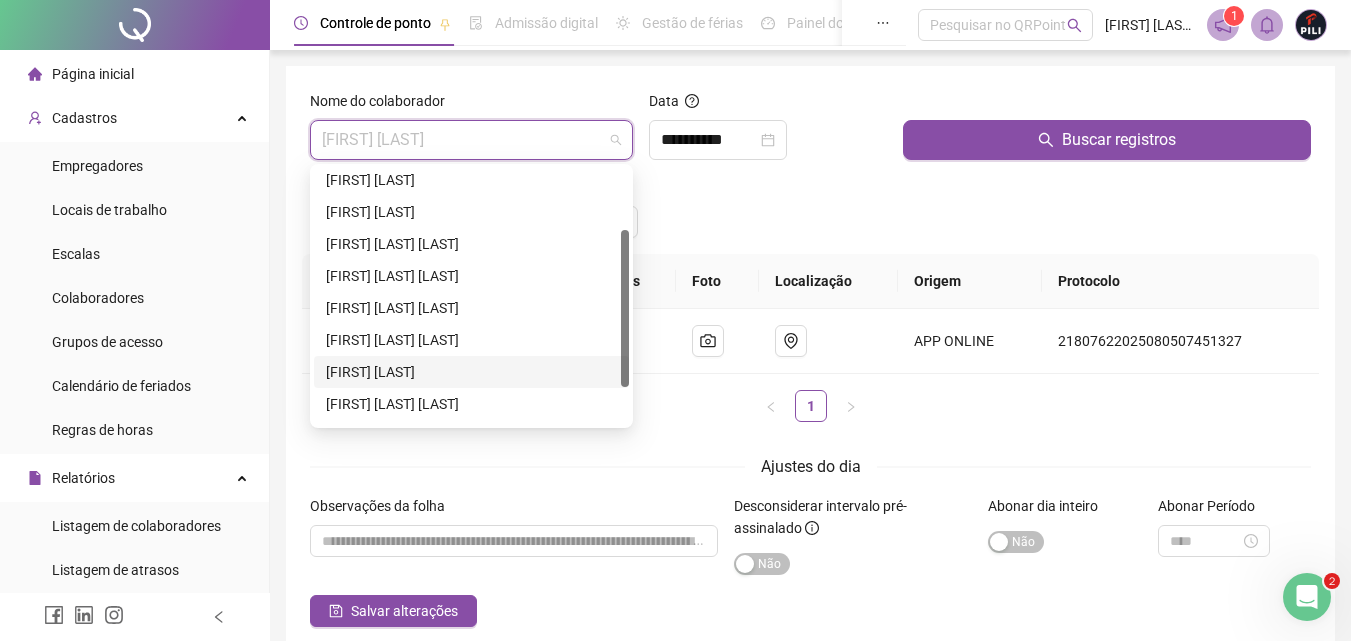 click on "[FIRST] [LAST]" at bounding box center [471, 372] 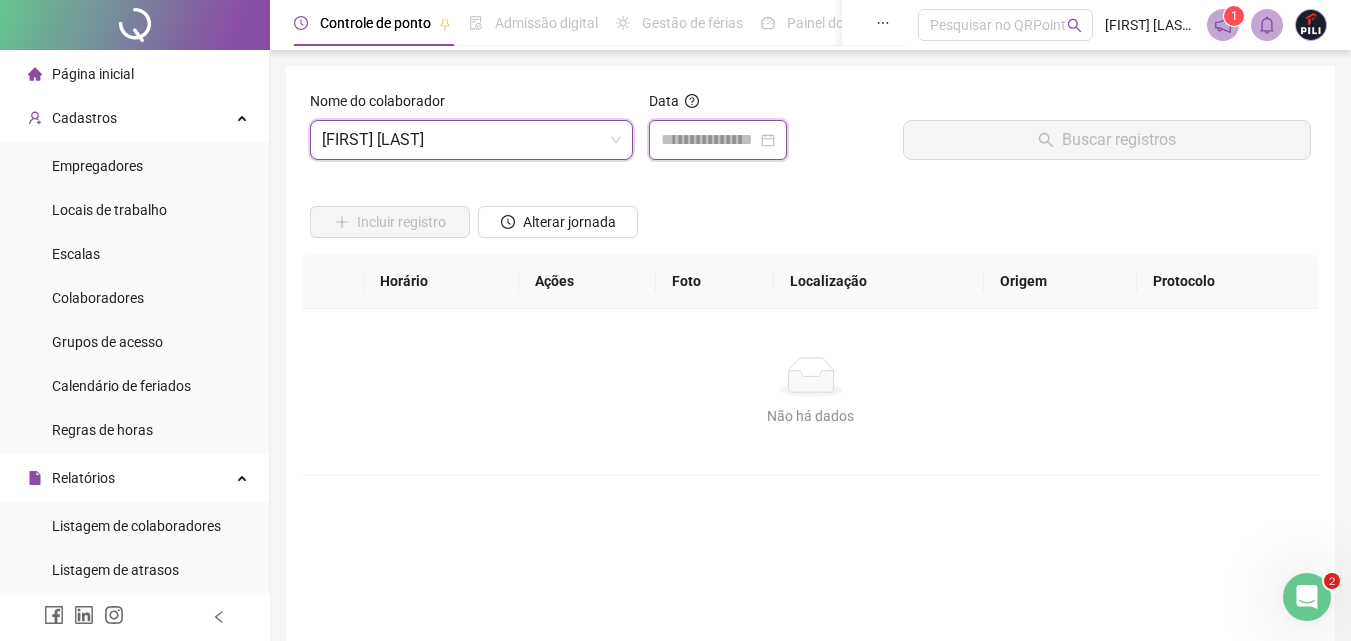 click at bounding box center [709, 140] 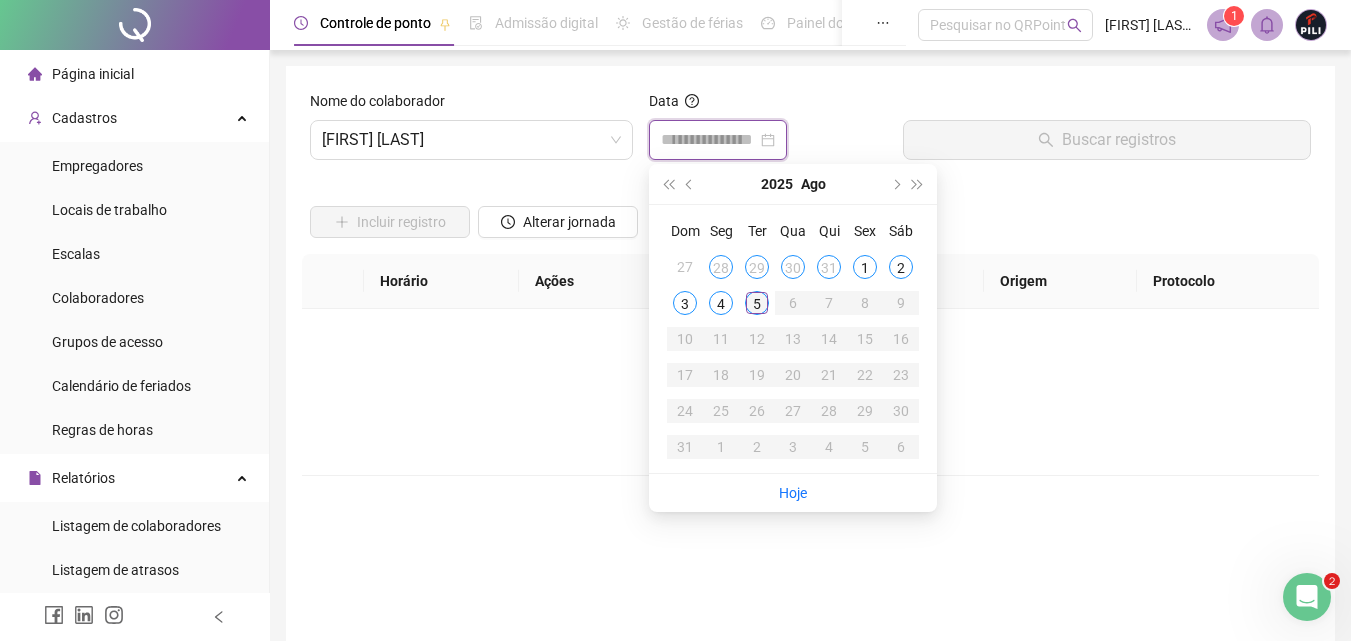 type on "**********" 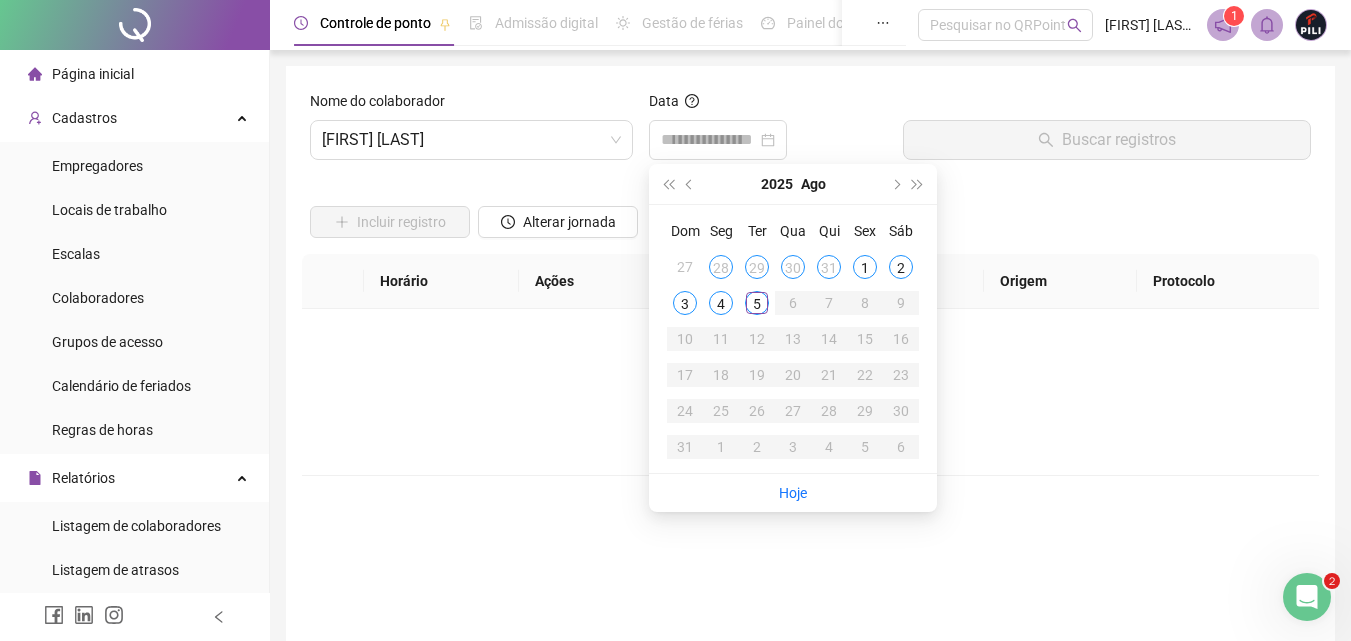 click on "5" at bounding box center (757, 303) 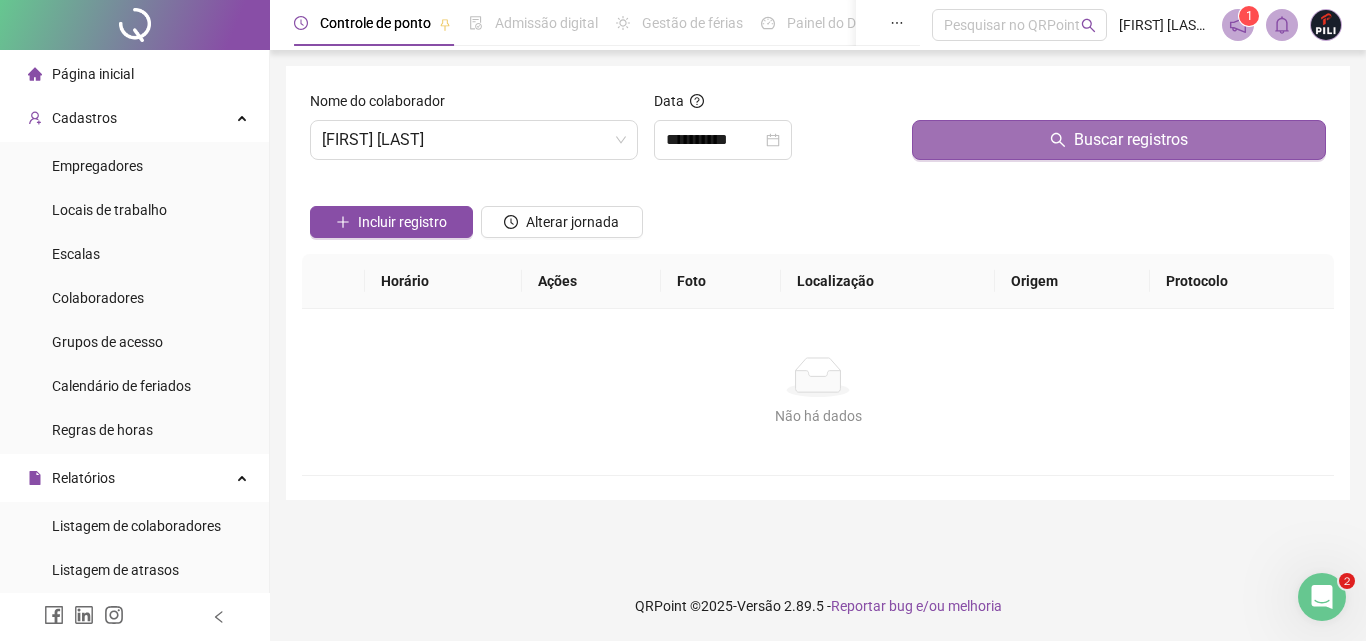 click on "Buscar registros" at bounding box center [1119, 140] 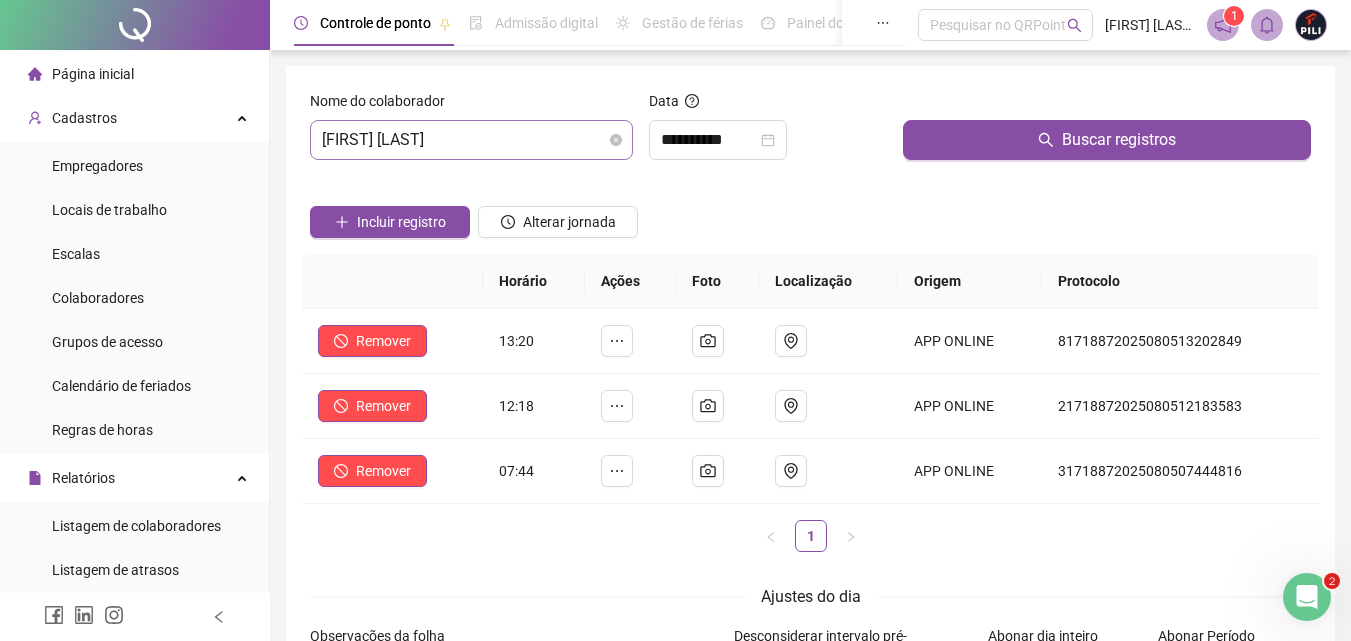 click on "[FIRST] [LAST]" at bounding box center (471, 140) 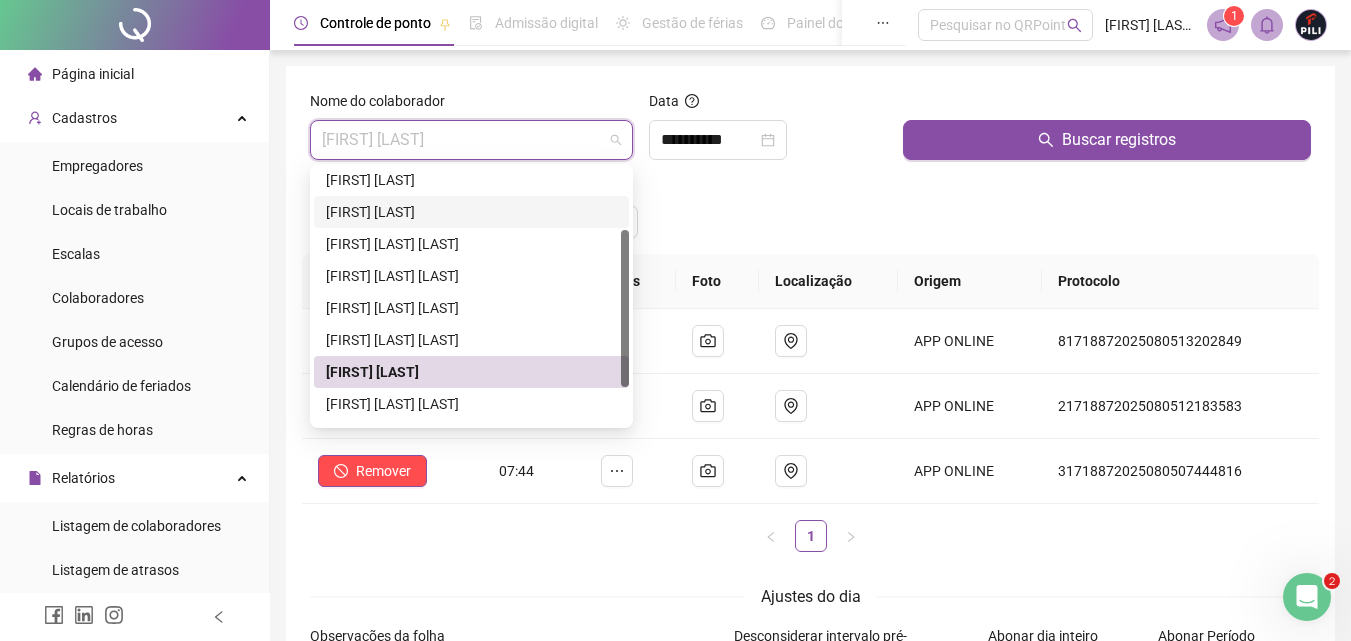 click on "[FIRST] [LAST]" at bounding box center [471, 212] 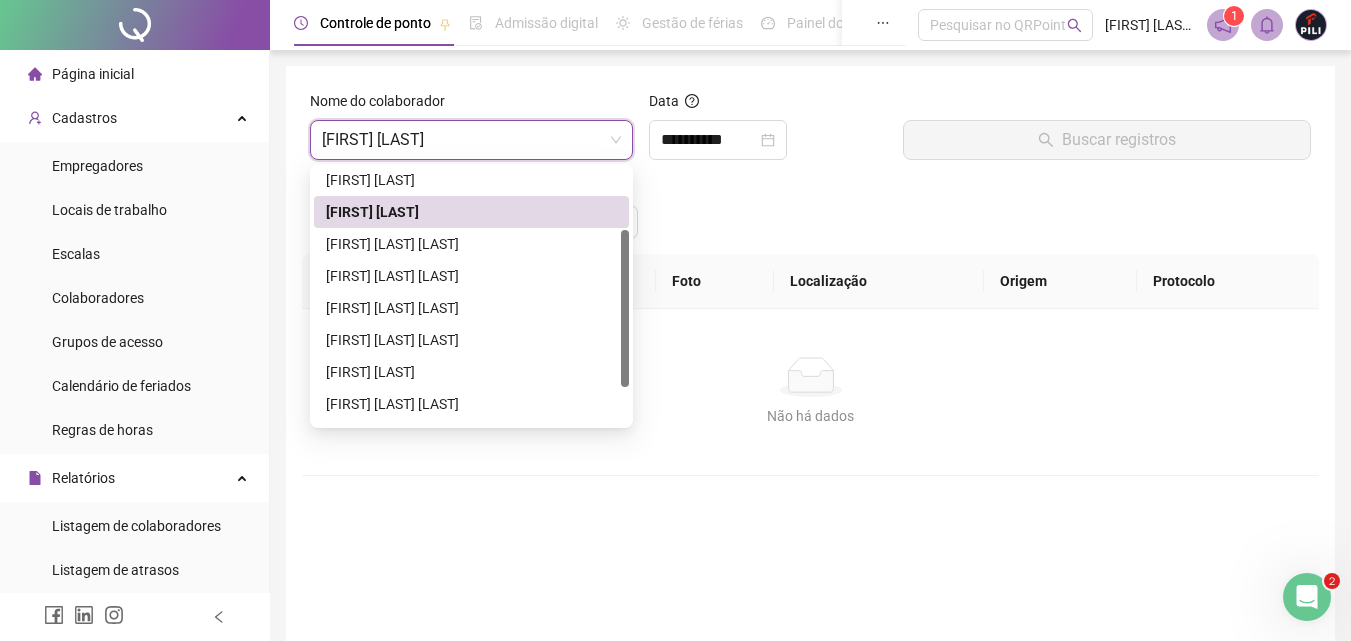 type 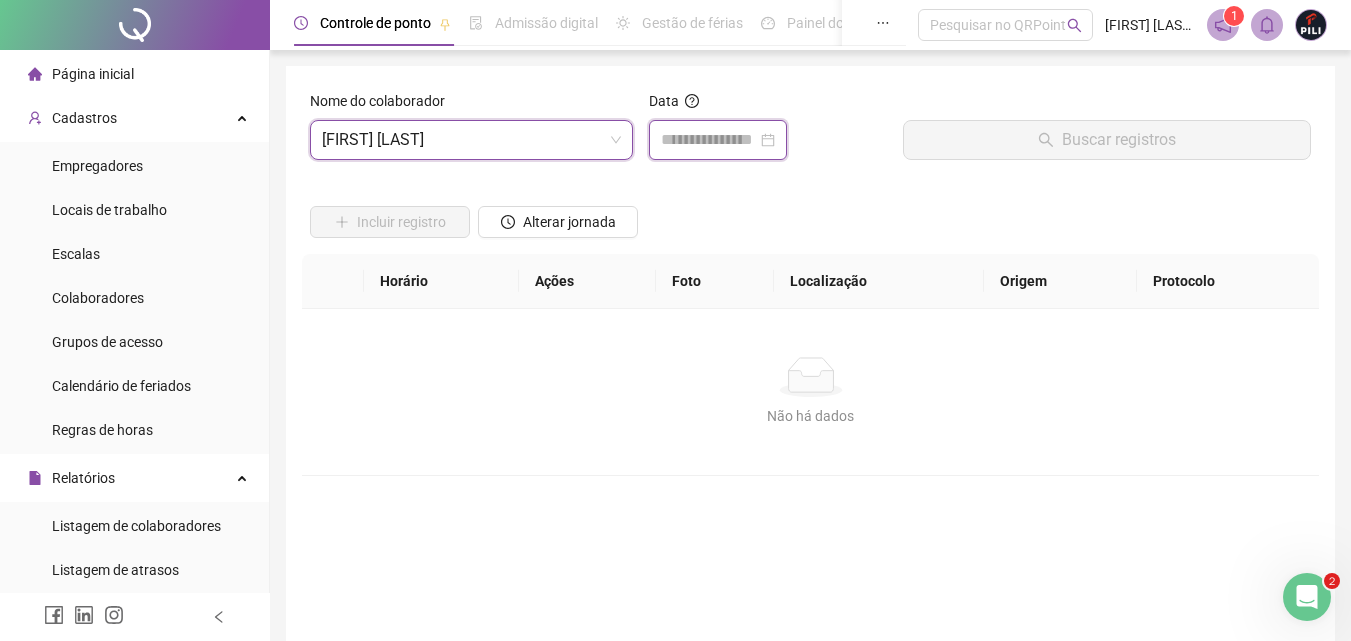 click at bounding box center (709, 140) 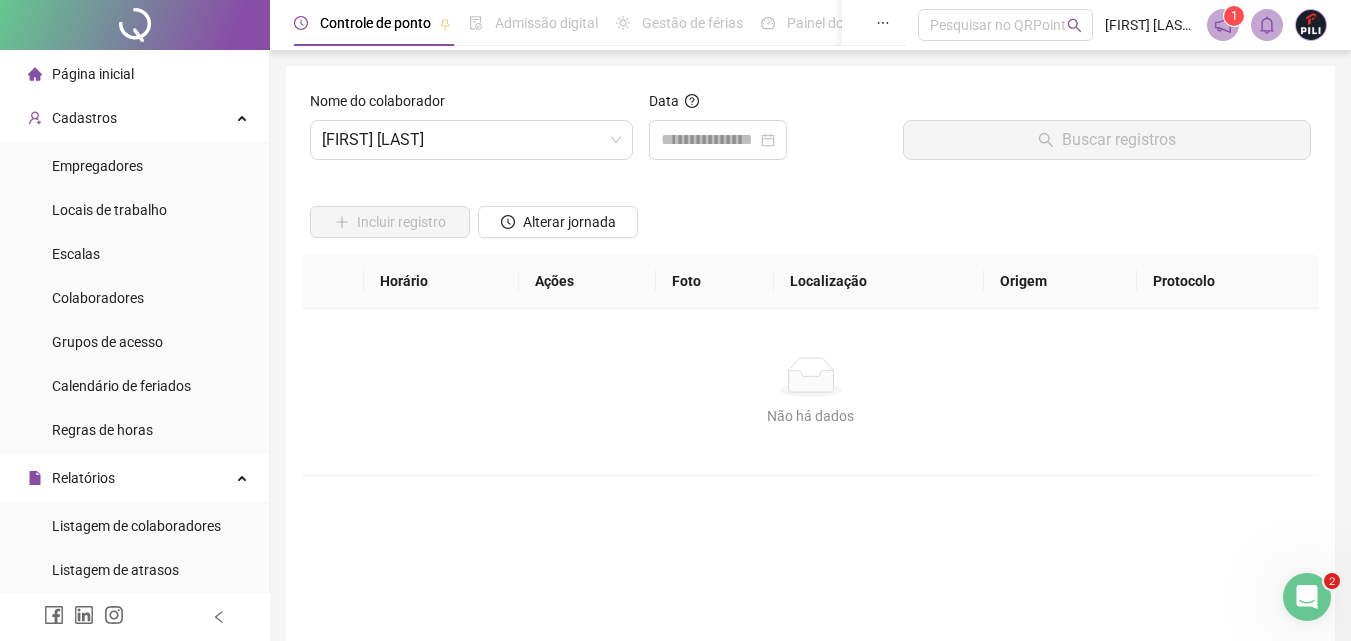 click on "Página inicial" at bounding box center (93, 74) 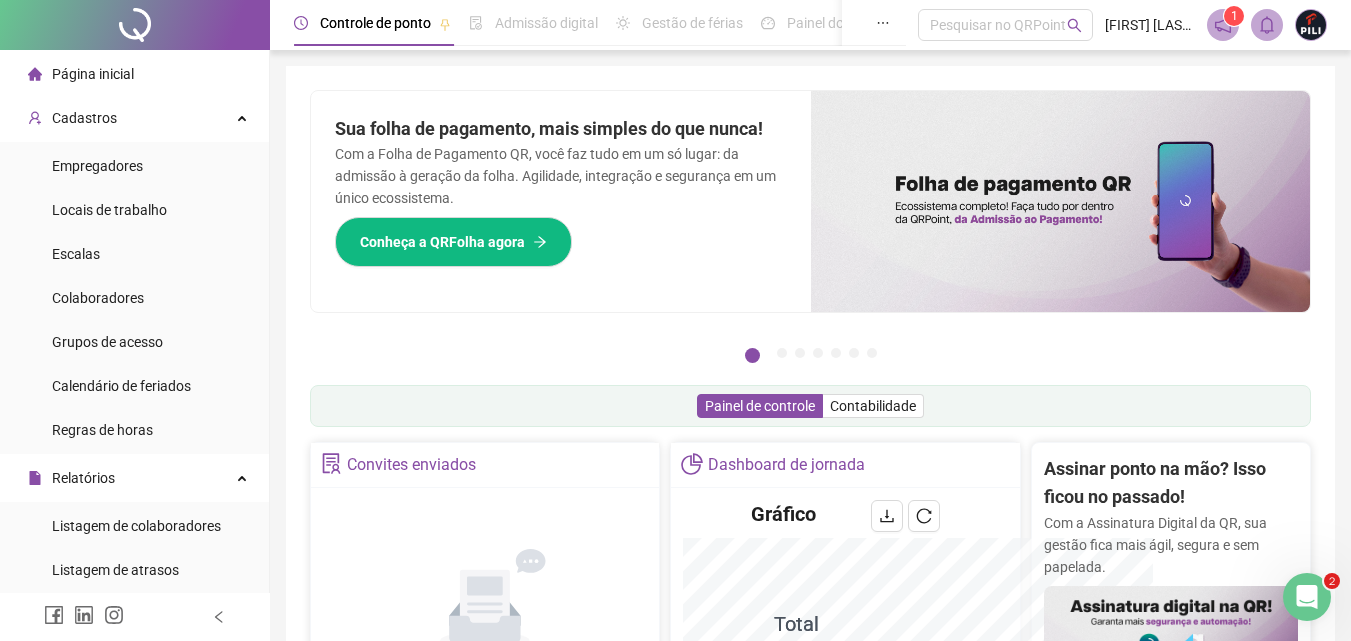 scroll, scrollTop: 500, scrollLeft: 0, axis: vertical 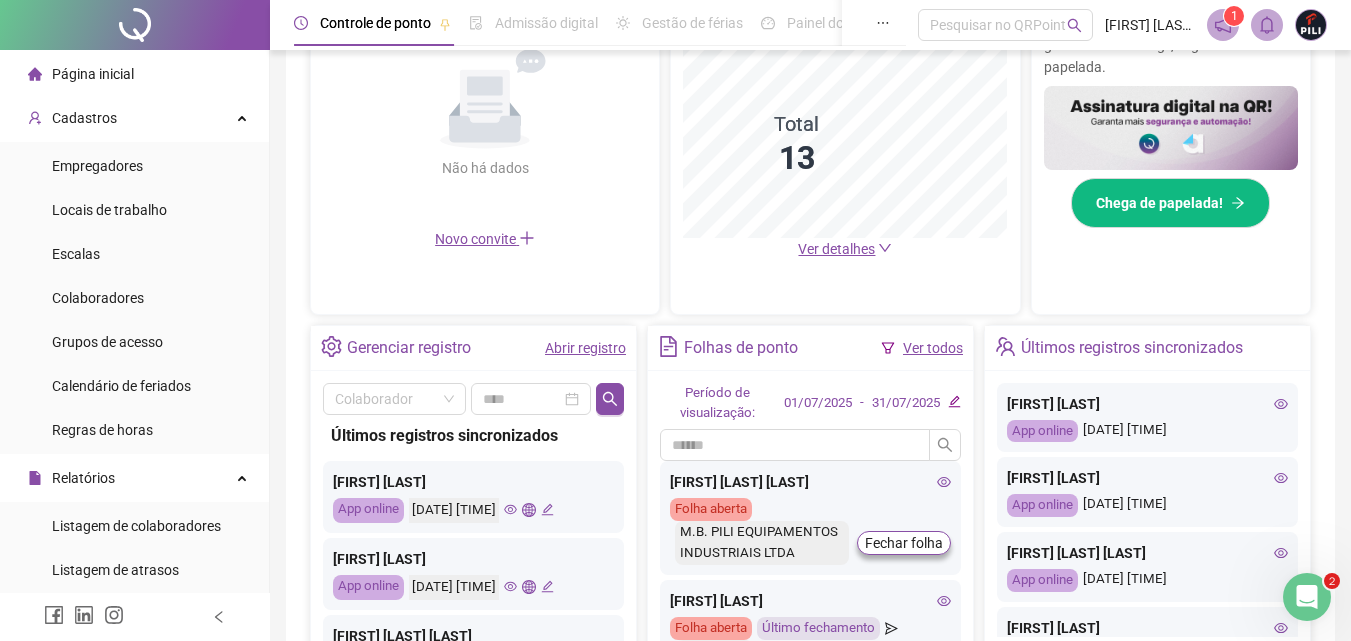 click on "Abrir registro" at bounding box center [585, 348] 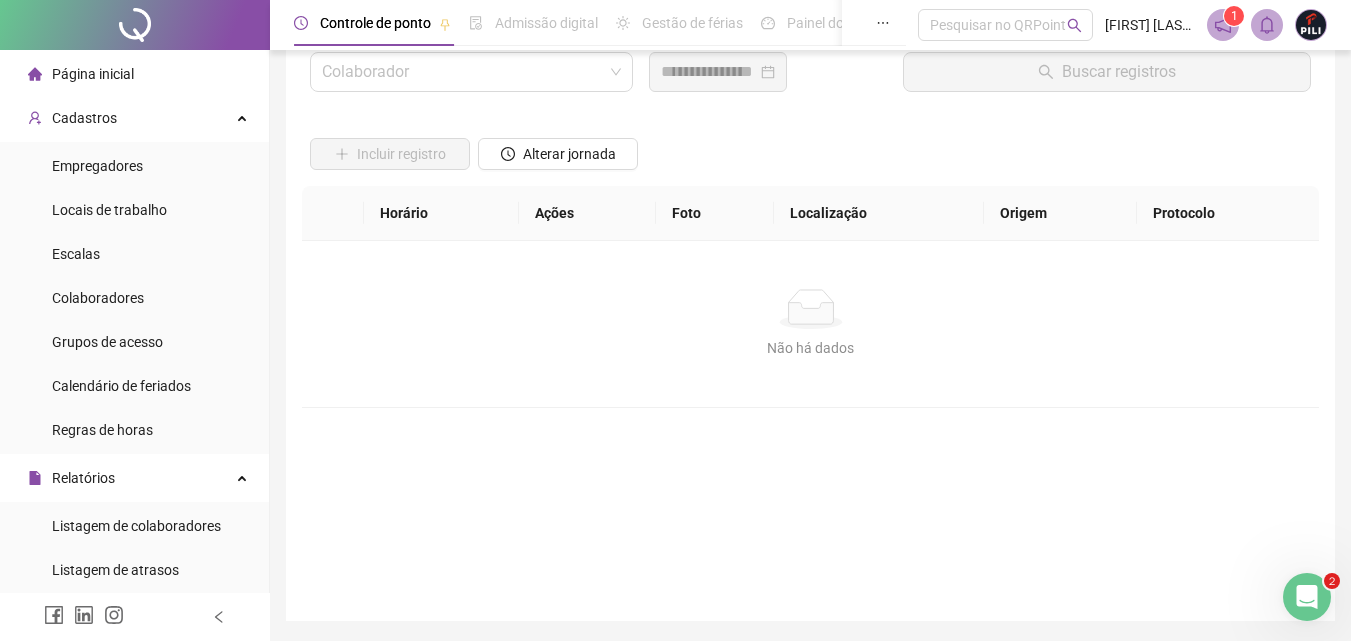 scroll, scrollTop: 34, scrollLeft: 0, axis: vertical 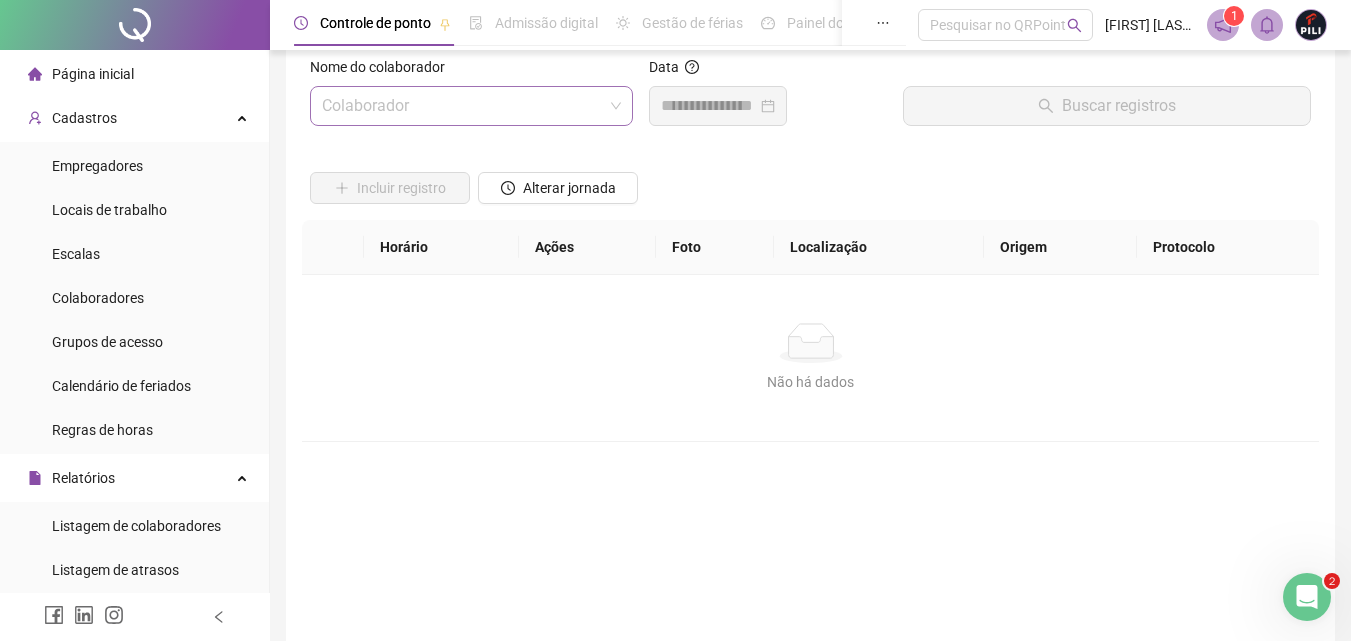 click at bounding box center (462, 106) 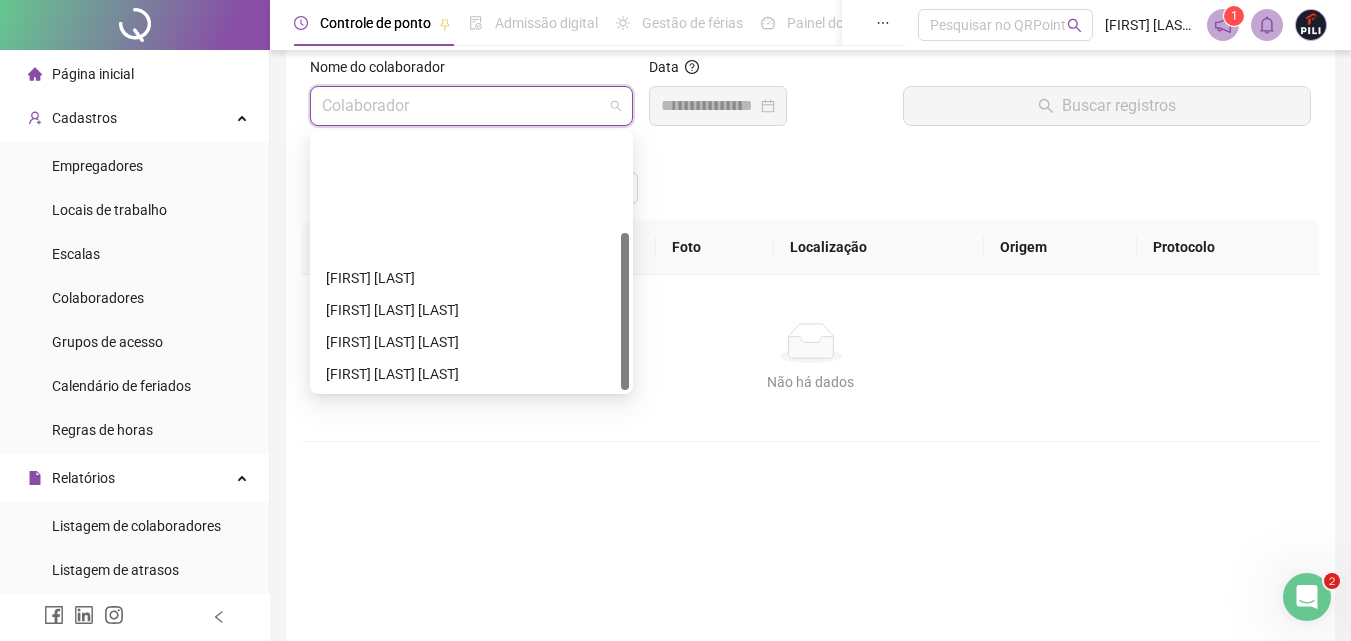 scroll, scrollTop: 160, scrollLeft: 0, axis: vertical 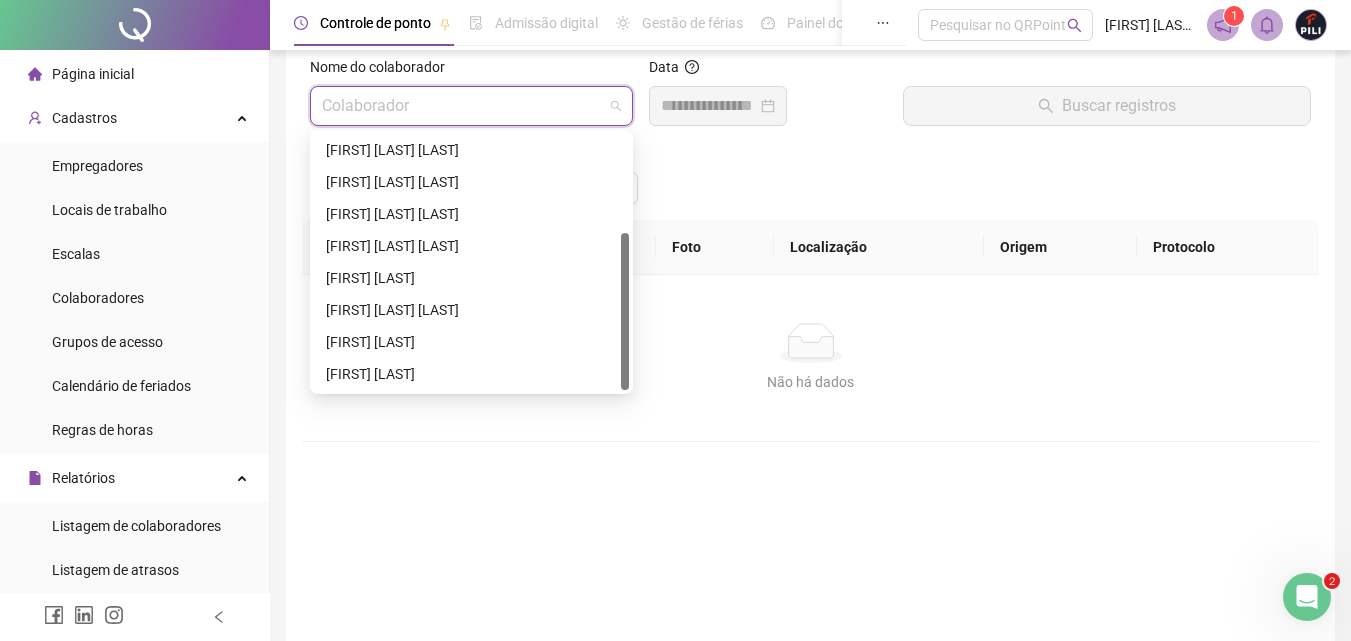 drag, startPoint x: 625, startPoint y: 217, endPoint x: 625, endPoint y: 364, distance: 147 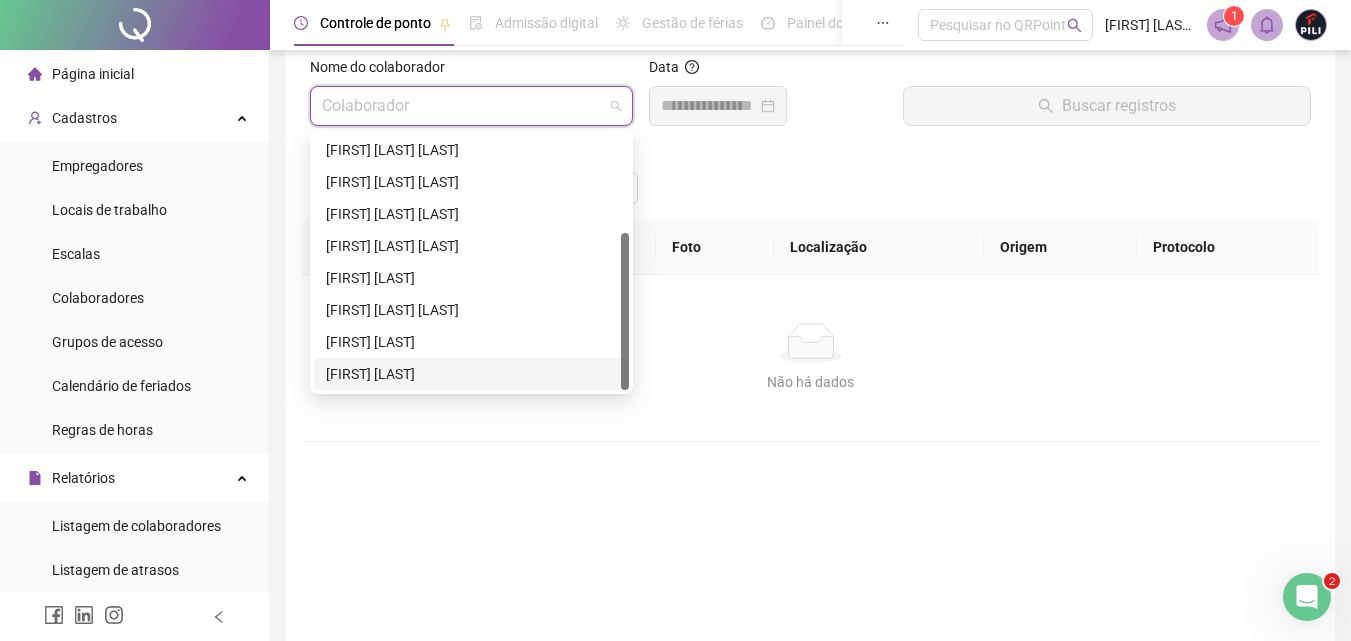 click on "[FIRST] [LAST]" at bounding box center [471, 374] 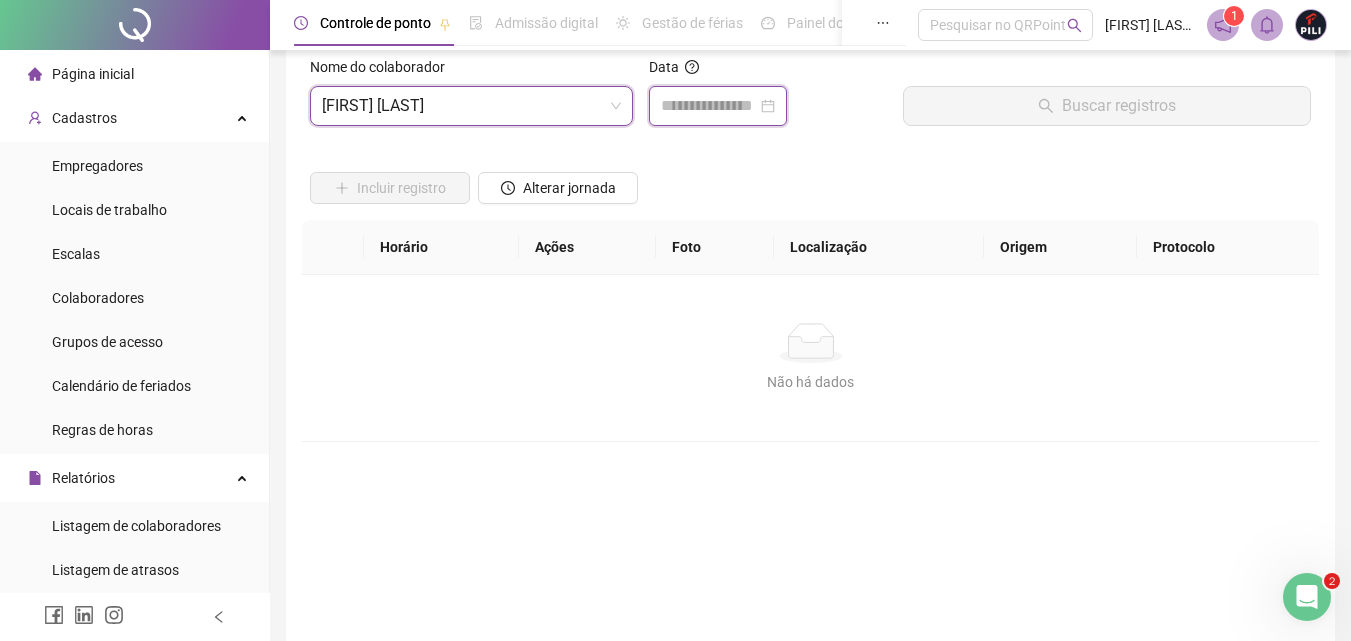 click at bounding box center (709, 106) 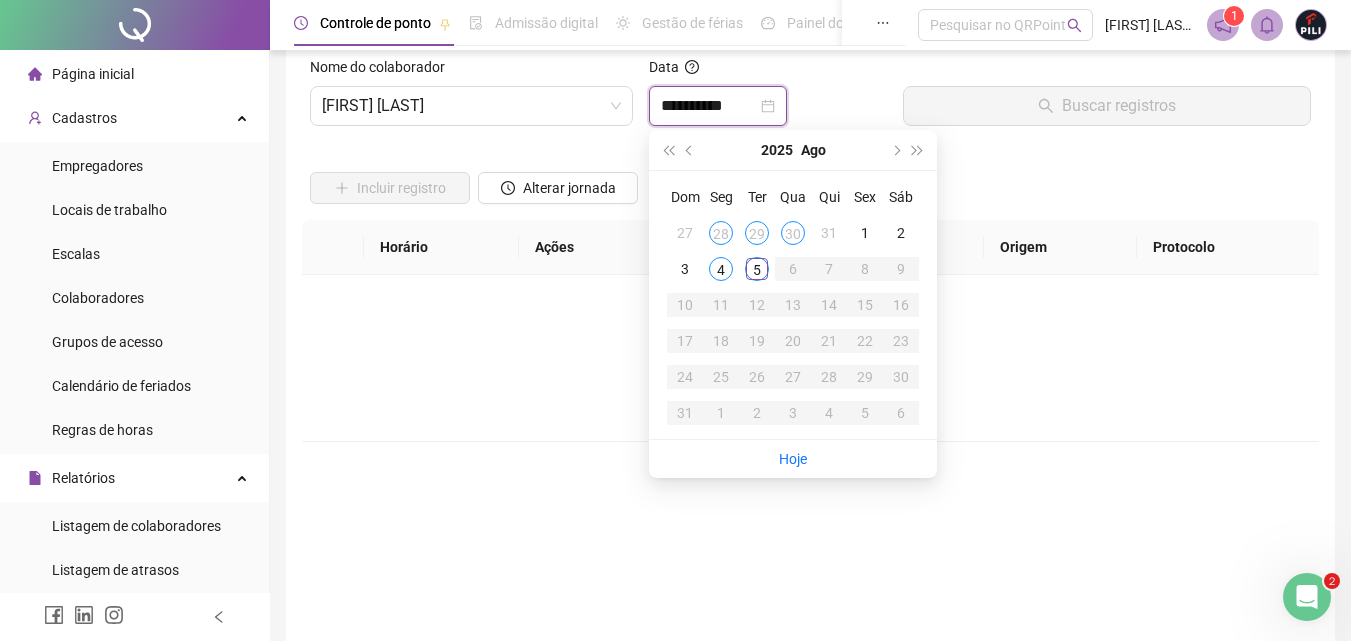 type on "**********" 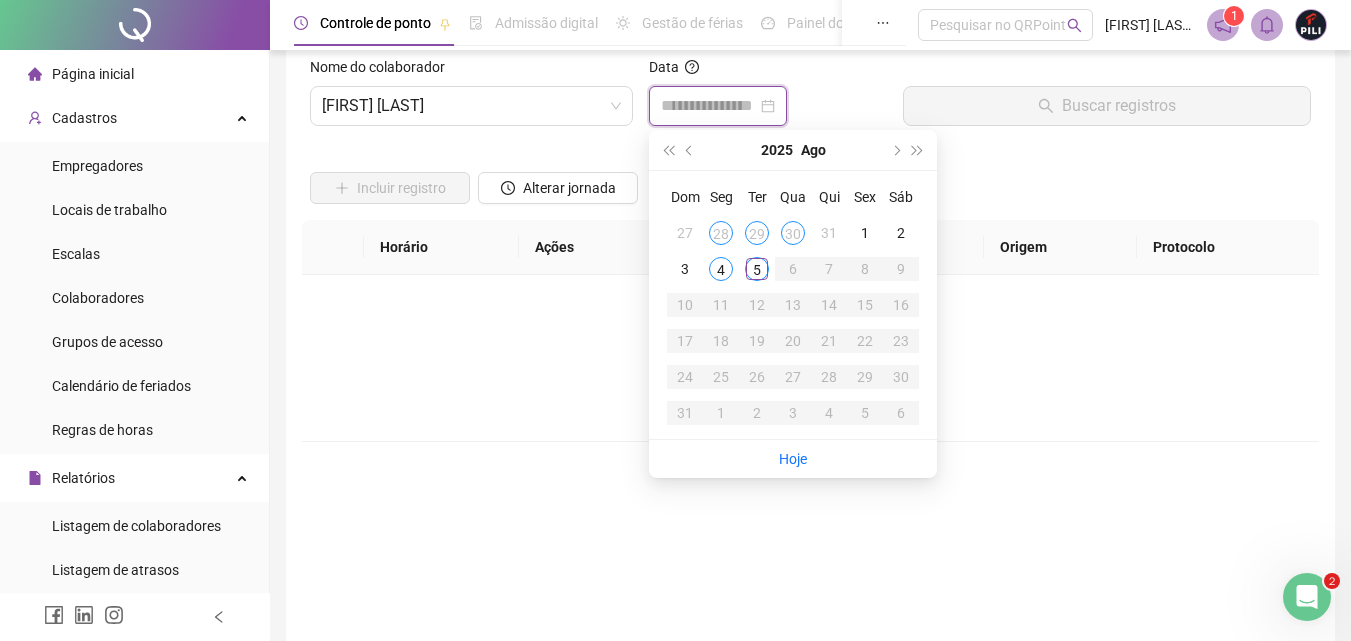 type on "**********" 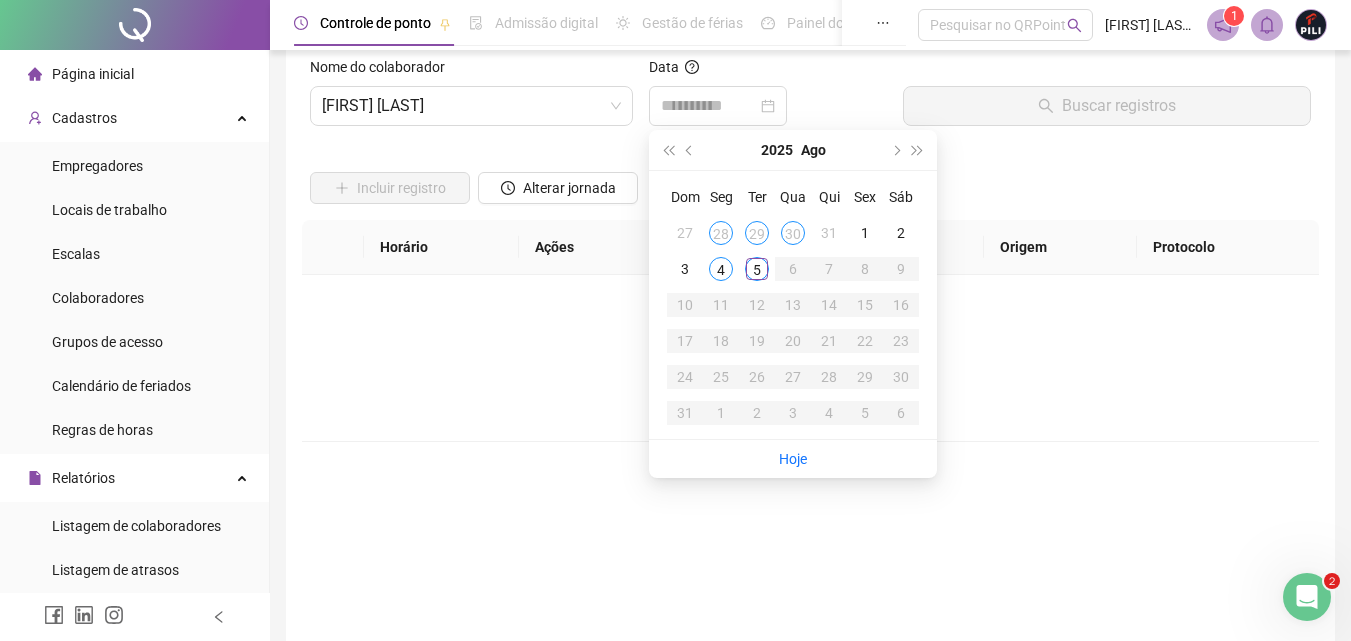 click on "5" at bounding box center (757, 269) 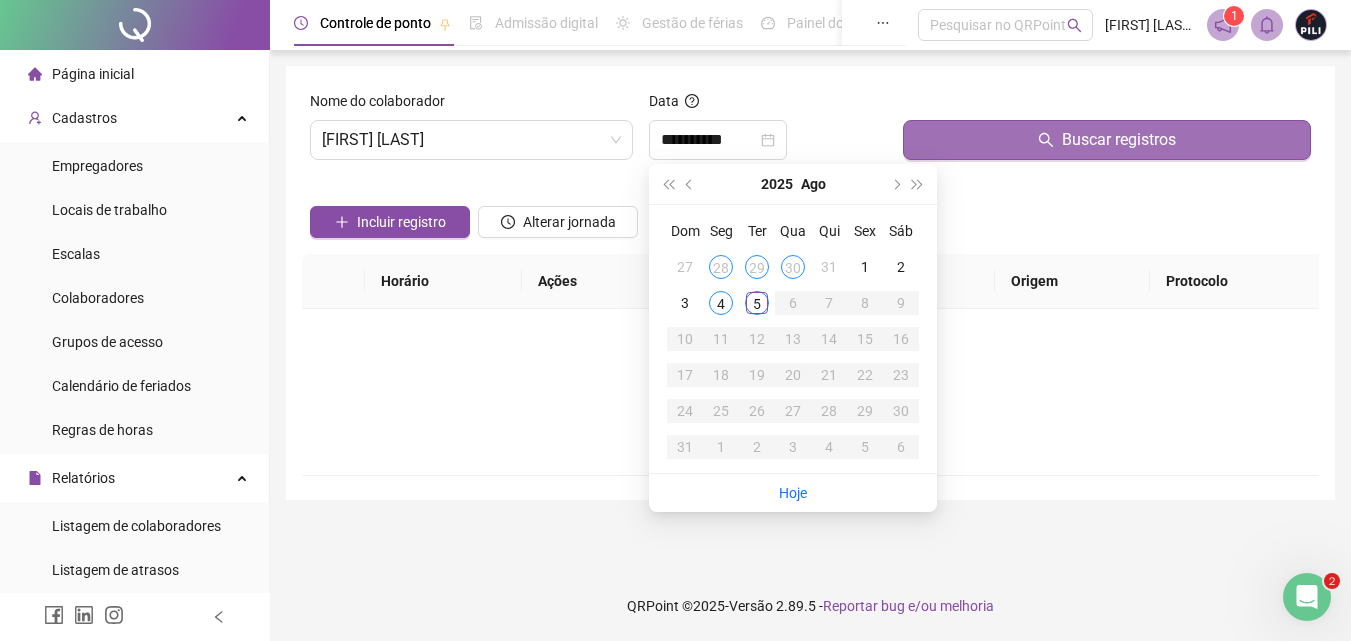 scroll, scrollTop: 0, scrollLeft: 0, axis: both 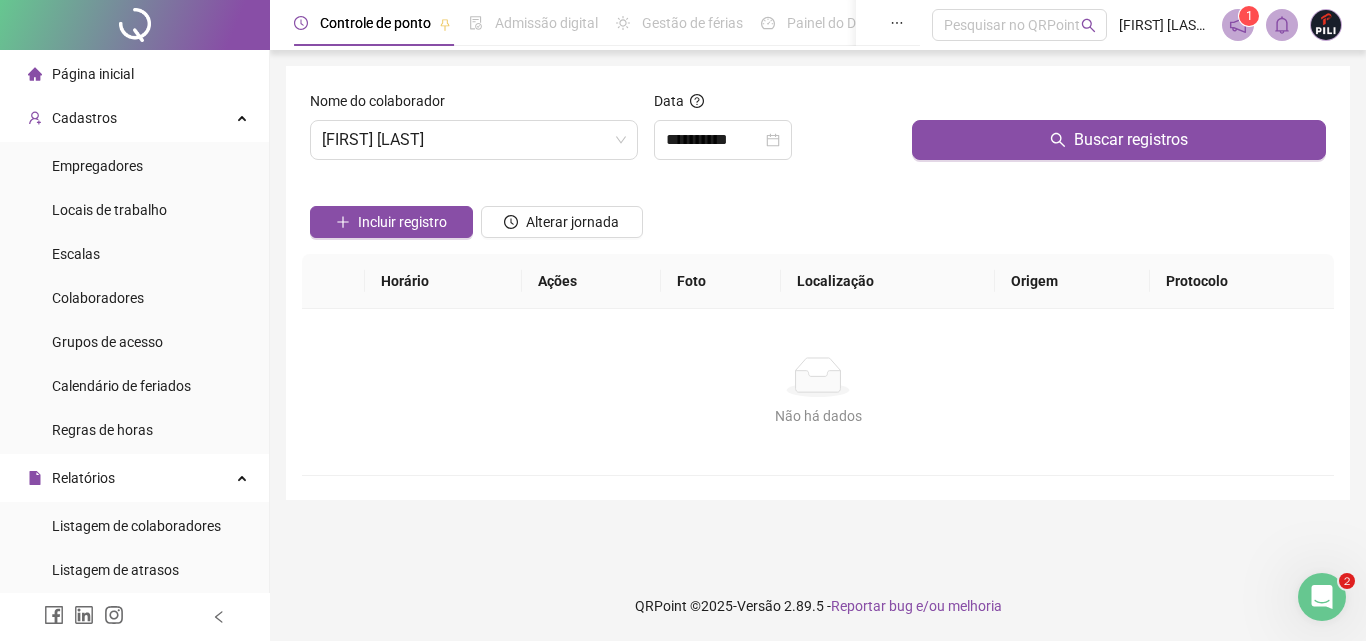 click at bounding box center [1119, 105] 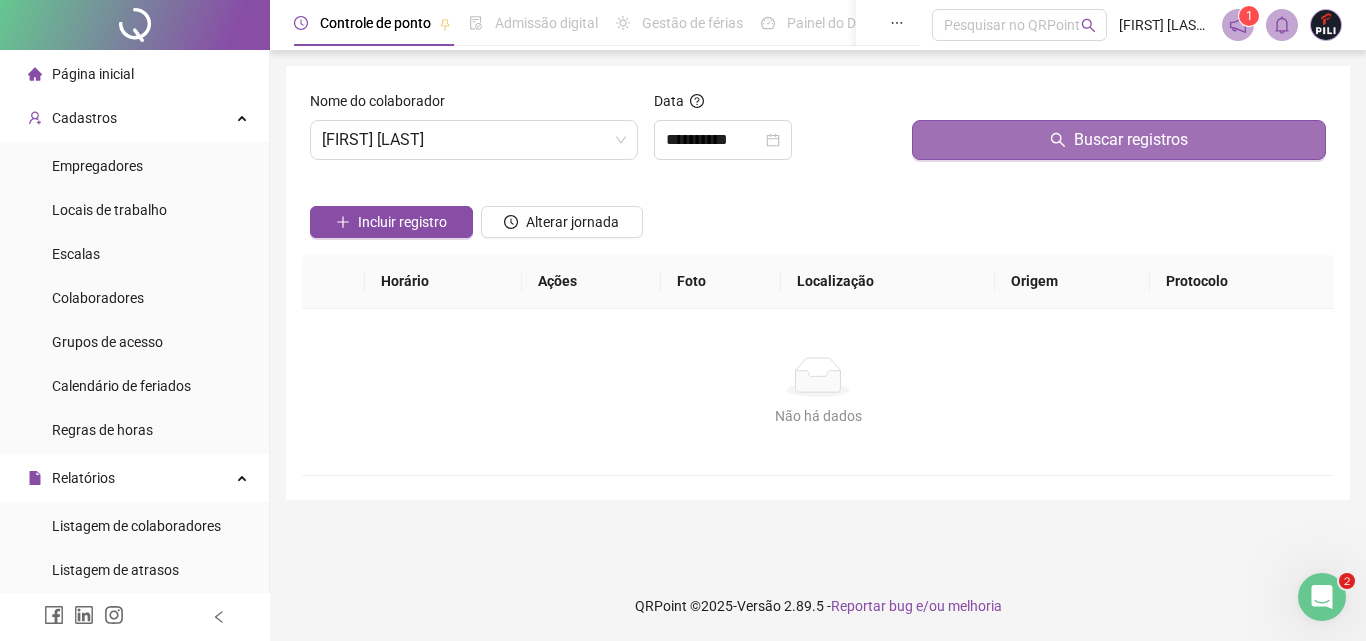 click on "Buscar registros" at bounding box center (1119, 140) 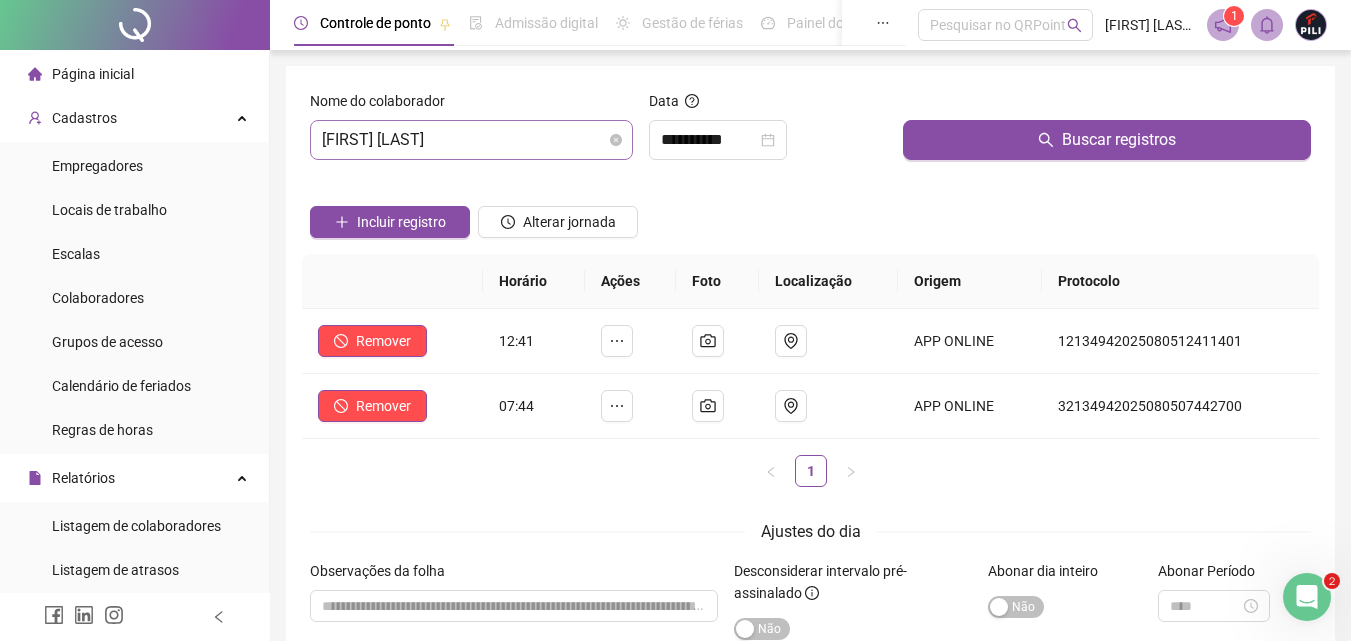 click on "[FIRST] [LAST]" at bounding box center (471, 140) 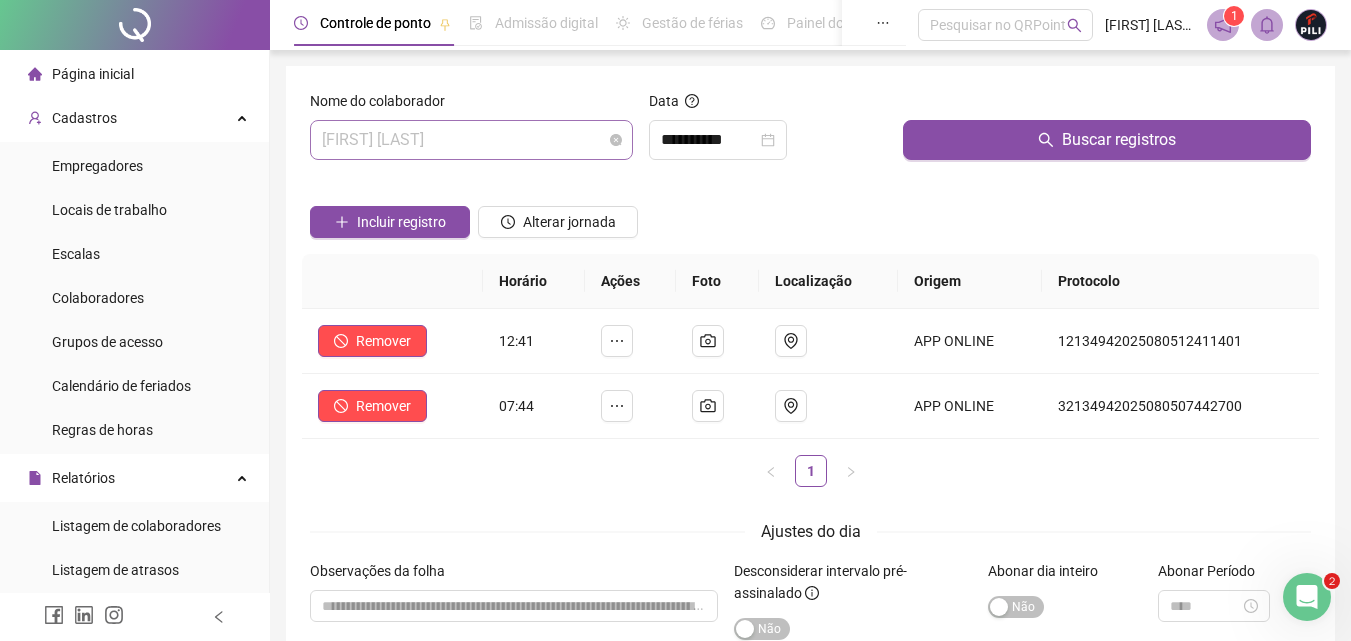 click on "[FIRST] [LAST]" at bounding box center [471, 140] 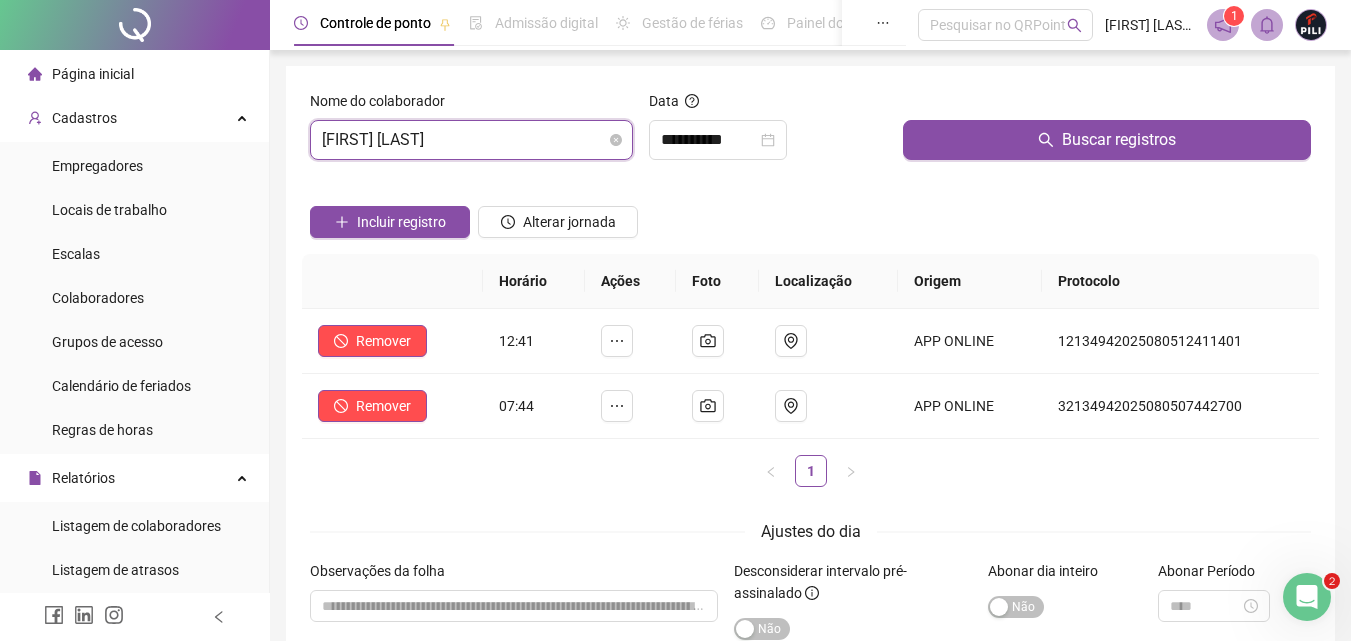 click on "[FIRST] [LAST]" at bounding box center [471, 140] 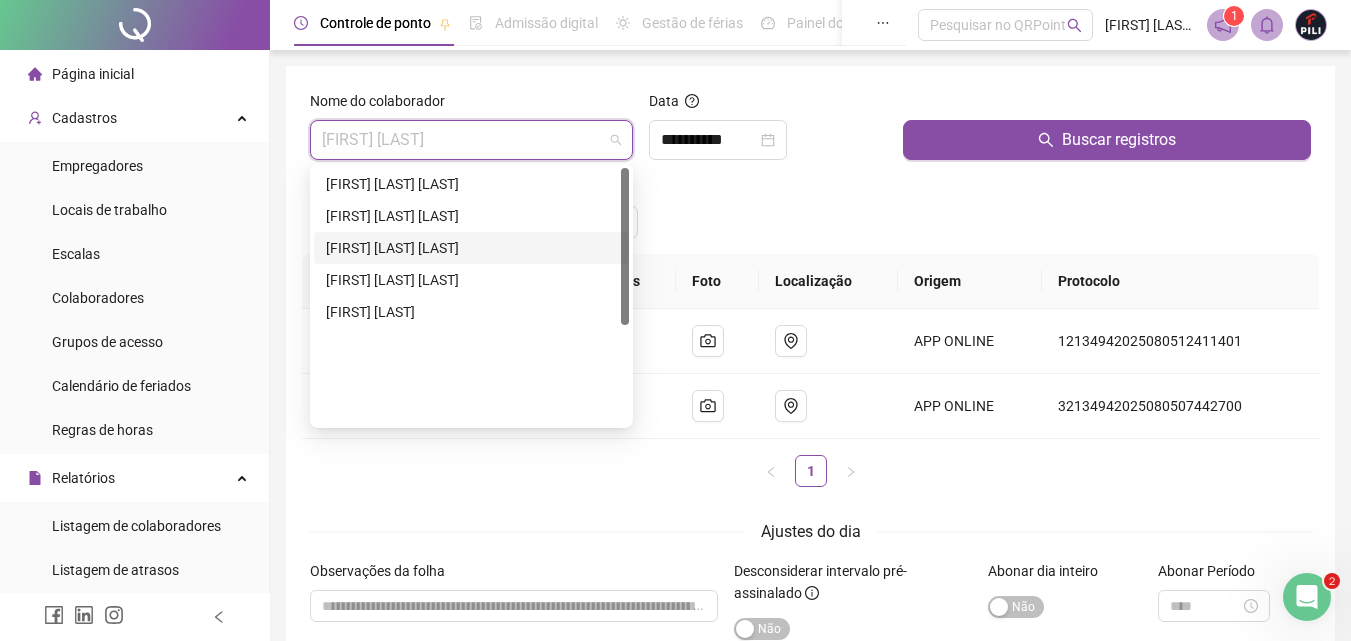 scroll, scrollTop: 0, scrollLeft: 0, axis: both 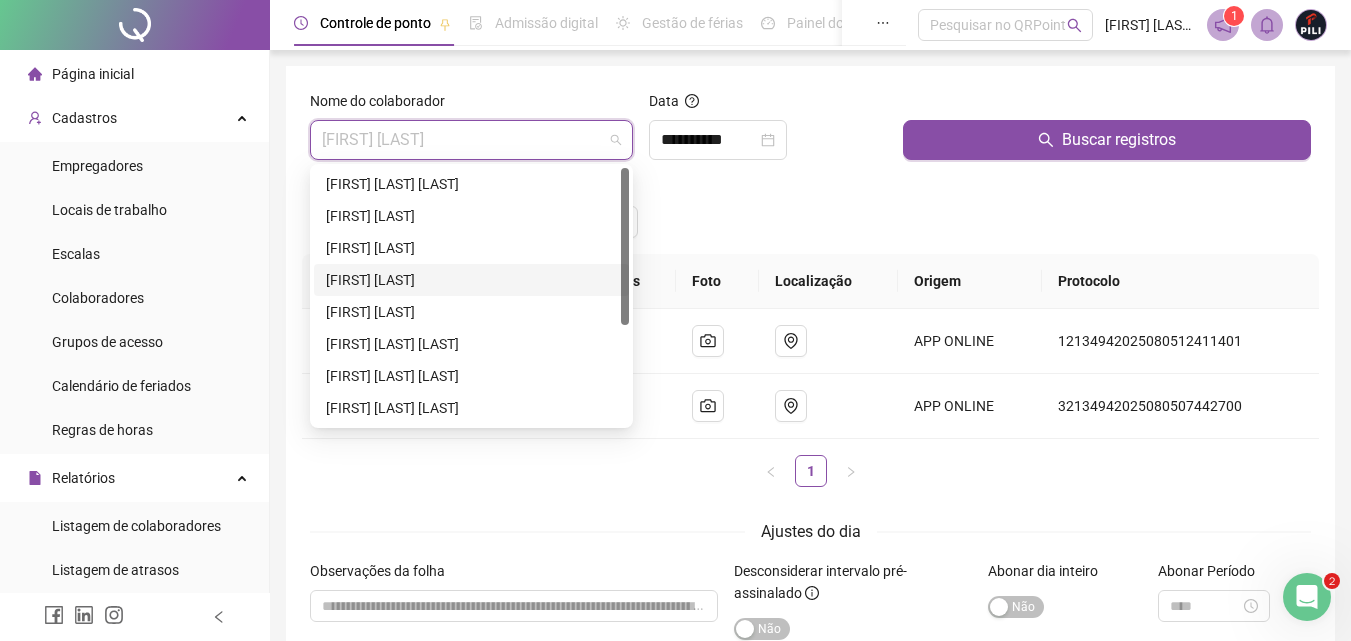 click on "[FIRST] [LAST]" at bounding box center (471, 280) 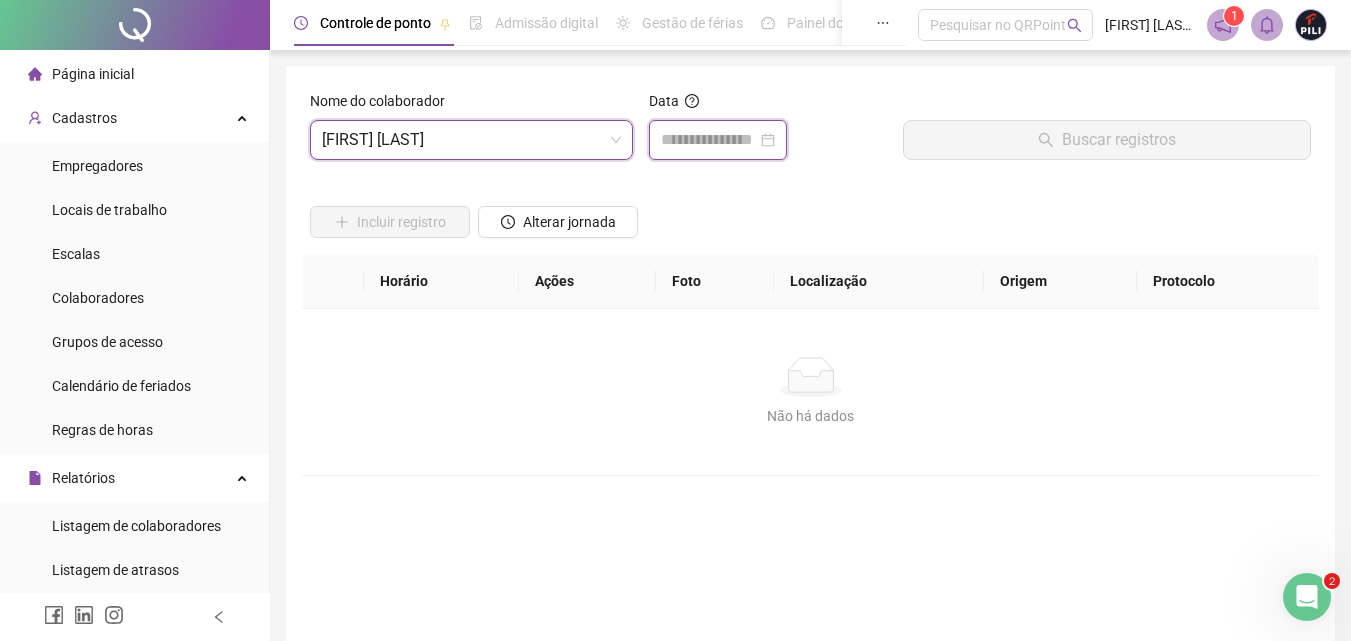 click at bounding box center (709, 140) 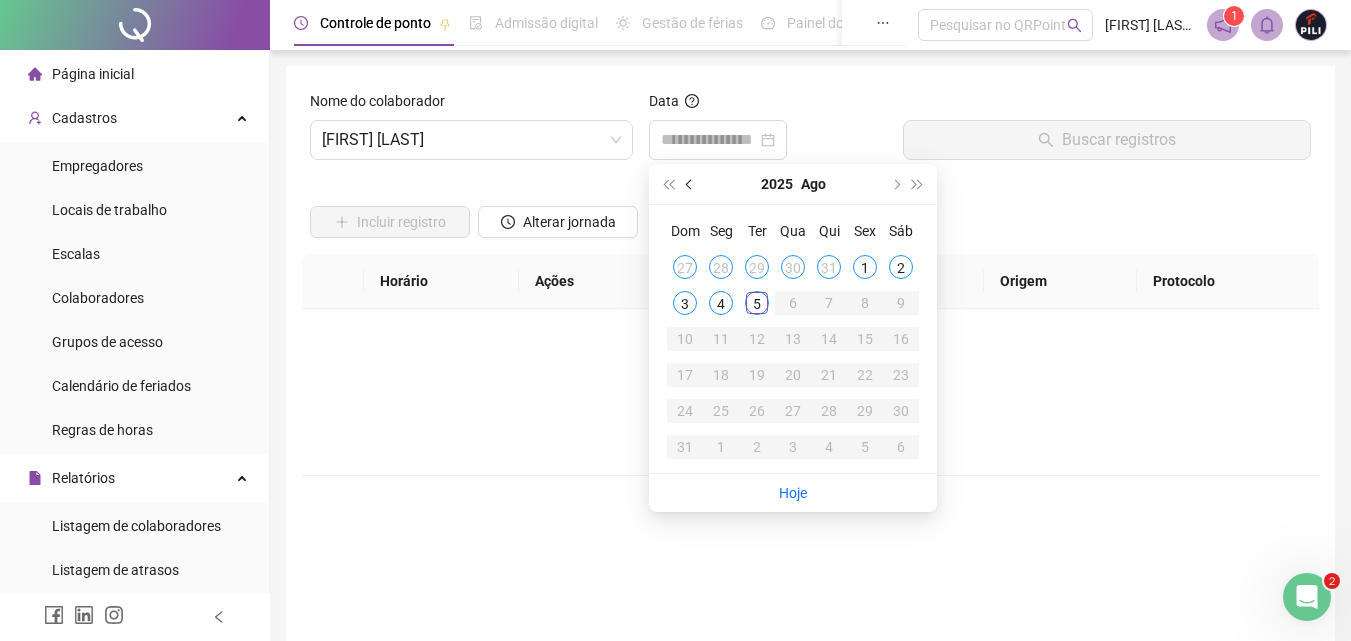click at bounding box center [691, 184] 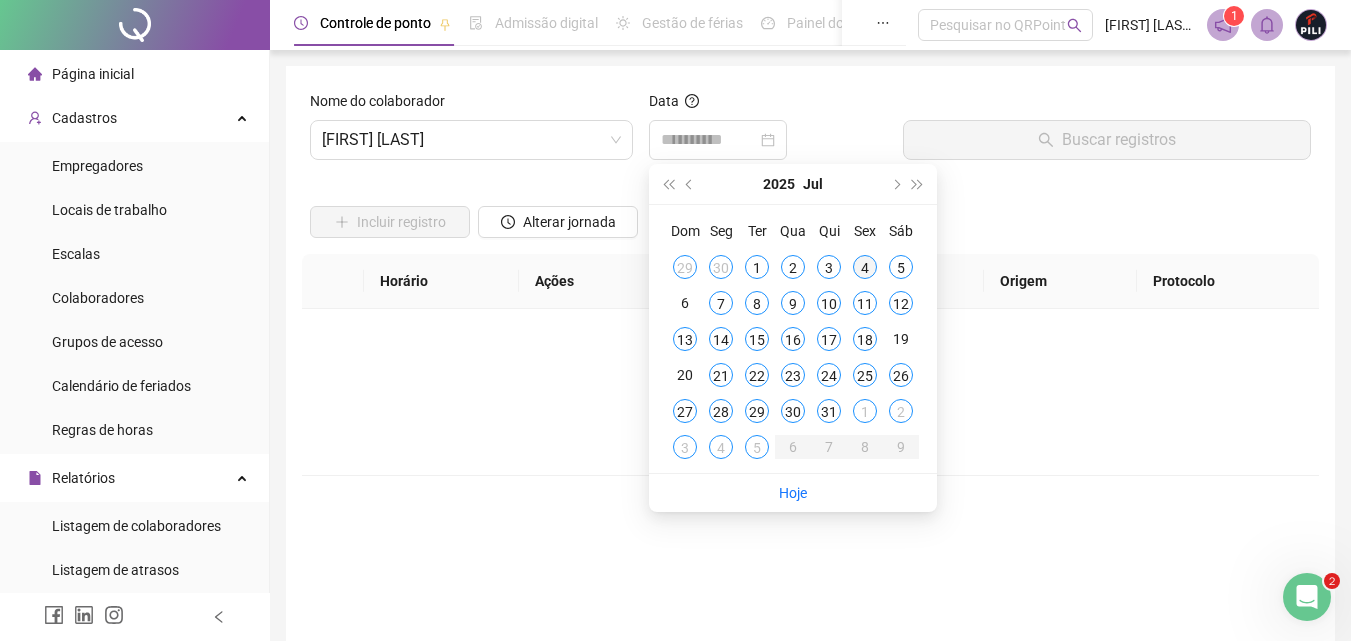 type on "**********" 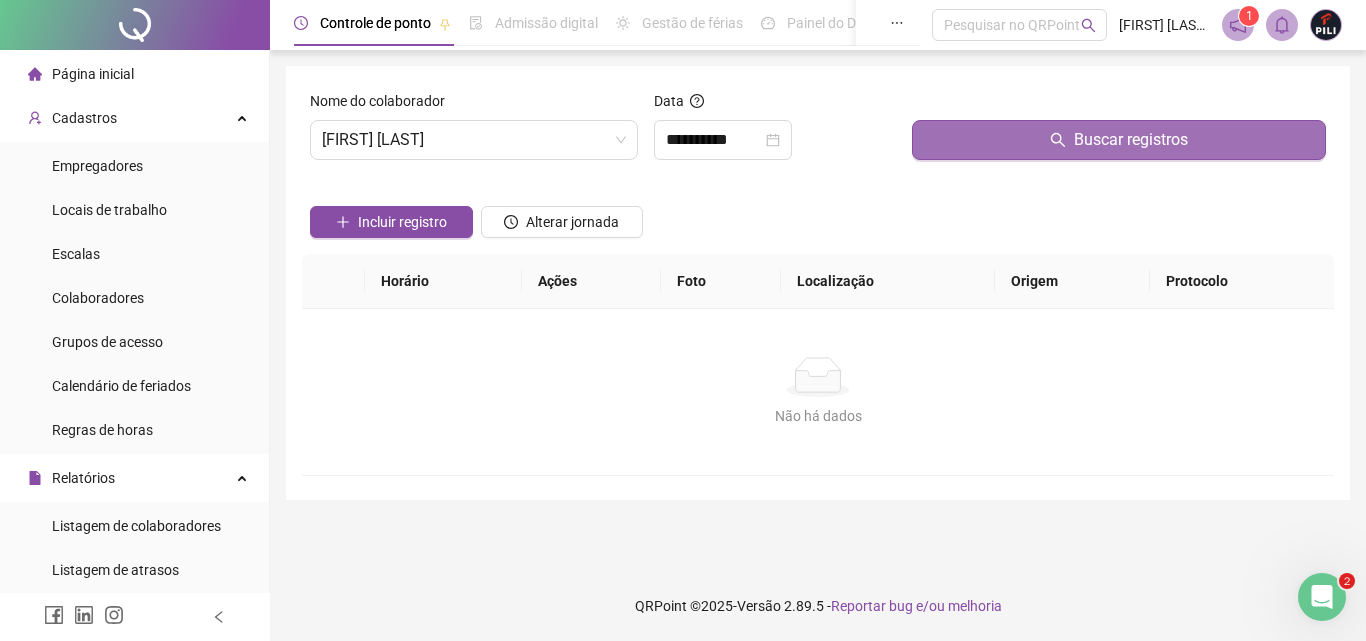 click on "Buscar registros" at bounding box center (1119, 140) 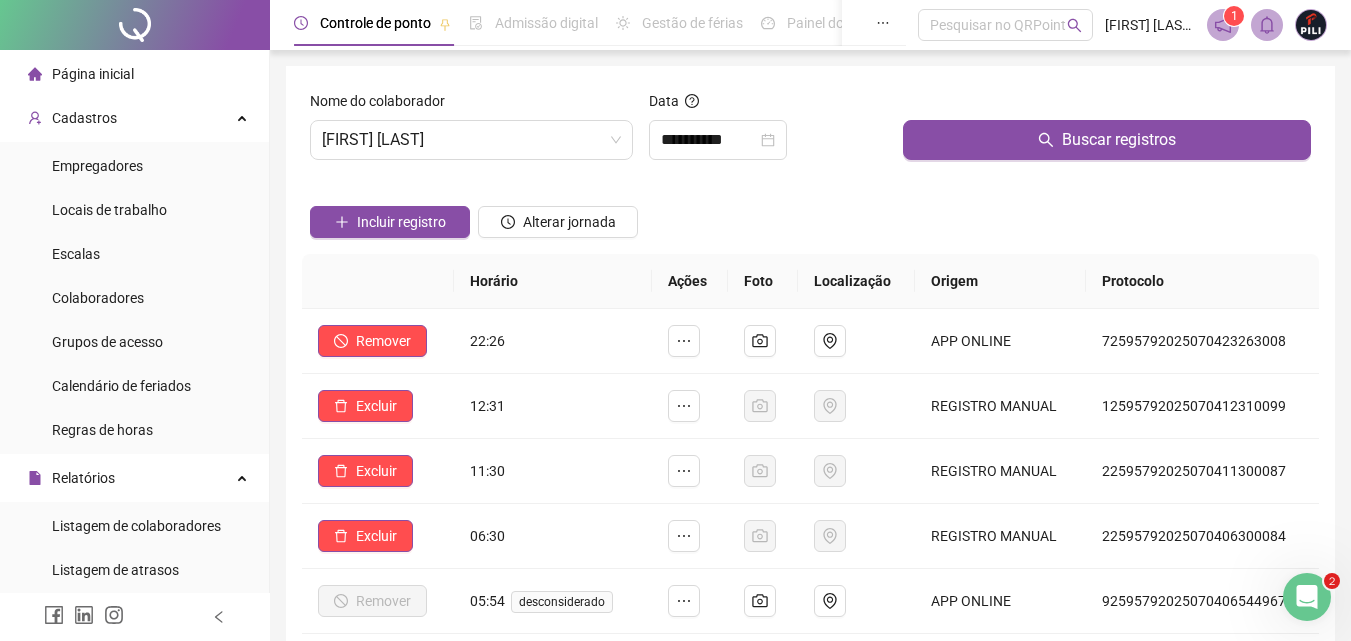 click on "Página inicial" at bounding box center (93, 74) 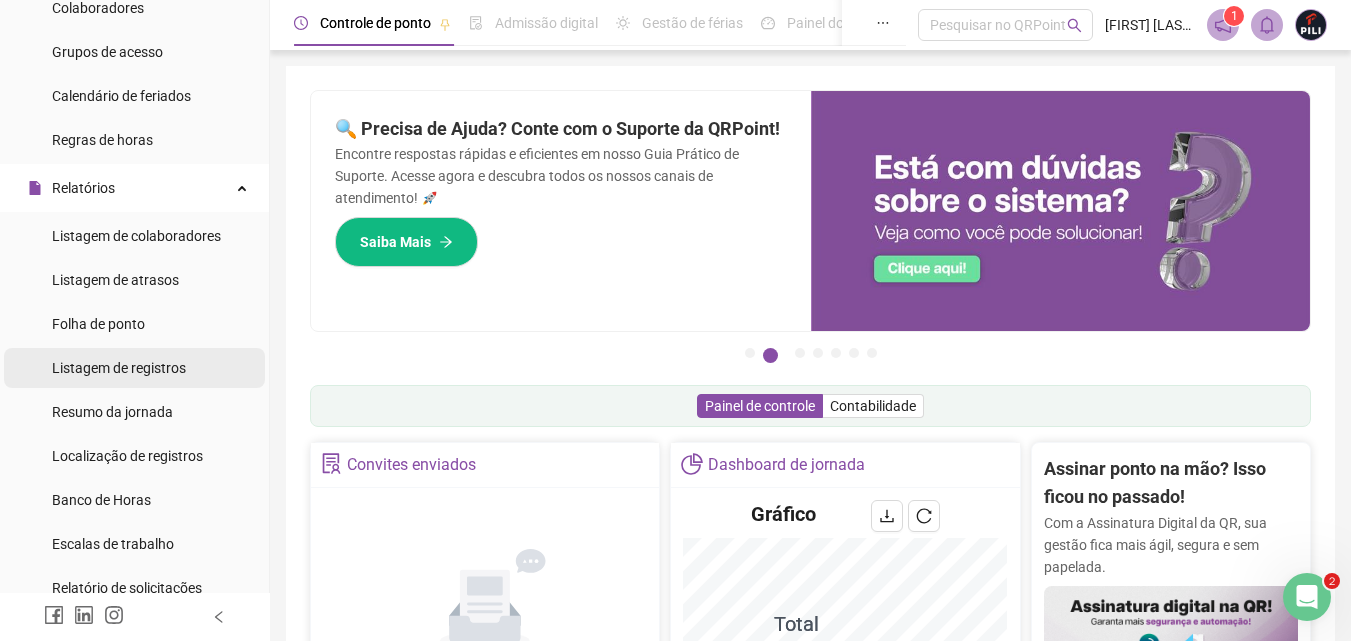 scroll, scrollTop: 300, scrollLeft: 0, axis: vertical 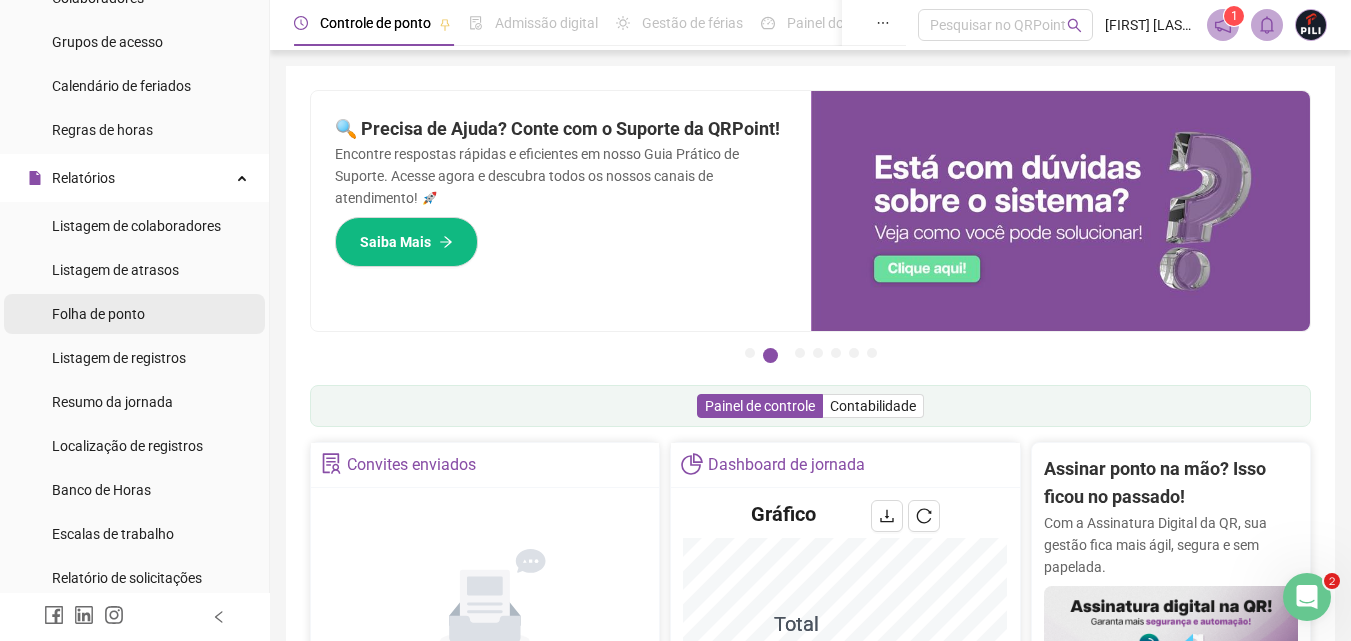 click on "Folha de ponto" at bounding box center [98, 314] 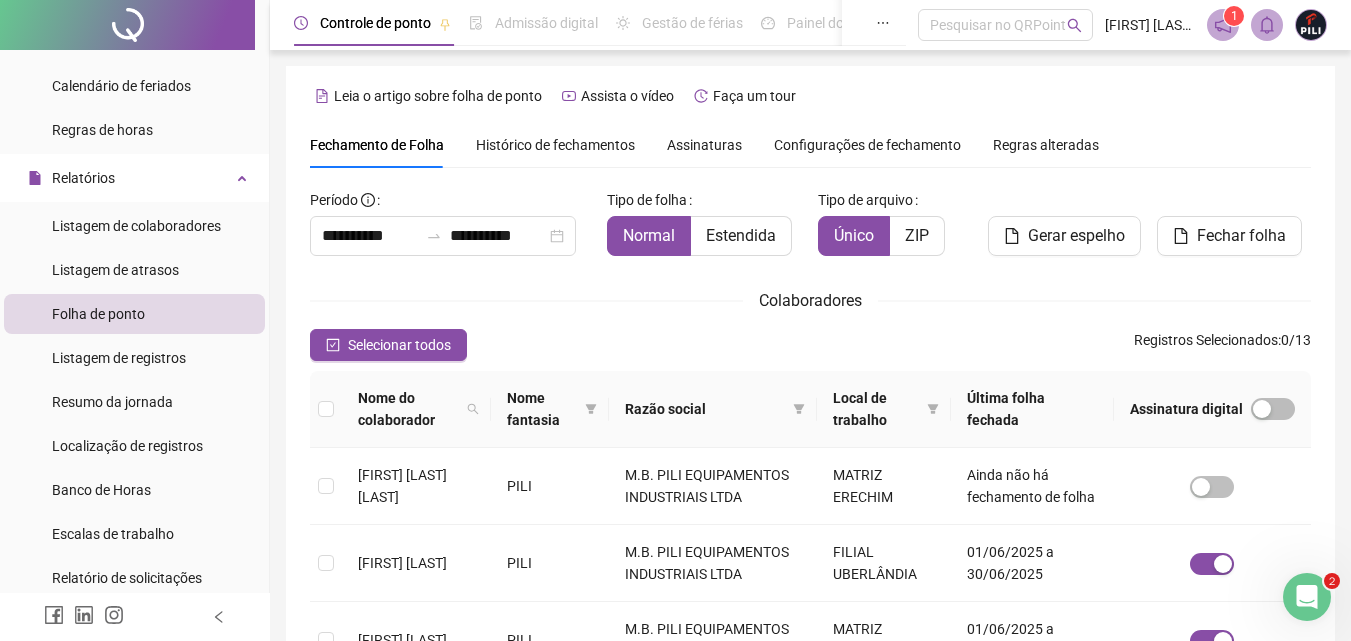 scroll, scrollTop: 89, scrollLeft: 0, axis: vertical 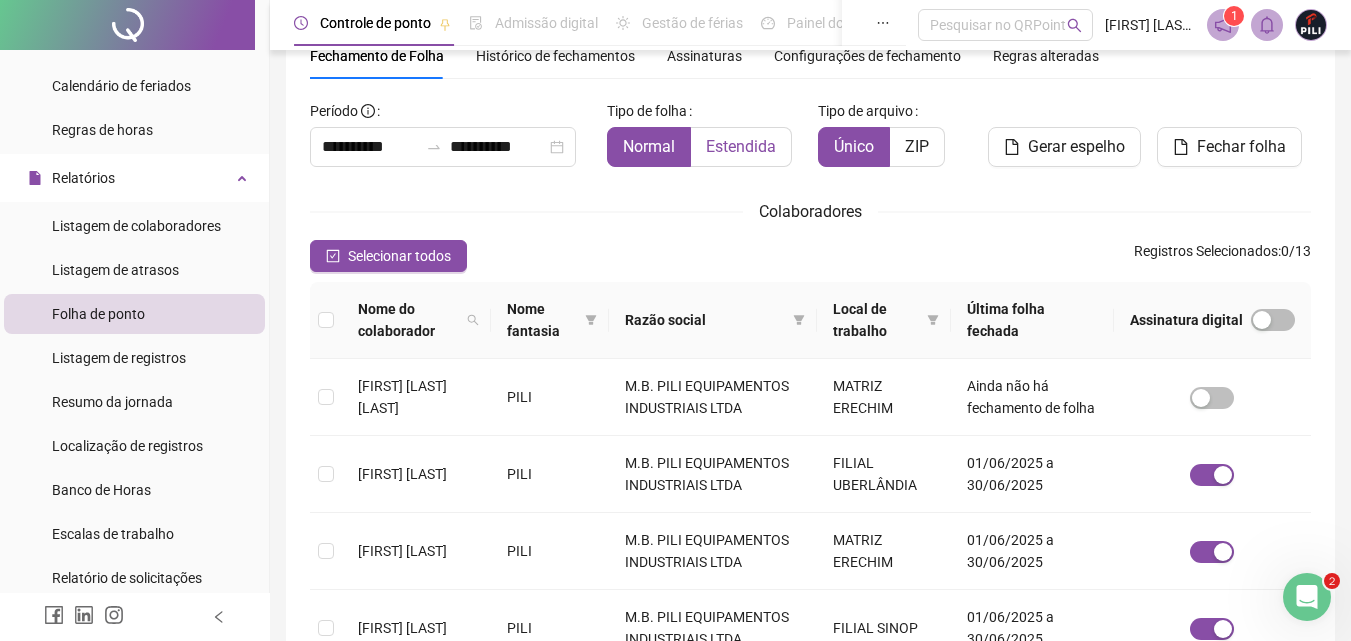 click on "Estendida" at bounding box center [741, 146] 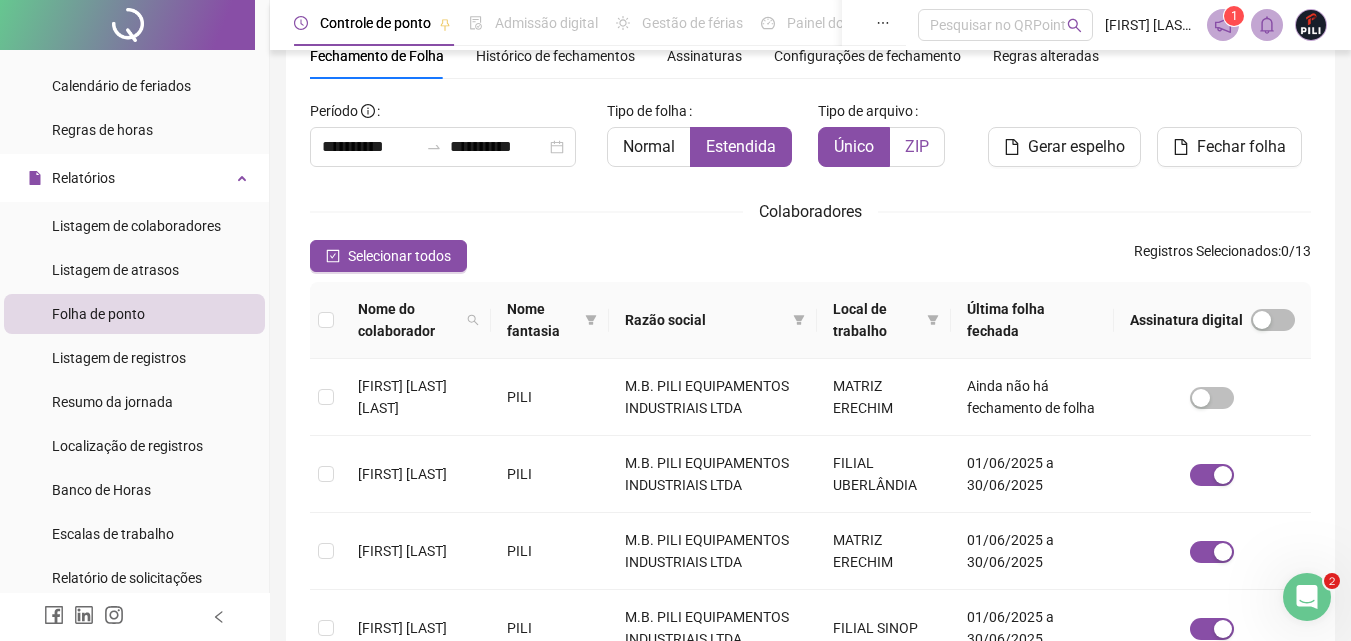click on "ZIP" at bounding box center [917, 147] 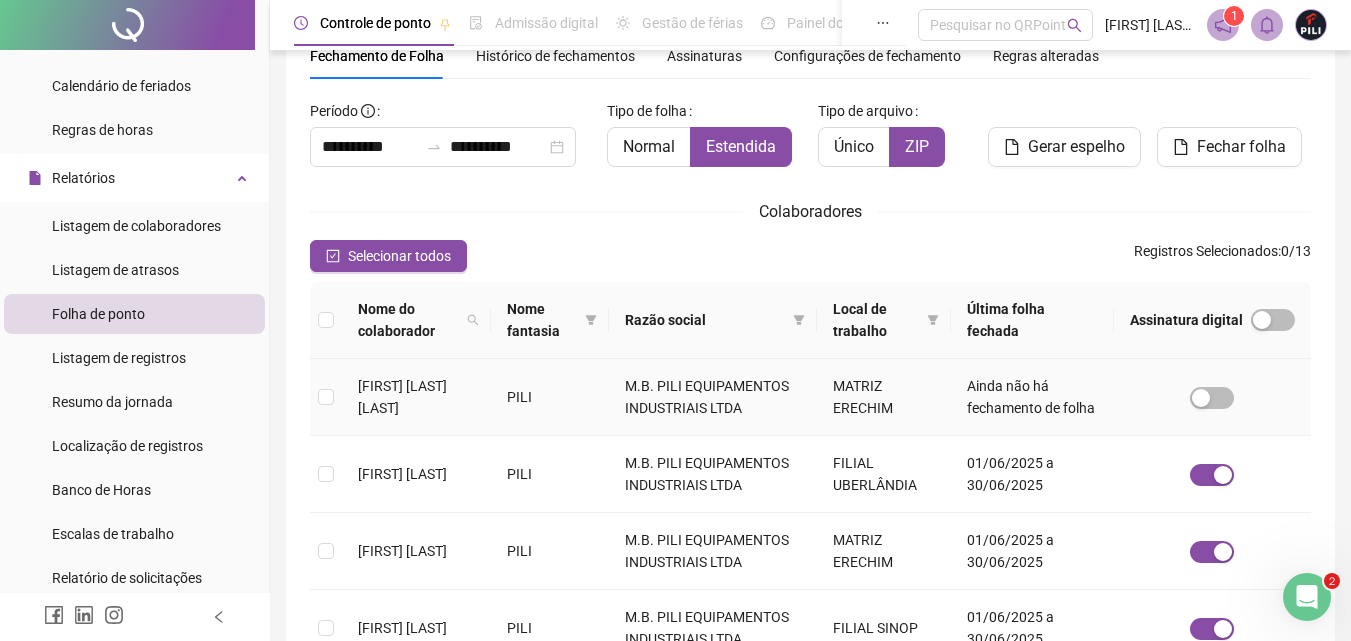 scroll, scrollTop: 289, scrollLeft: 0, axis: vertical 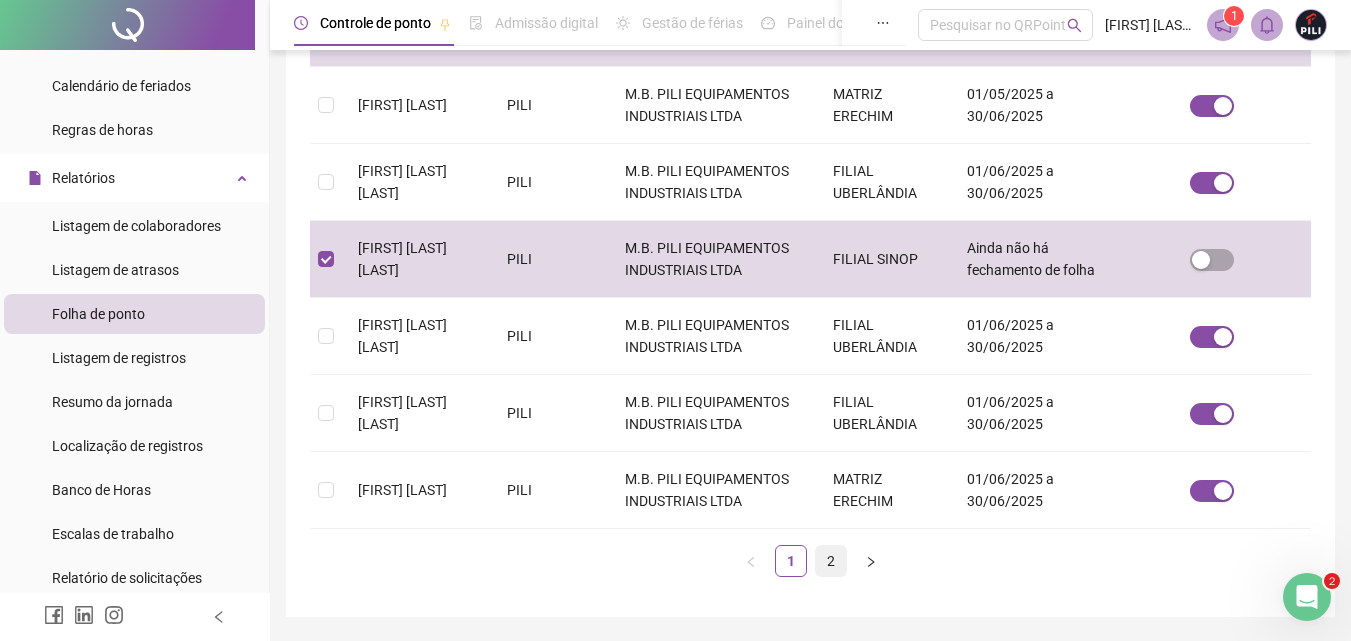 click on "2" at bounding box center (831, 561) 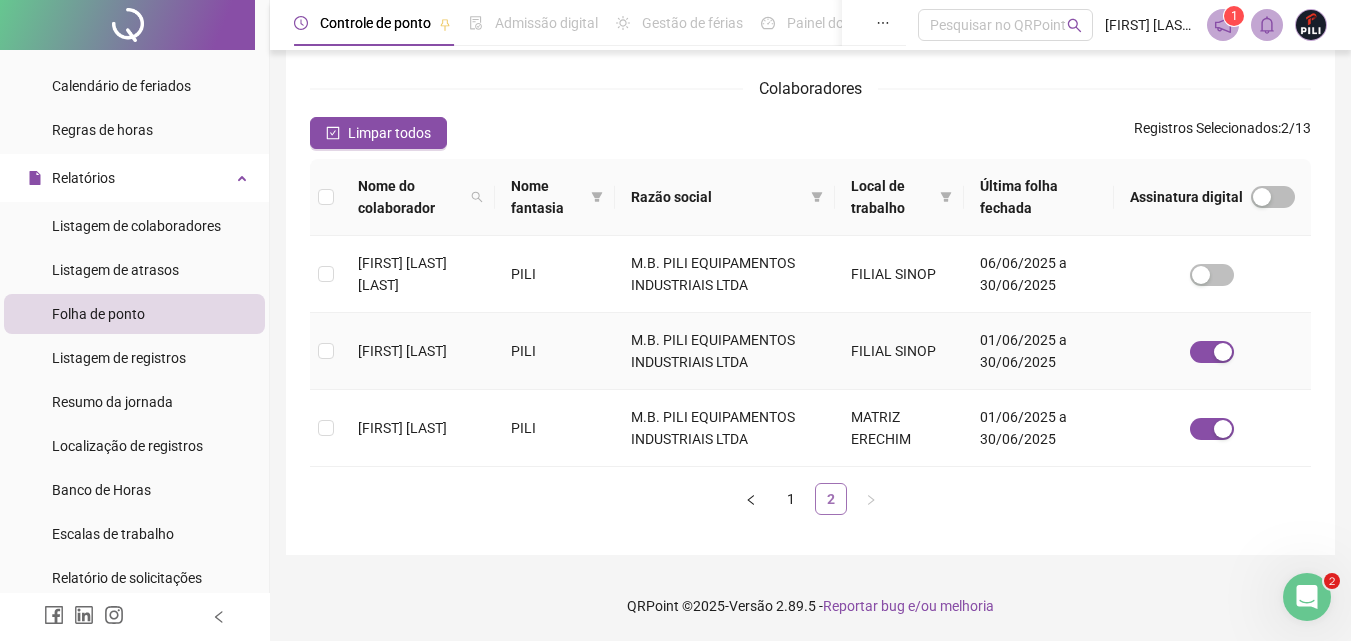 scroll, scrollTop: 89, scrollLeft: 0, axis: vertical 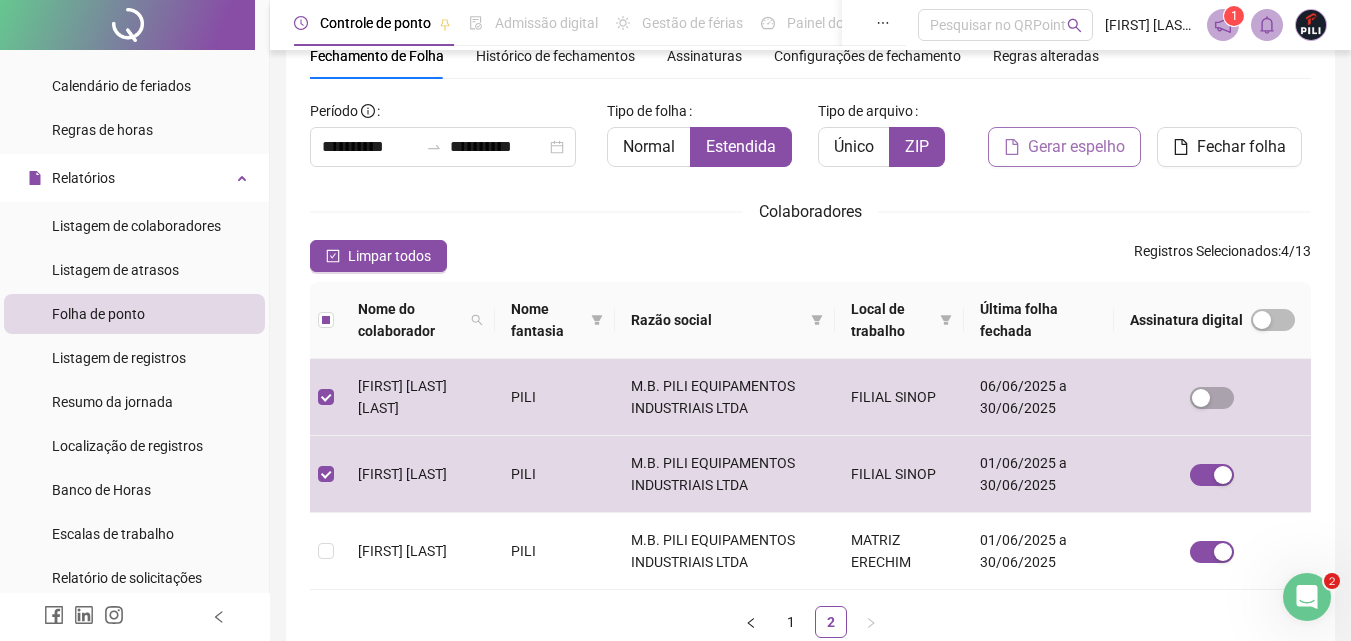 click on "Gerar espelho" at bounding box center (1076, 147) 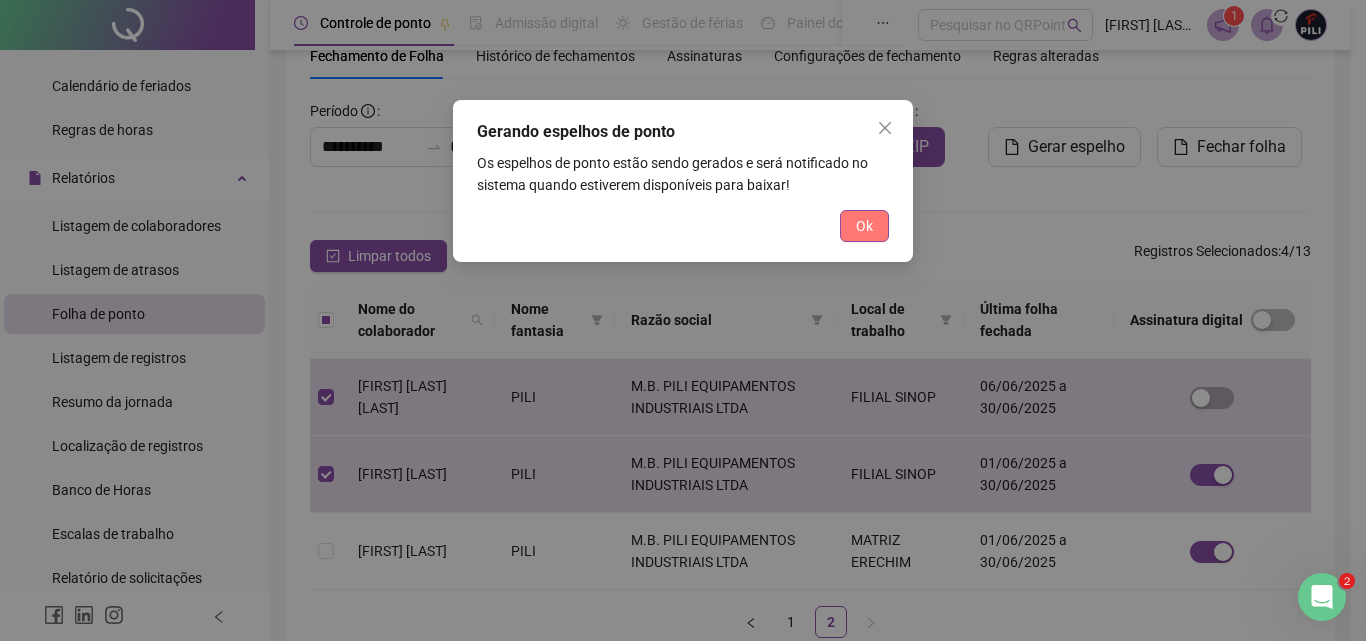 click on "Ok" at bounding box center (864, 226) 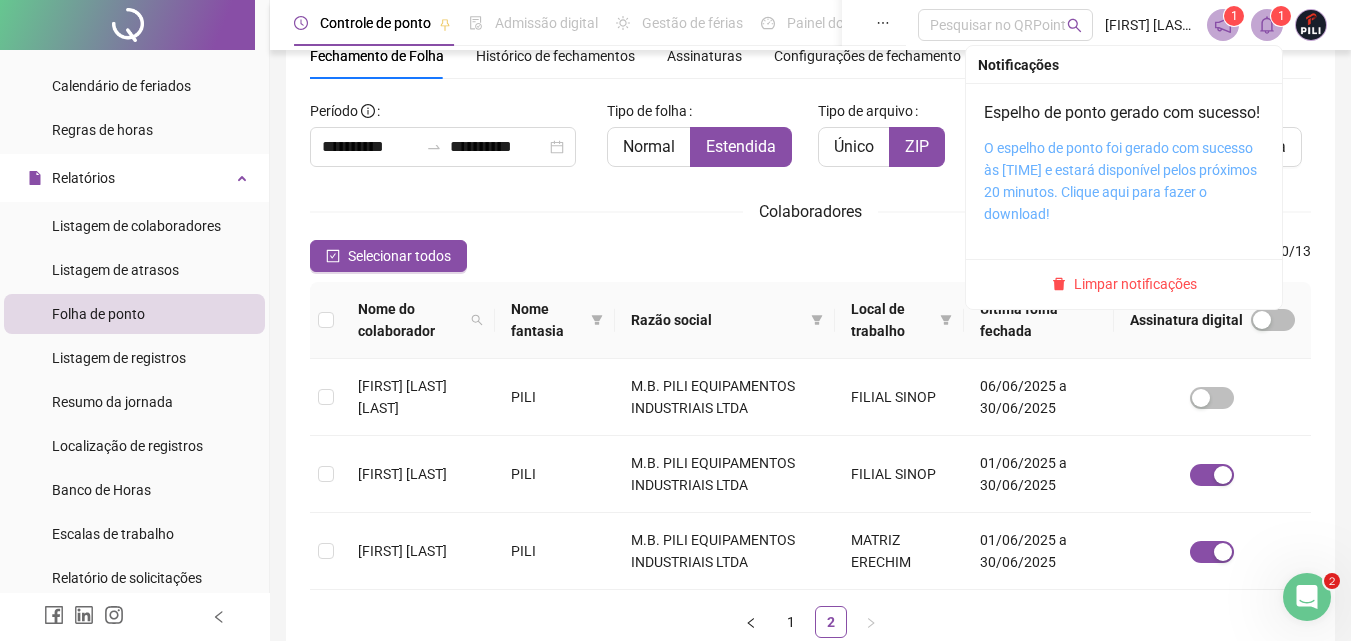 click on "O espelho de ponto foi gerado com sucesso às [TIME] e estará disponível pelos próximos 20 minutos.
Clique aqui para fazer o download!" at bounding box center (1120, 181) 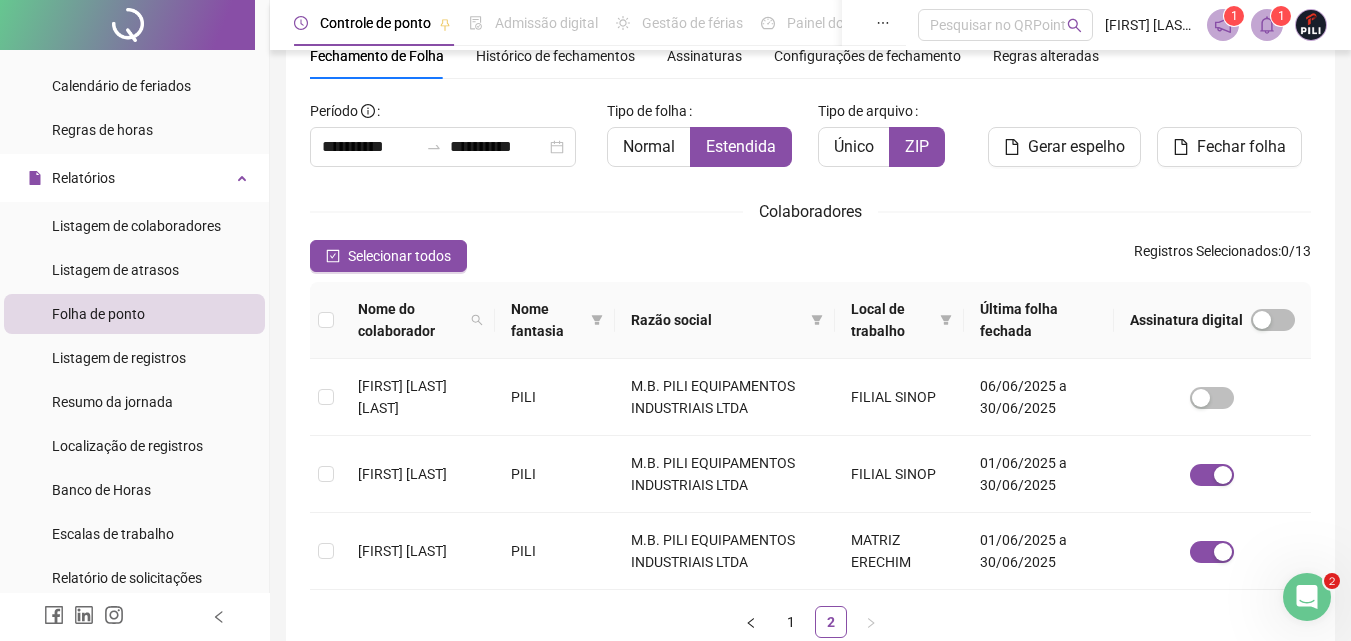 scroll, scrollTop: 0, scrollLeft: 0, axis: both 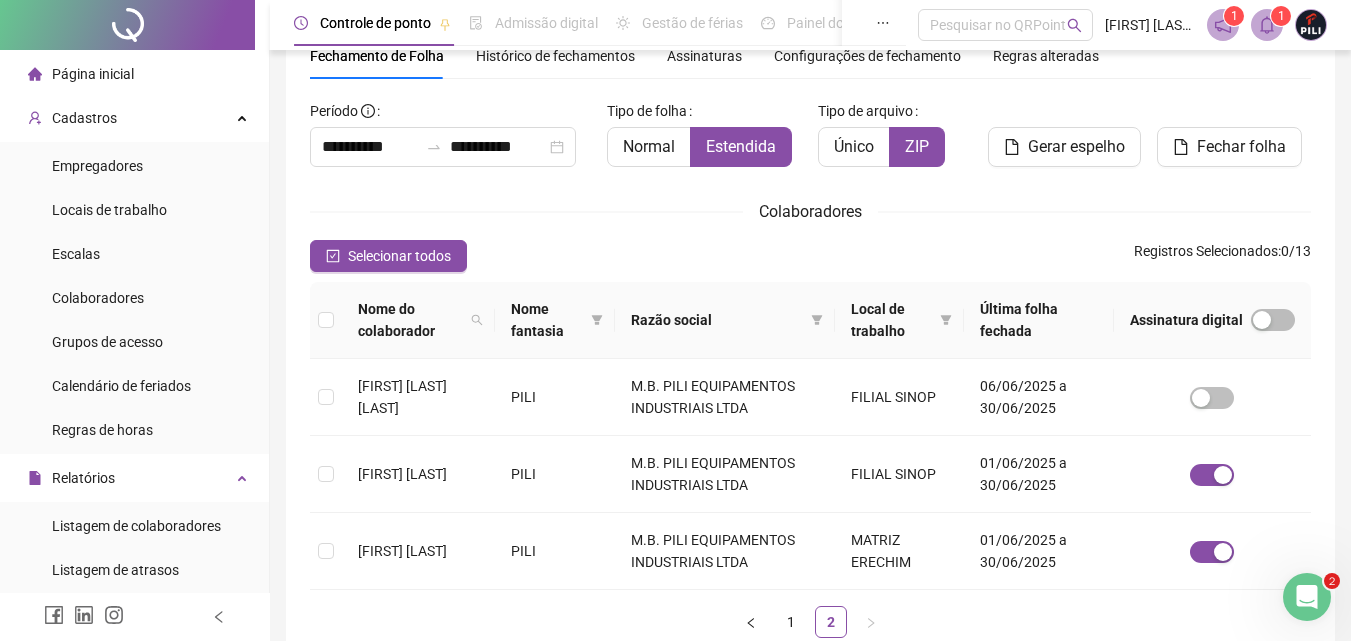 click on "Página inicial" at bounding box center [93, 74] 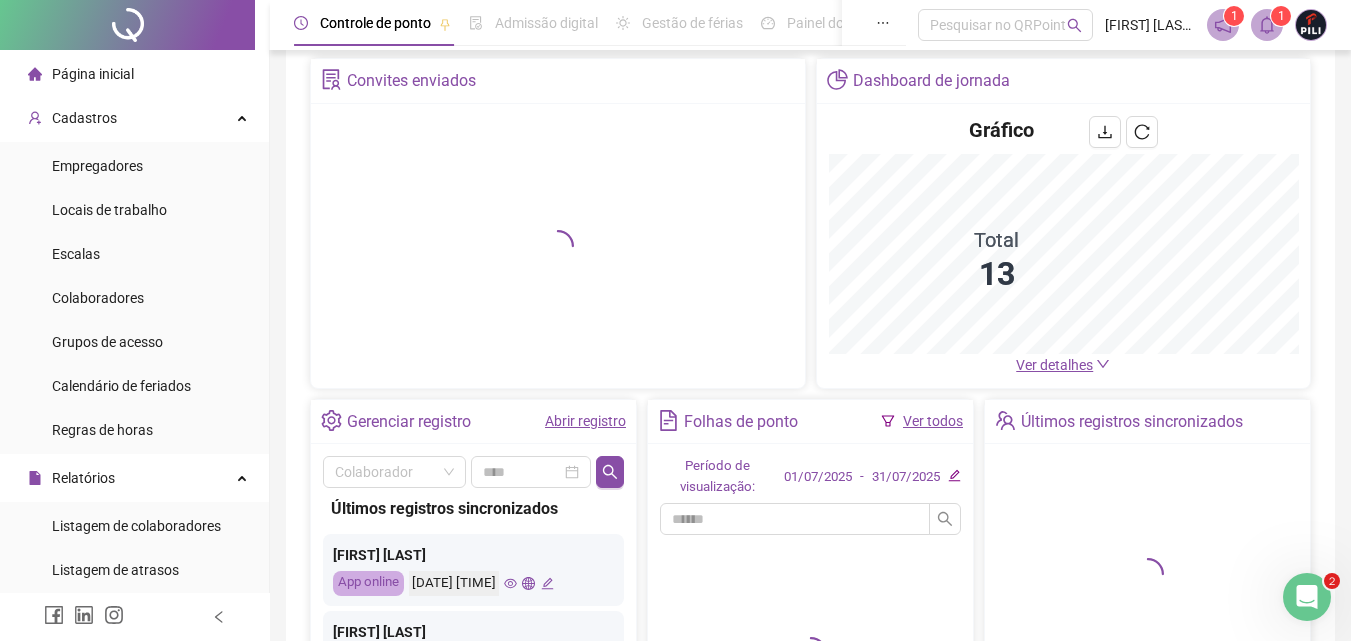 click on "Abrir registro" at bounding box center (585, 421) 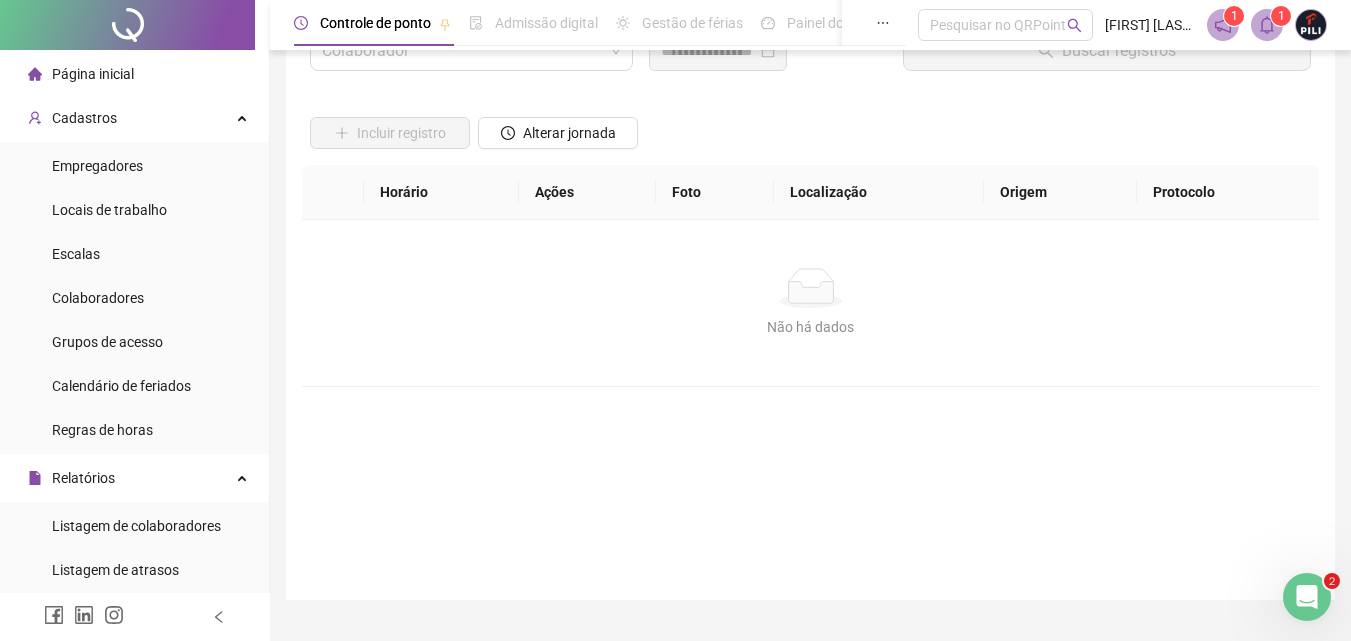click on "Nome do colaborador Colaborador Data      Buscar registros   Incluir registro   Alterar jornada Horário Ações Foto Localização Origem Protocolo               Não há dados Não há dados Ajustes do dia Observações da folha Desconsiderar intervalo pré-assinalado   Sim Não Abonar dia inteiro Sim Não Abonar Período Salvar alterações" at bounding box center (810, 288) 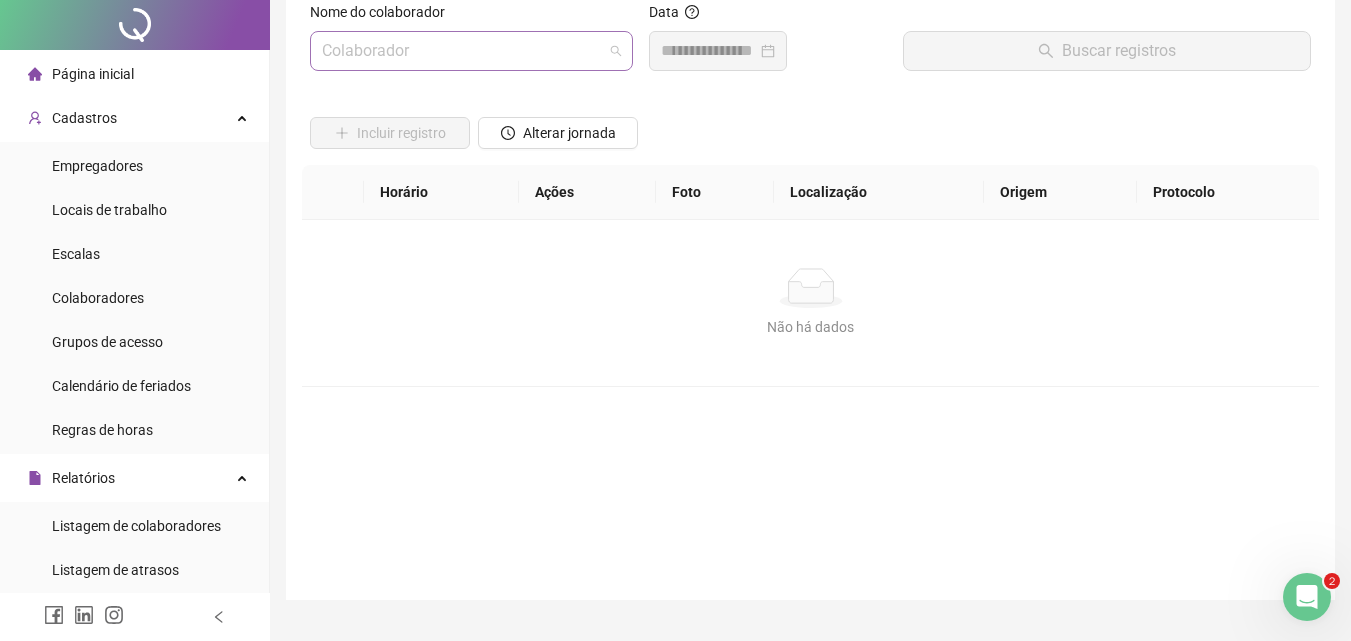 click at bounding box center (462, 51) 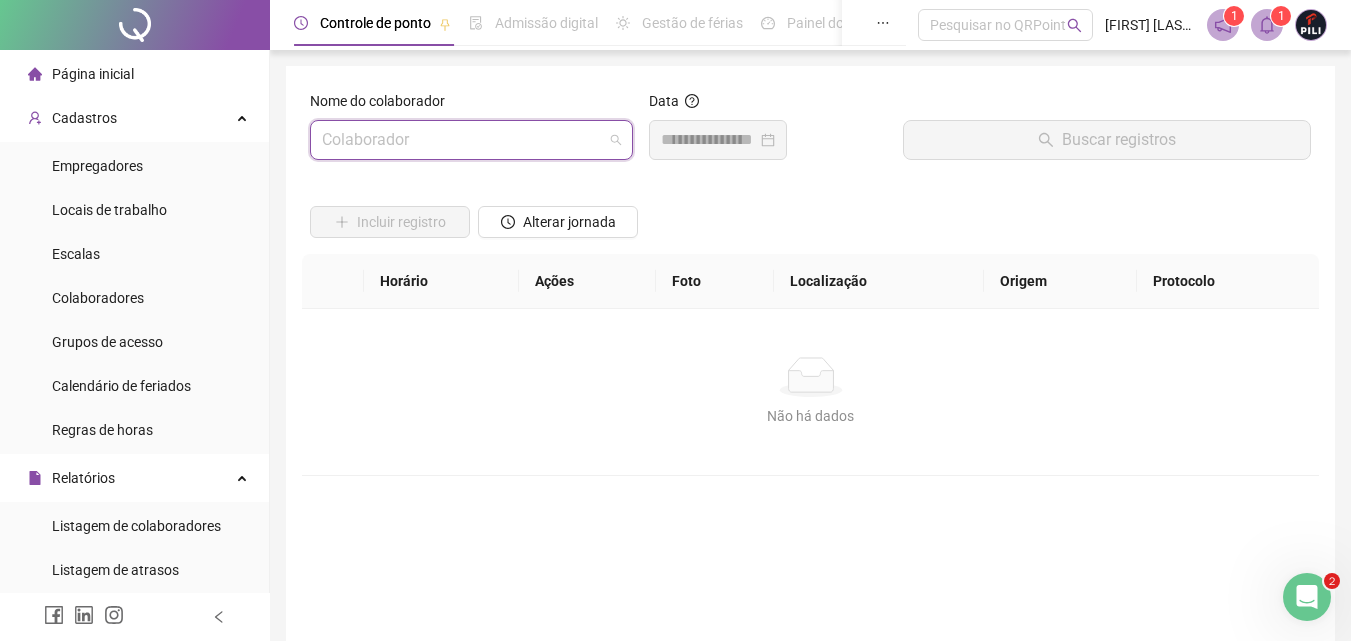 click on "[FIRST] [LAST]" at bounding box center (310, 164) 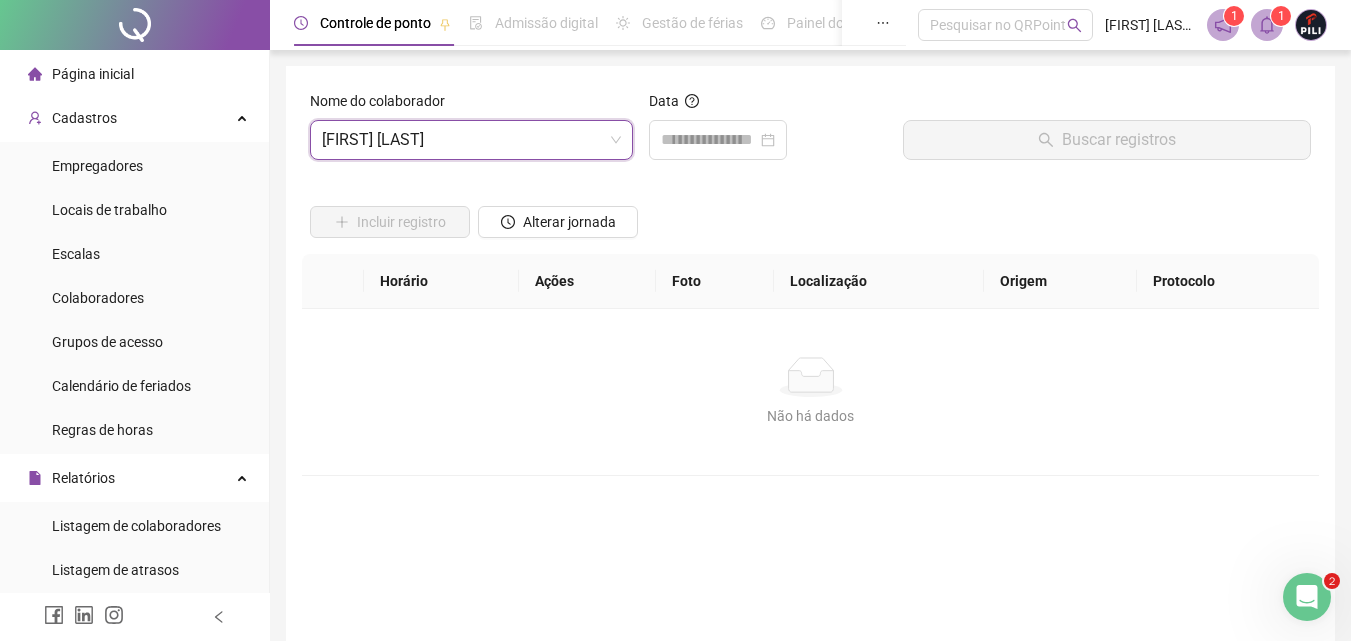 click on "Horário" at bounding box center (441, 281) 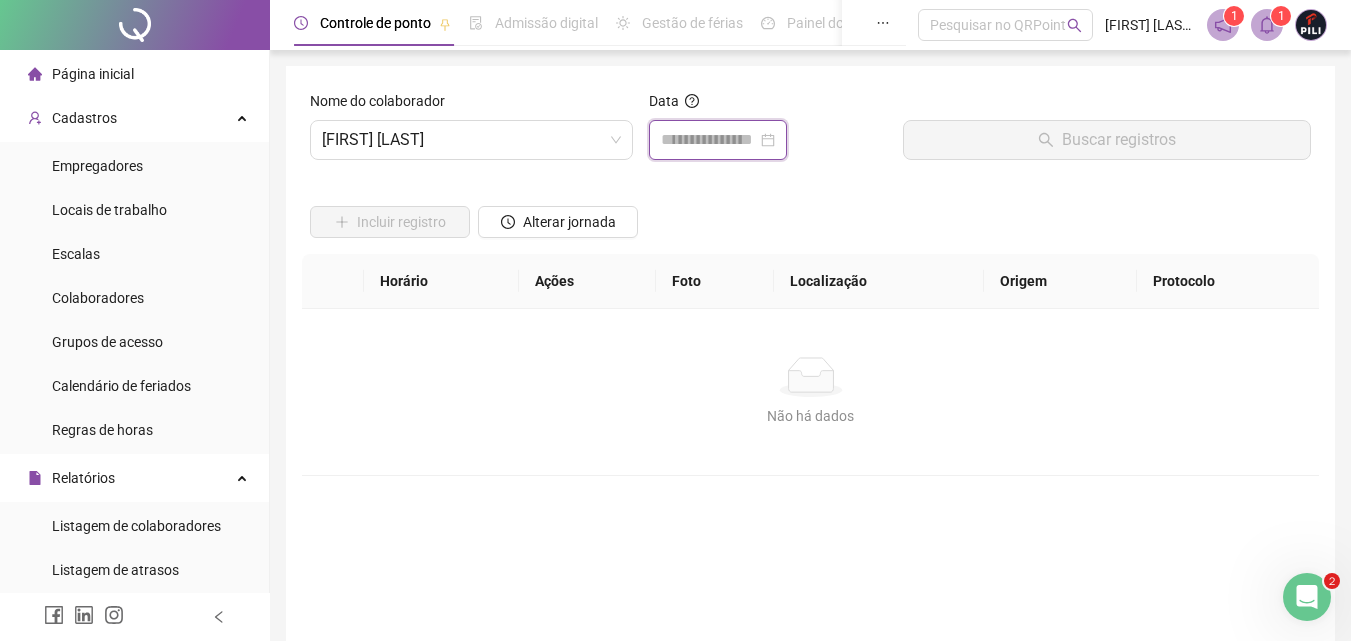 click at bounding box center [709, 140] 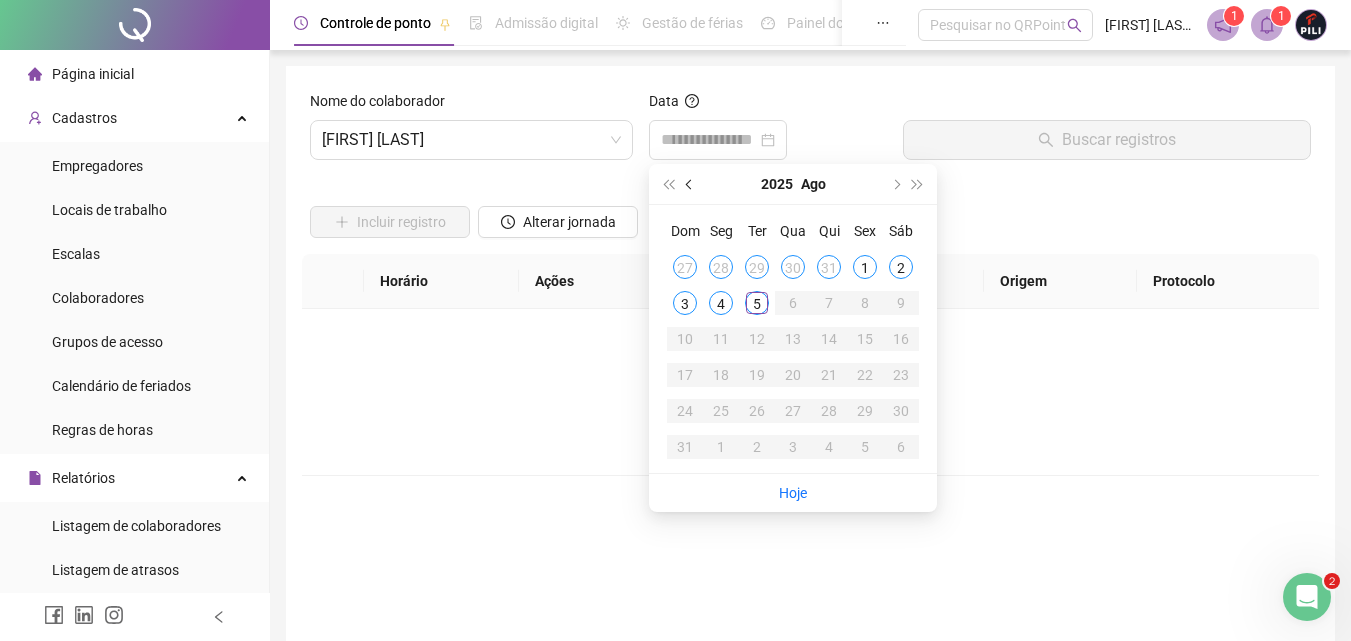 click at bounding box center (690, 184) 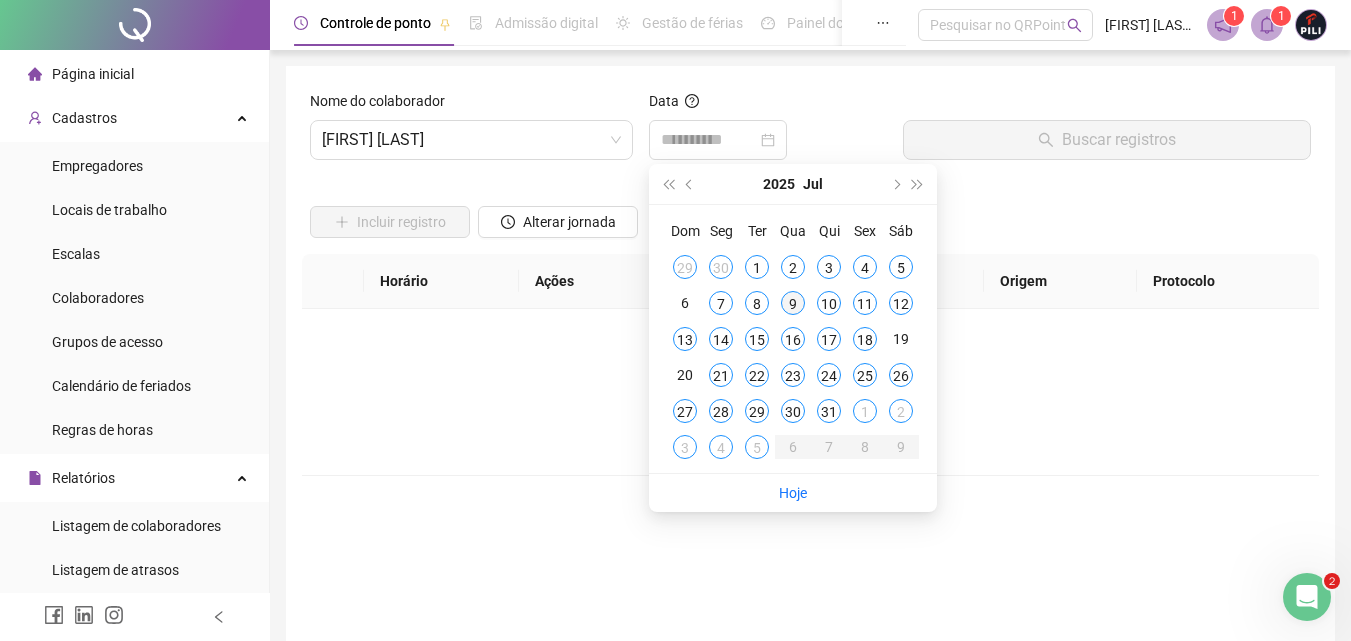 type on "**********" 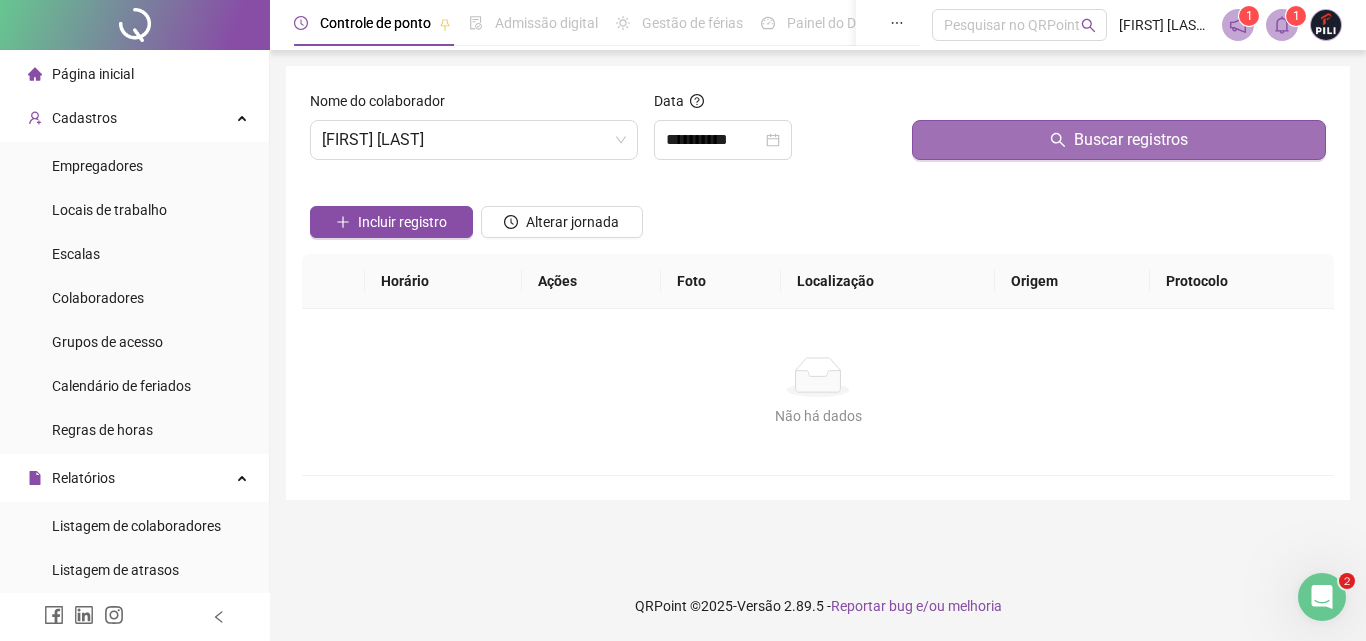 click on "Buscar registros" at bounding box center (1131, 140) 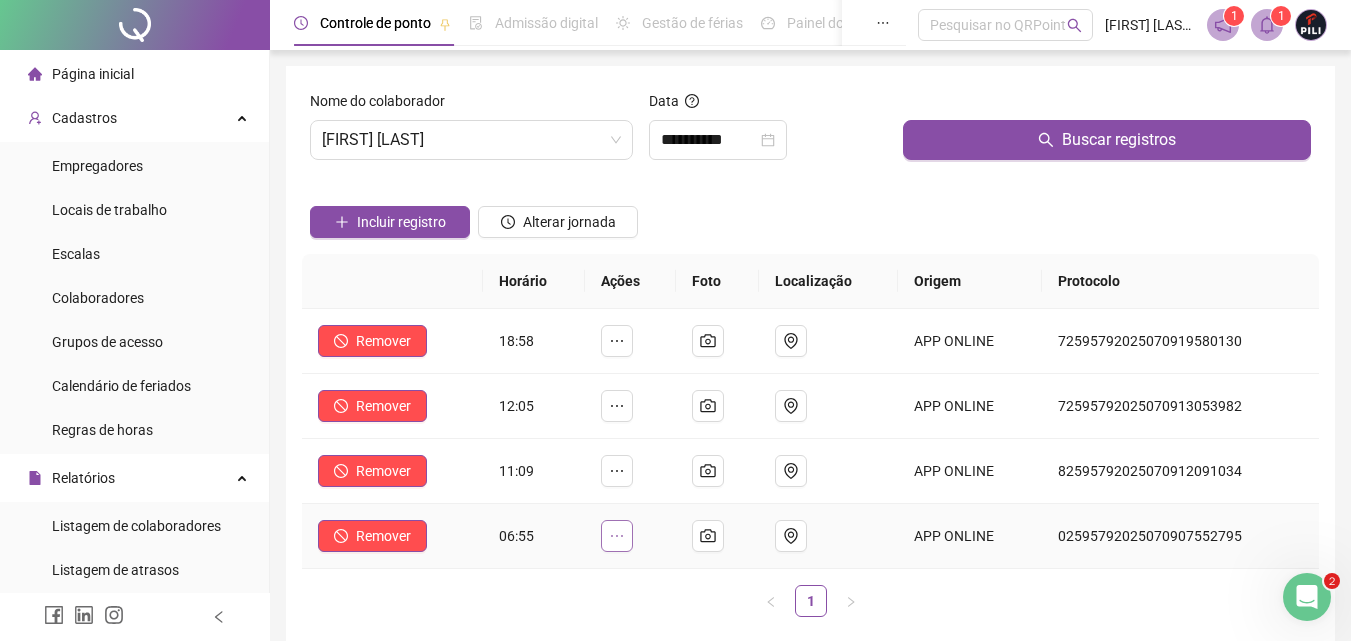 click at bounding box center (617, 536) 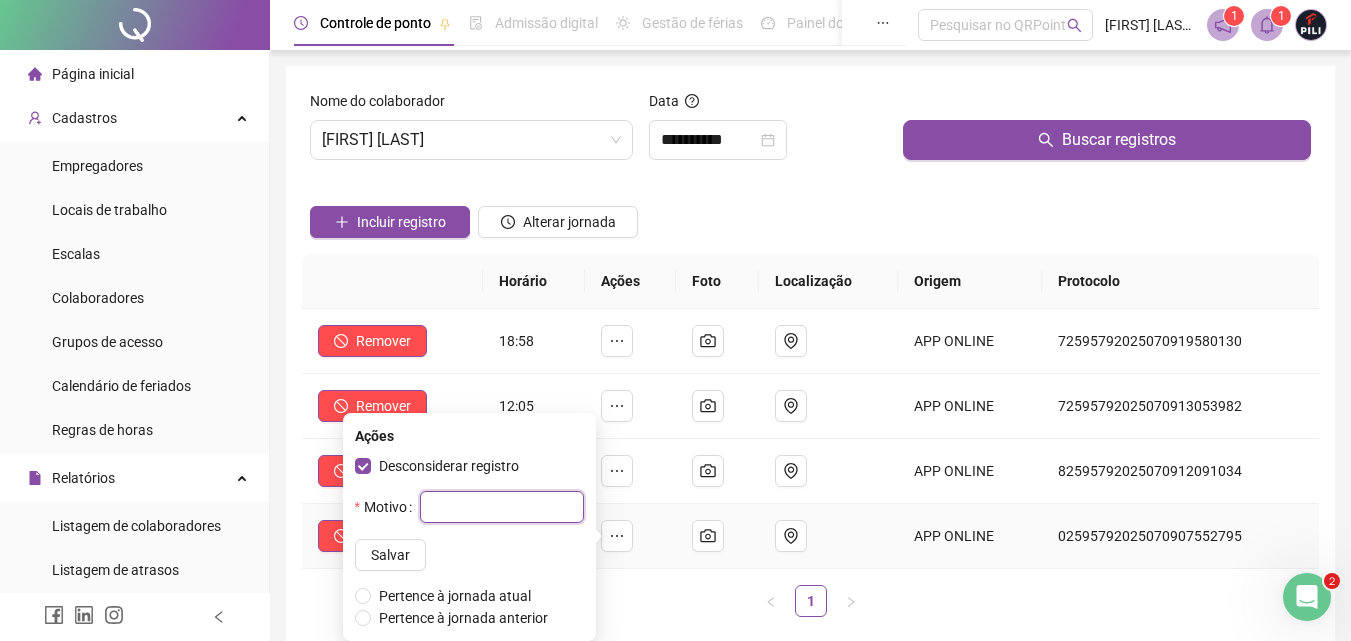 click at bounding box center (502, 507) 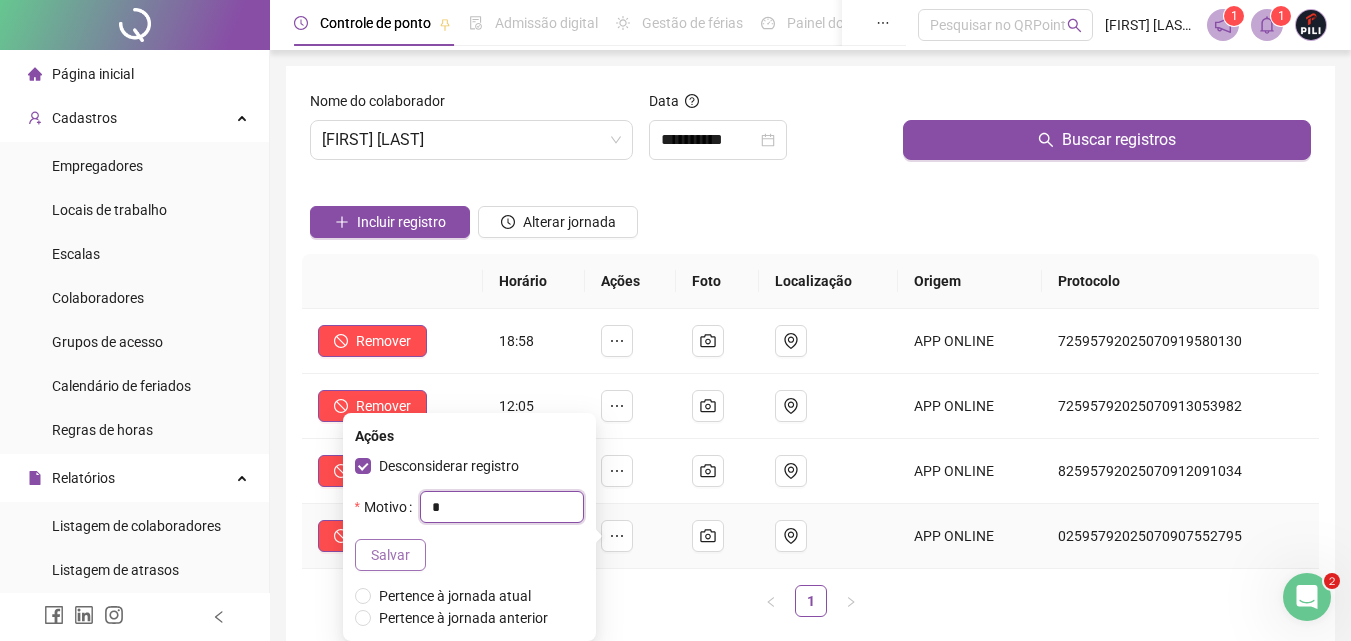 type on "*" 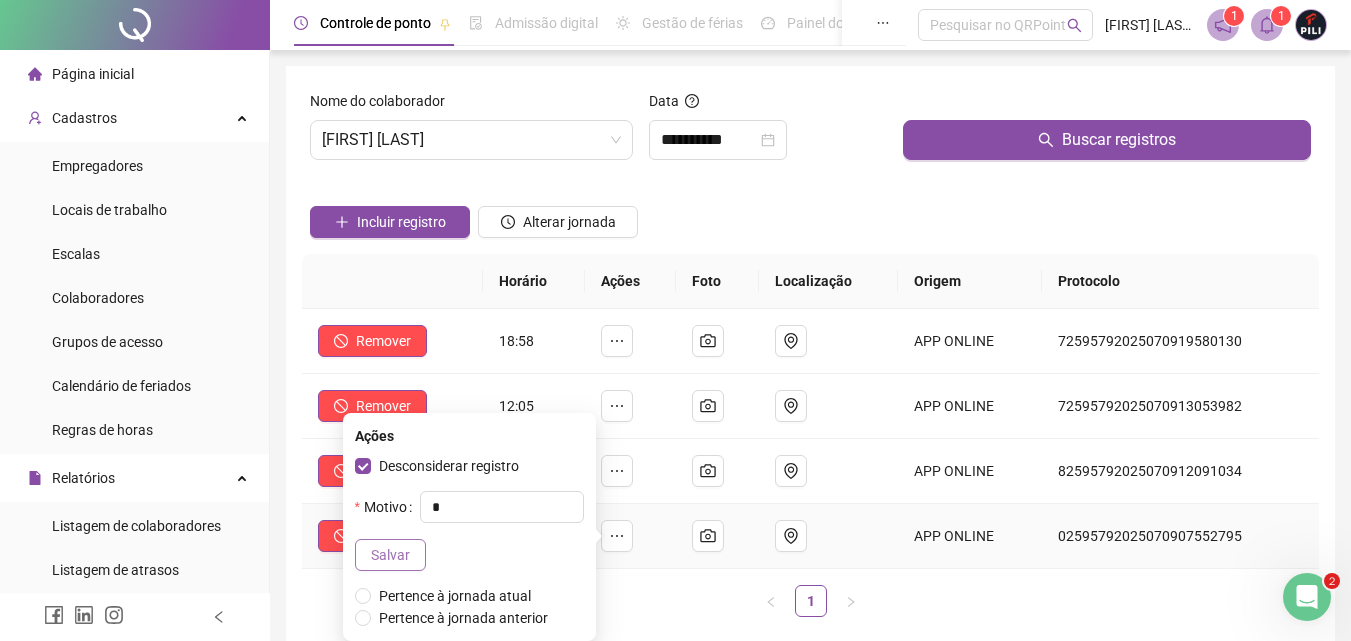 click on "Salvar" at bounding box center [390, 555] 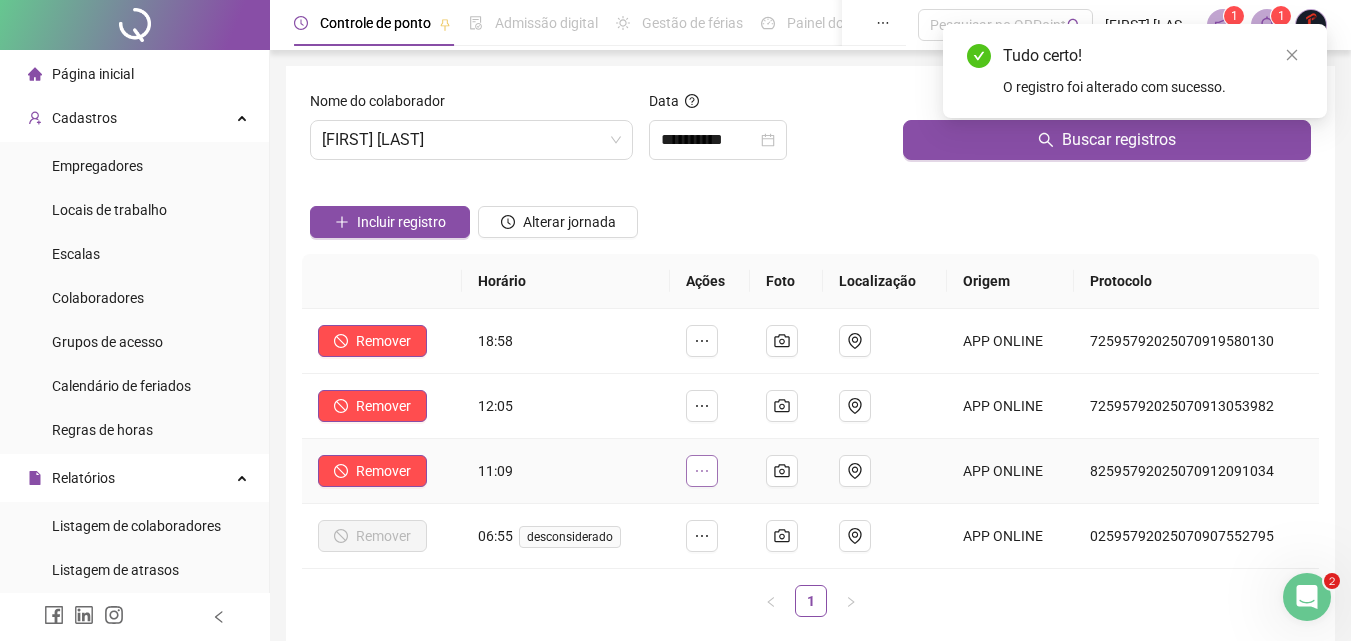 click at bounding box center [702, 471] 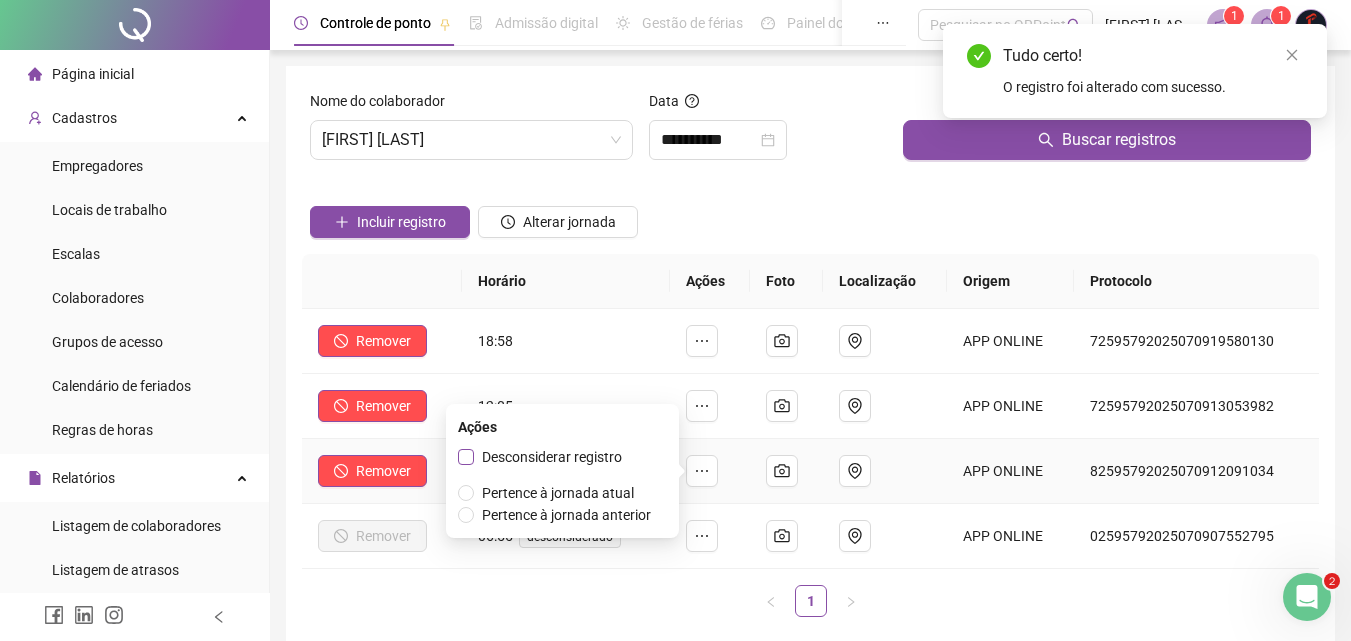 click on "Desconsiderar registro" at bounding box center [544, 457] 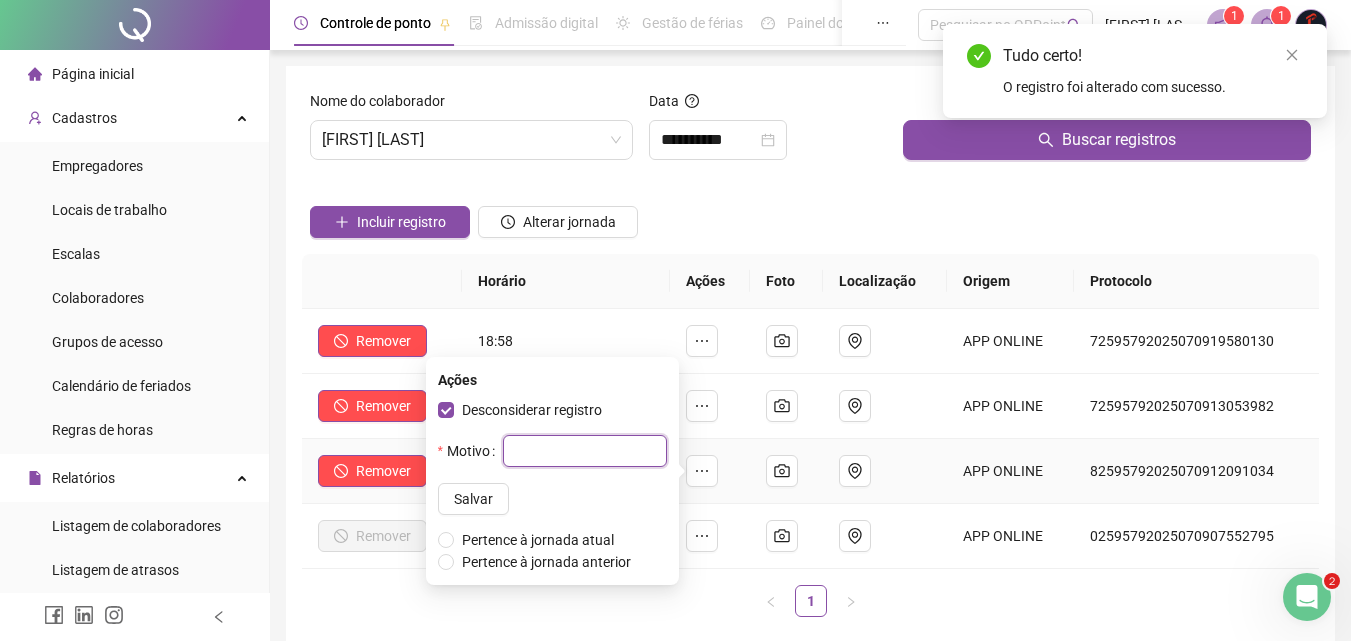 click at bounding box center (585, 451) 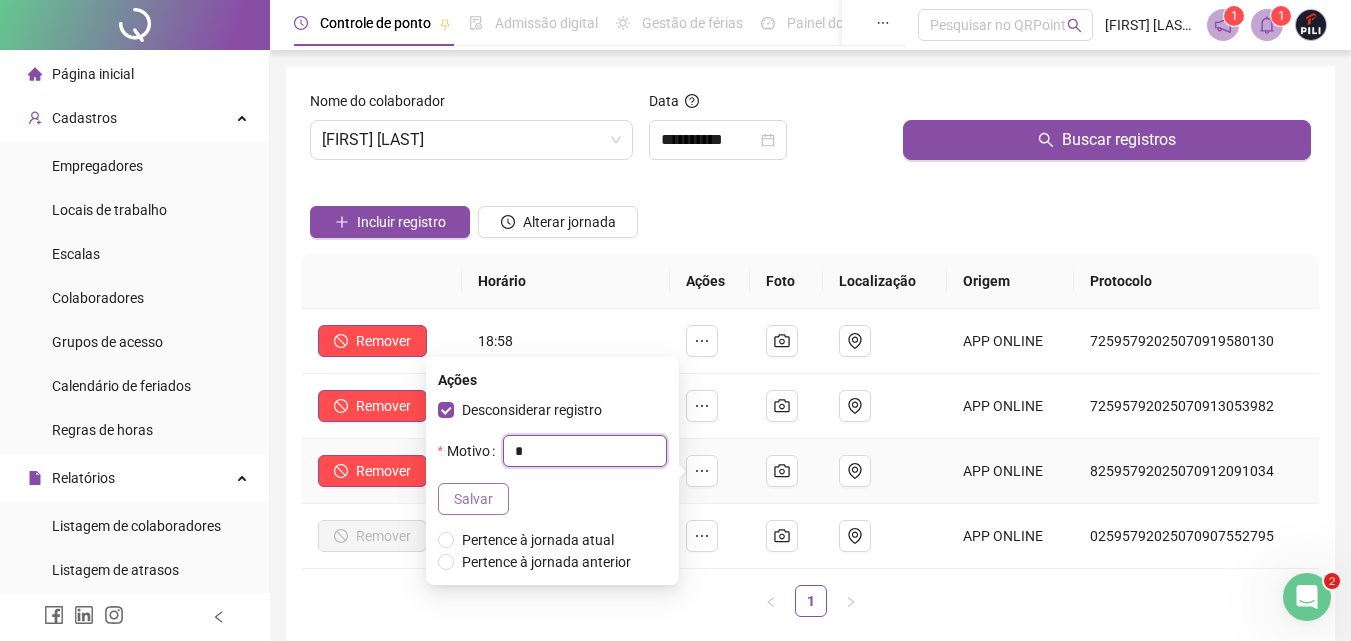 type on "*" 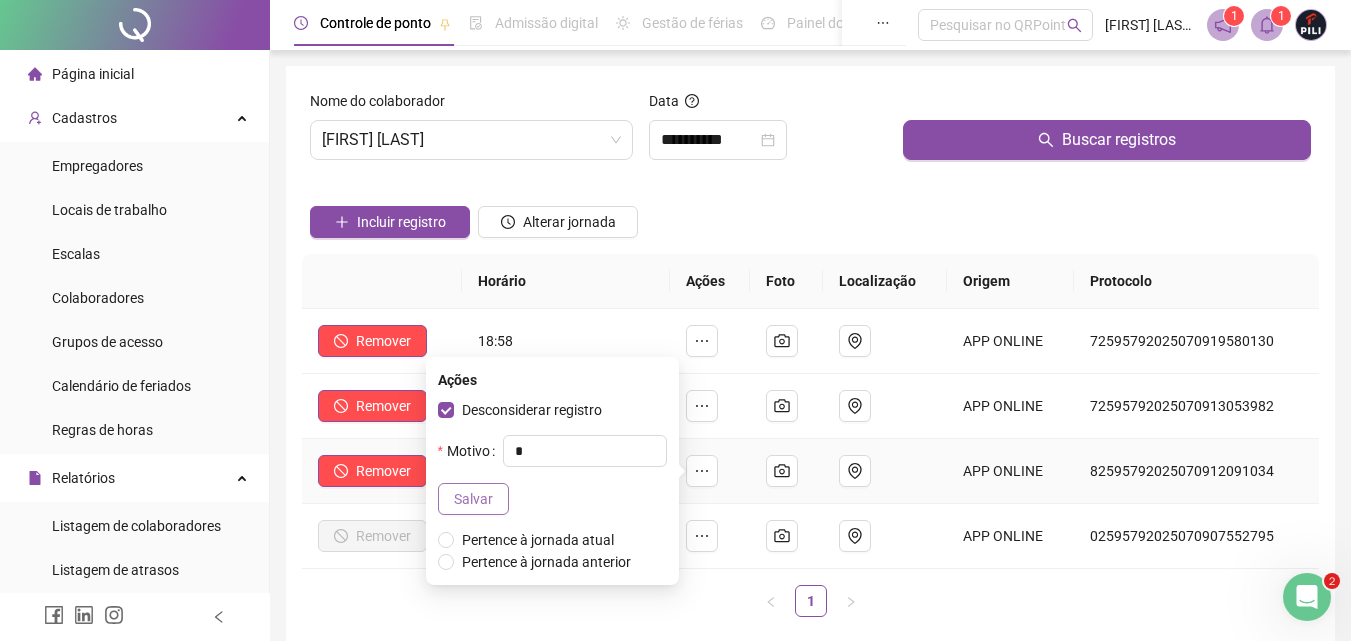 click on "Salvar" at bounding box center [473, 499] 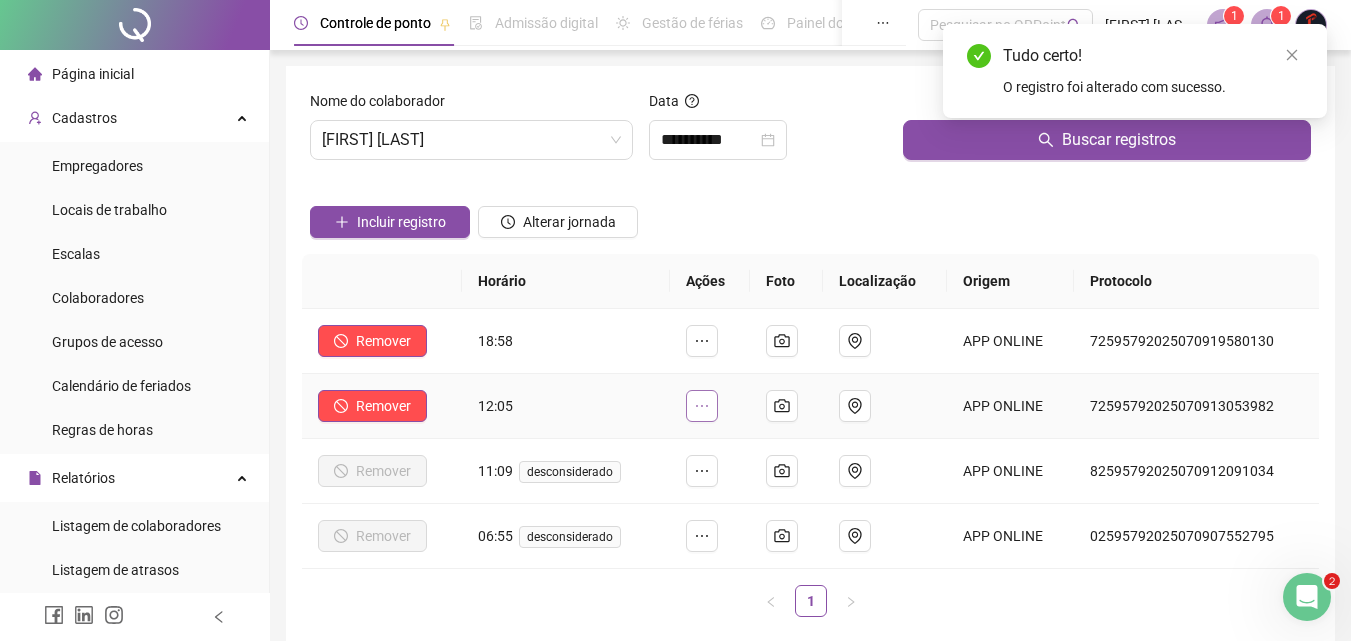 click 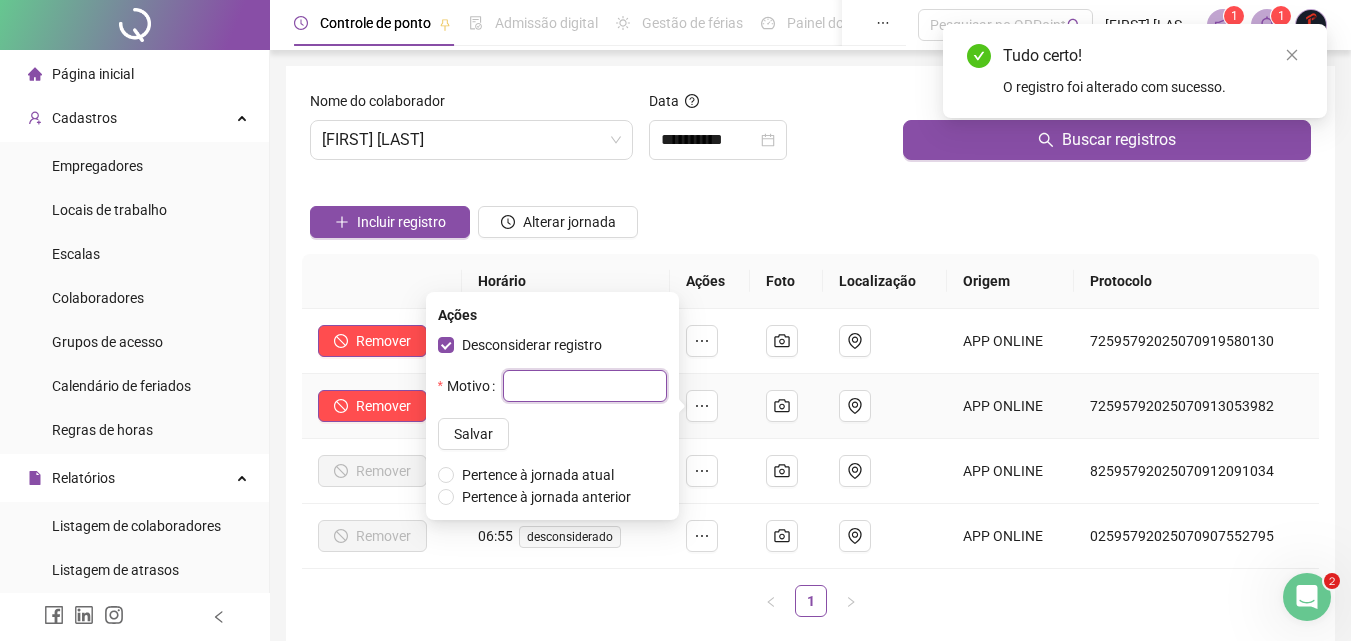 click at bounding box center (585, 386) 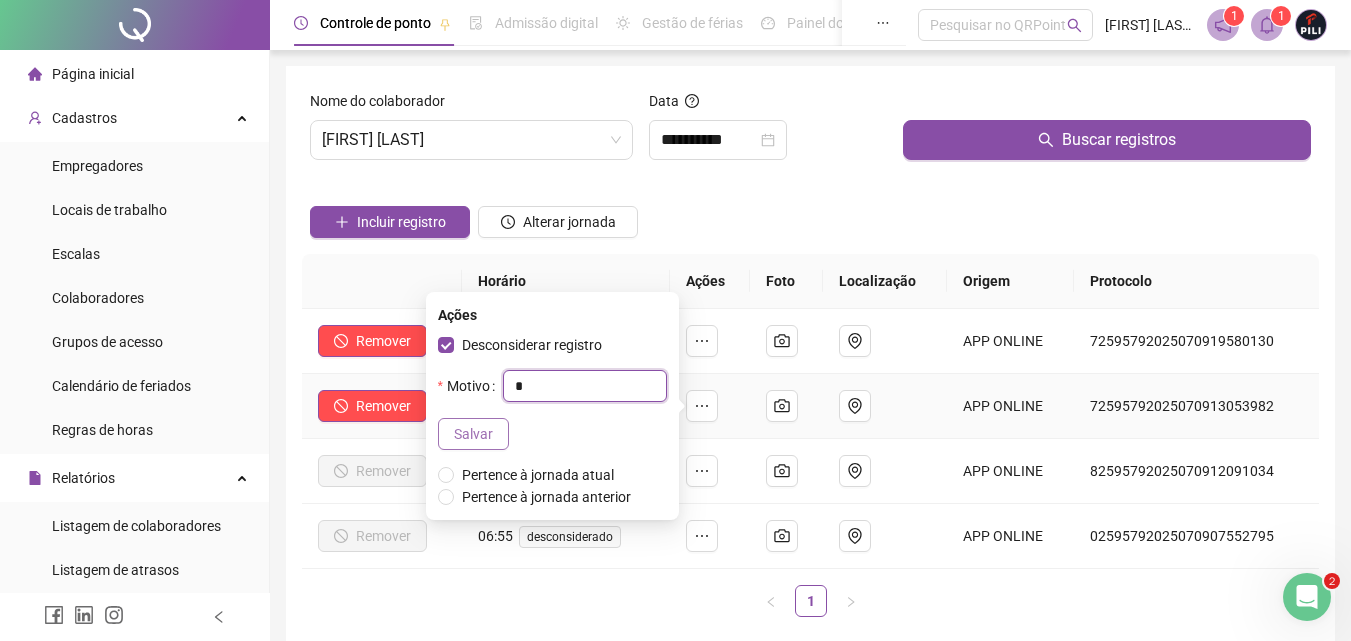 type on "*" 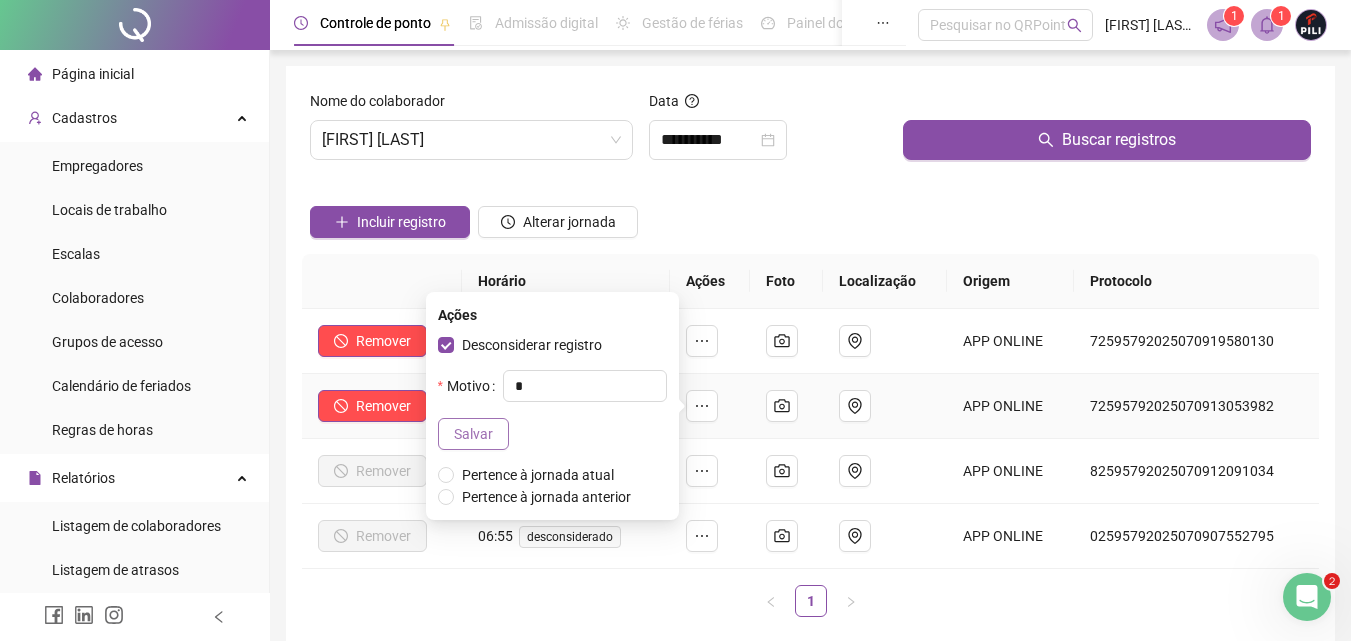 click on "Salvar" at bounding box center [473, 434] 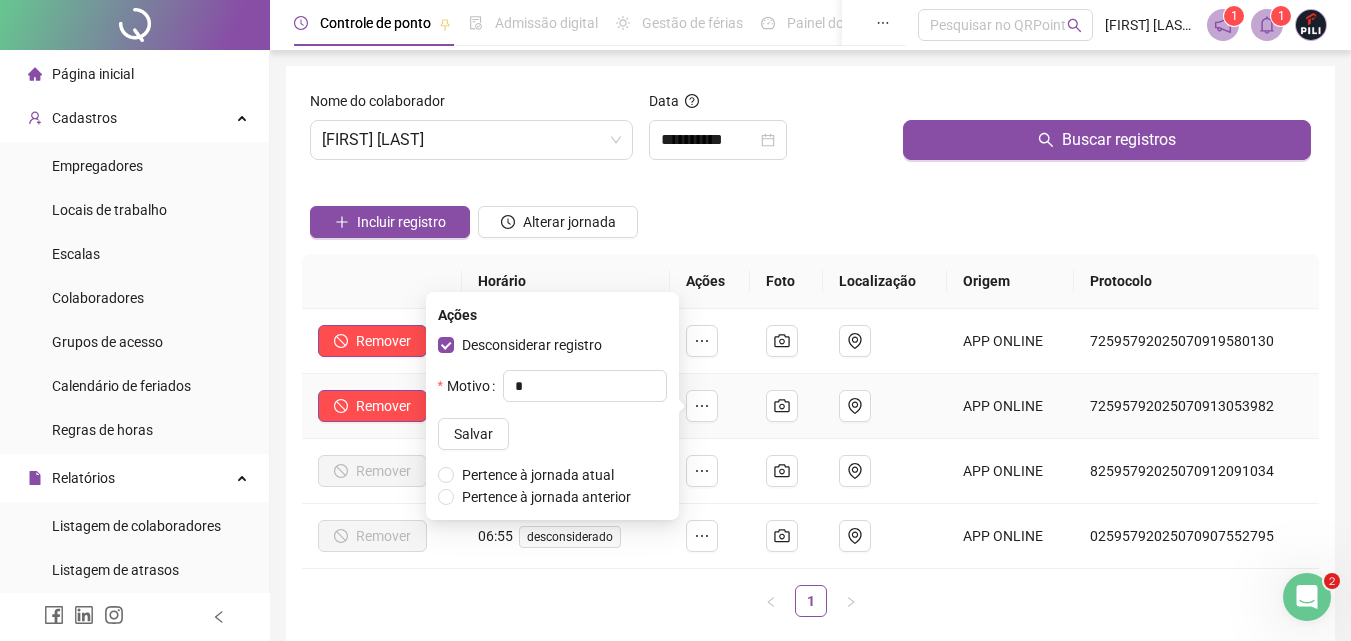 type 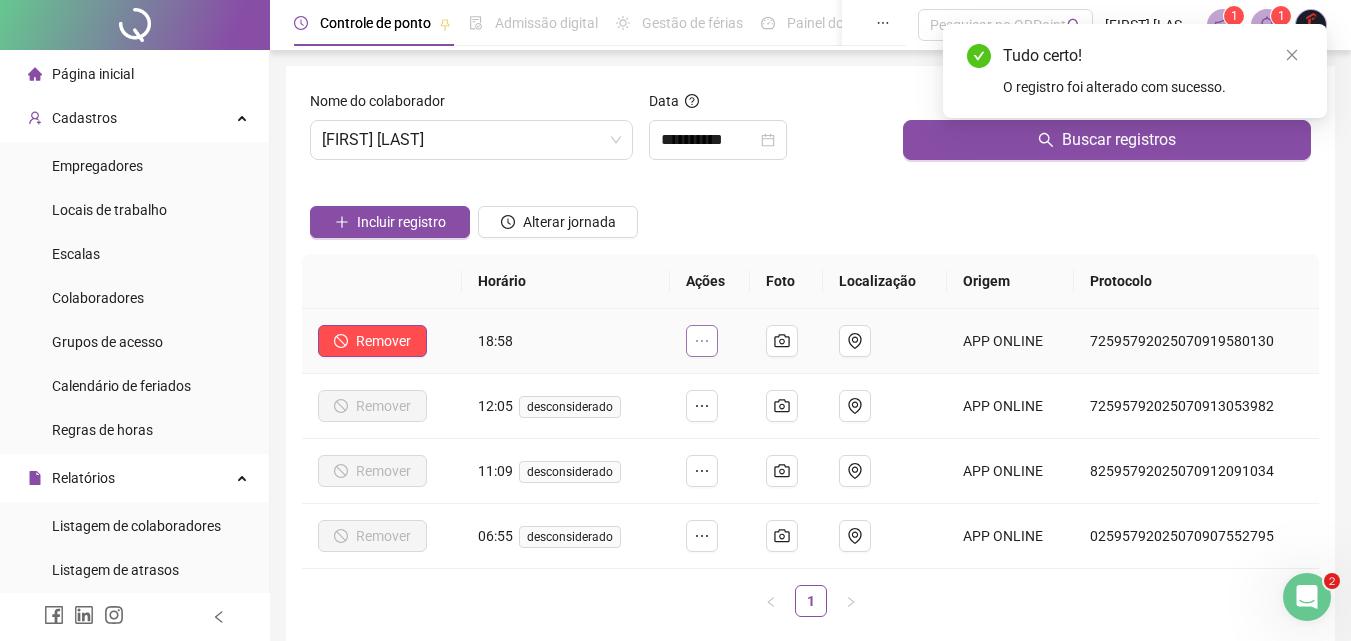 click at bounding box center (702, 341) 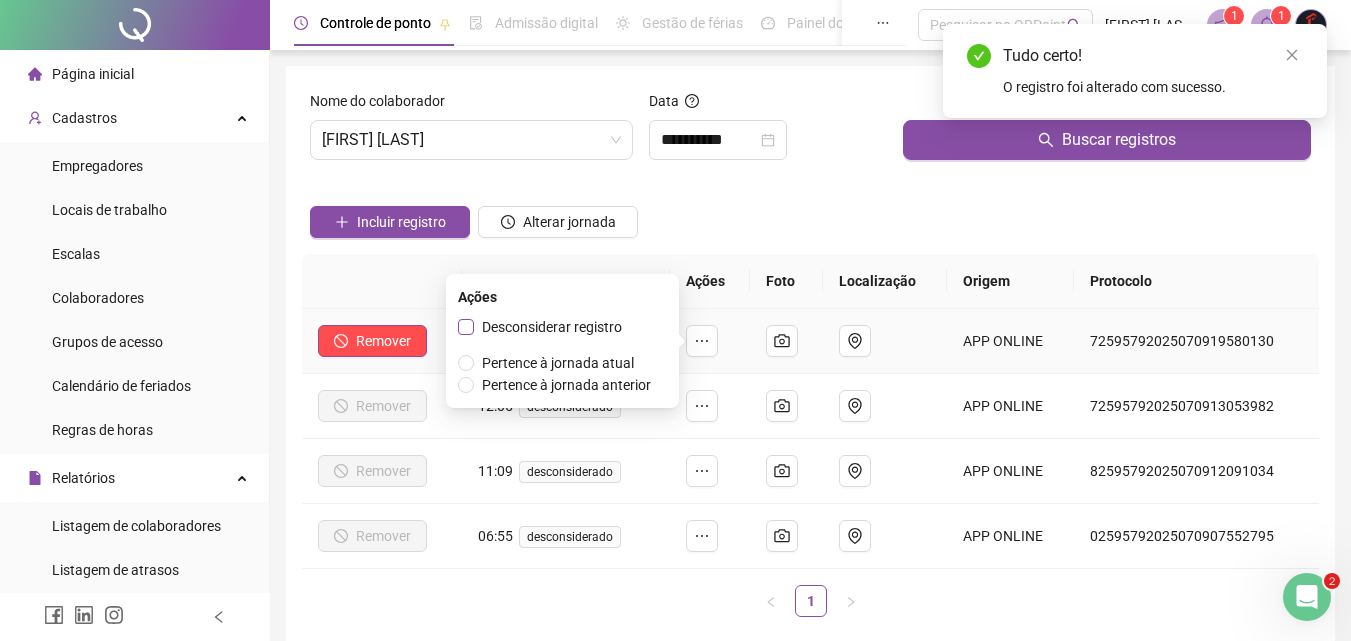 click on "Desconsiderar registro" at bounding box center [552, 327] 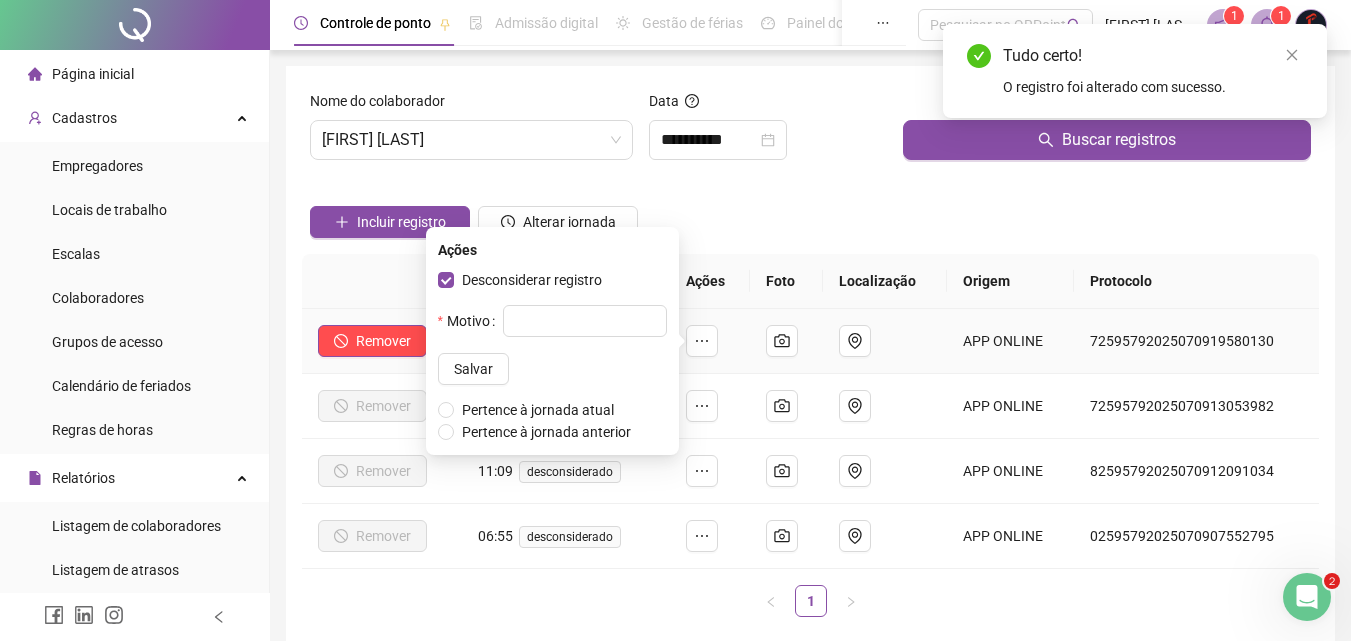 click on "Desconsiderar registro Motivo Salvar Pertence à jornada atual Pertence à jornada anterior" at bounding box center (552, 356) 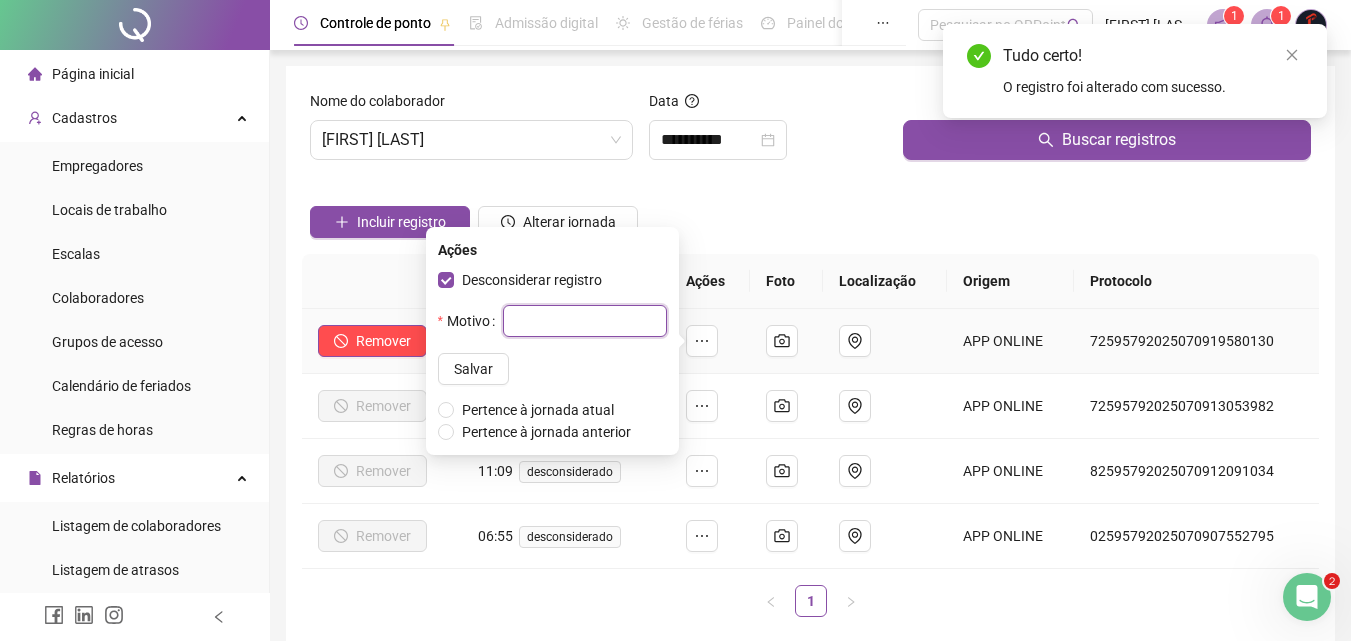click at bounding box center [585, 321] 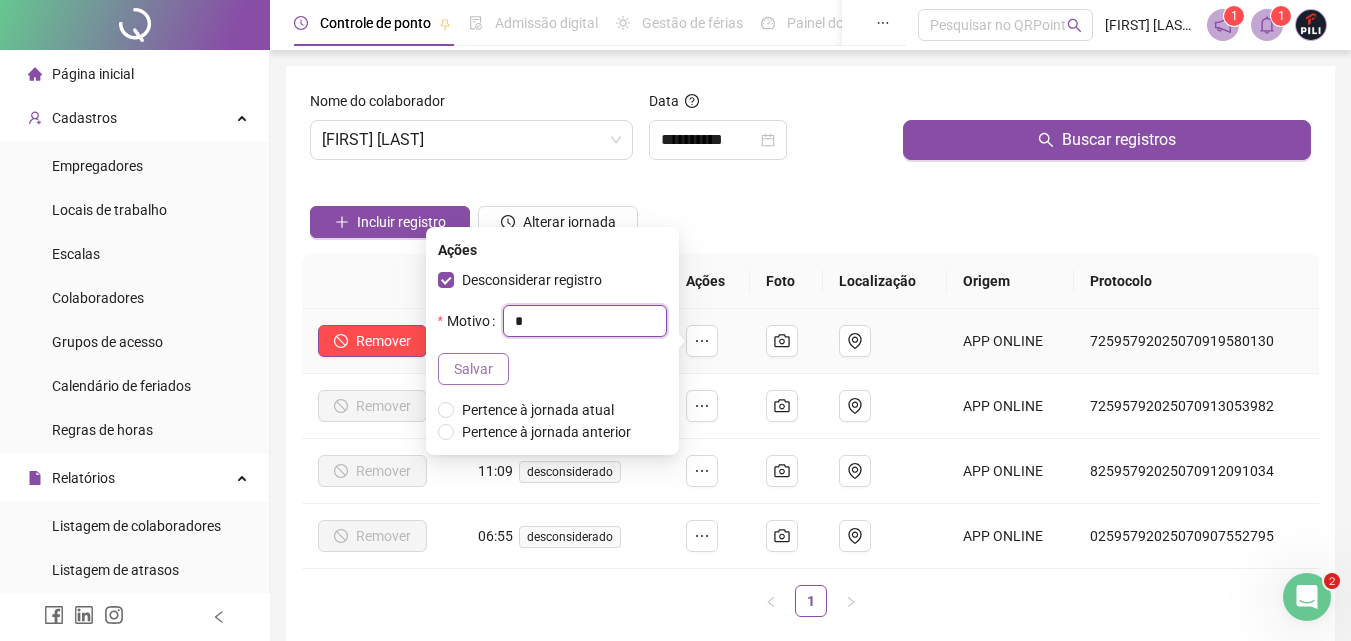 type on "*" 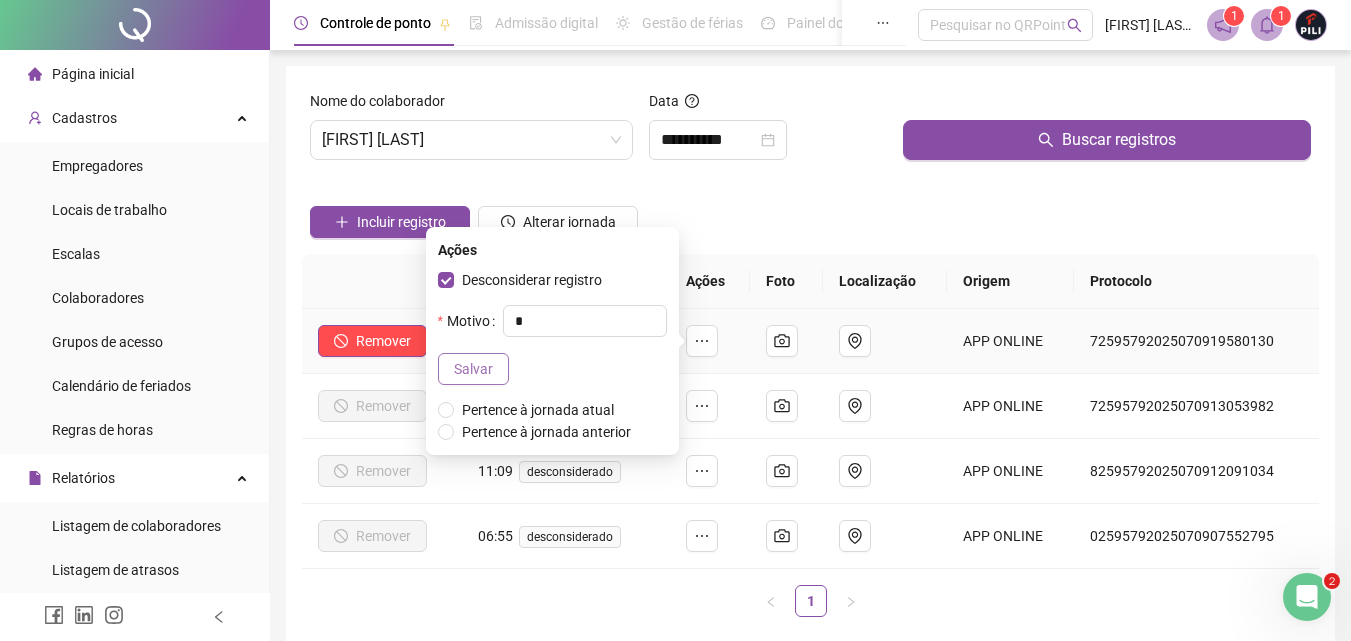click on "Salvar" at bounding box center [473, 369] 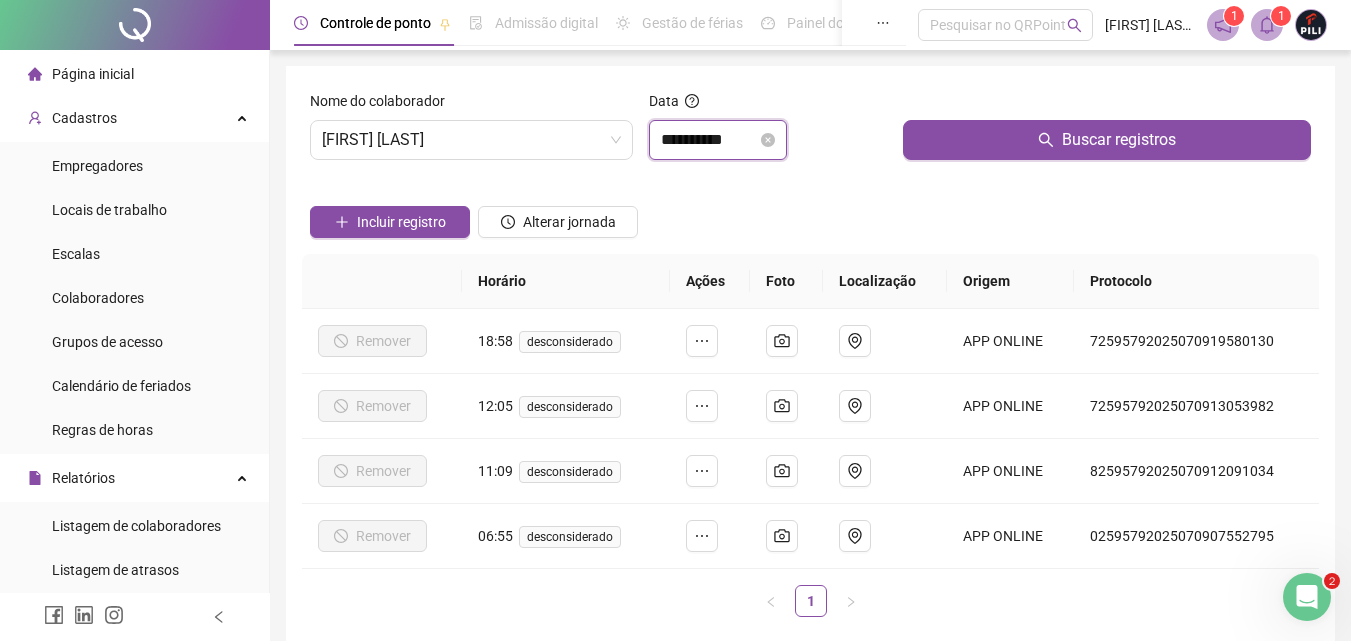 click on "**********" at bounding box center (709, 140) 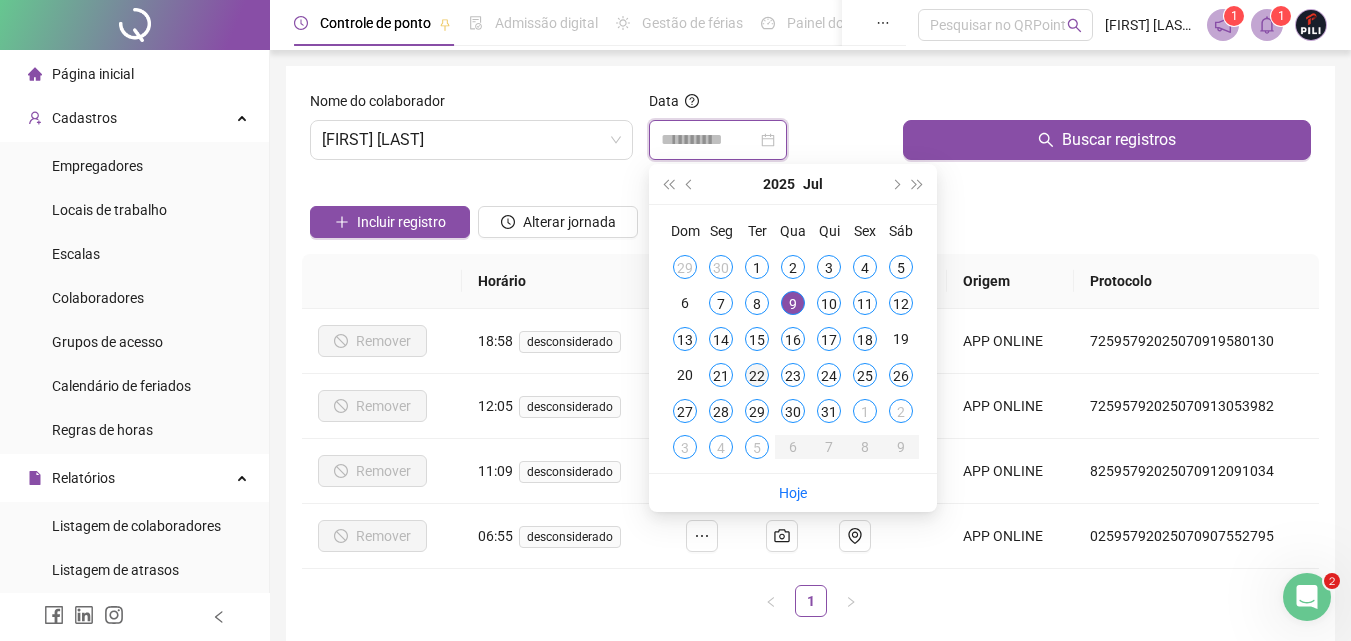 type on "**********" 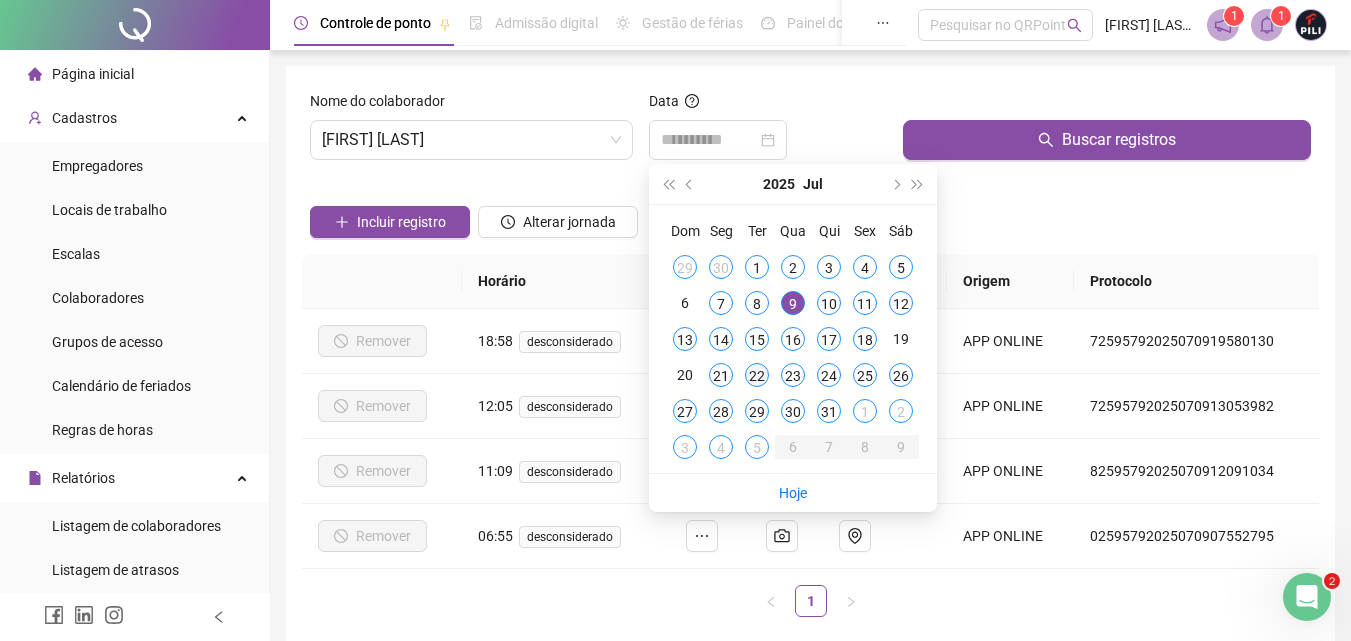 click on "22" at bounding box center [757, 375] 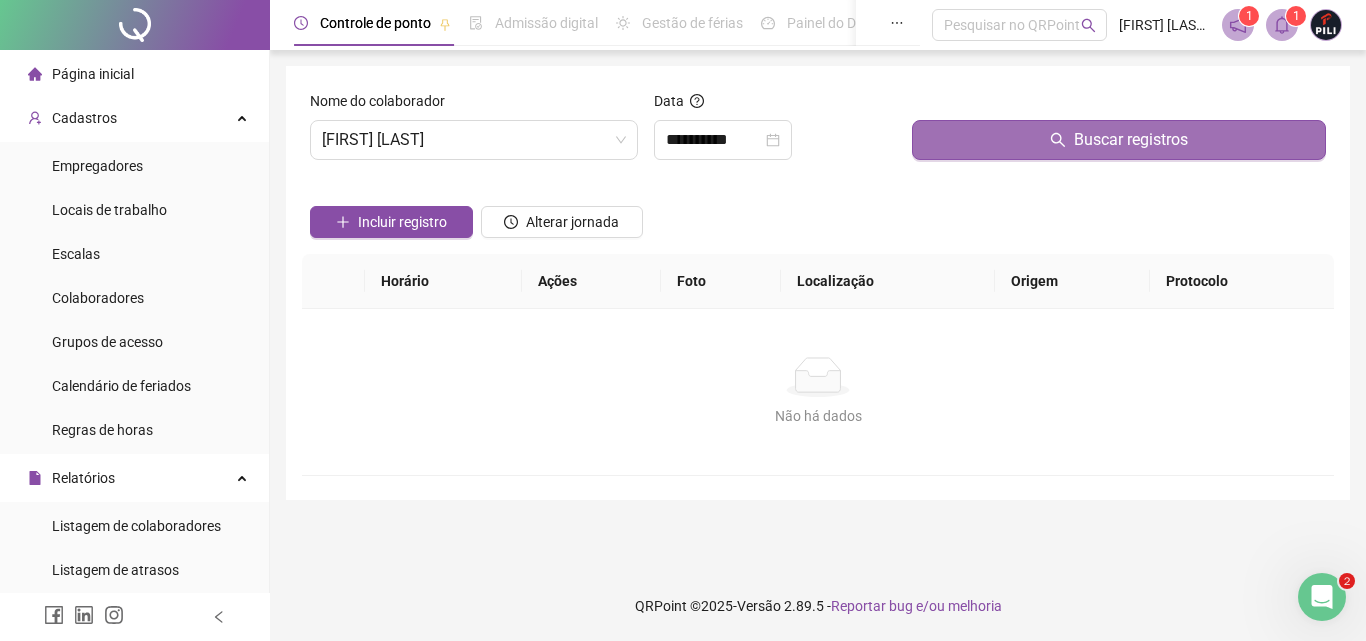 click on "Buscar registros" at bounding box center [1131, 140] 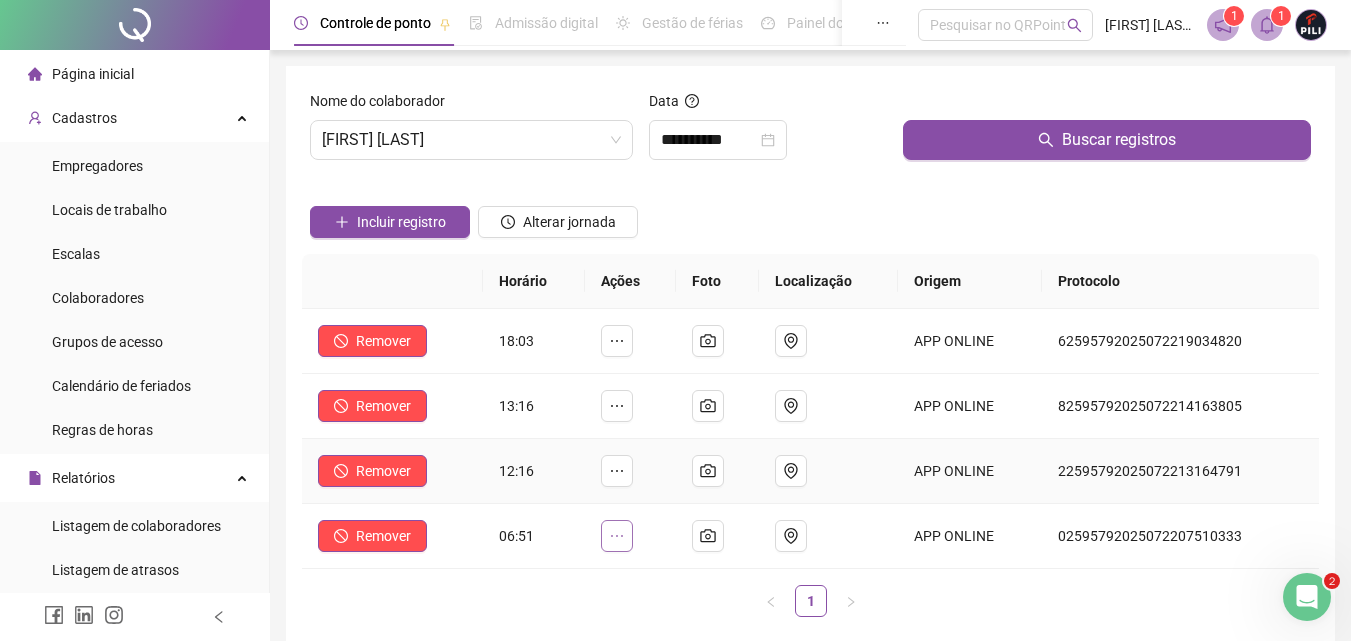 click 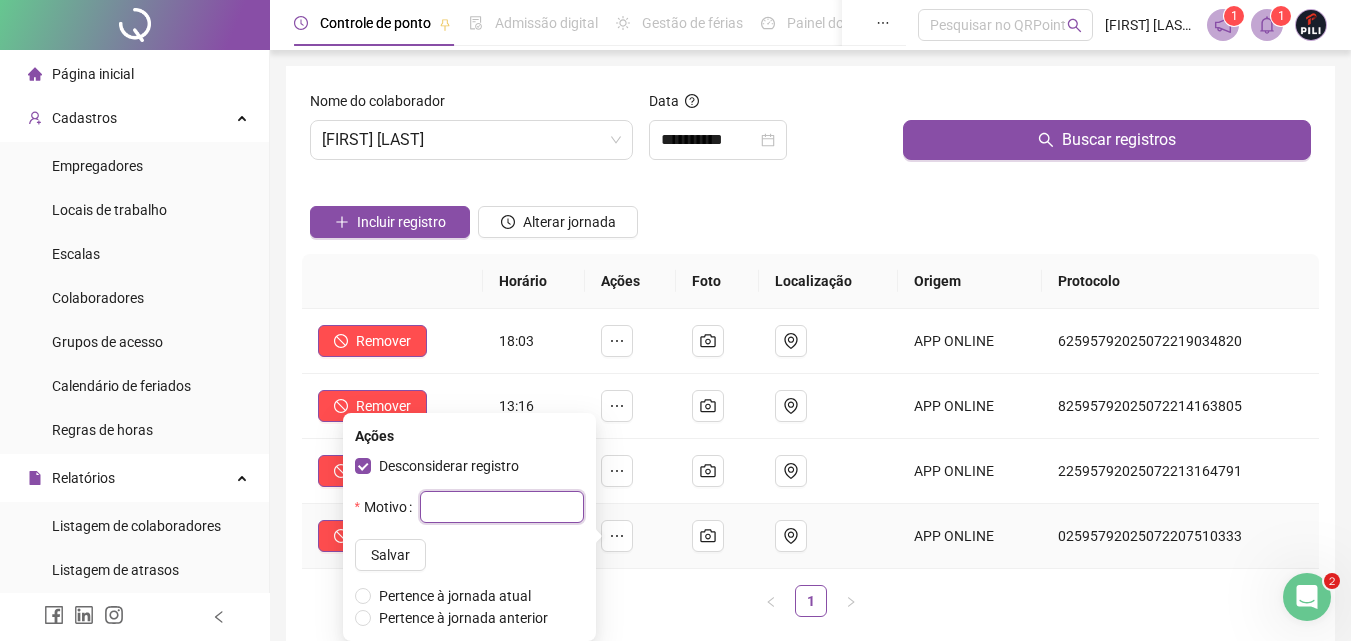 click at bounding box center (502, 507) 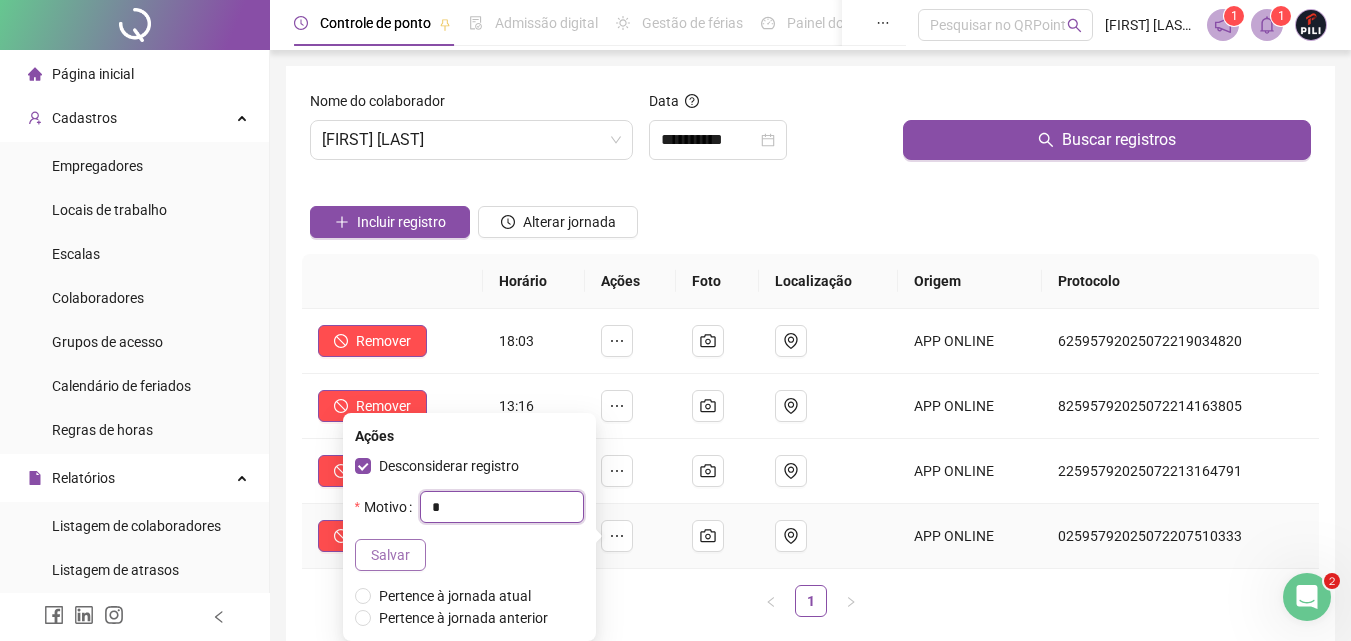 type on "*" 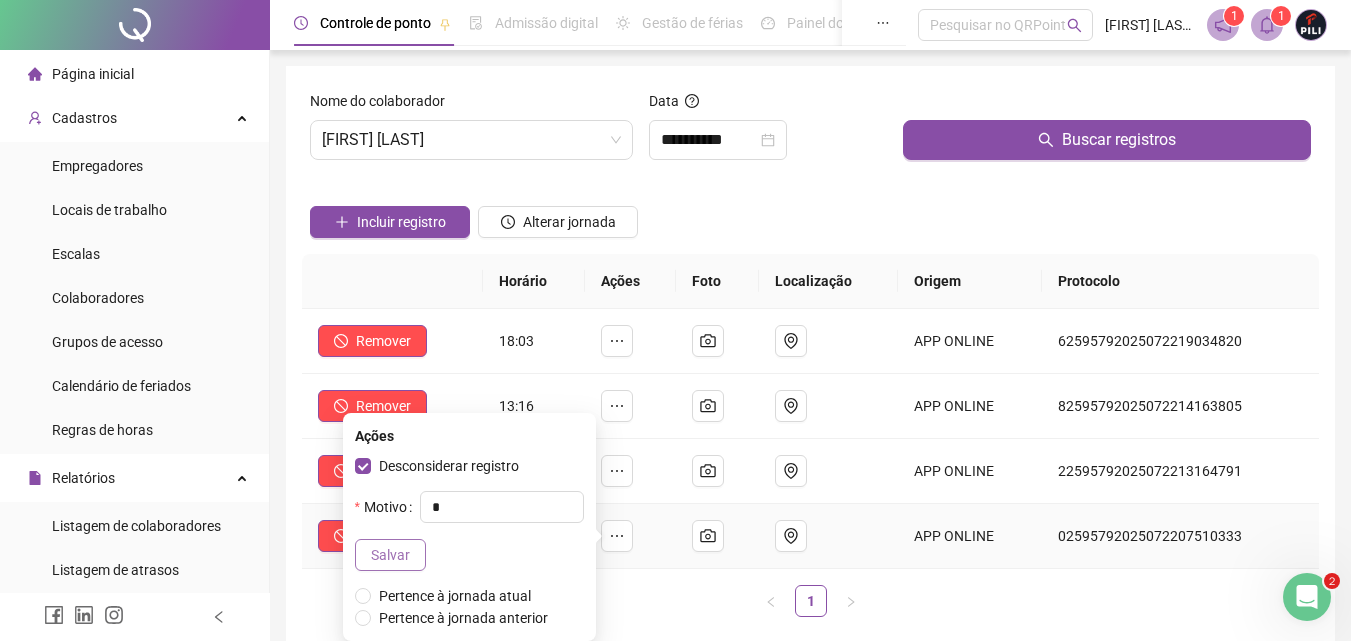 click on "Salvar" at bounding box center (390, 555) 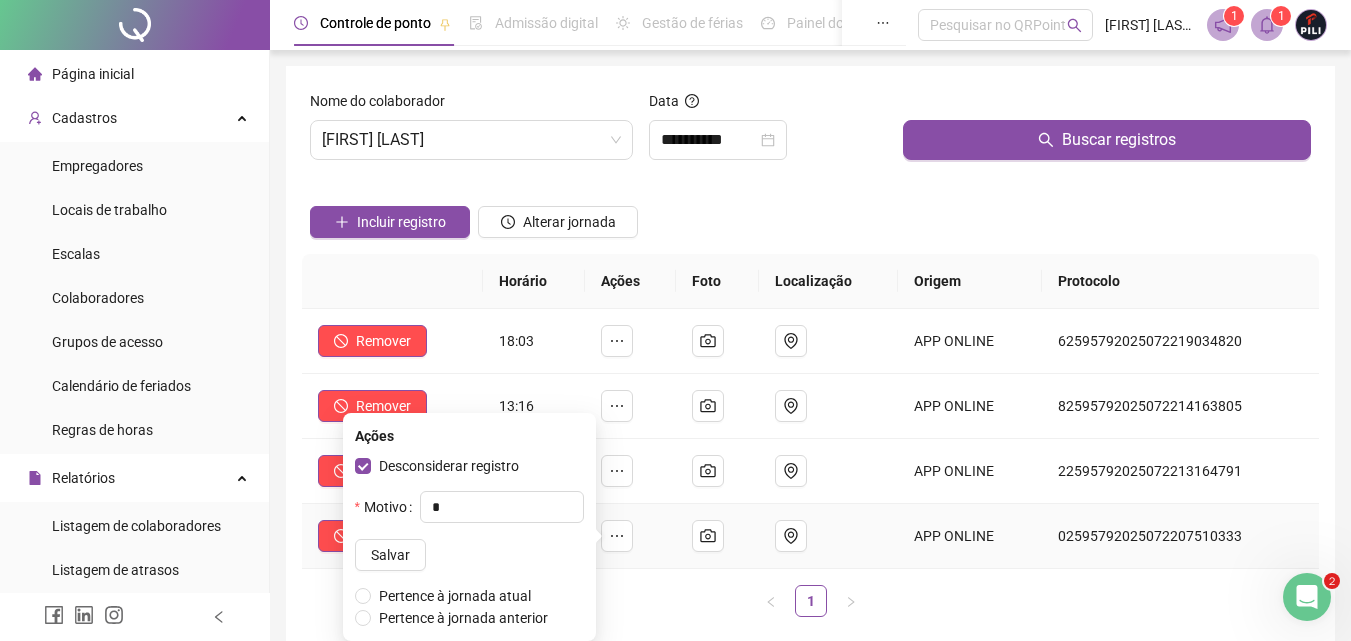 type 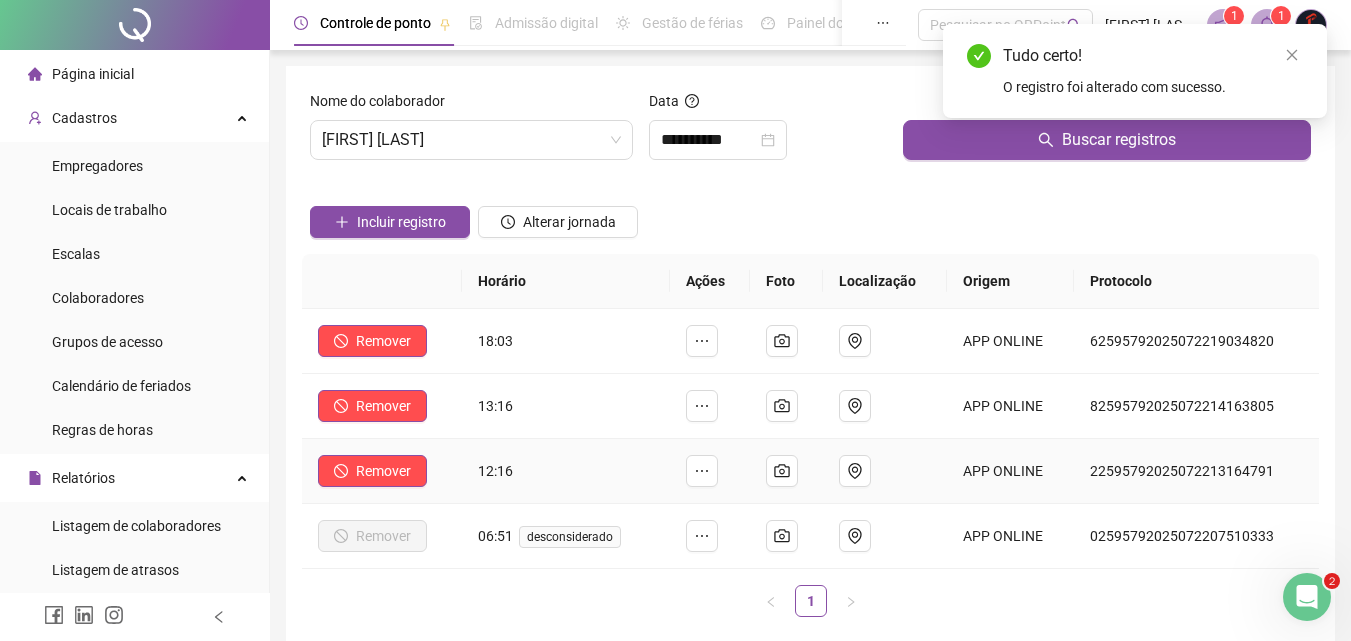 click 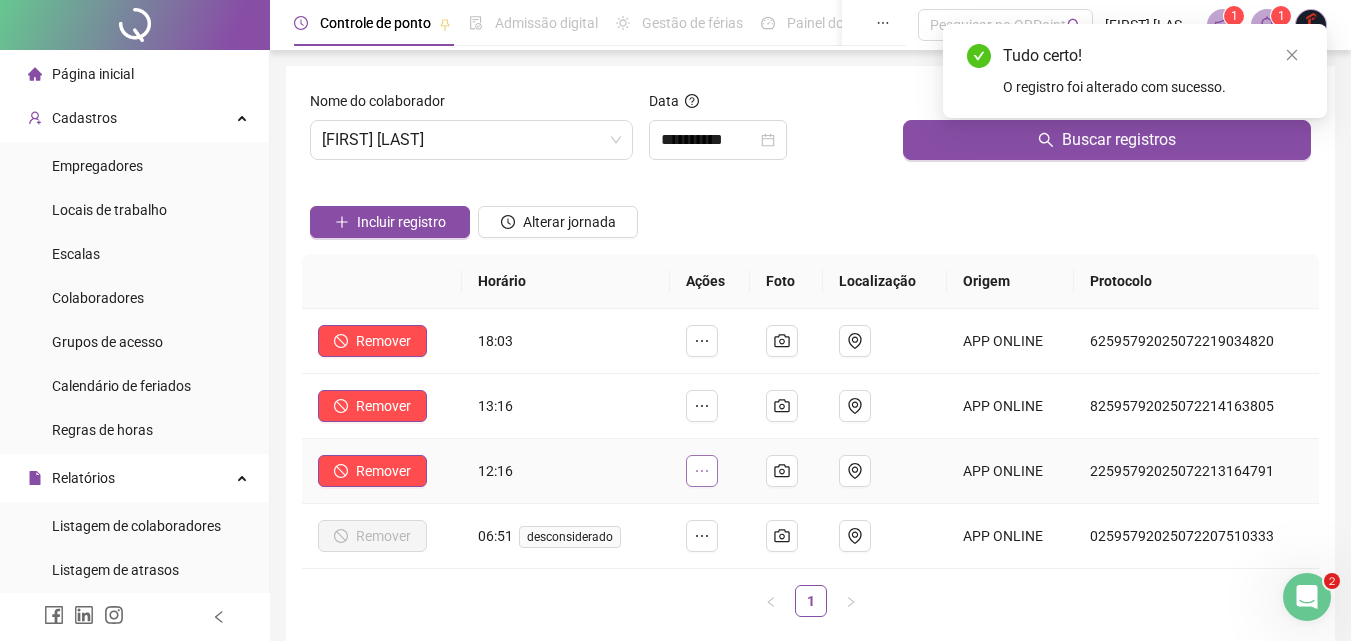 click 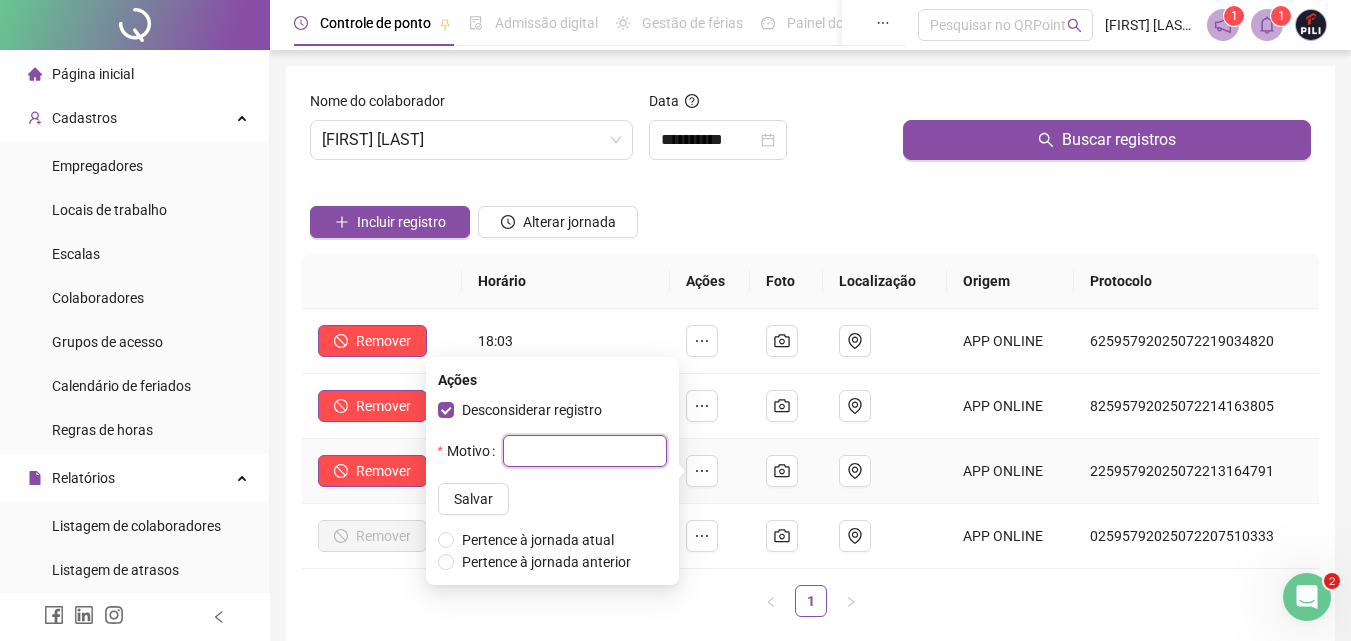 click at bounding box center [585, 451] 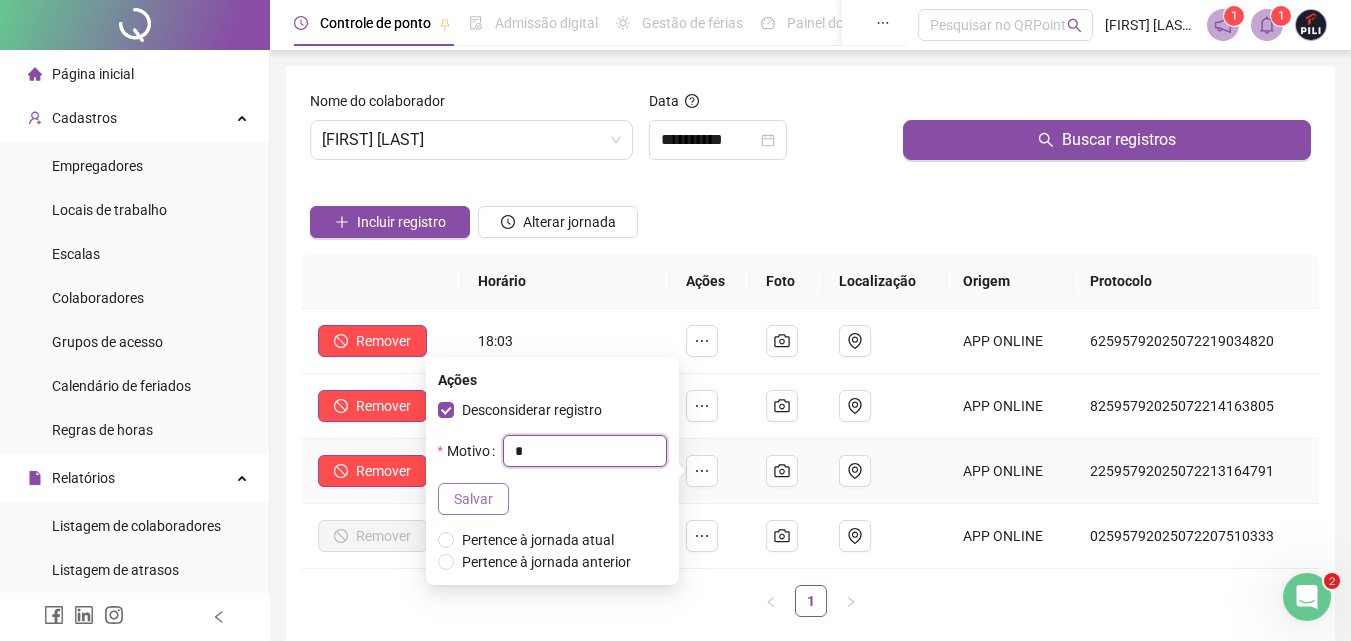 type on "*" 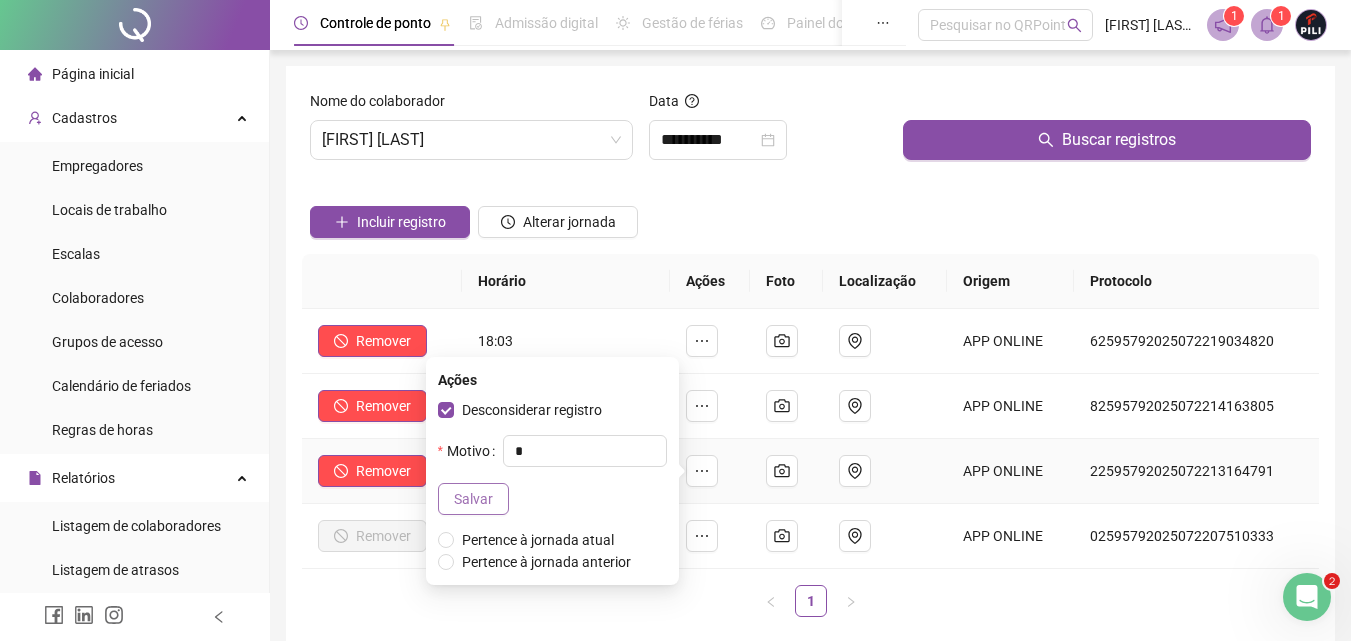 click on "Salvar" at bounding box center (473, 499) 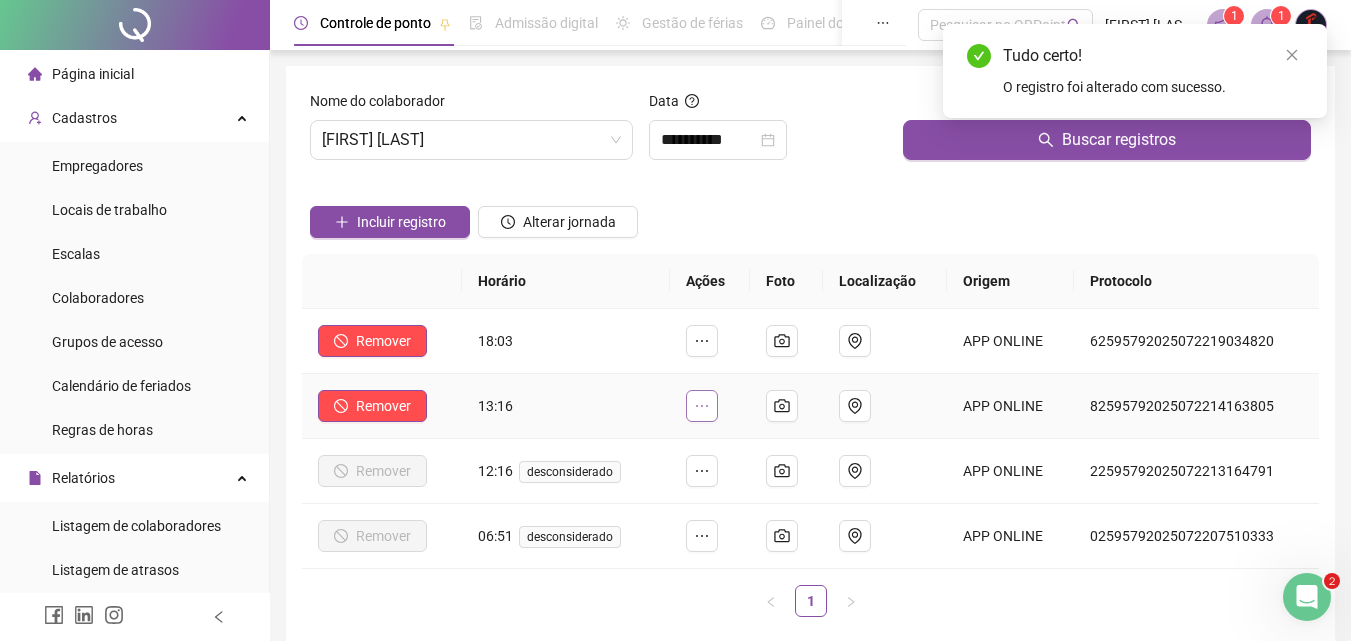 click 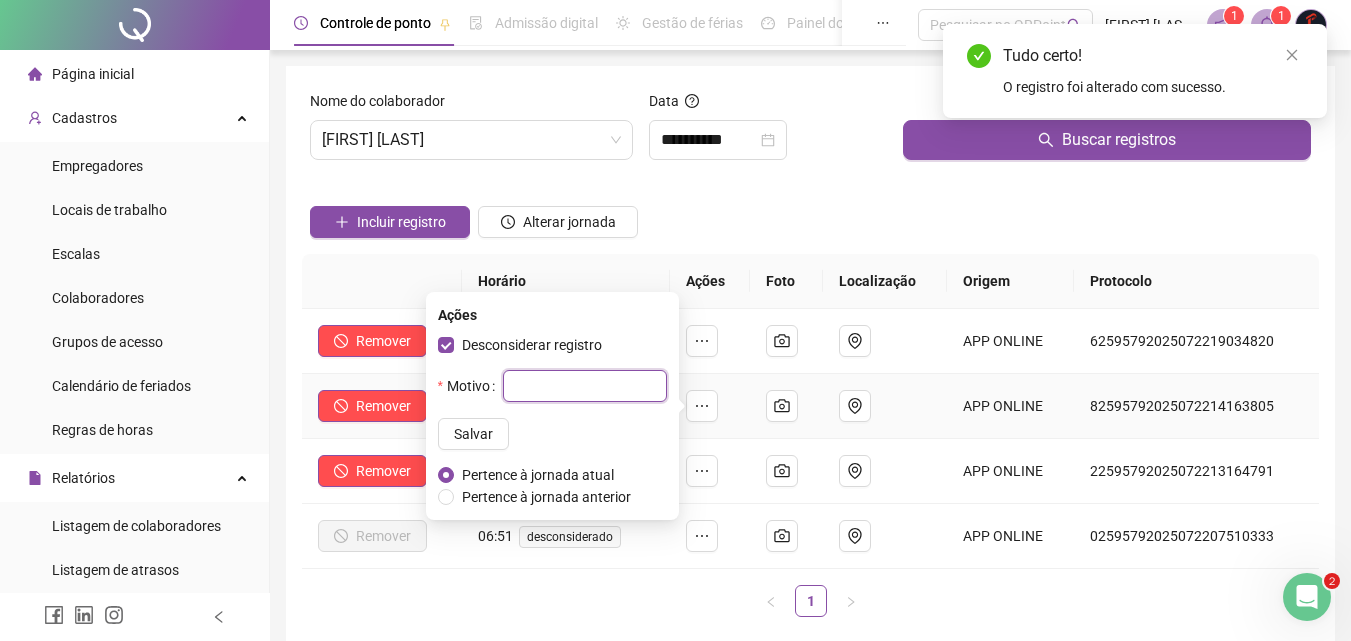 click at bounding box center [585, 386] 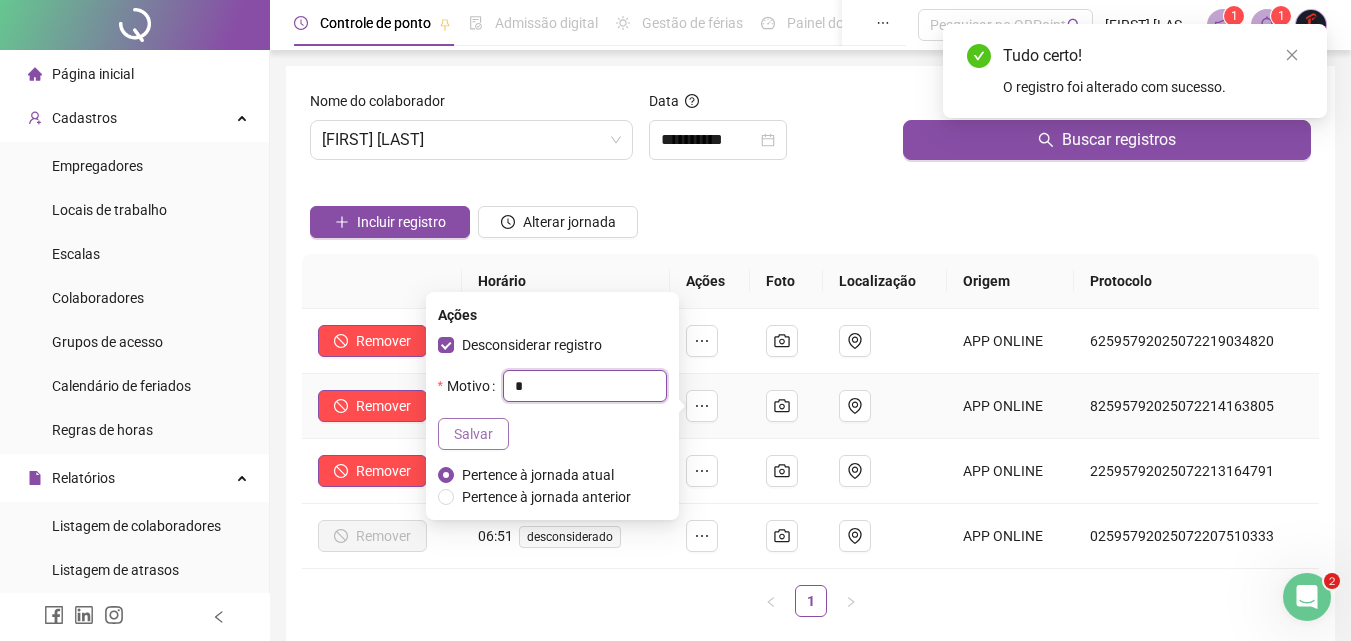 type on "*" 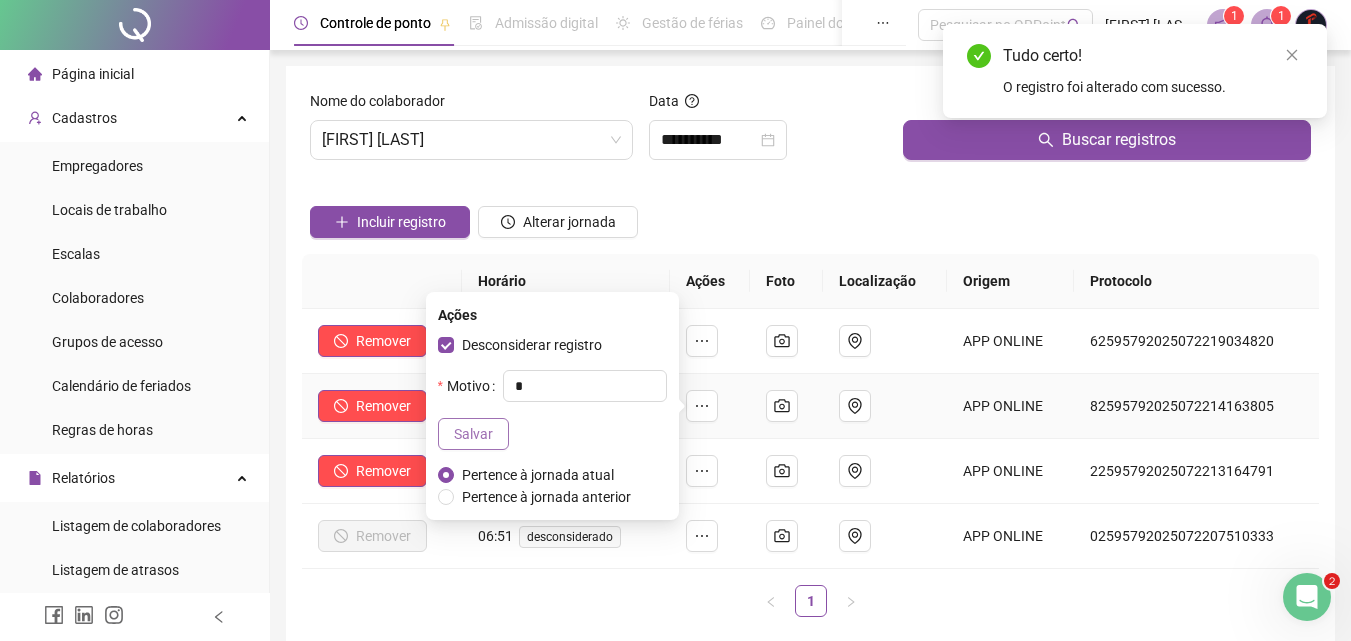 click on "Salvar" at bounding box center [473, 434] 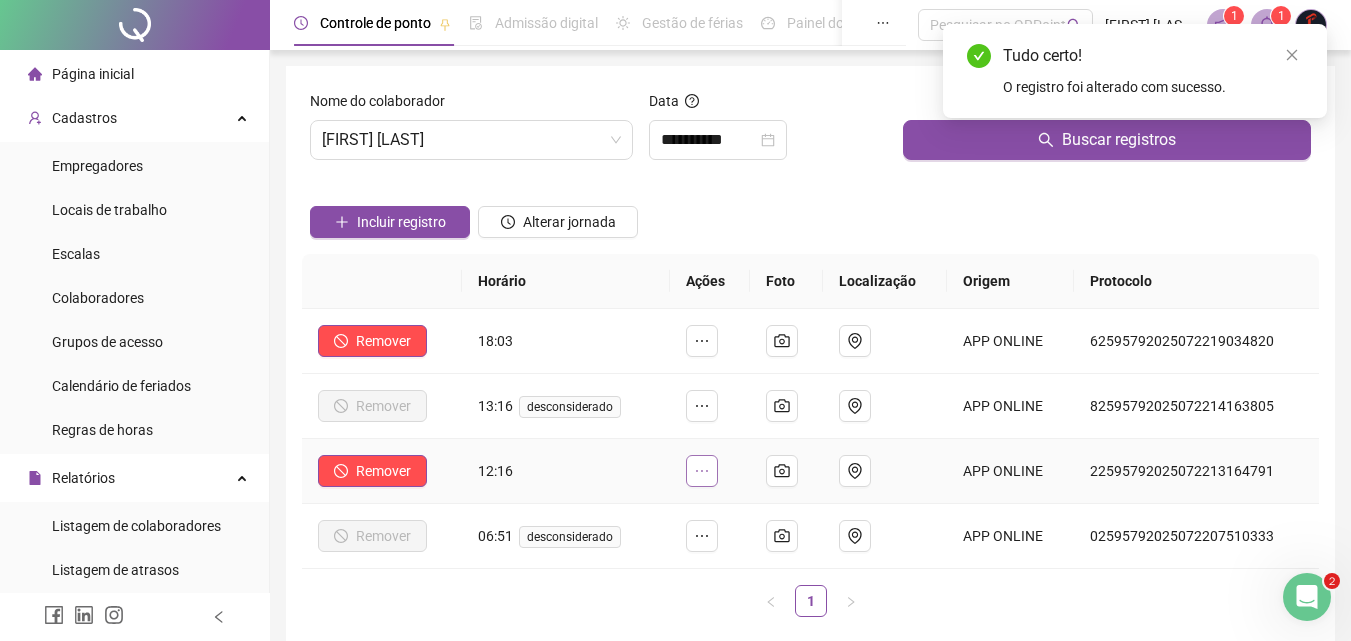 click 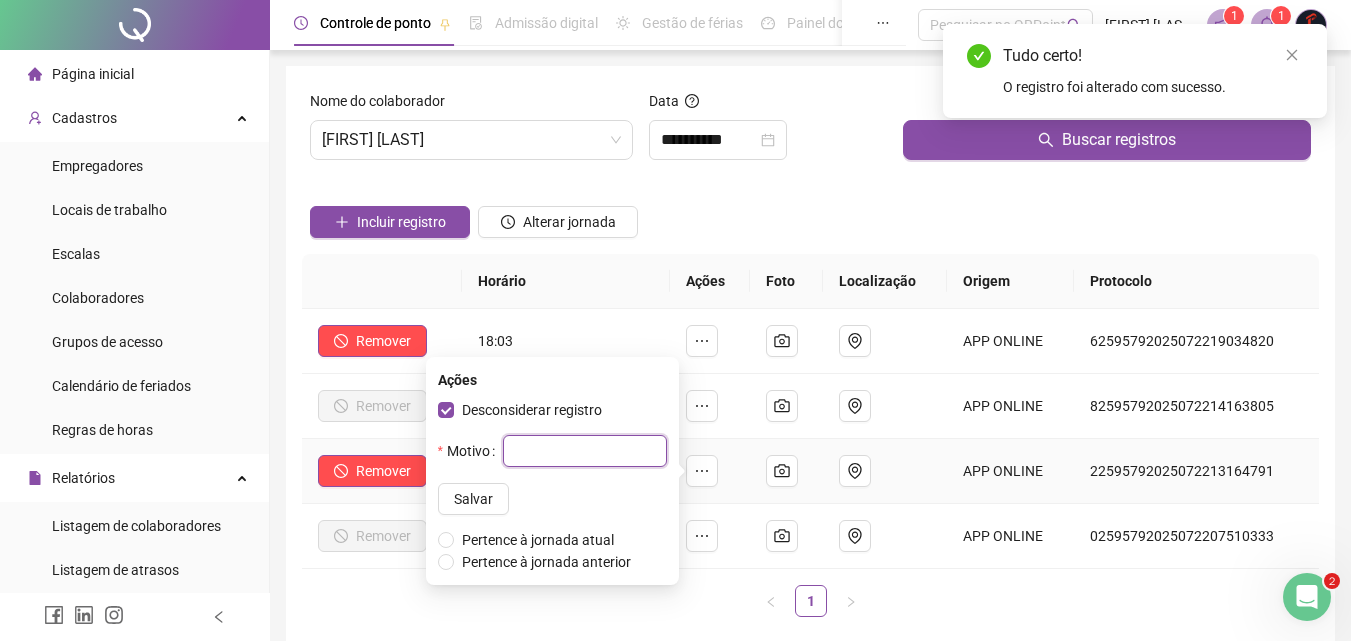click at bounding box center [585, 451] 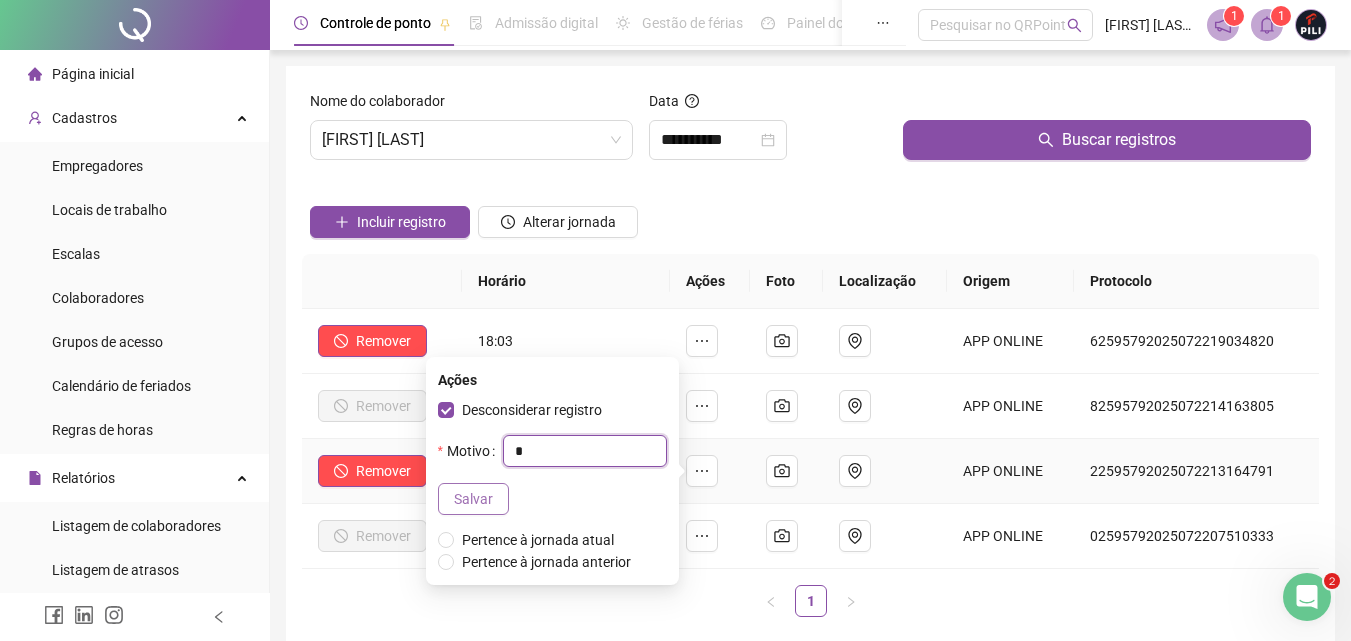 type on "*" 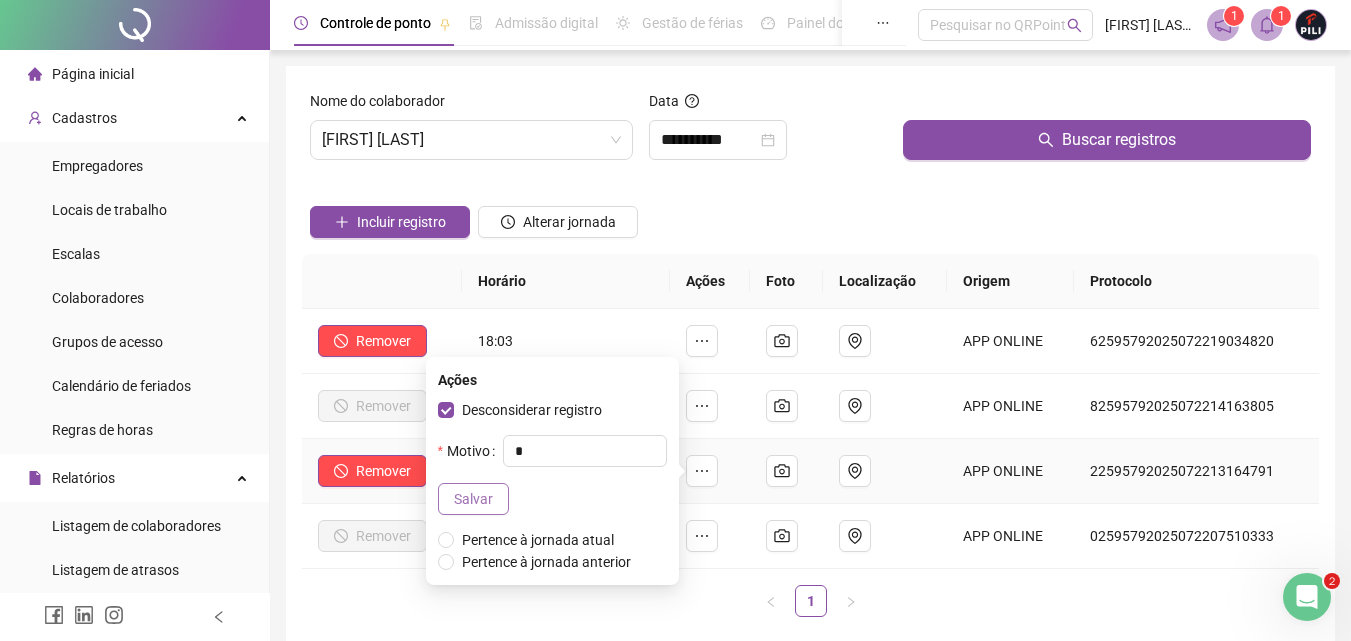 click on "Salvar" at bounding box center (473, 499) 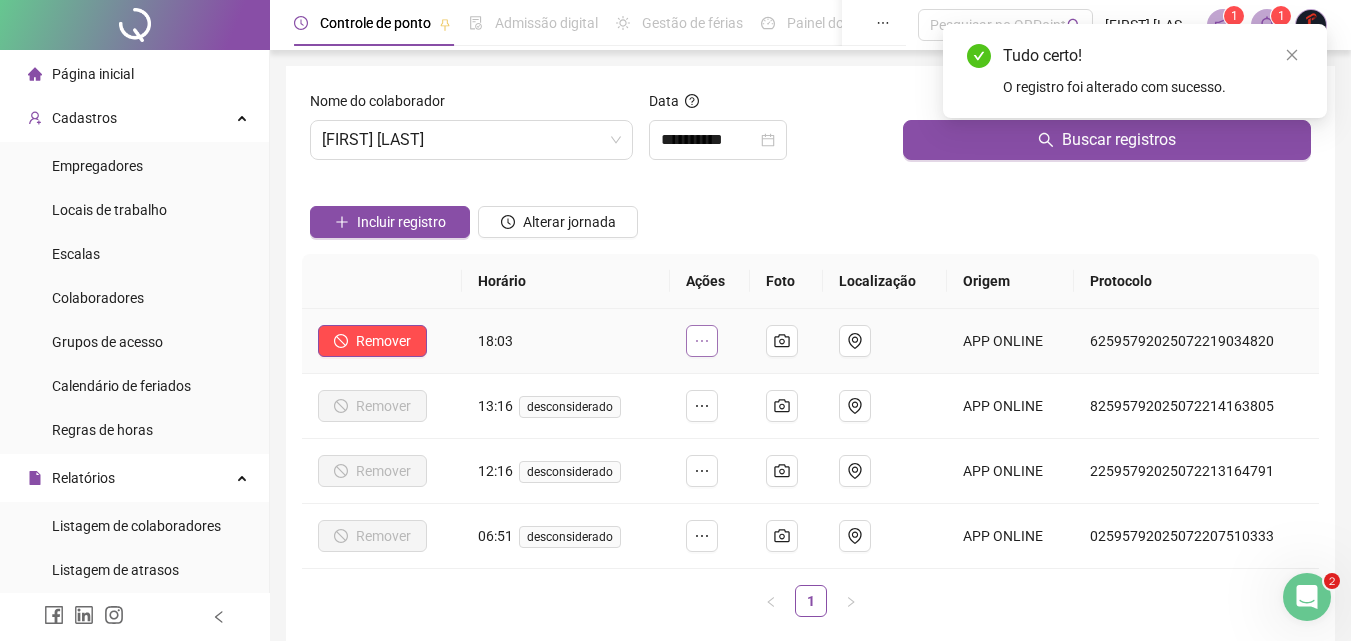click 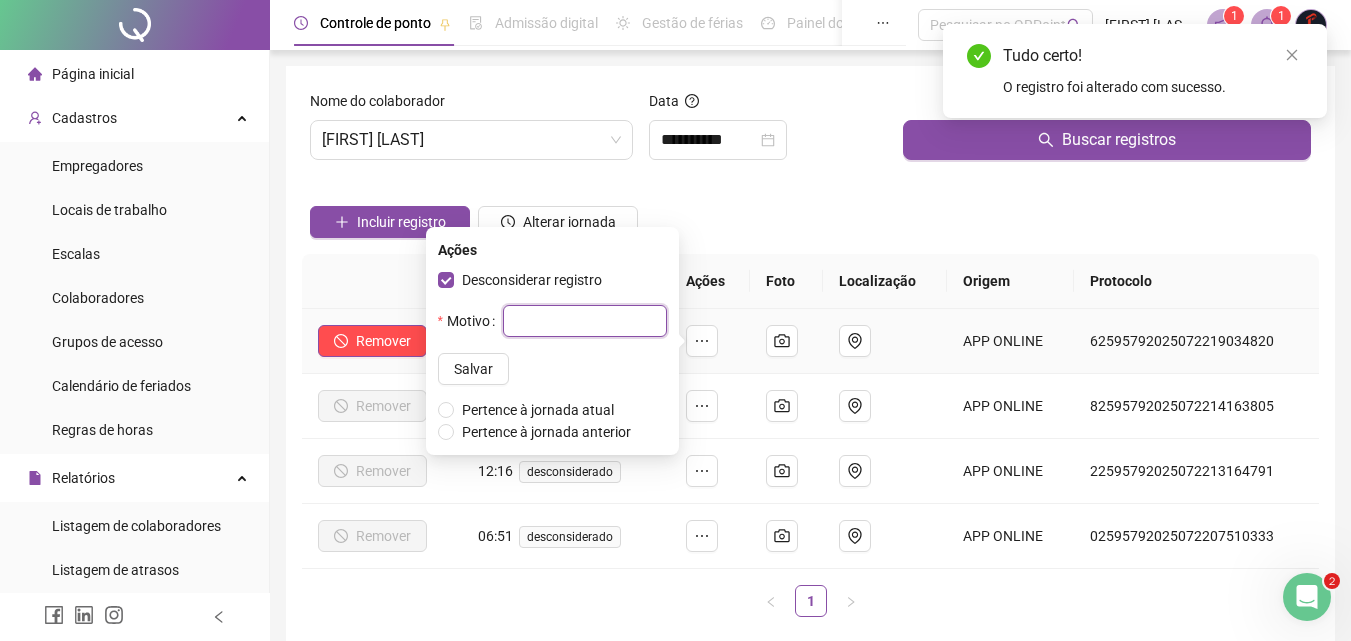 click at bounding box center [585, 321] 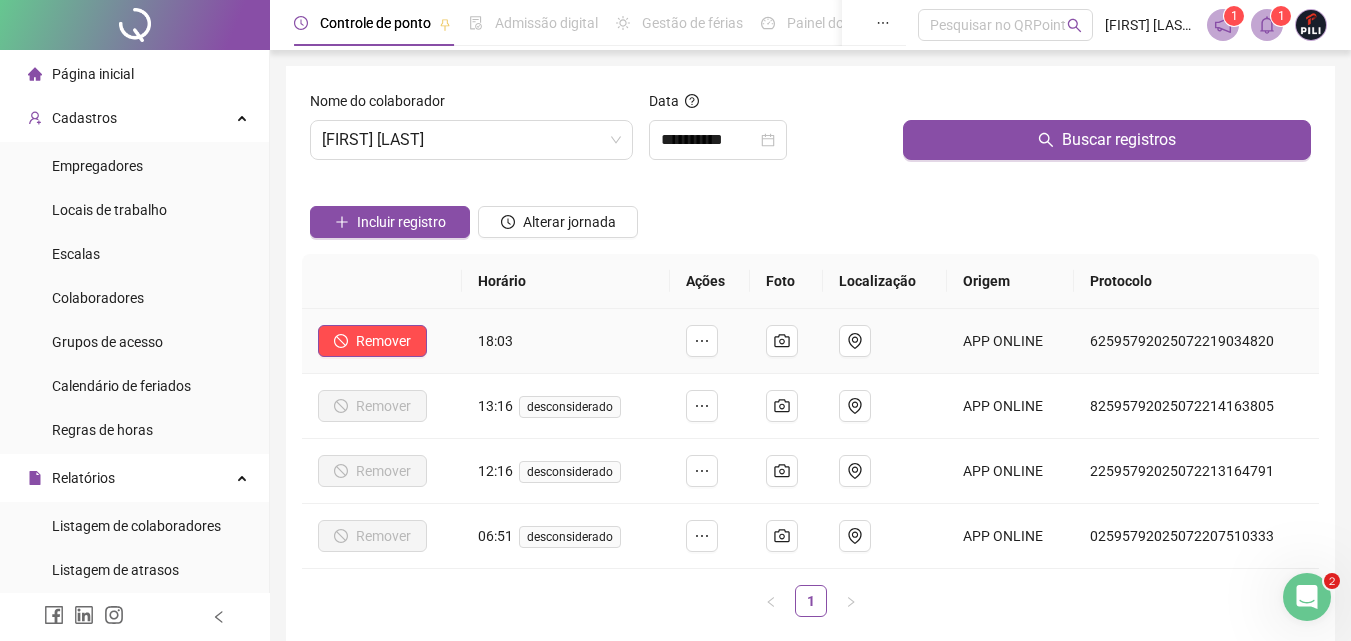 click on "Remover" at bounding box center (382, 341) 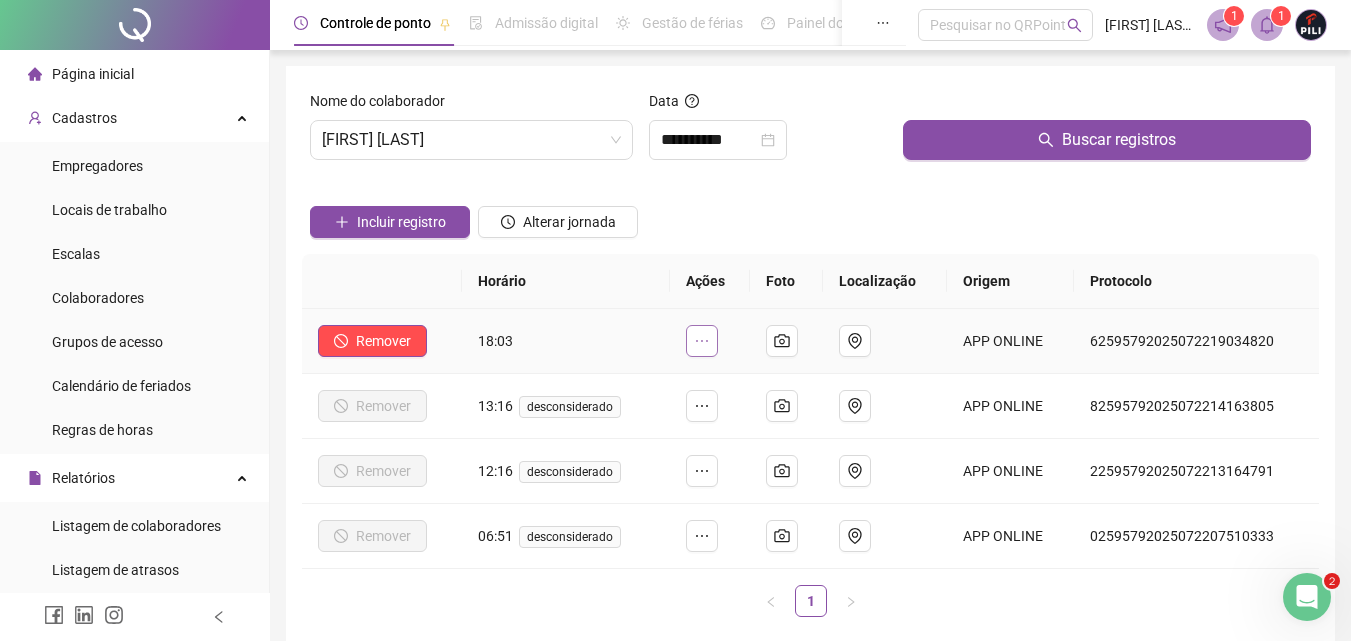 click at bounding box center (702, 341) 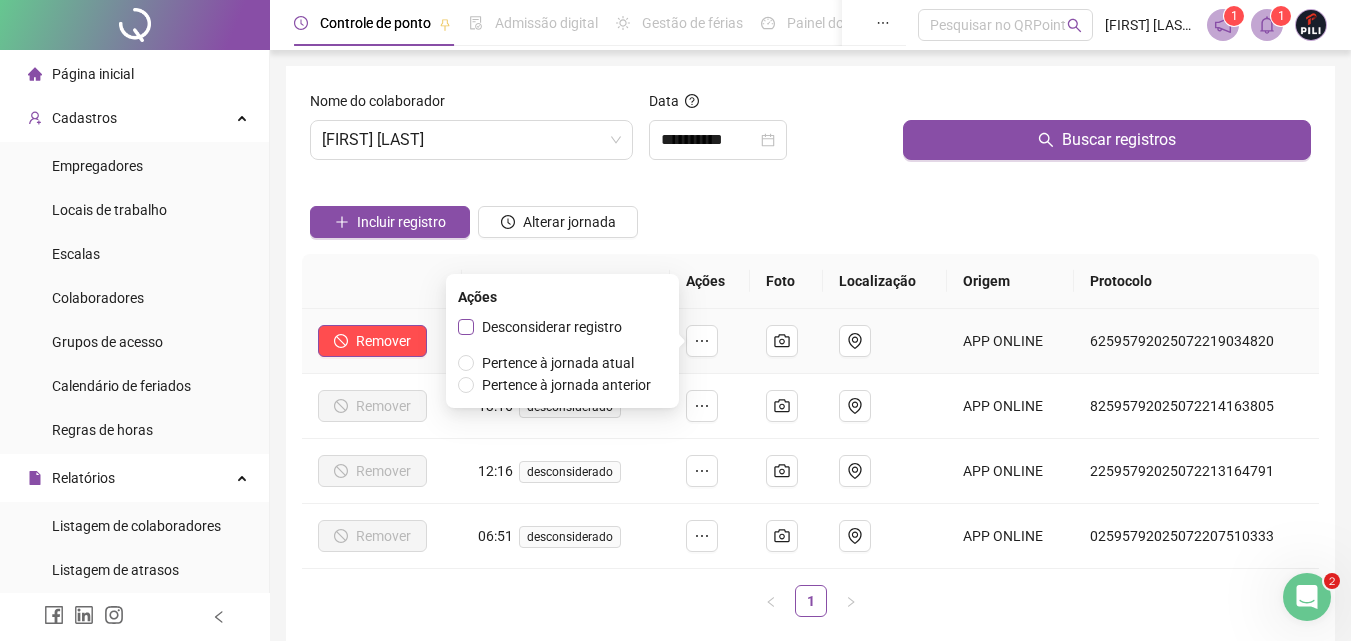 click on "Desconsiderar registro" at bounding box center [544, 327] 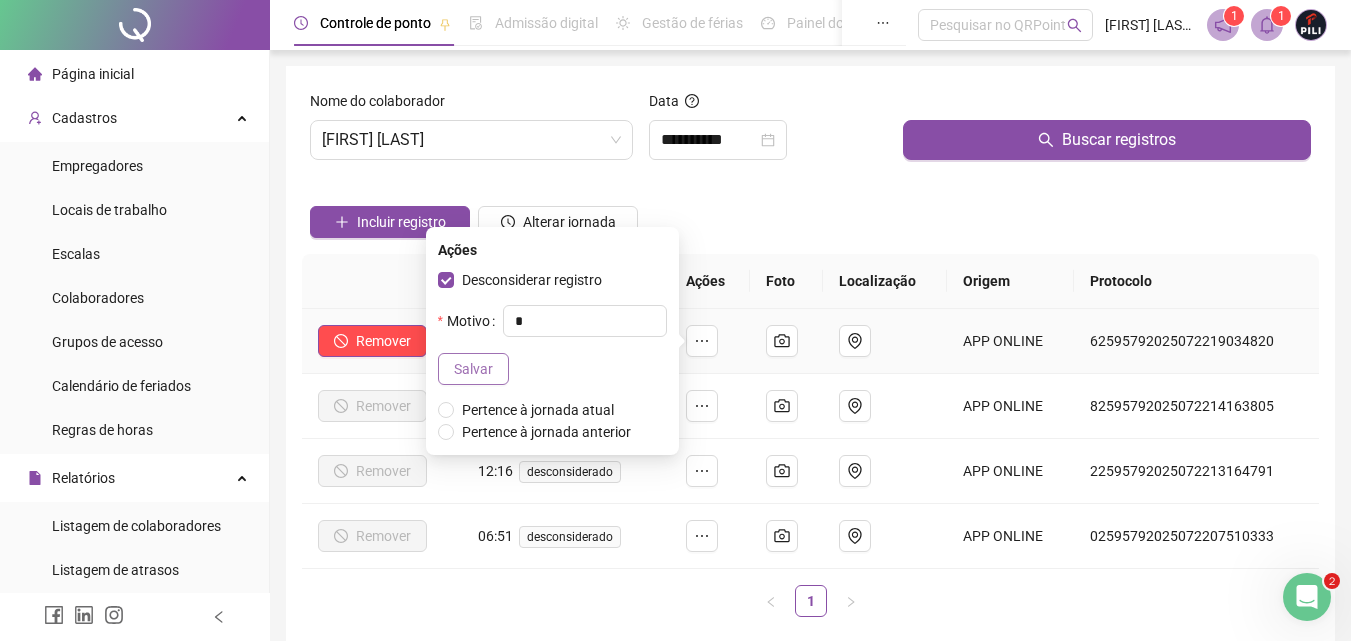 click on "Salvar" at bounding box center [473, 369] 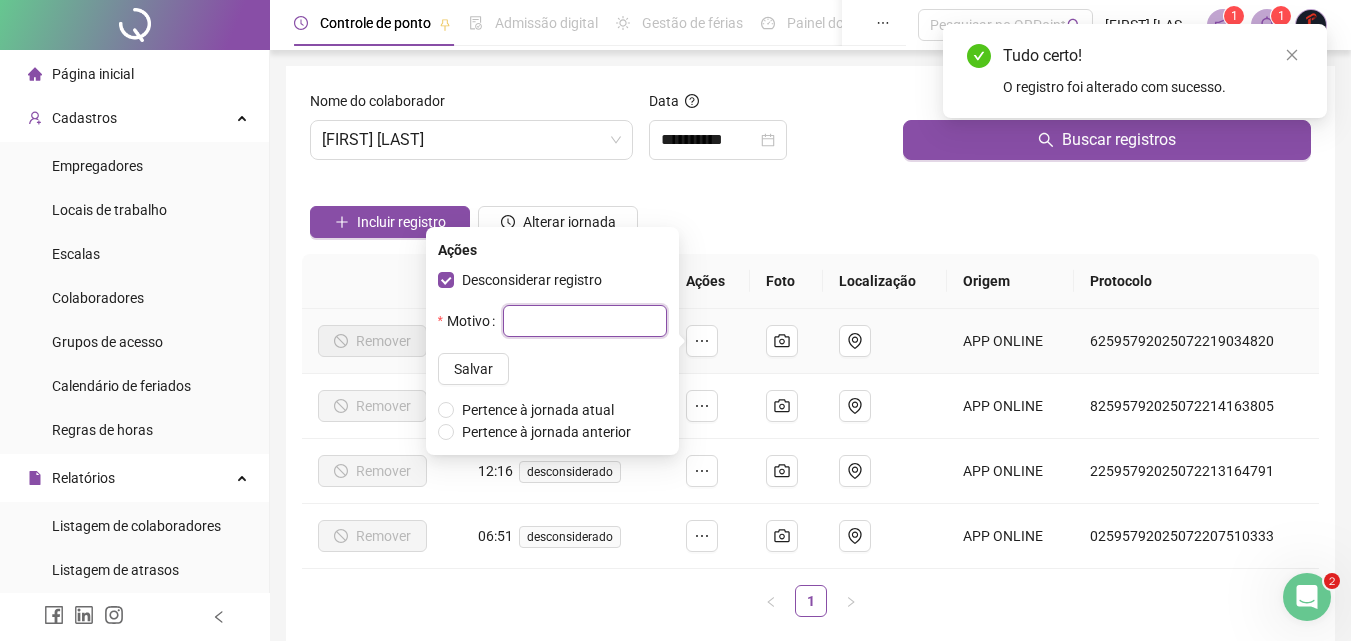 click at bounding box center (585, 321) 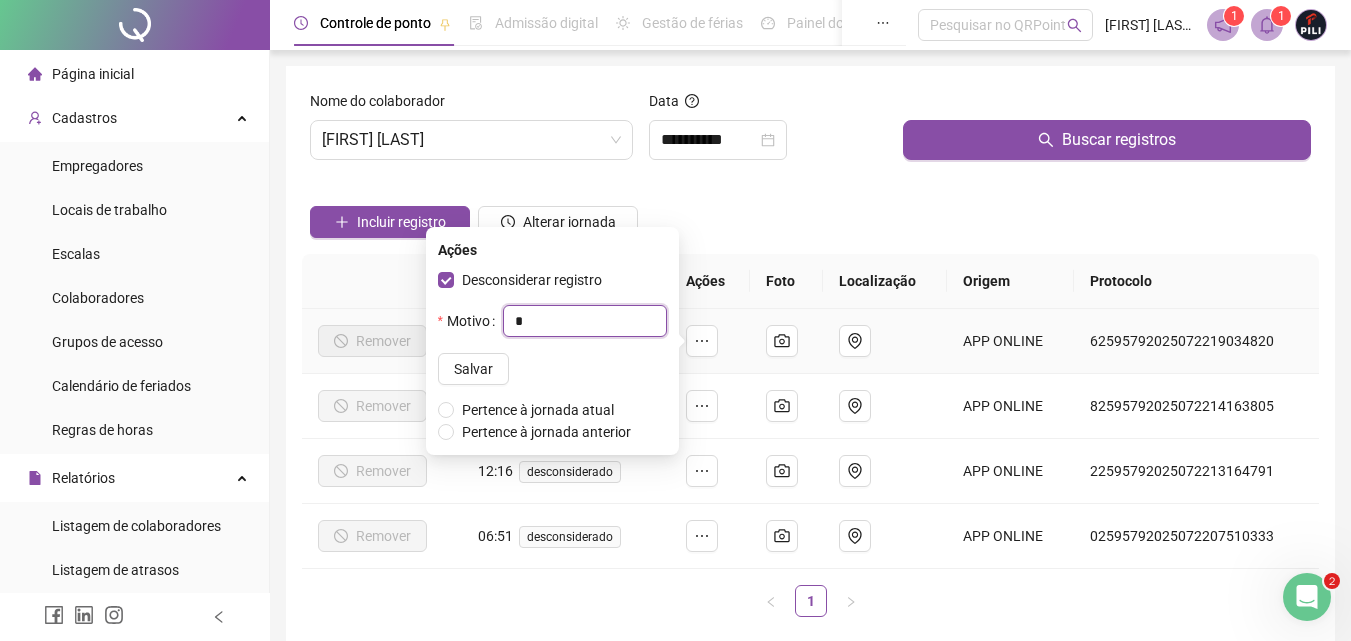 type on "*" 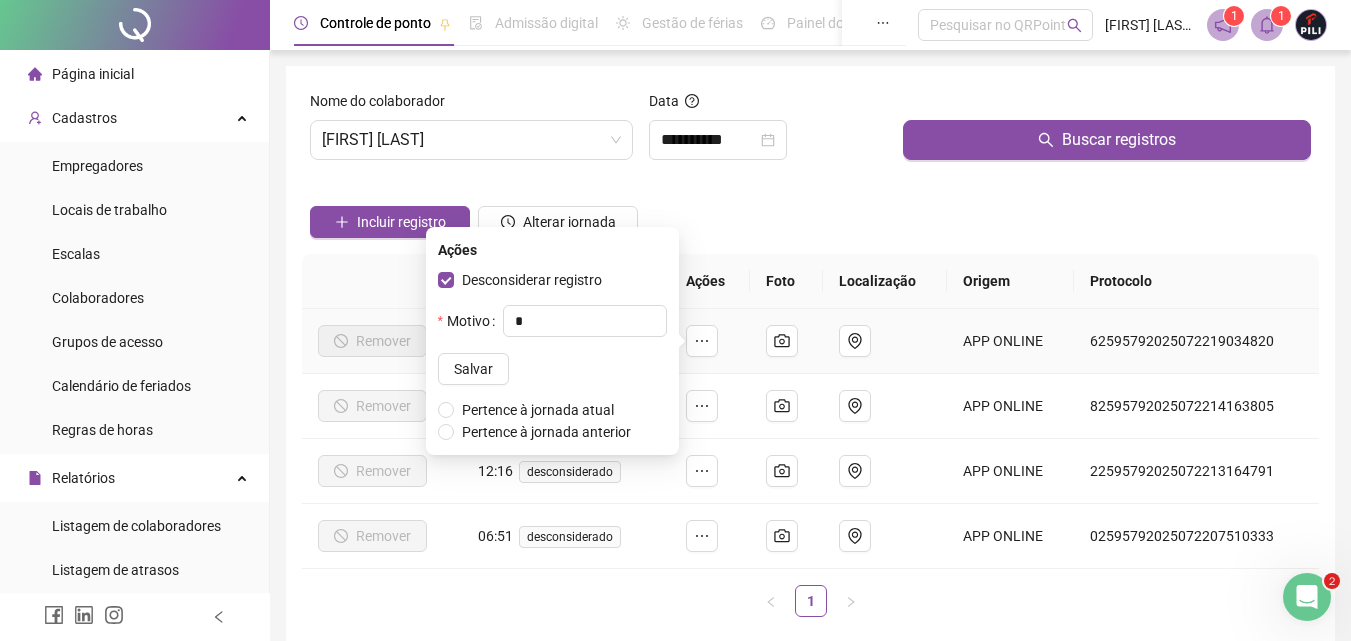 click on "Motivo * Salvar" at bounding box center [552, 345] 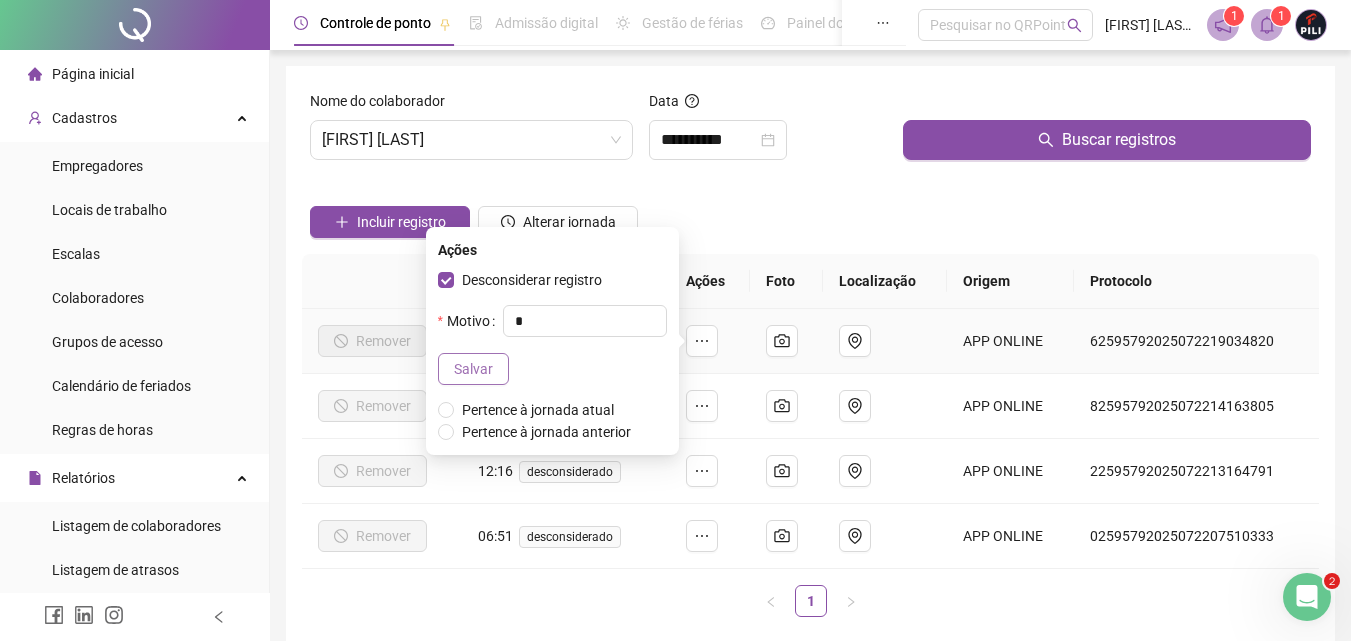click on "Salvar" at bounding box center [473, 369] 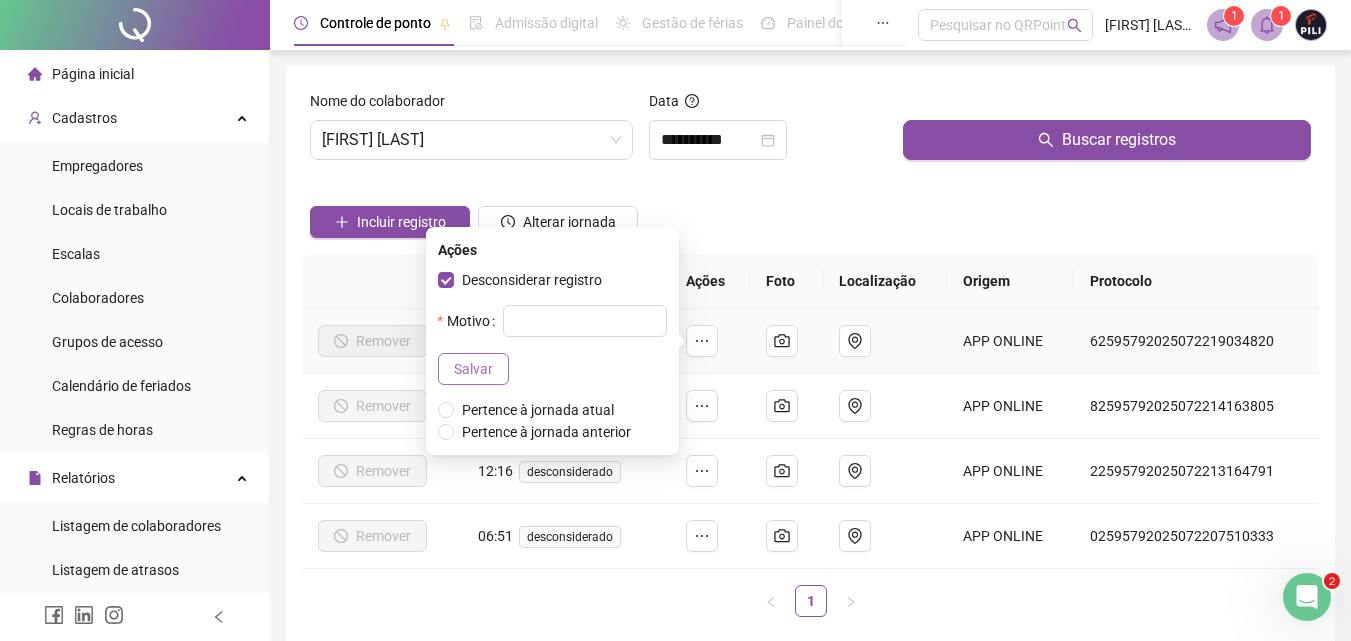 click on "Salvar" at bounding box center (473, 369) 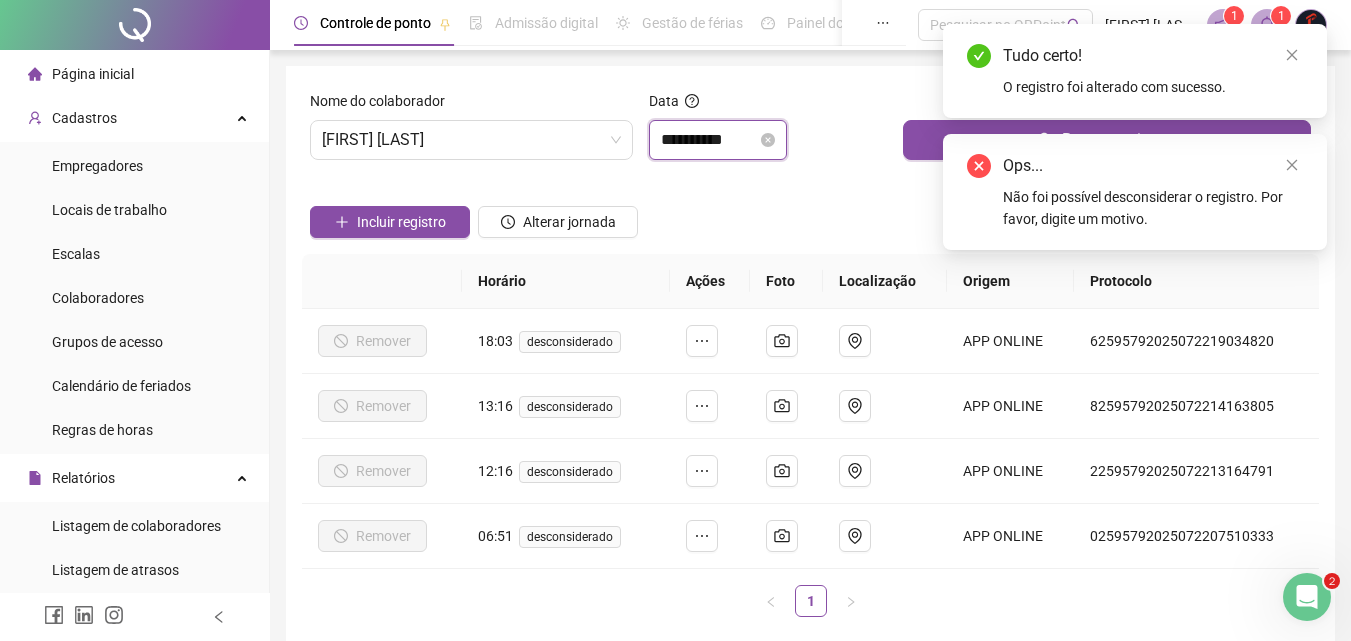 click on "**********" at bounding box center (709, 140) 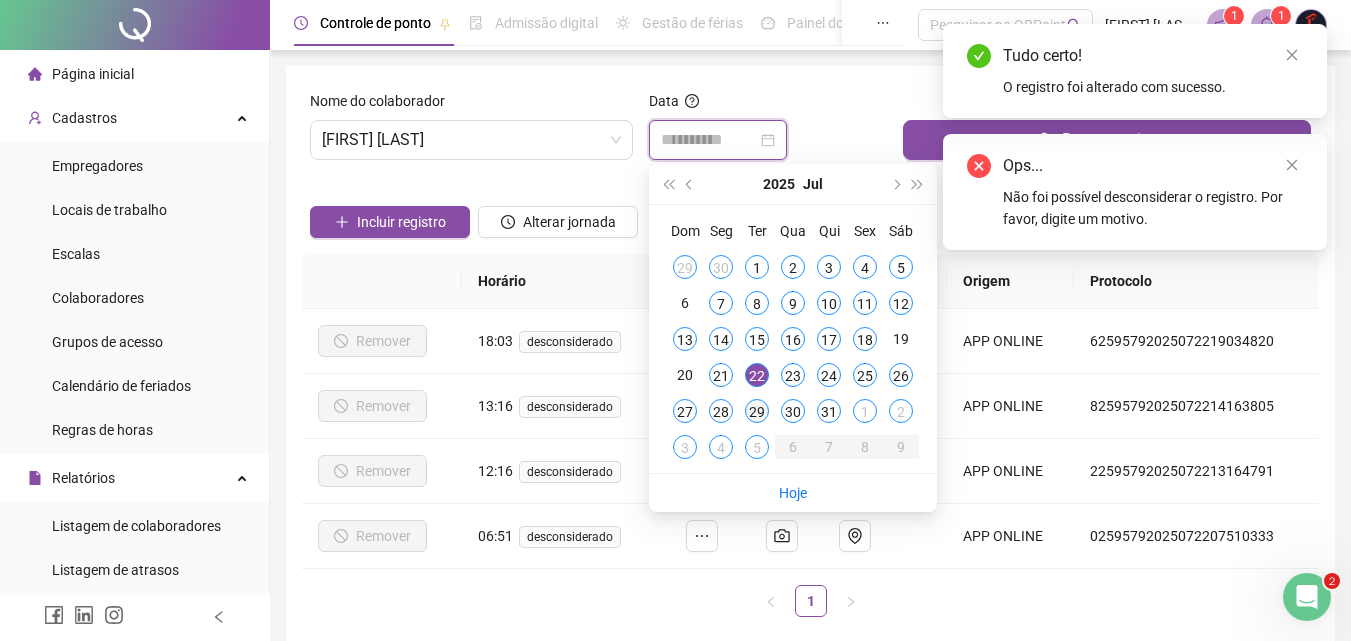 type on "**********" 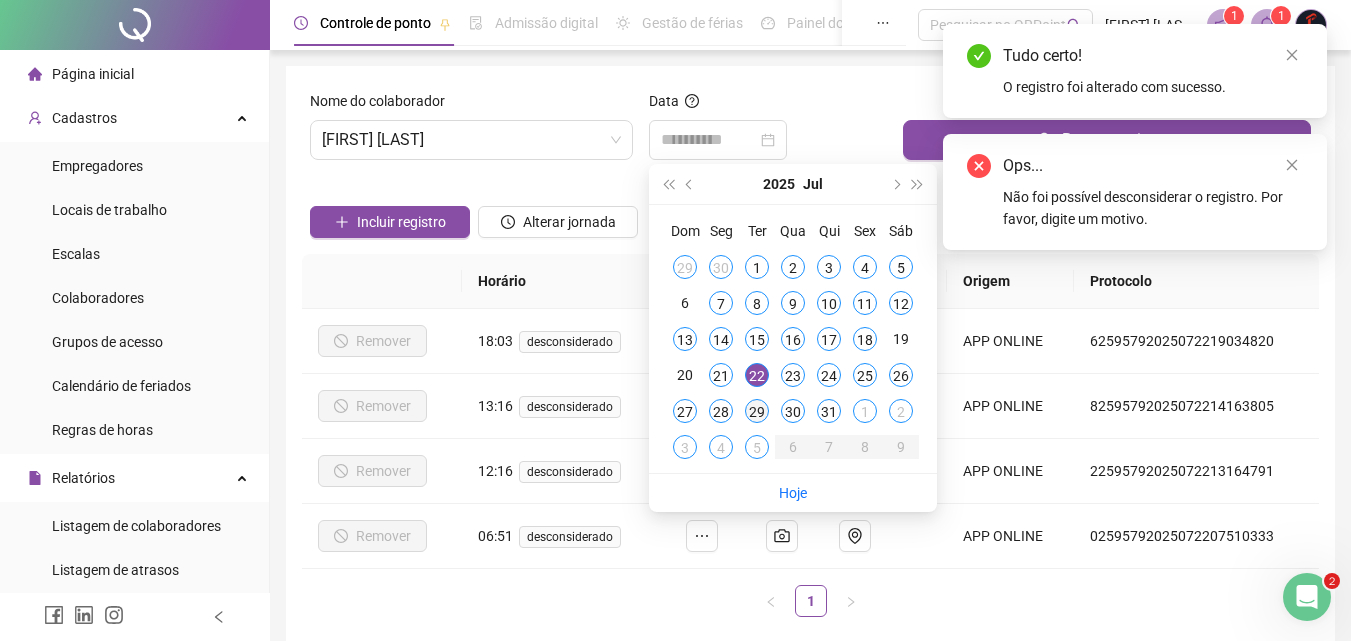 click on "29" at bounding box center [757, 411] 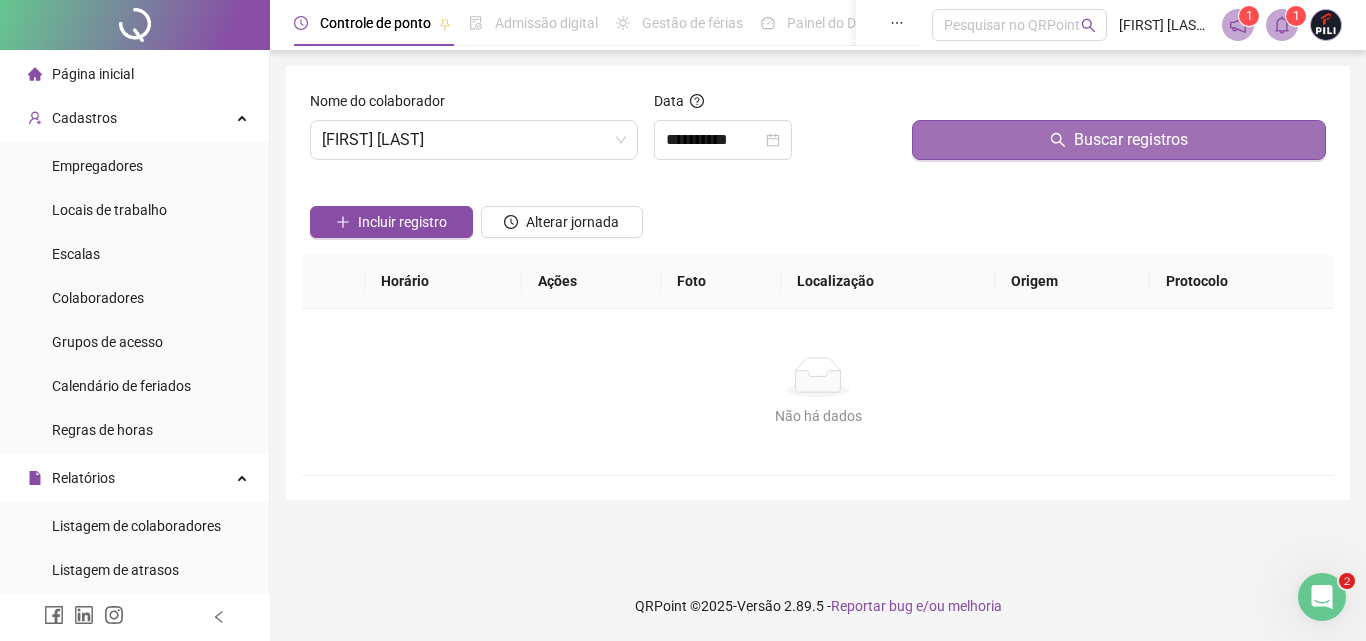 click on "Buscar registros" at bounding box center [1131, 140] 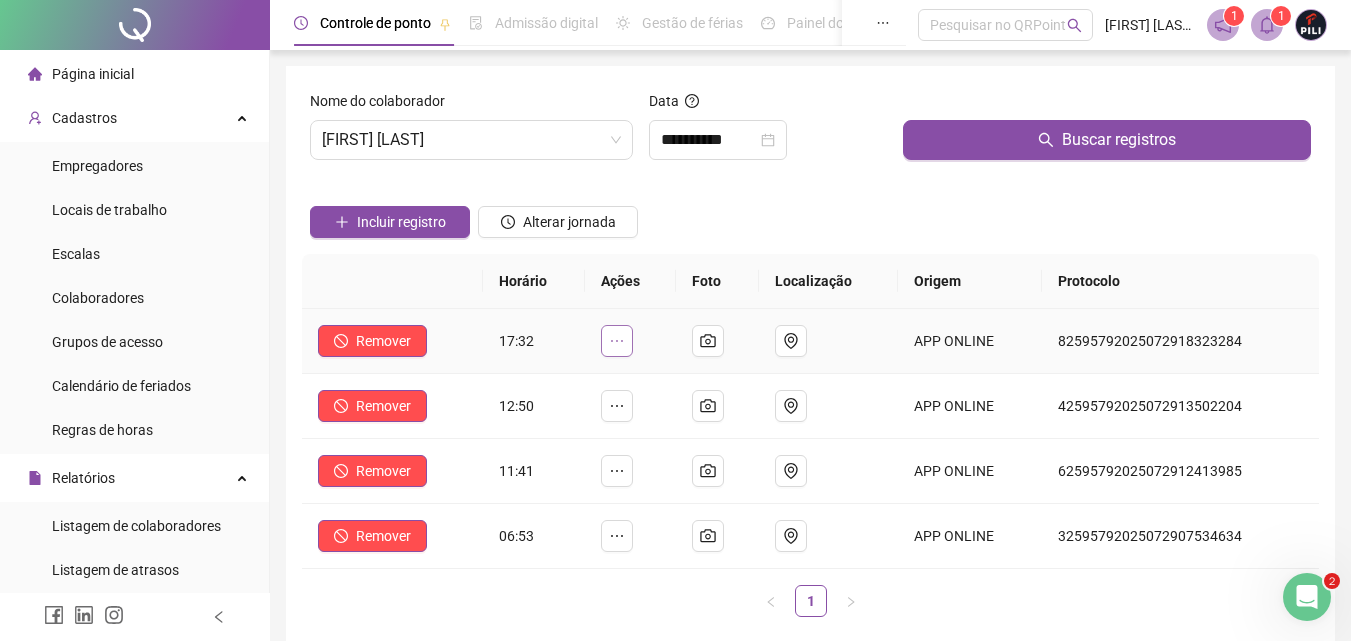 click 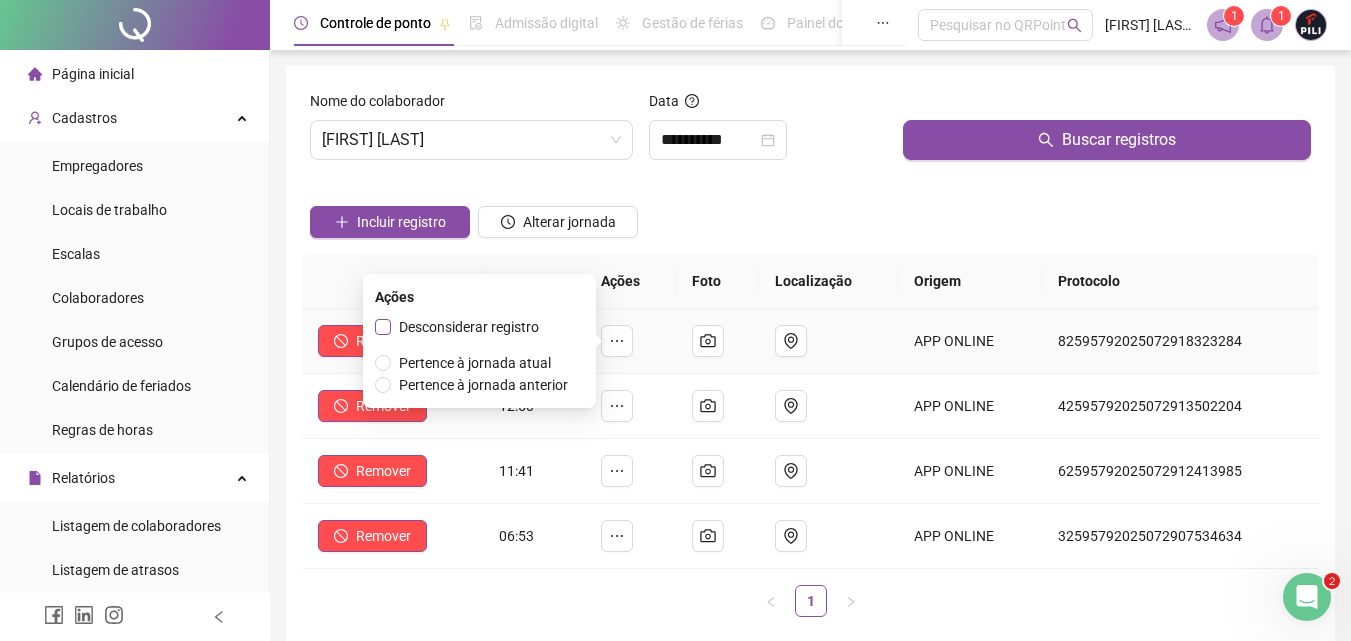 click on "Desconsiderar registro" at bounding box center (469, 327) 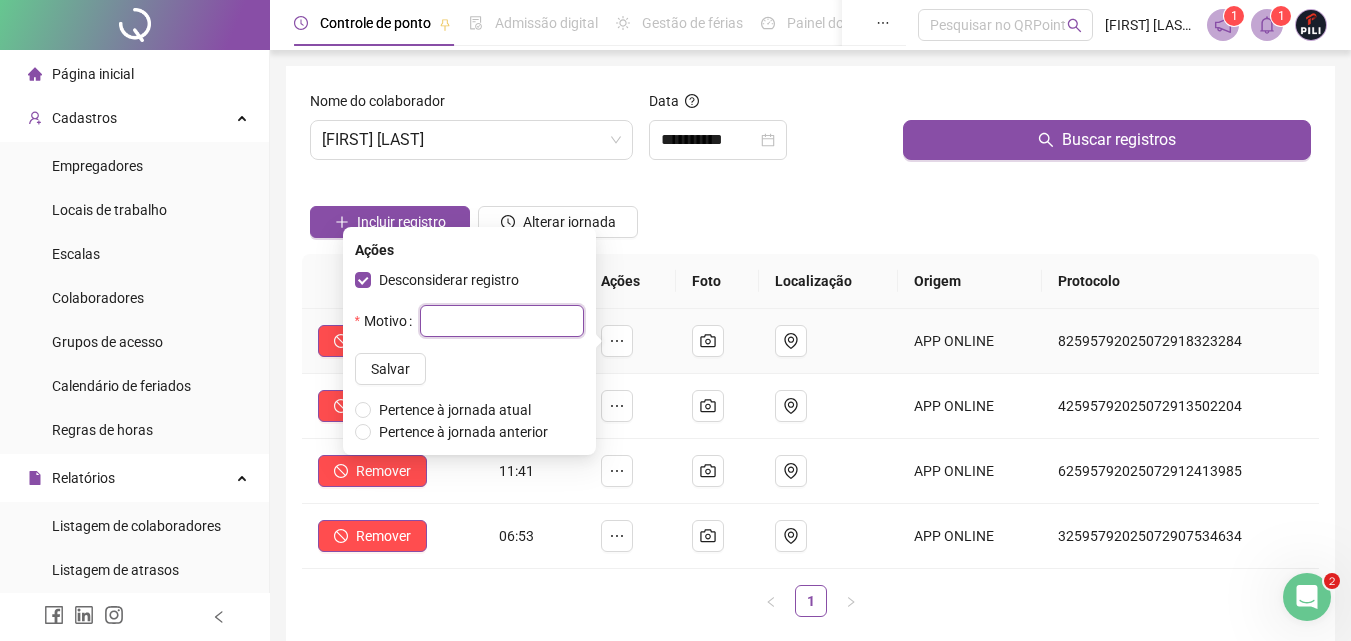 click at bounding box center [502, 321] 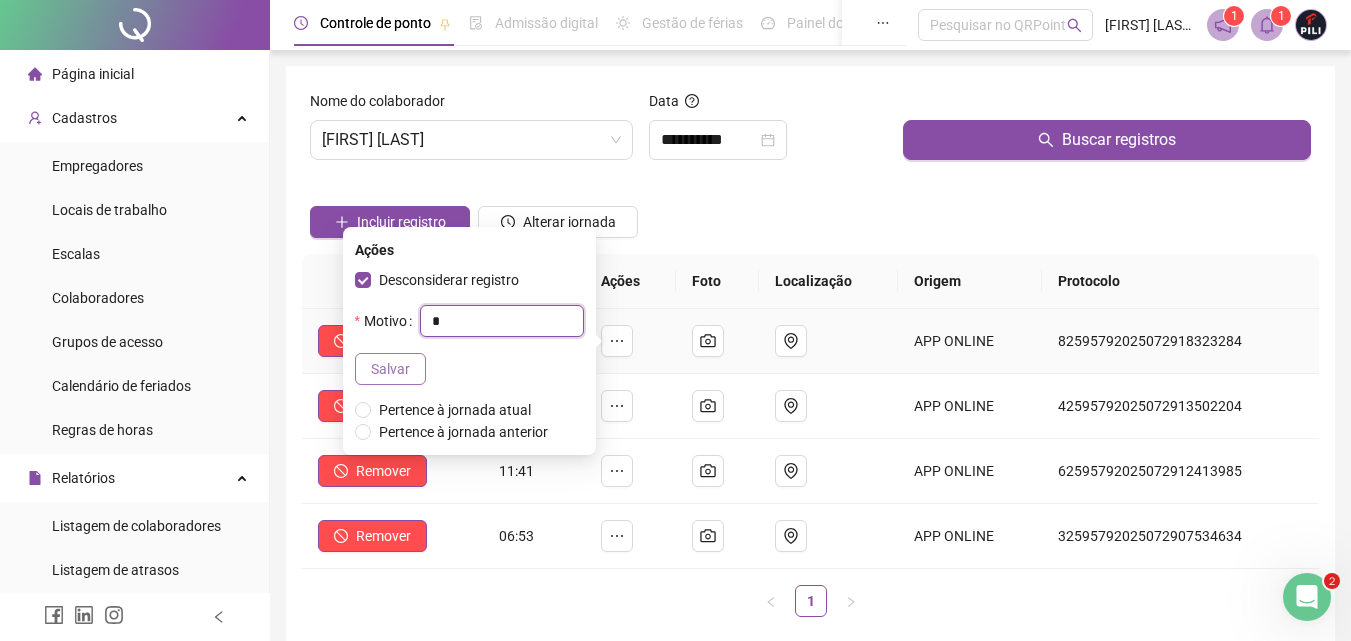 type on "*" 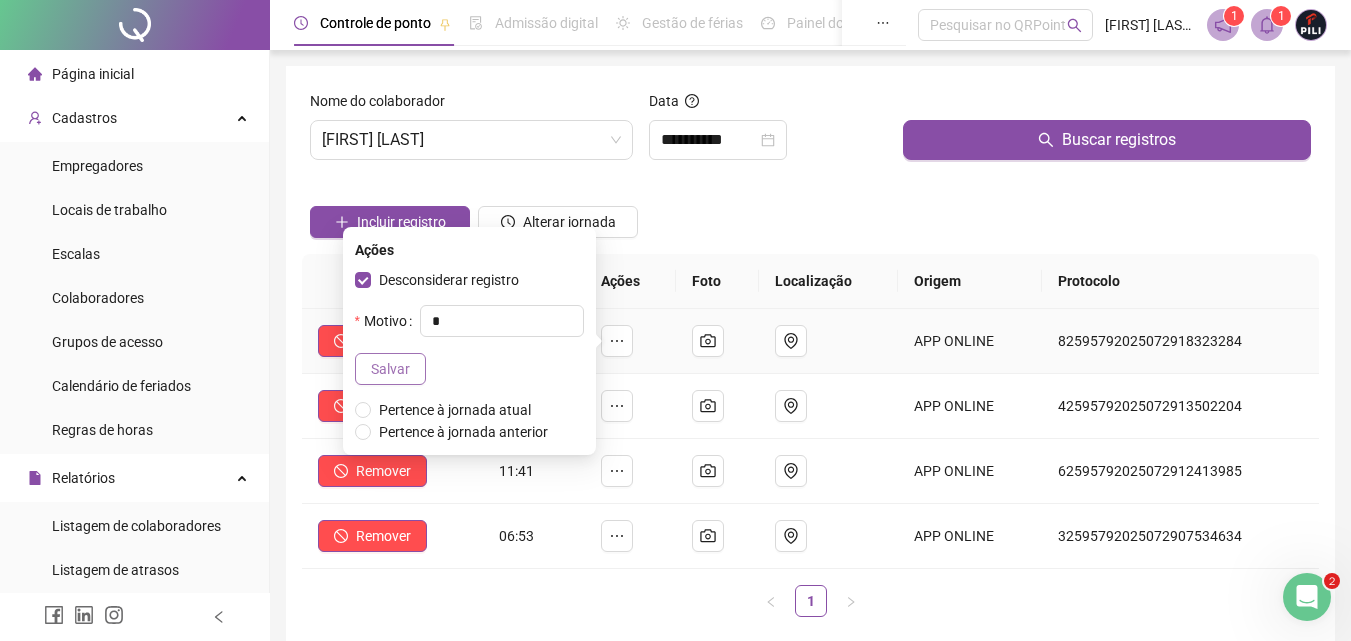click on "Salvar" at bounding box center (390, 369) 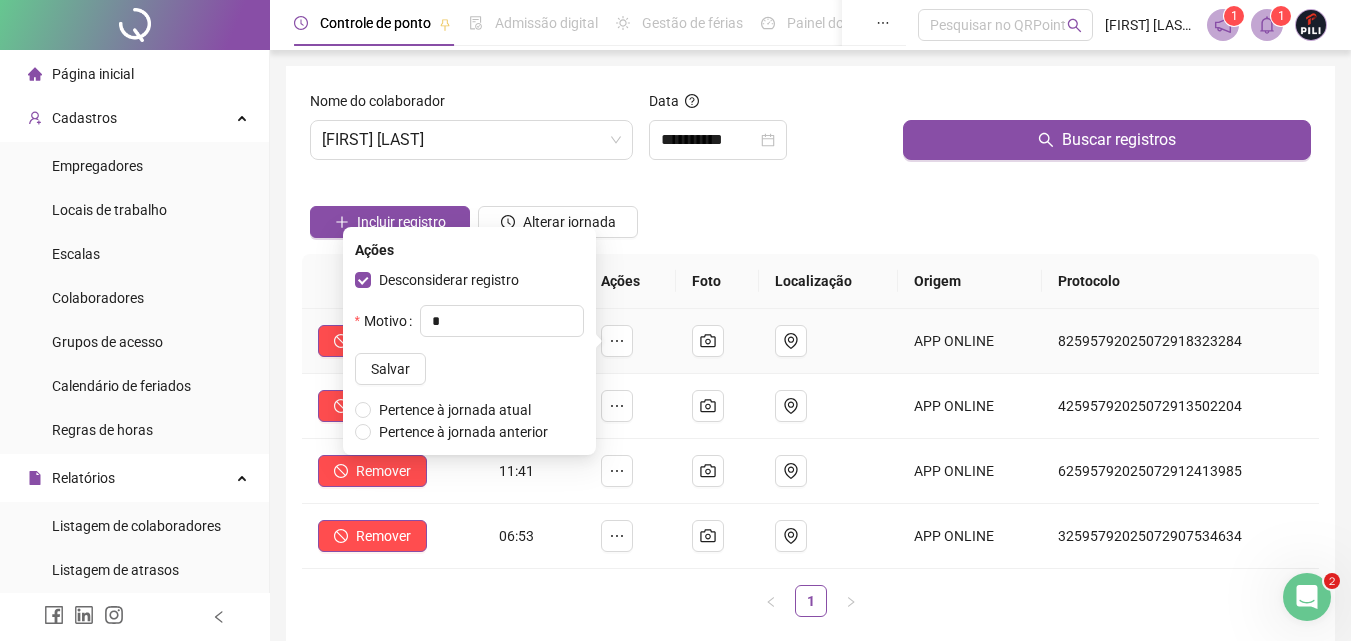 type 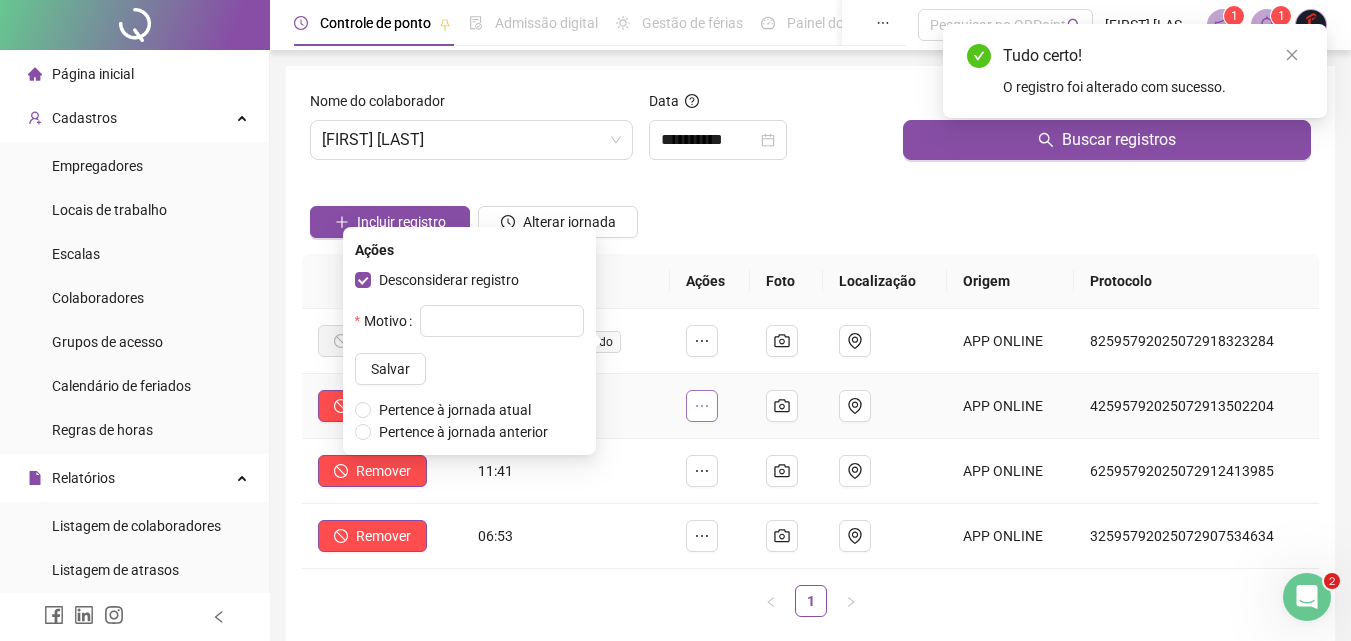 click 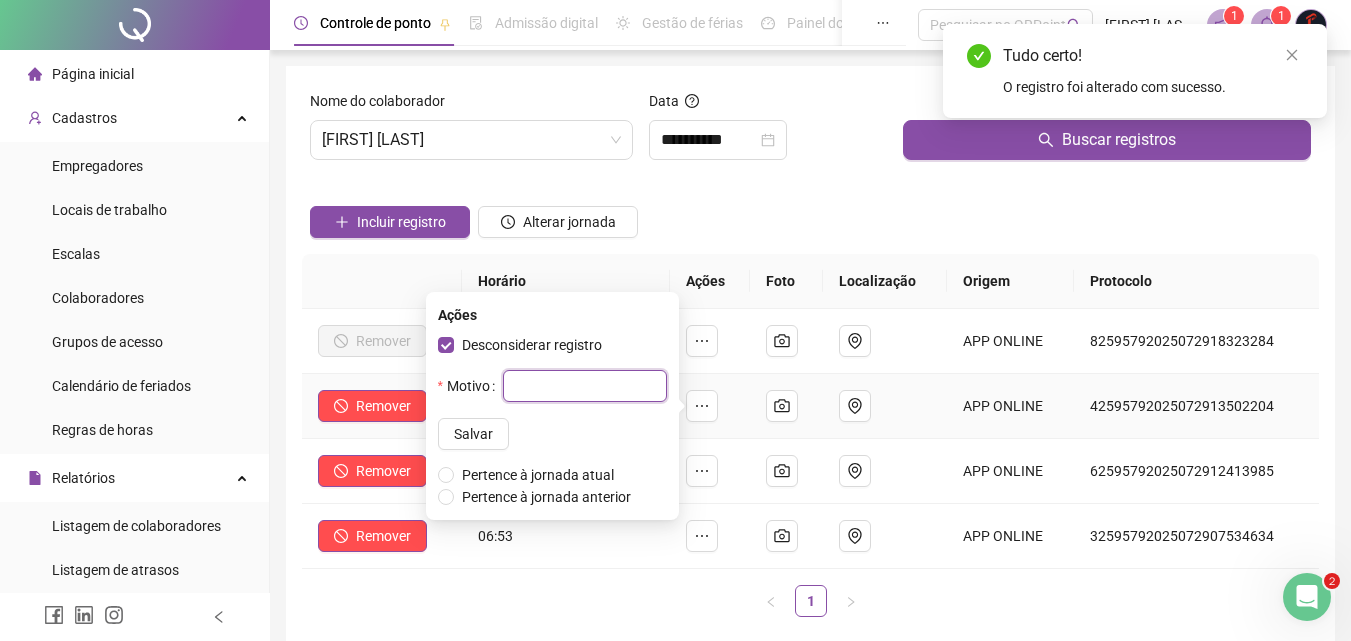 click at bounding box center [585, 386] 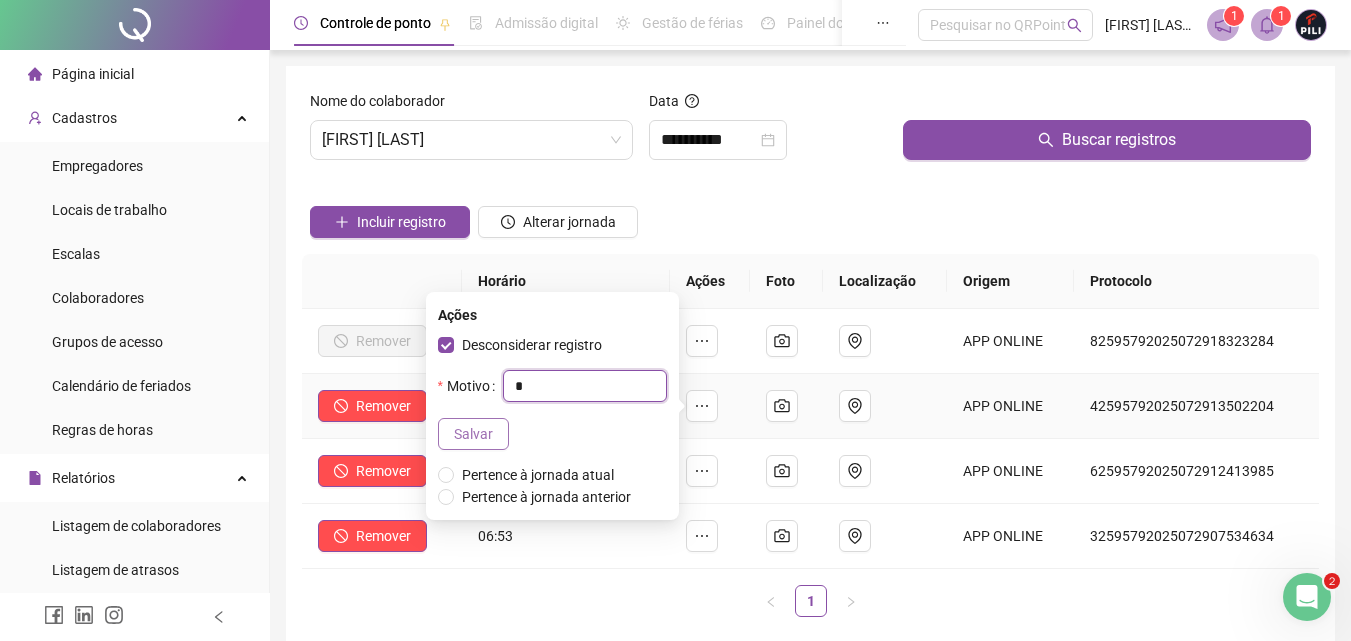 type on "*" 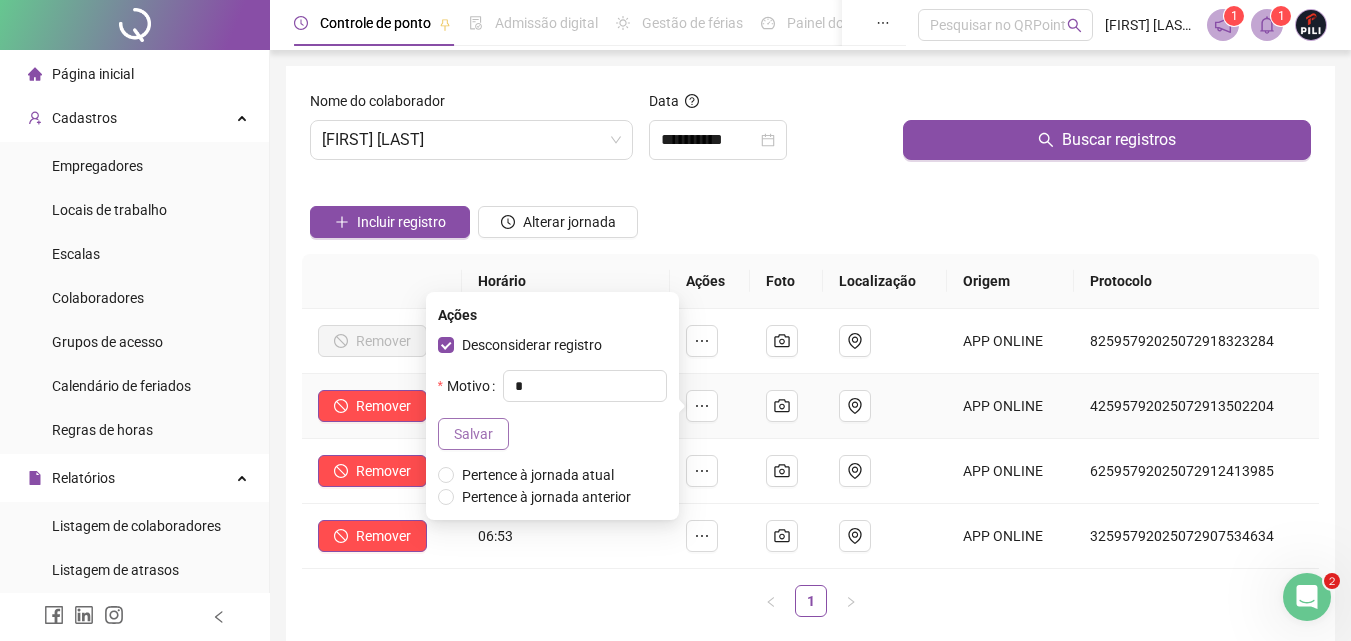 click on "Salvar" at bounding box center [473, 434] 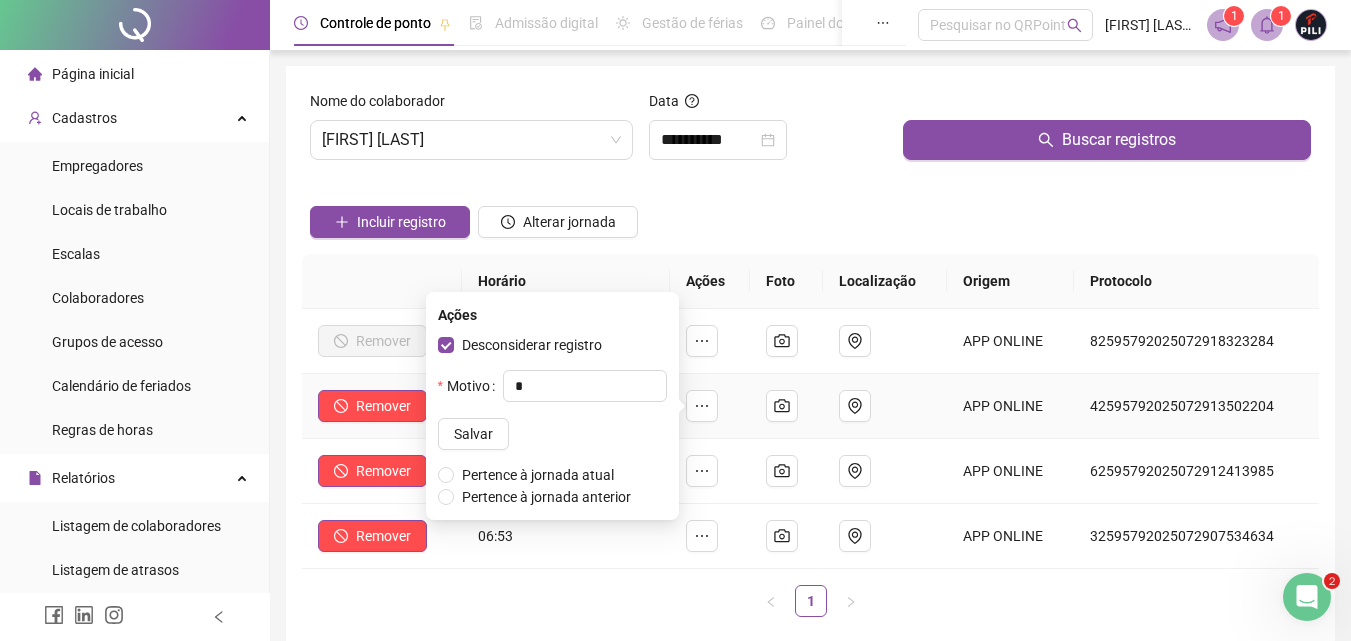 type 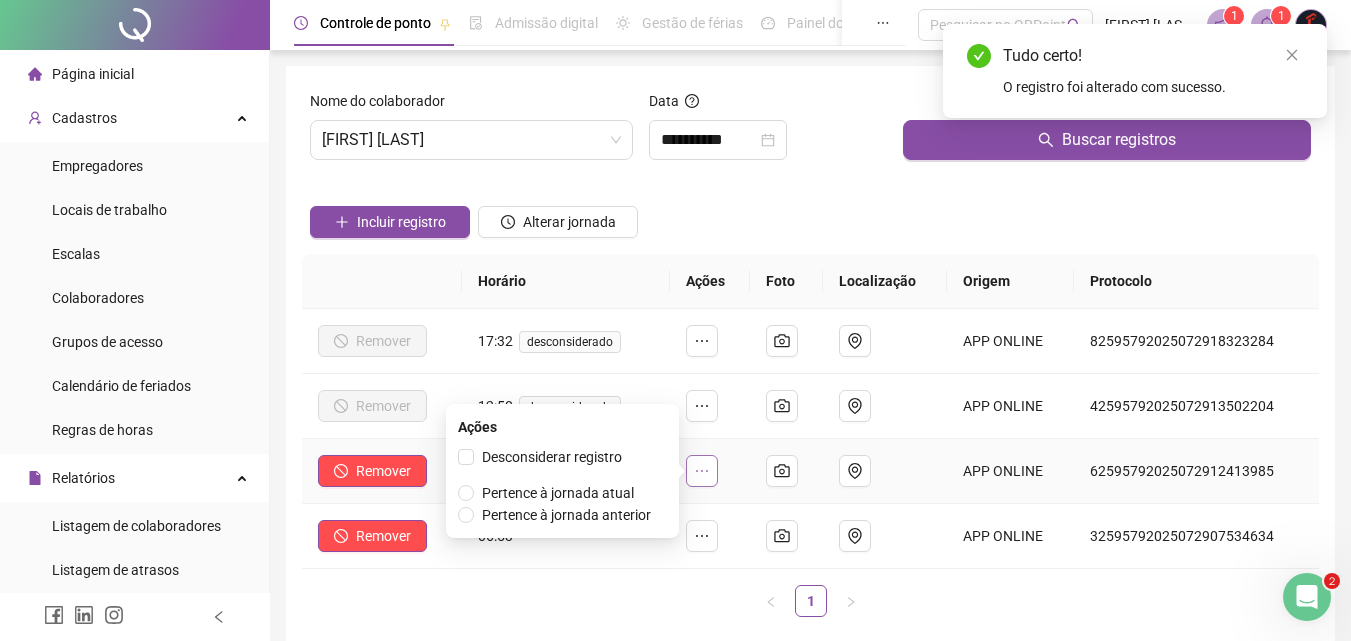 click 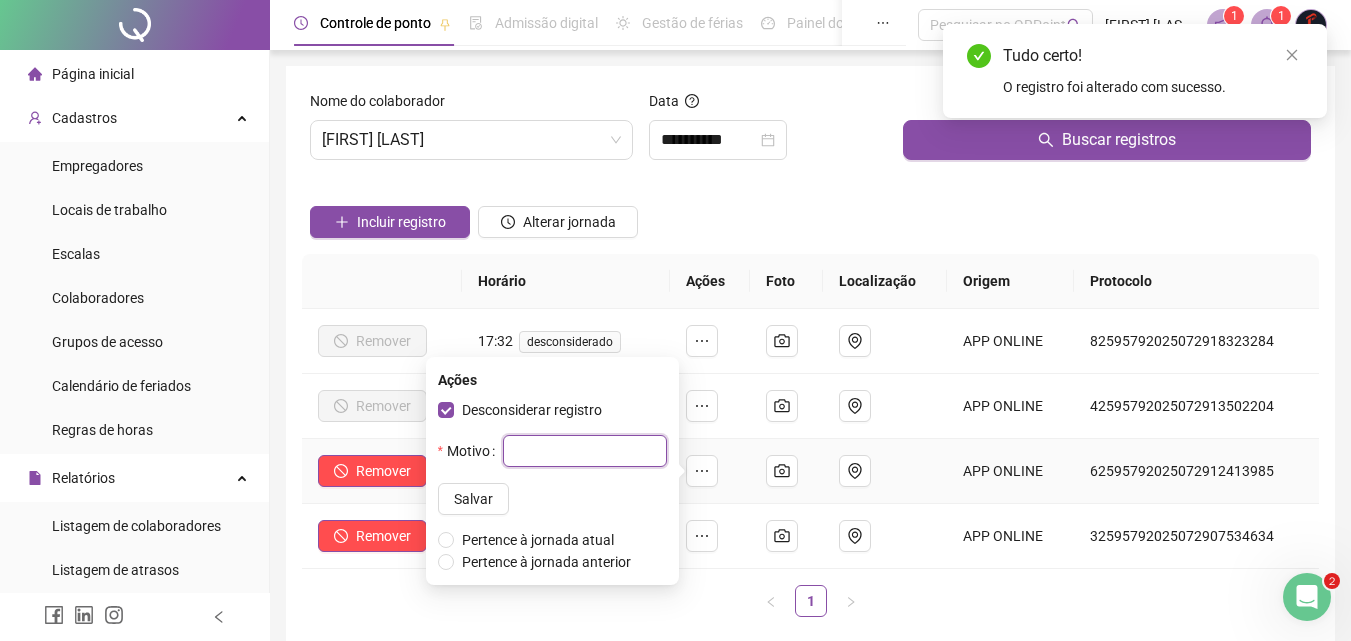 click at bounding box center (585, 451) 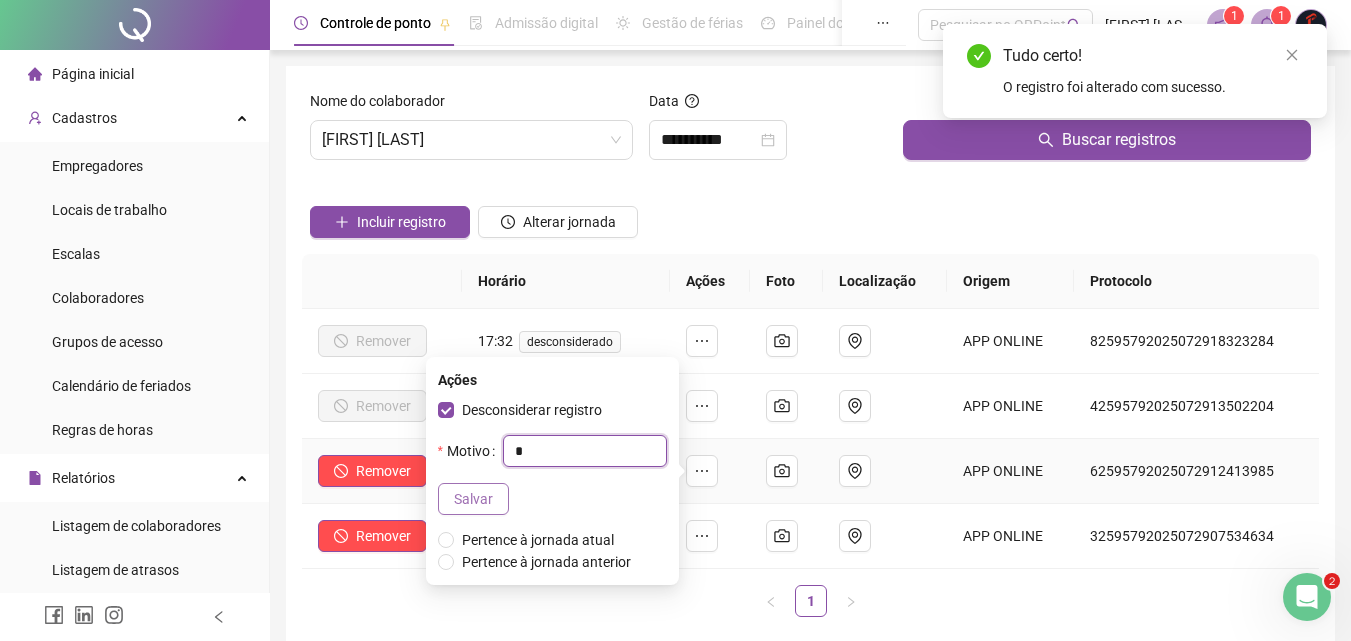 type on "*" 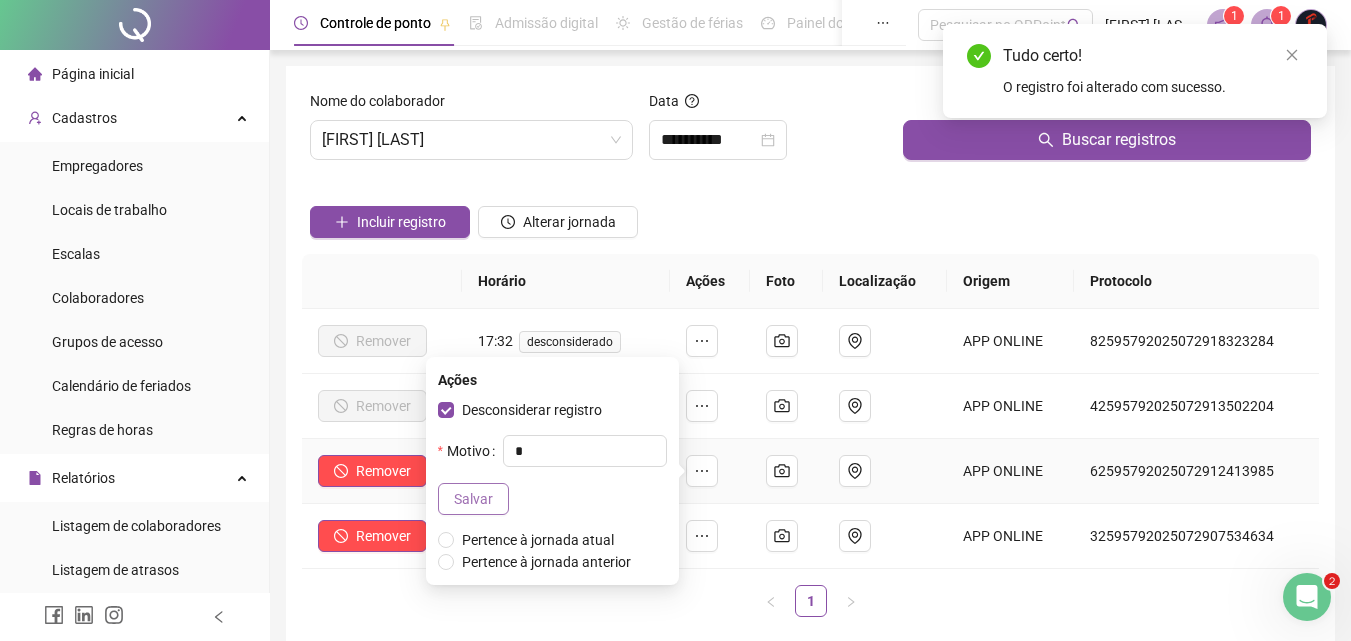 click on "Salvar" at bounding box center [473, 499] 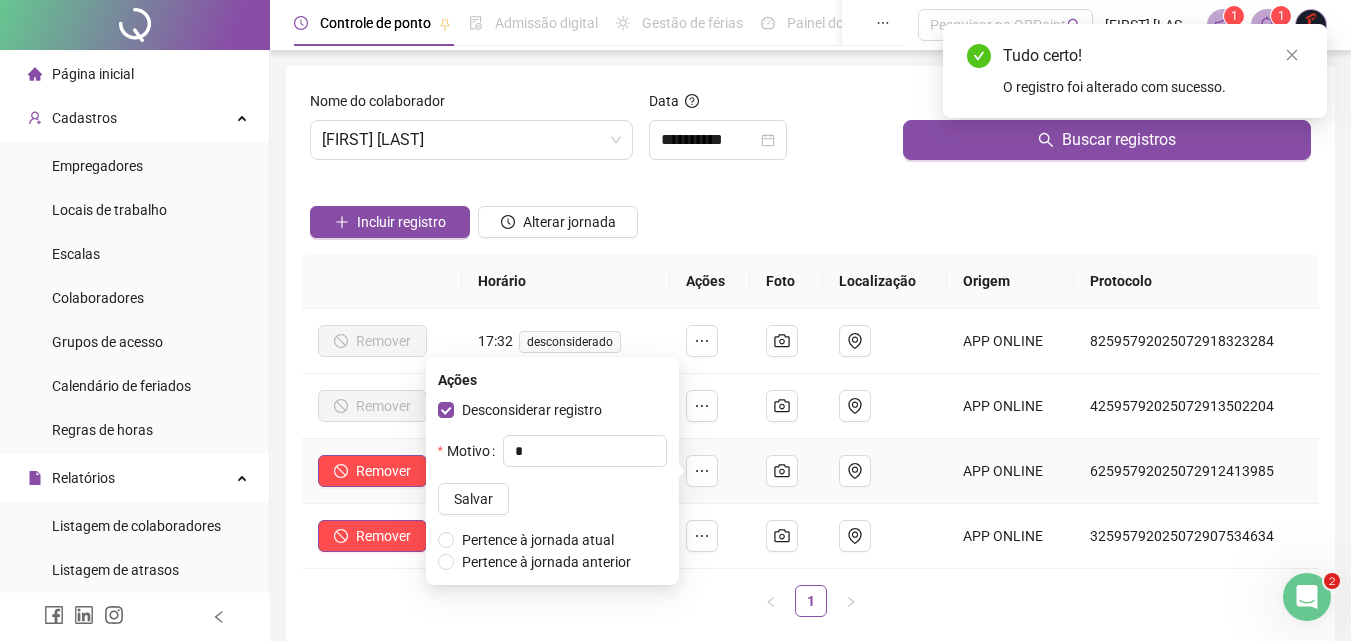 type 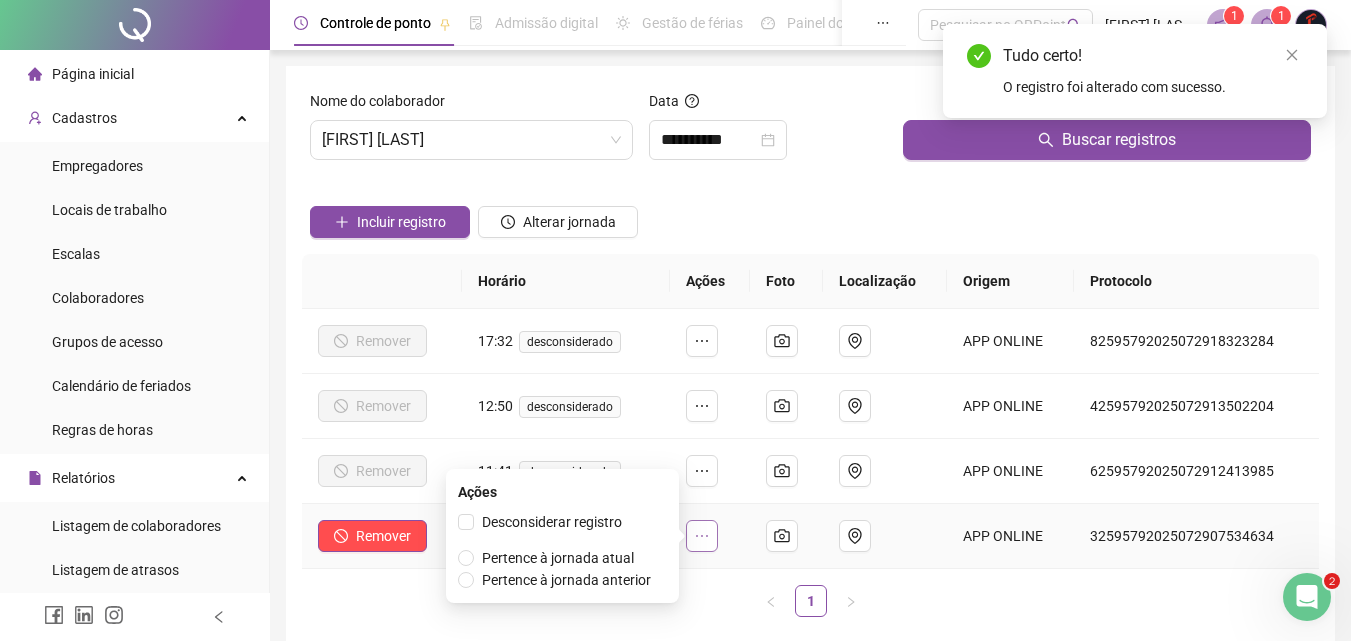 click 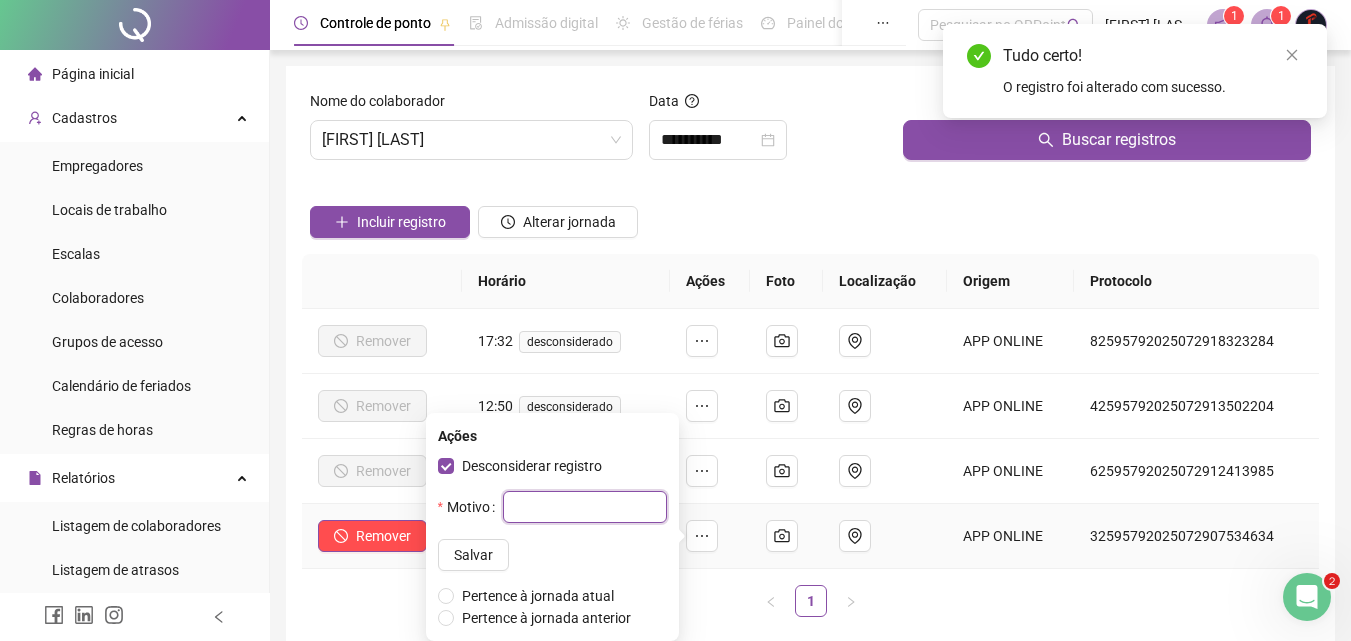 click at bounding box center (585, 507) 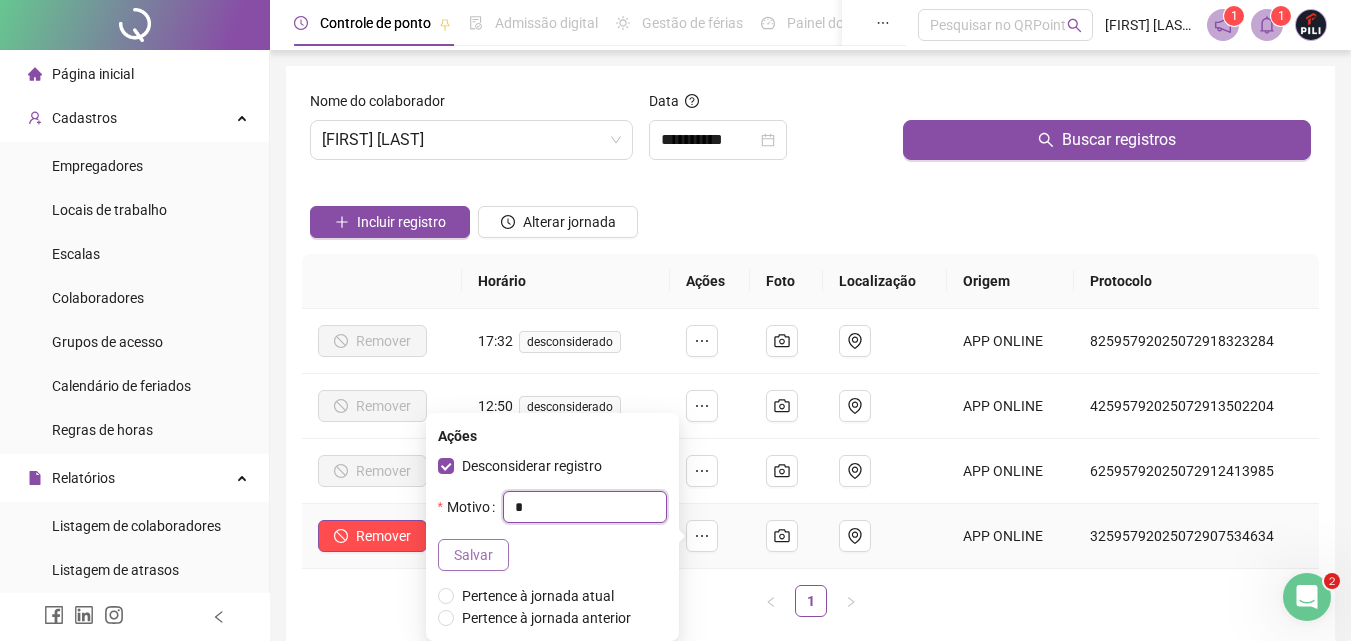 type on "*" 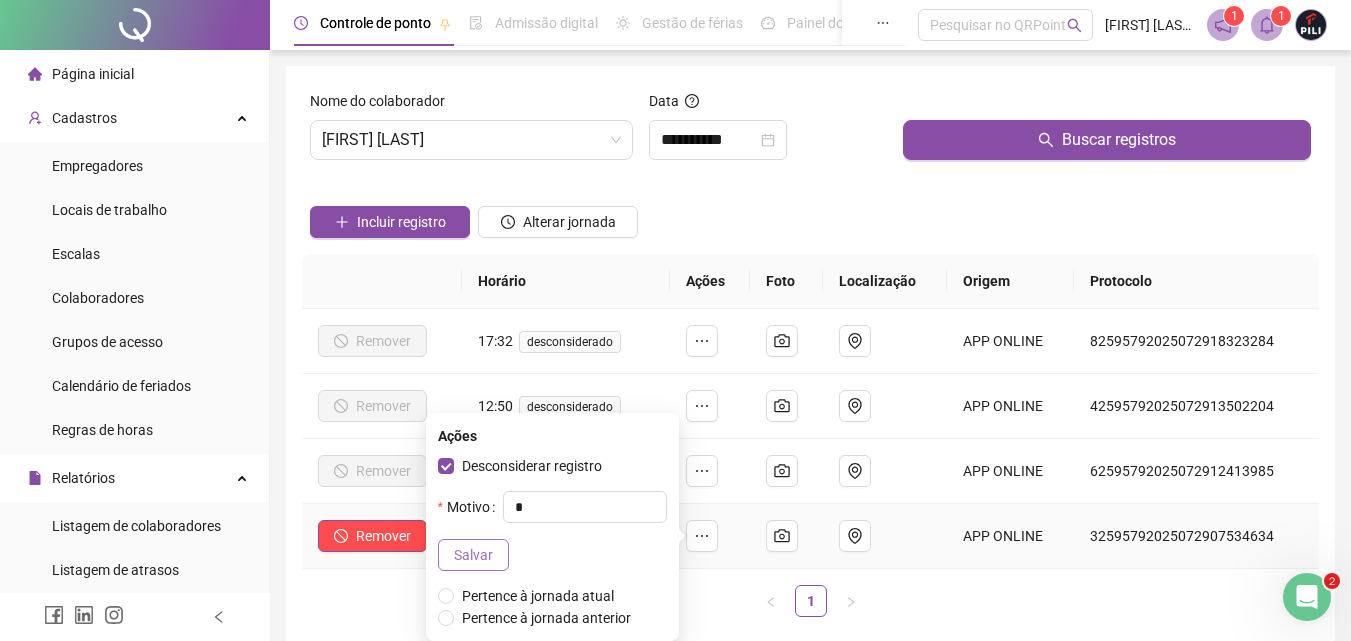 click on "Salvar" at bounding box center [473, 555] 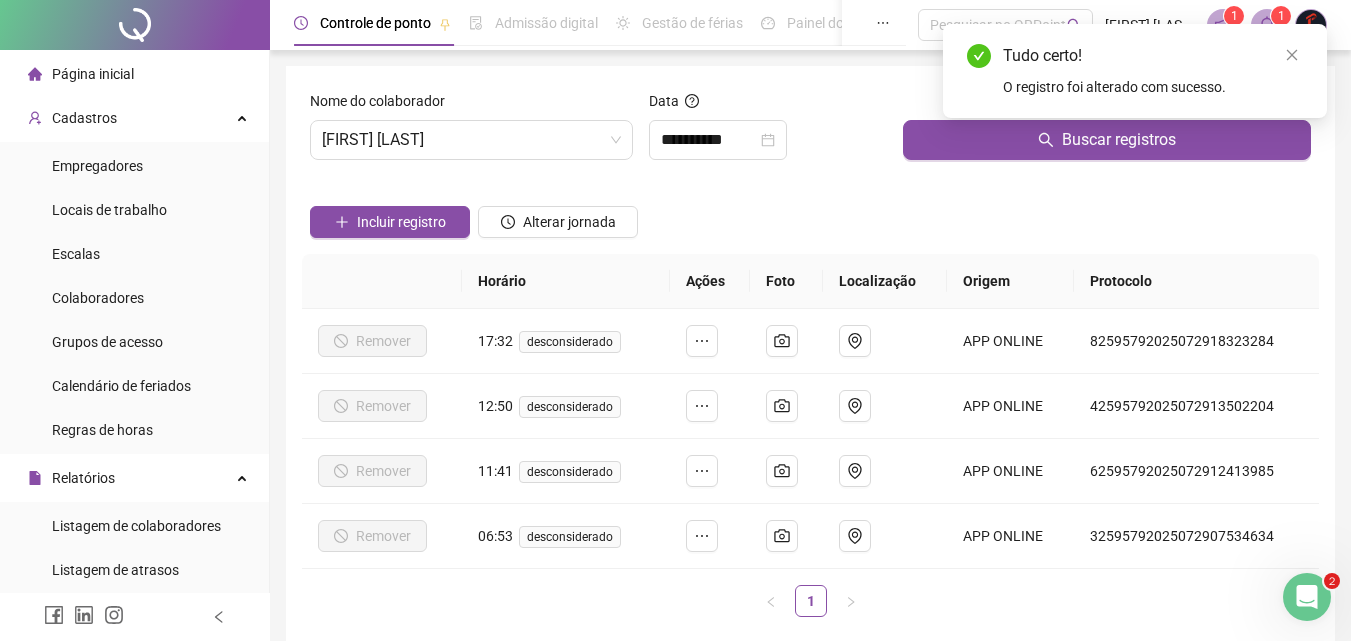click on "Incluir registro   Alterar jornada" at bounding box center (810, 215) 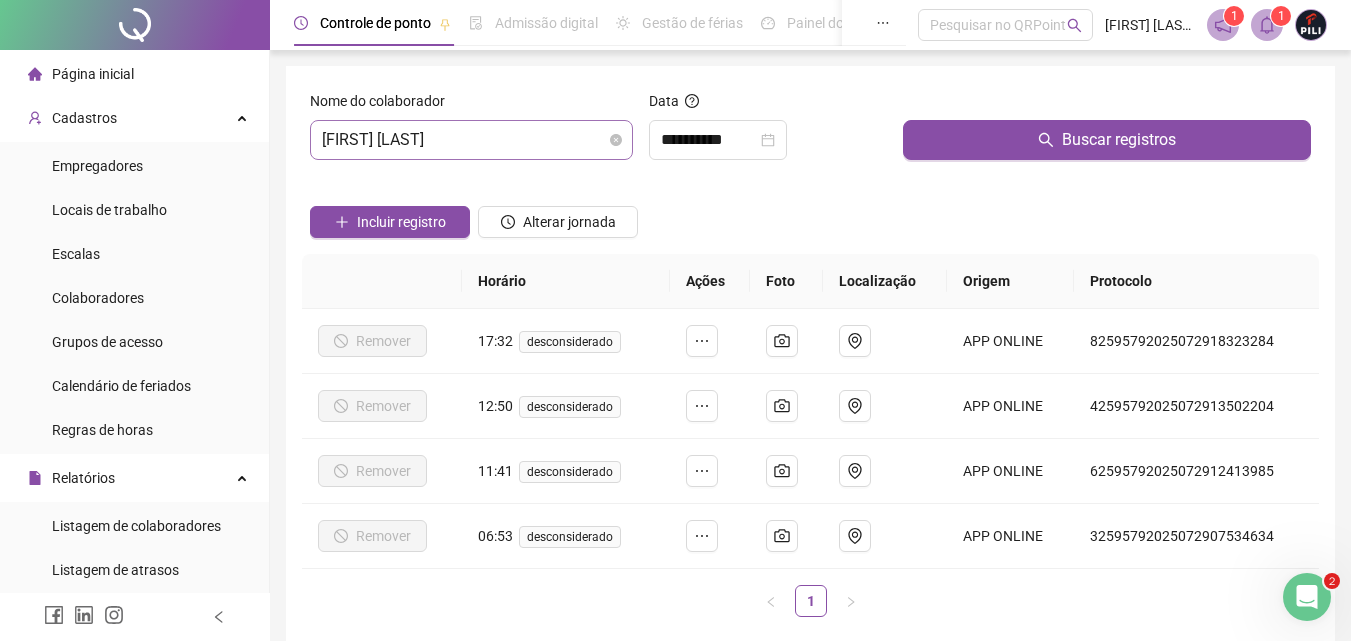 click on "[FIRST] [LAST]" at bounding box center (471, 140) 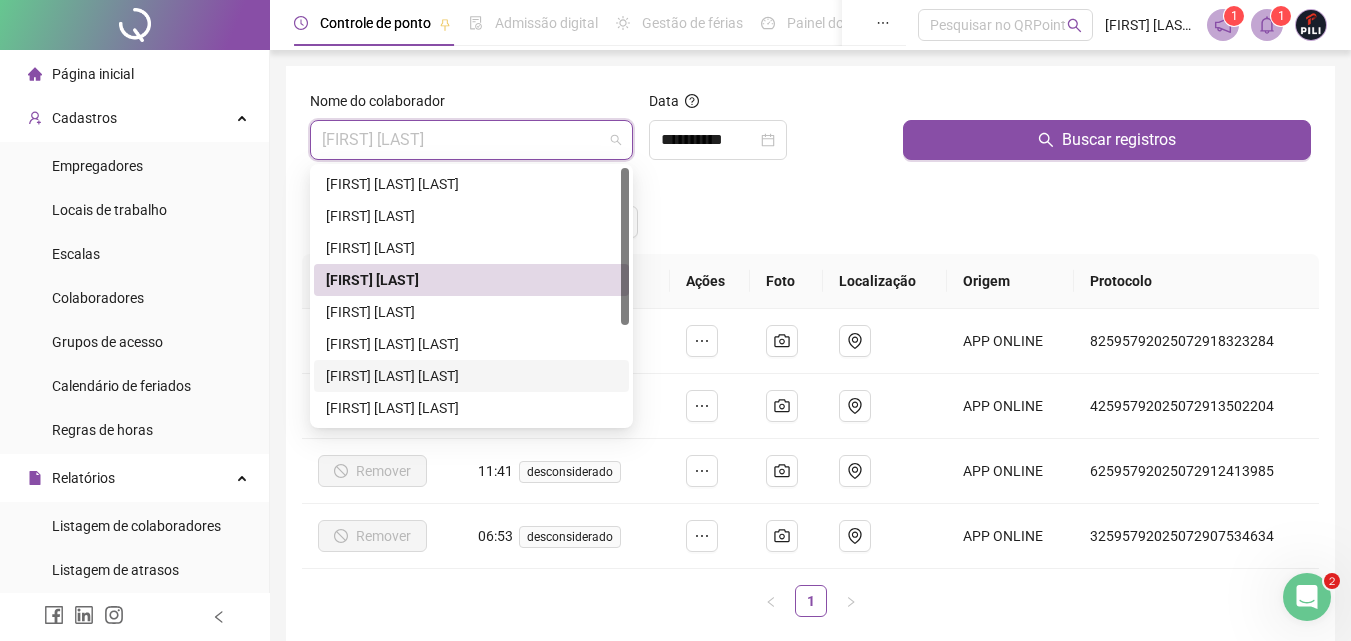 click on "[FIRST] [LAST] [LAST]" at bounding box center [471, 376] 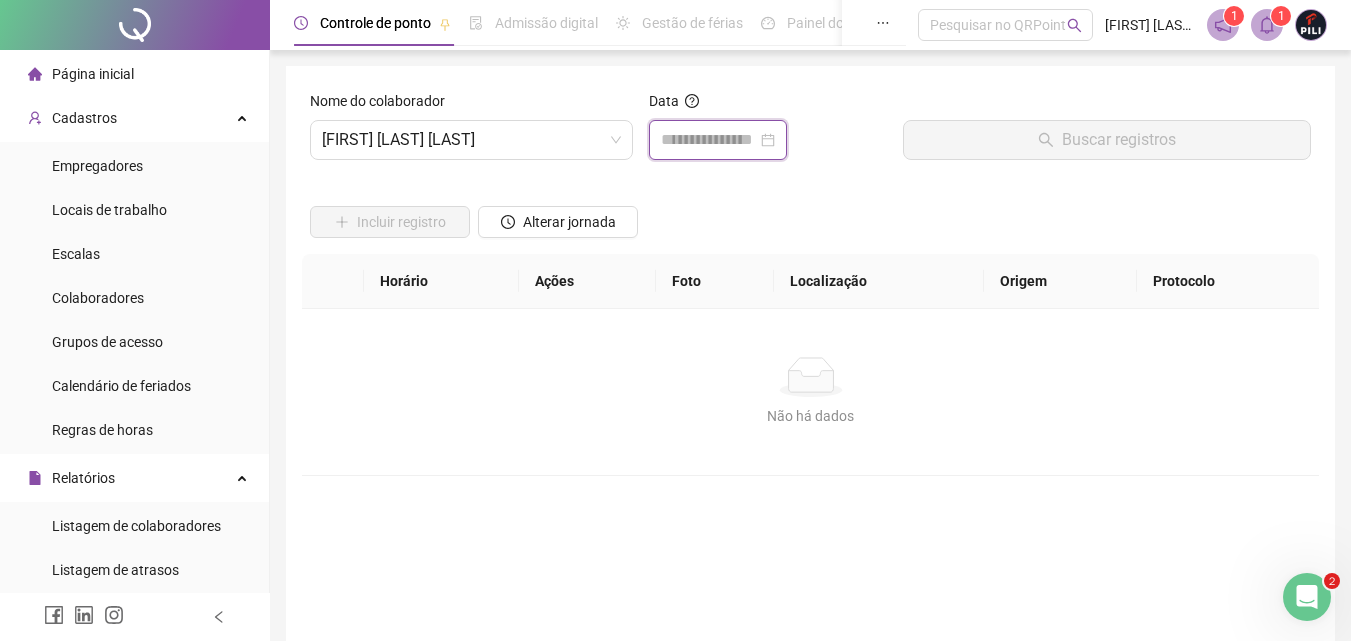 click at bounding box center (709, 140) 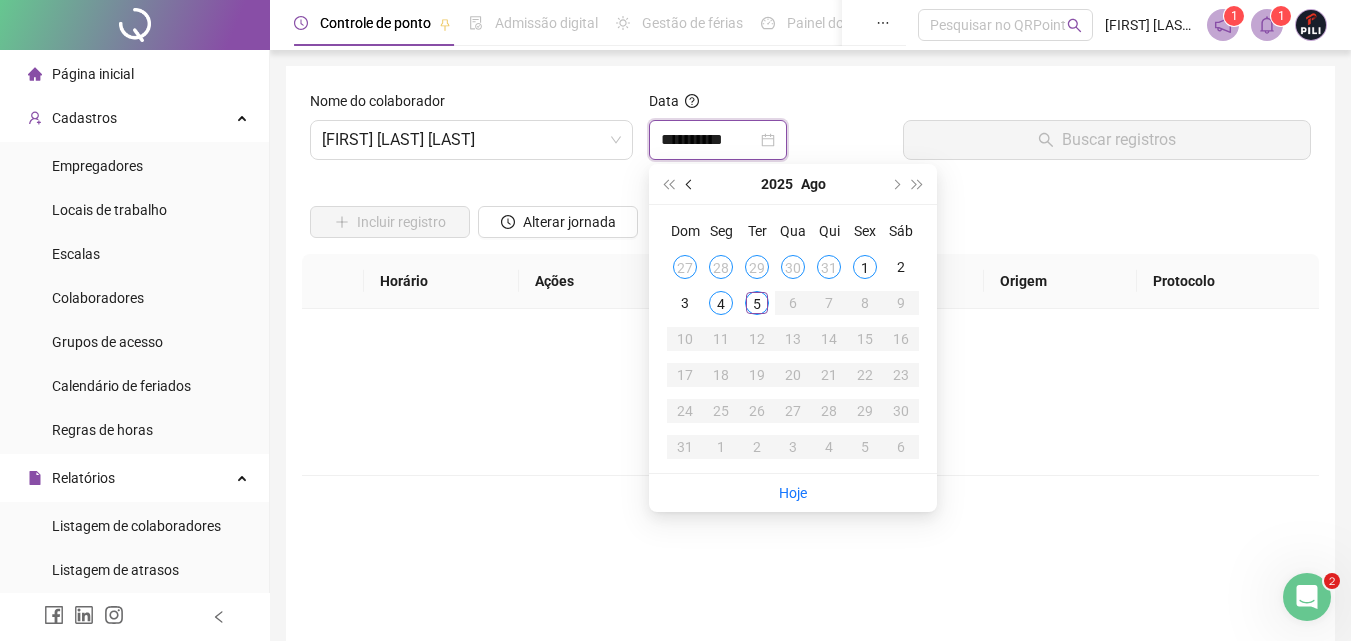 type on "**********" 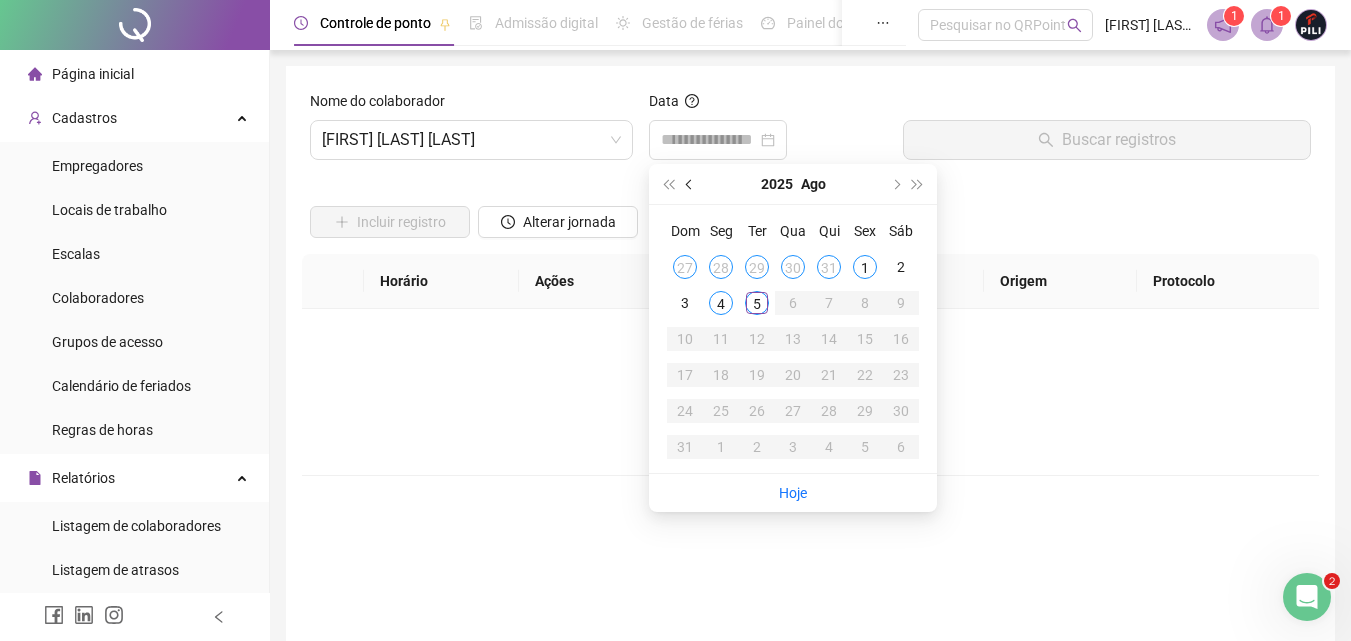 click at bounding box center (691, 184) 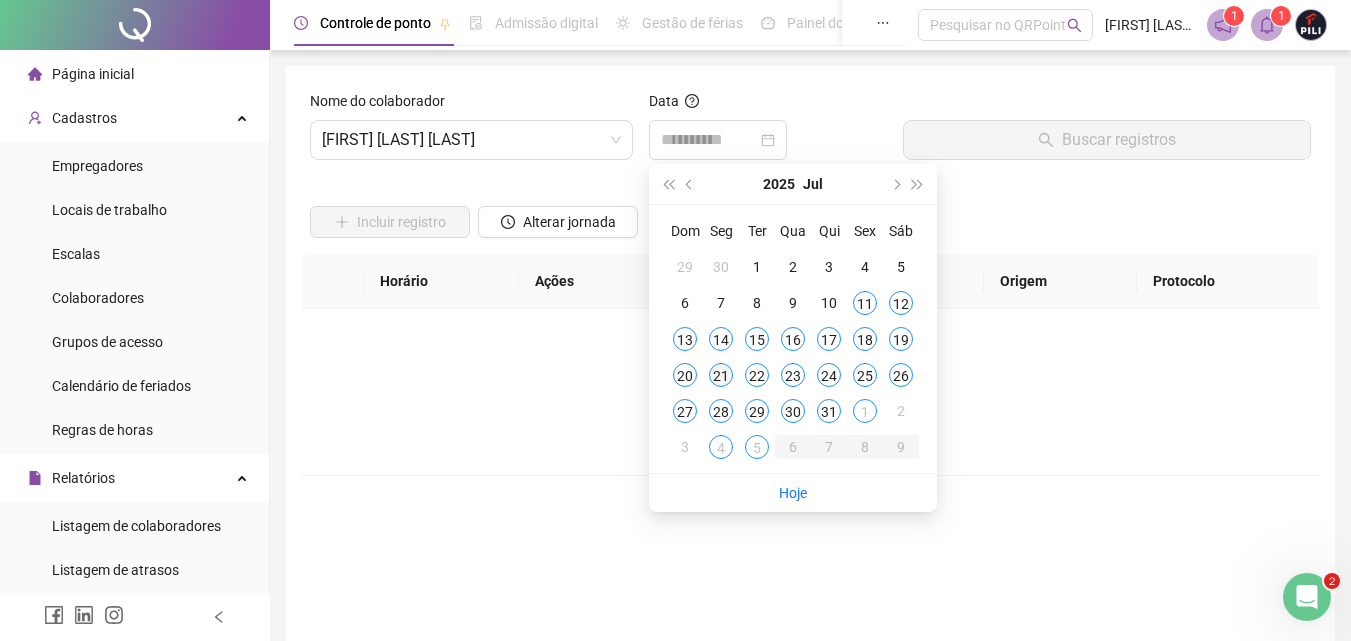 type on "**********" 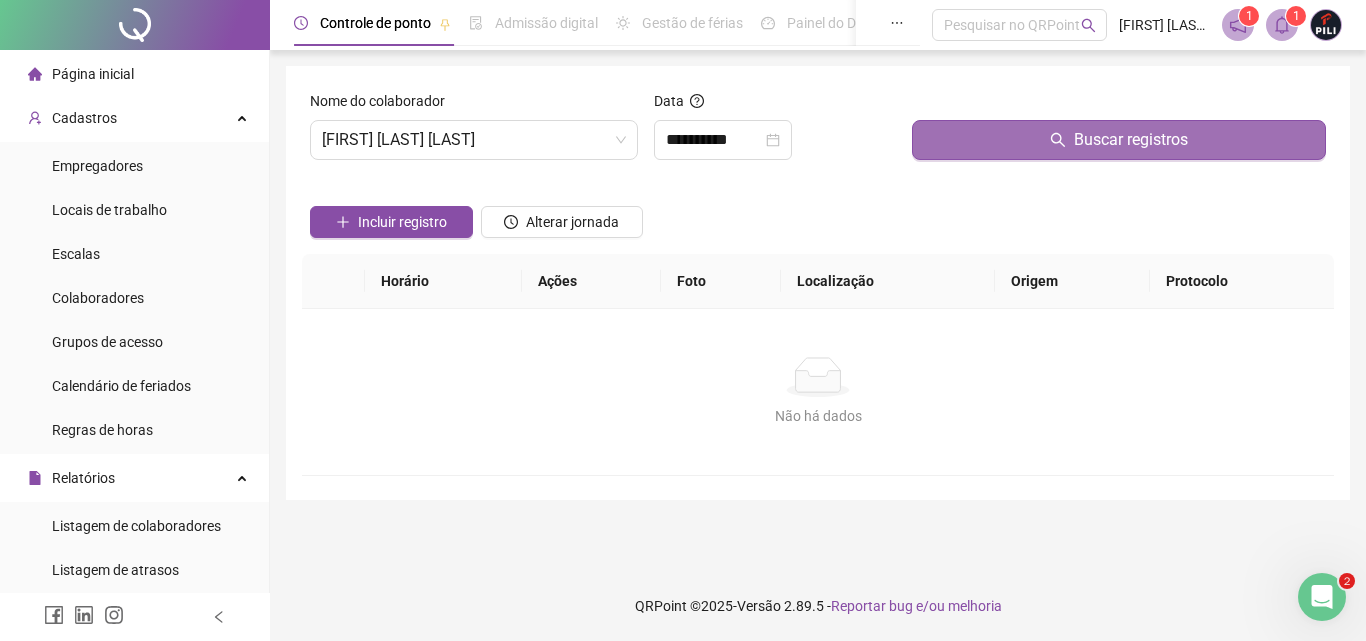 click on "Buscar registros" at bounding box center (1119, 140) 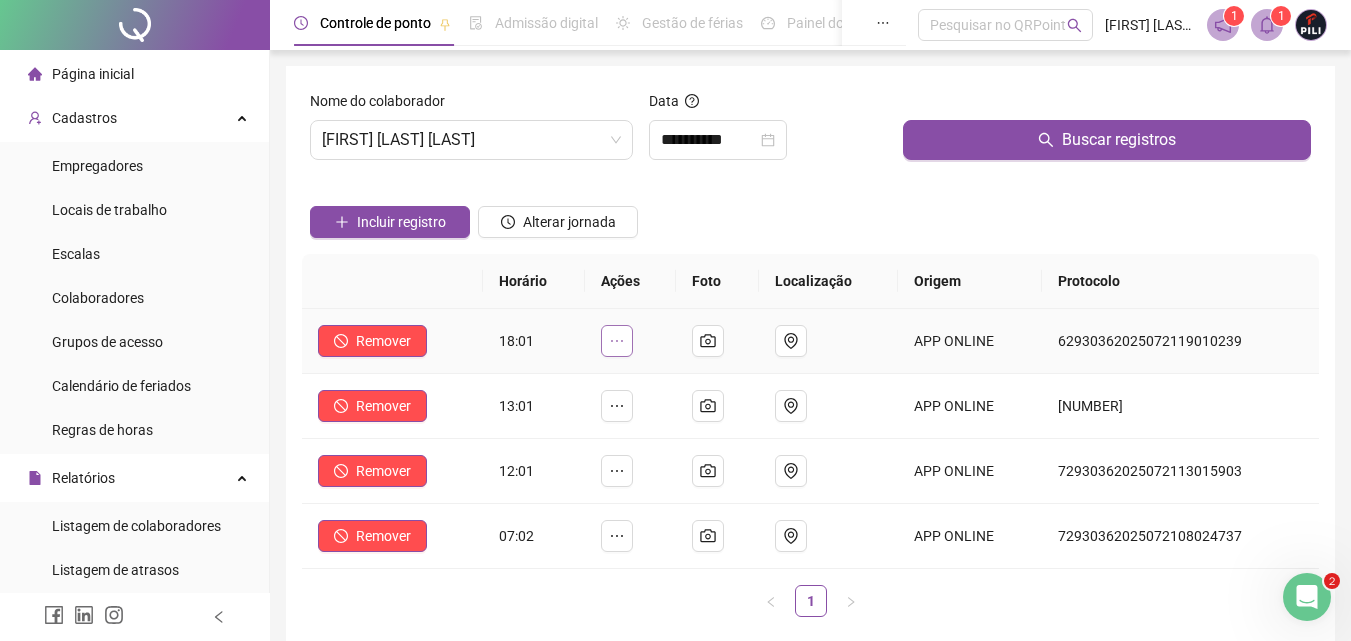 click 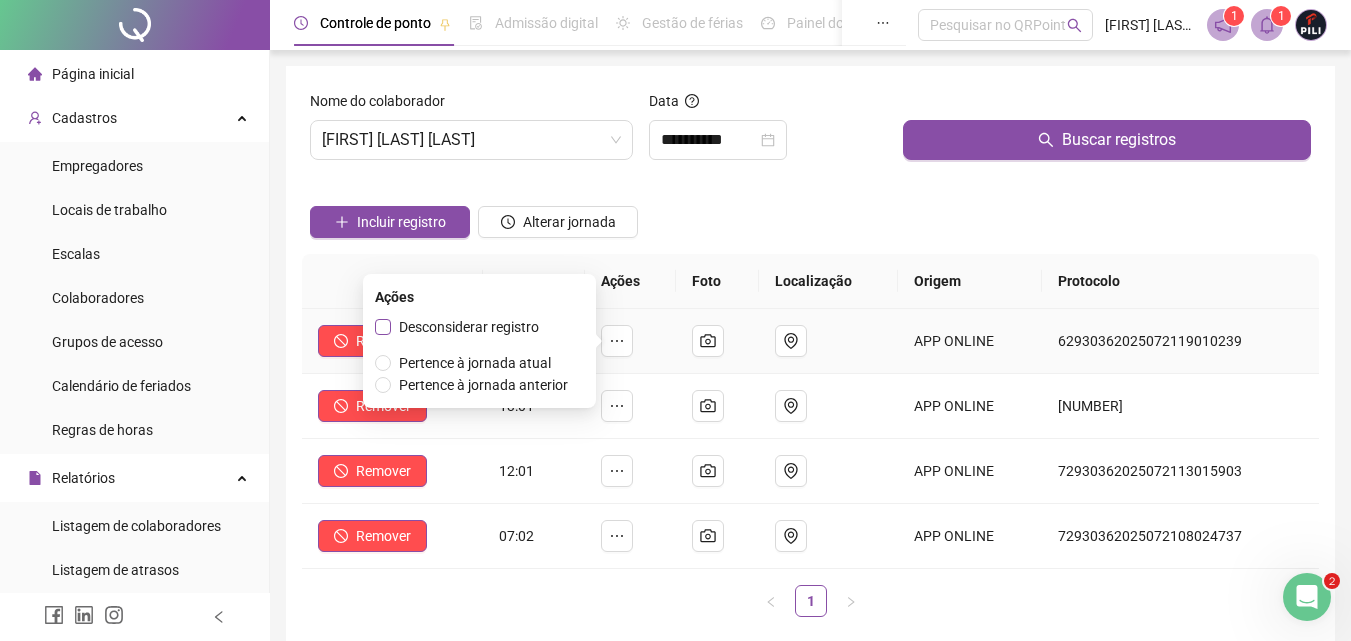 click on "Desconsiderar registro" at bounding box center [469, 327] 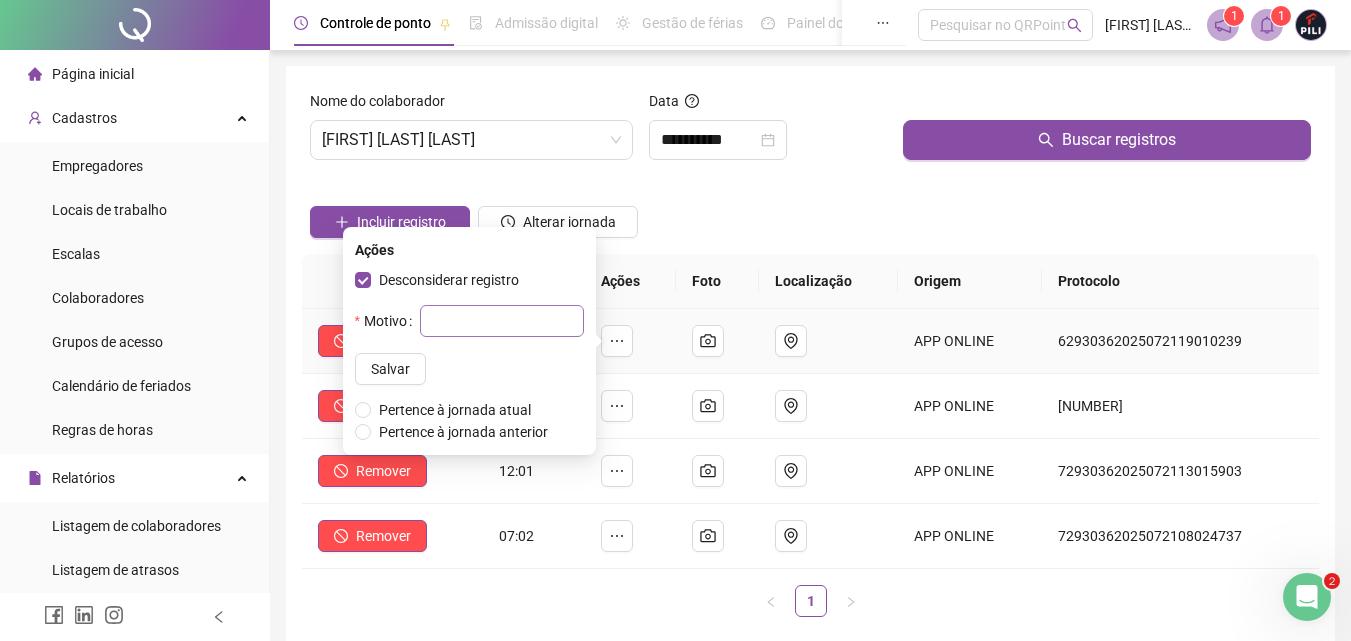 drag, startPoint x: 412, startPoint y: 347, endPoint x: 443, endPoint y: 325, distance: 38.013157 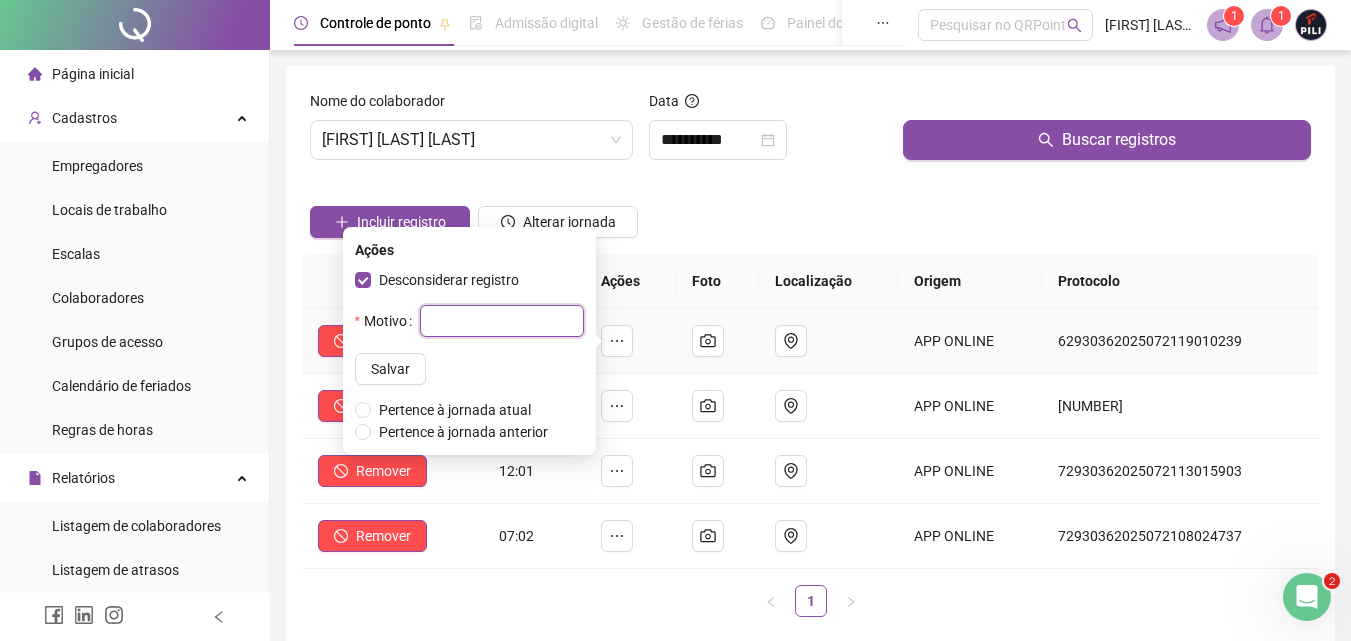 click at bounding box center (502, 321) 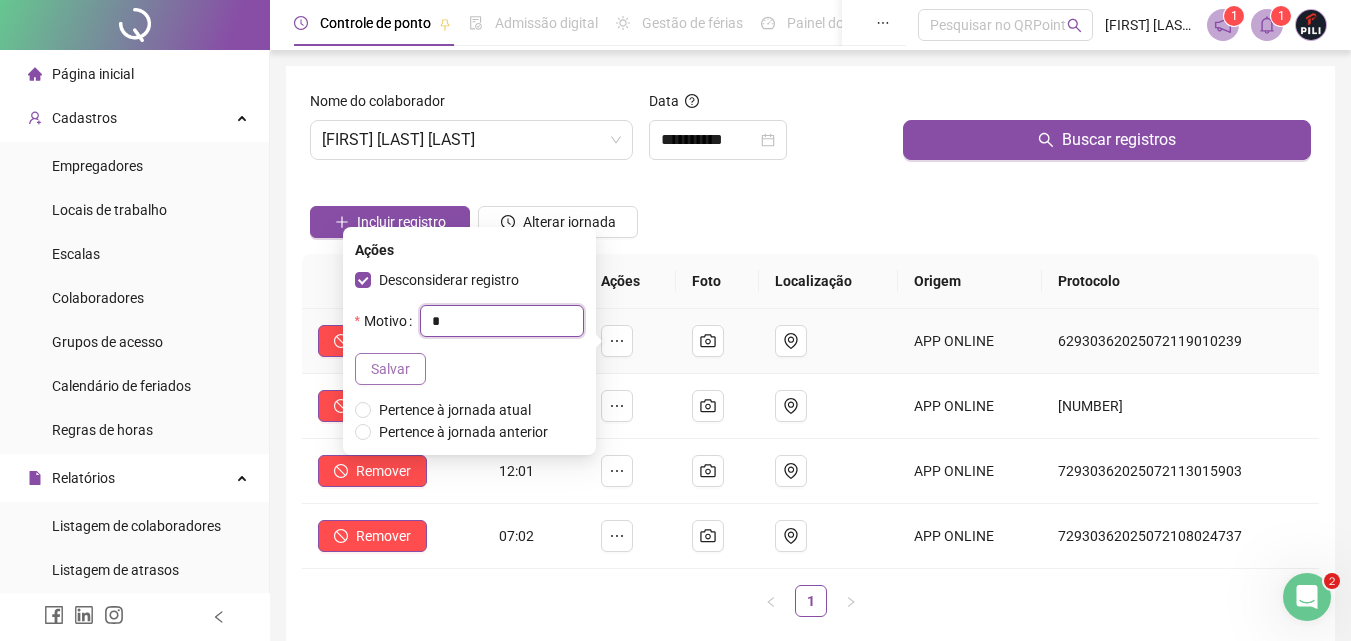 type on "*" 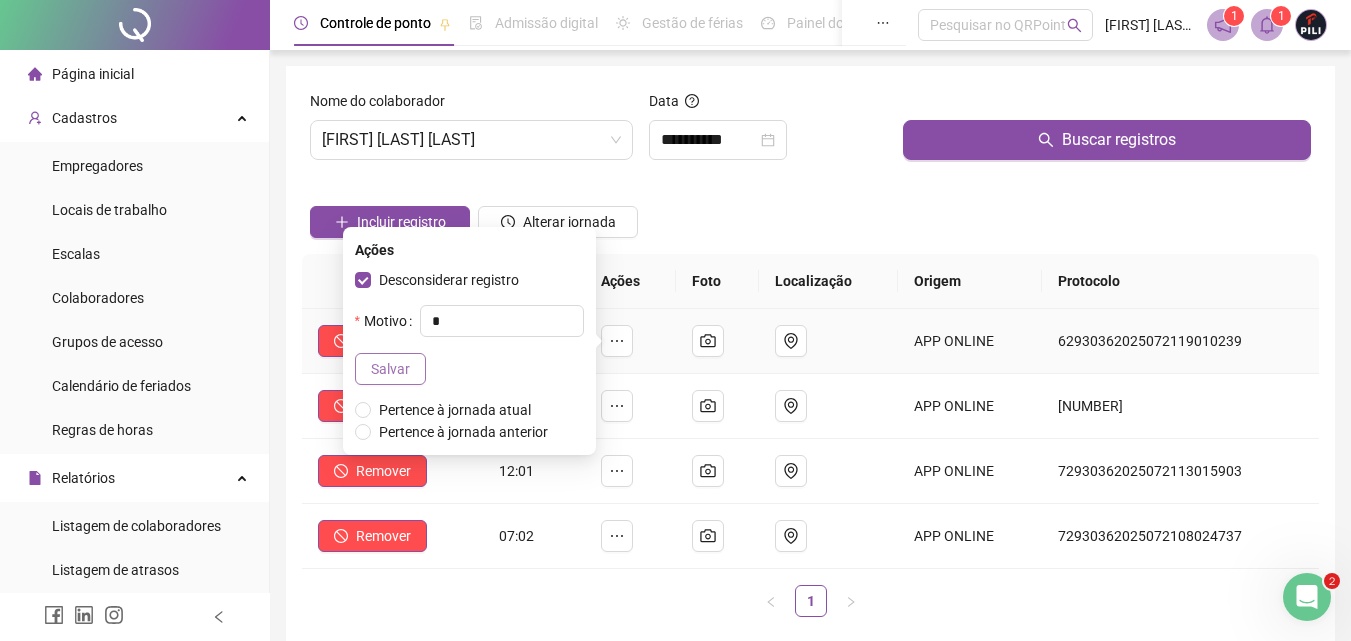 click on "Salvar" at bounding box center [390, 369] 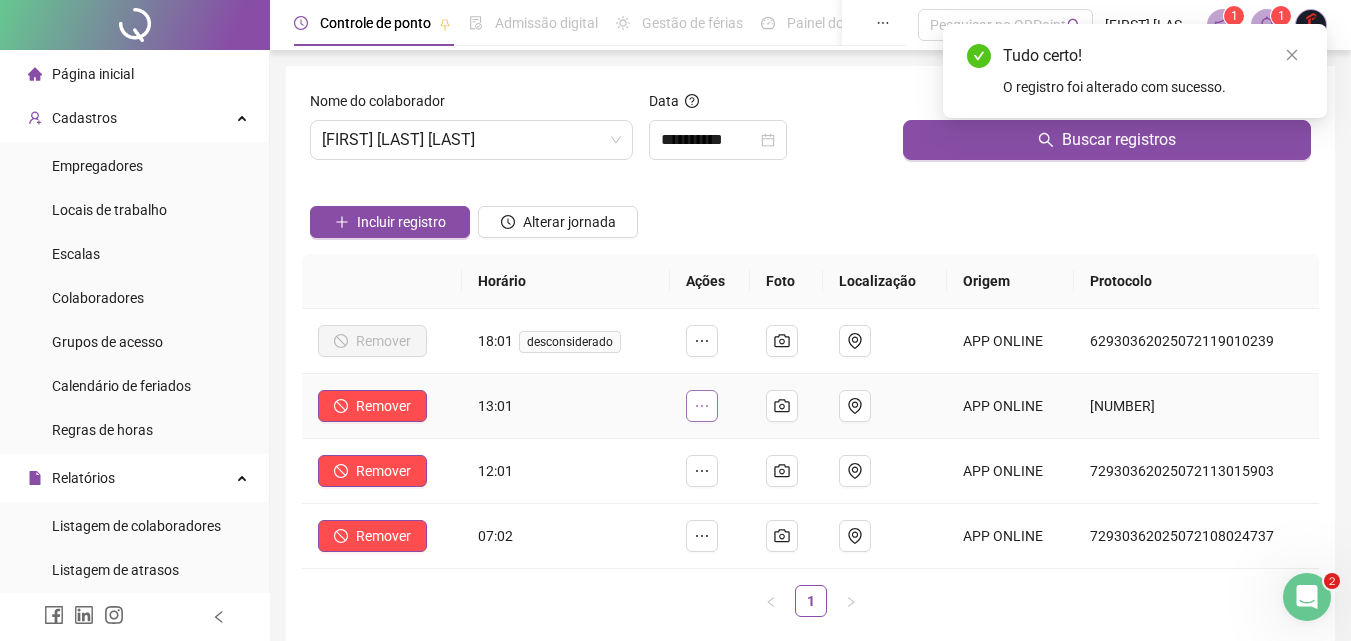click at bounding box center [702, 406] 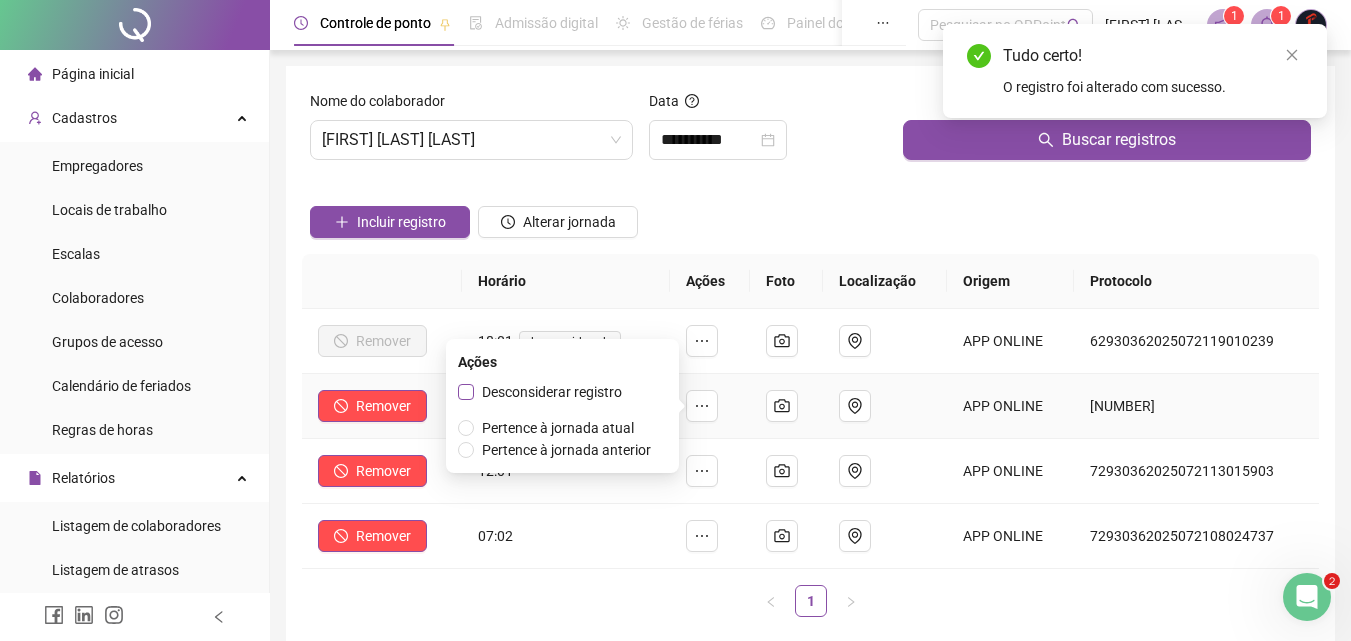 click on "Desconsiderar registro" at bounding box center [552, 392] 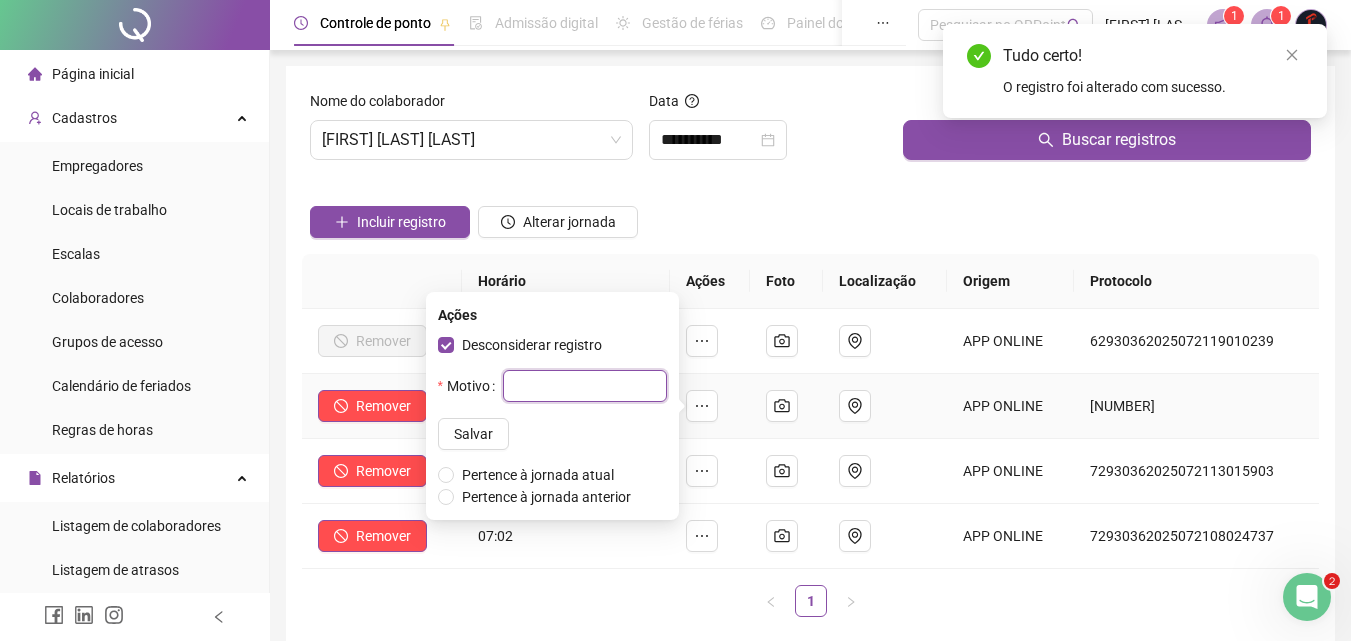 click at bounding box center [585, 386] 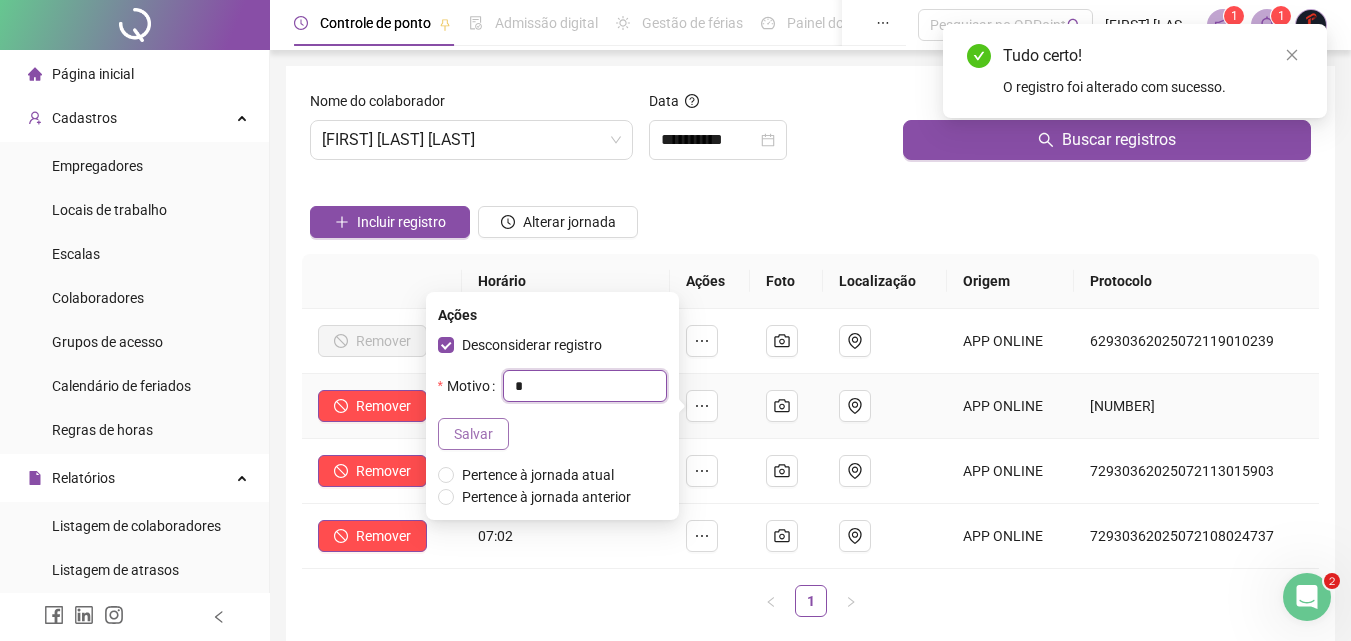type on "*" 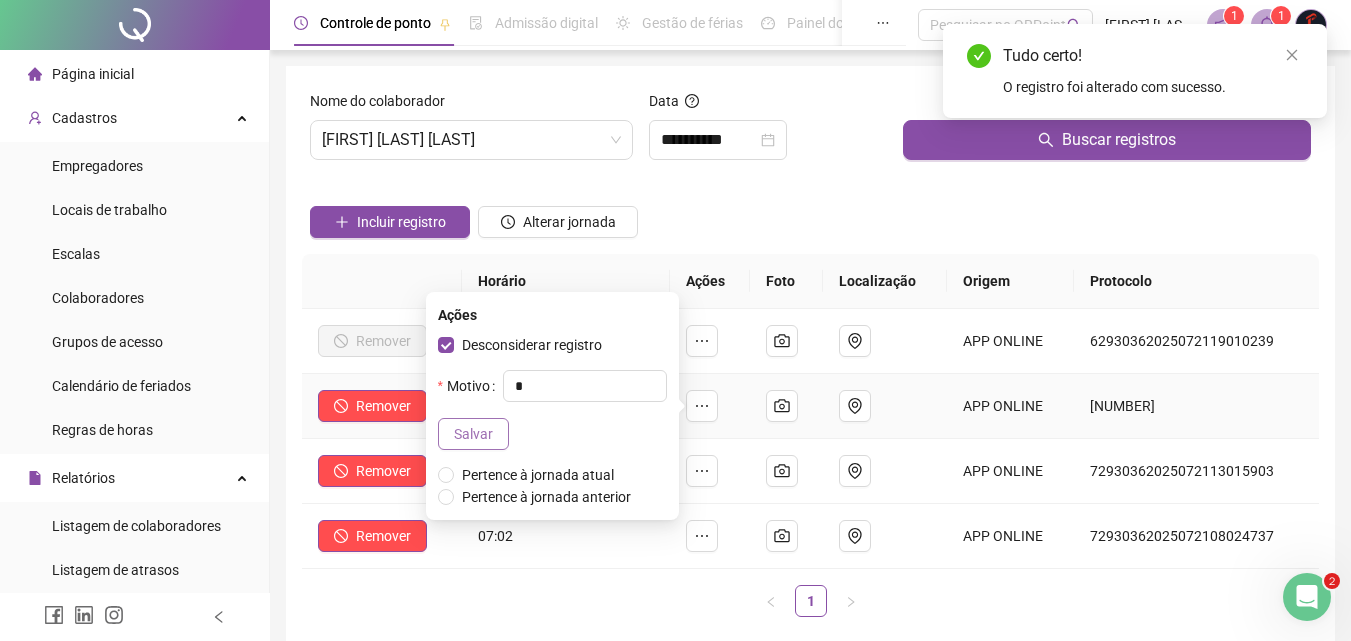 click on "Salvar" at bounding box center [473, 434] 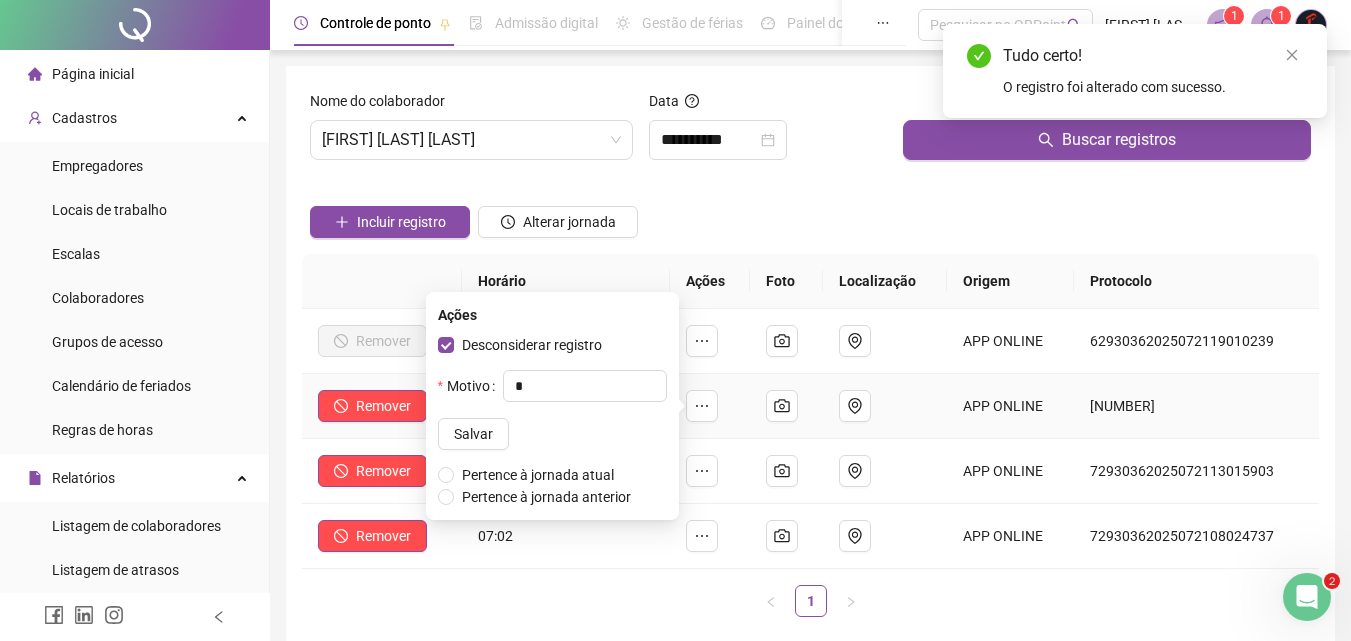 type 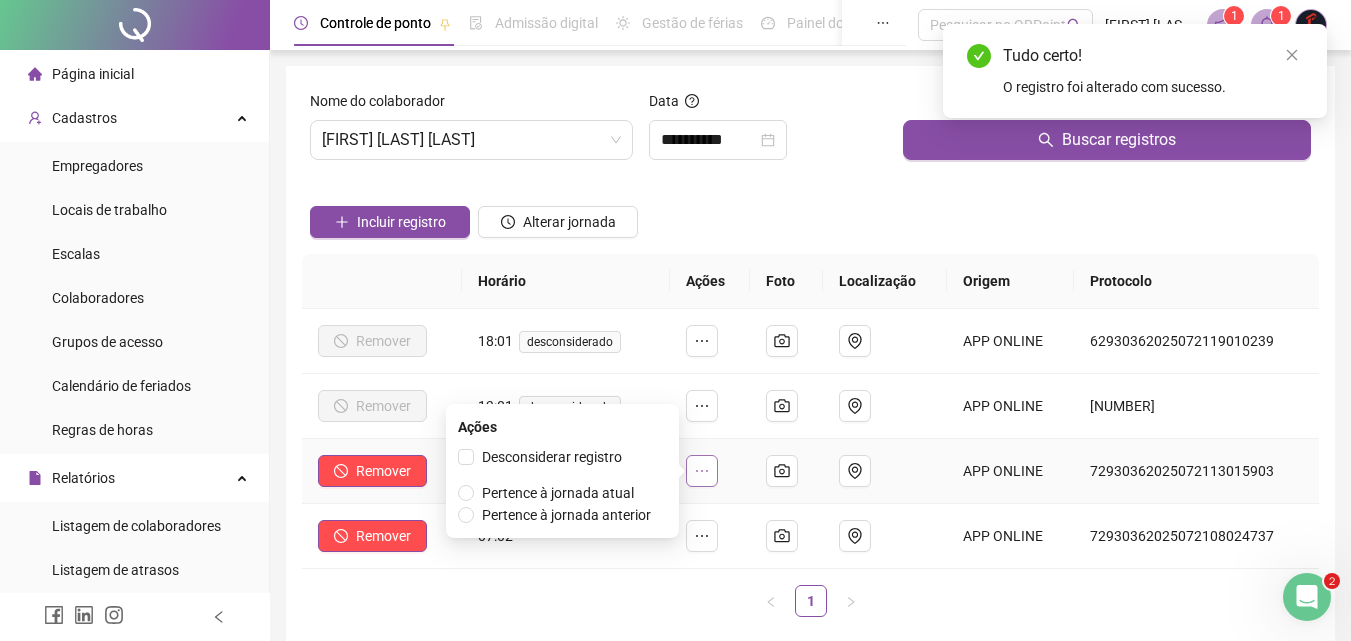 click 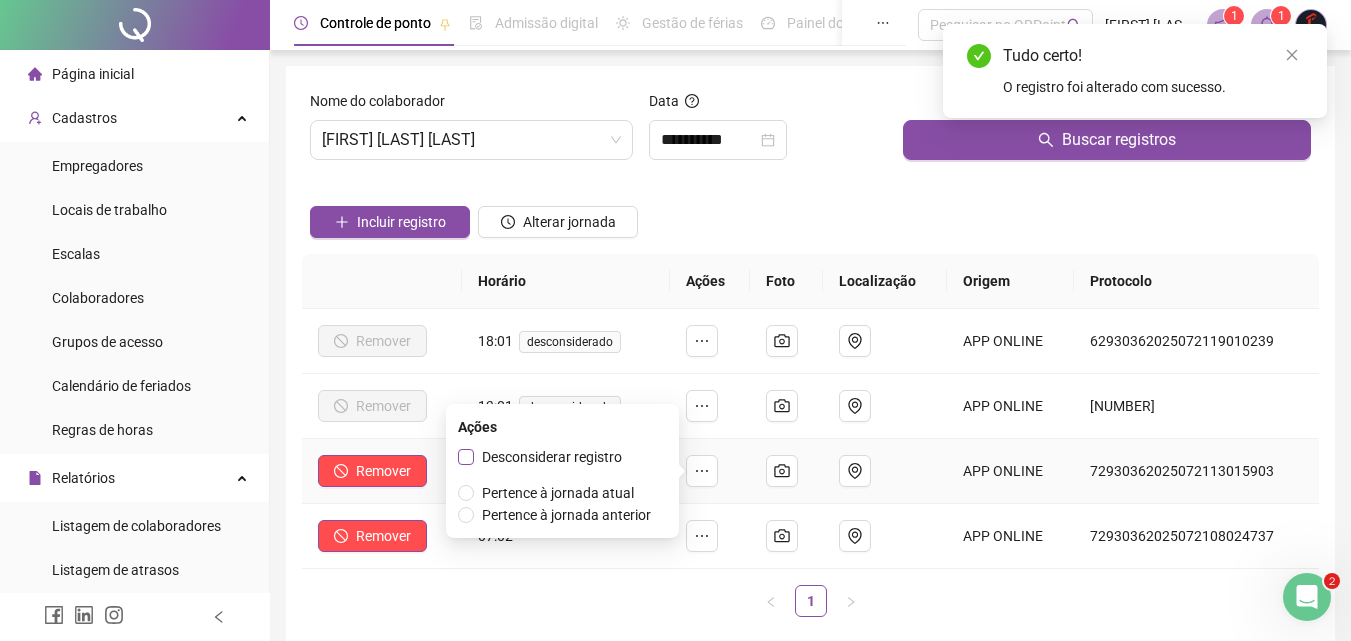 click on "Desconsiderar registro" at bounding box center [552, 457] 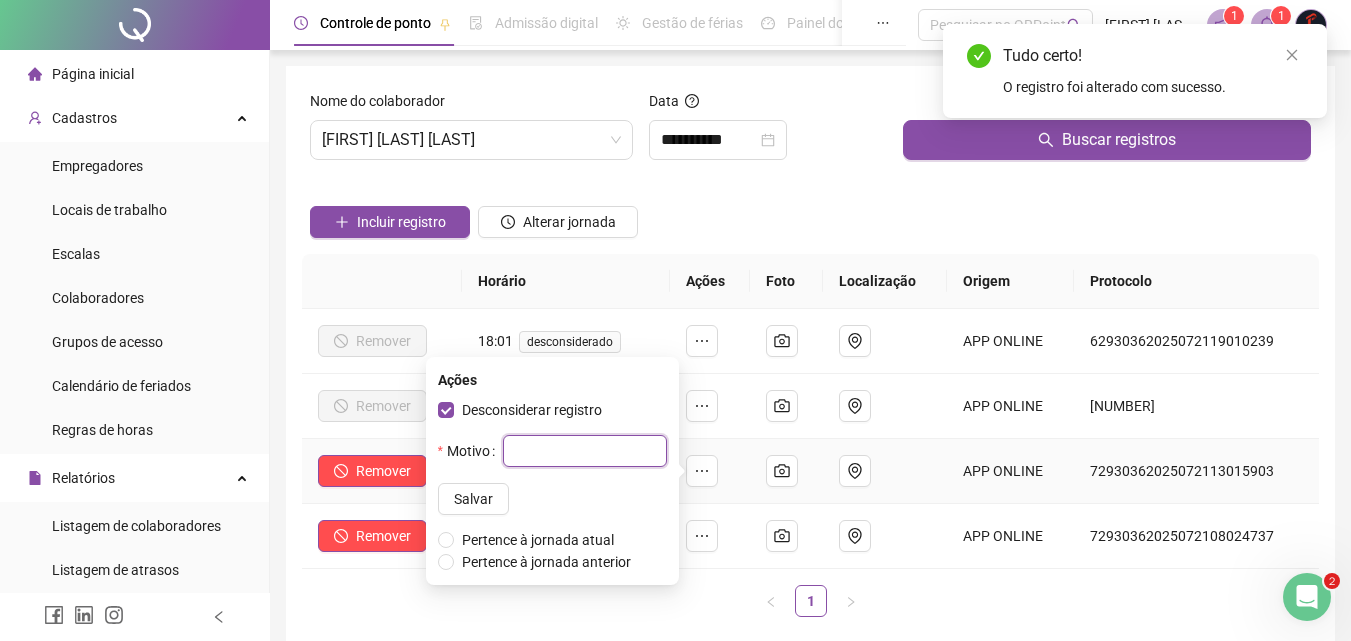 click at bounding box center [585, 451] 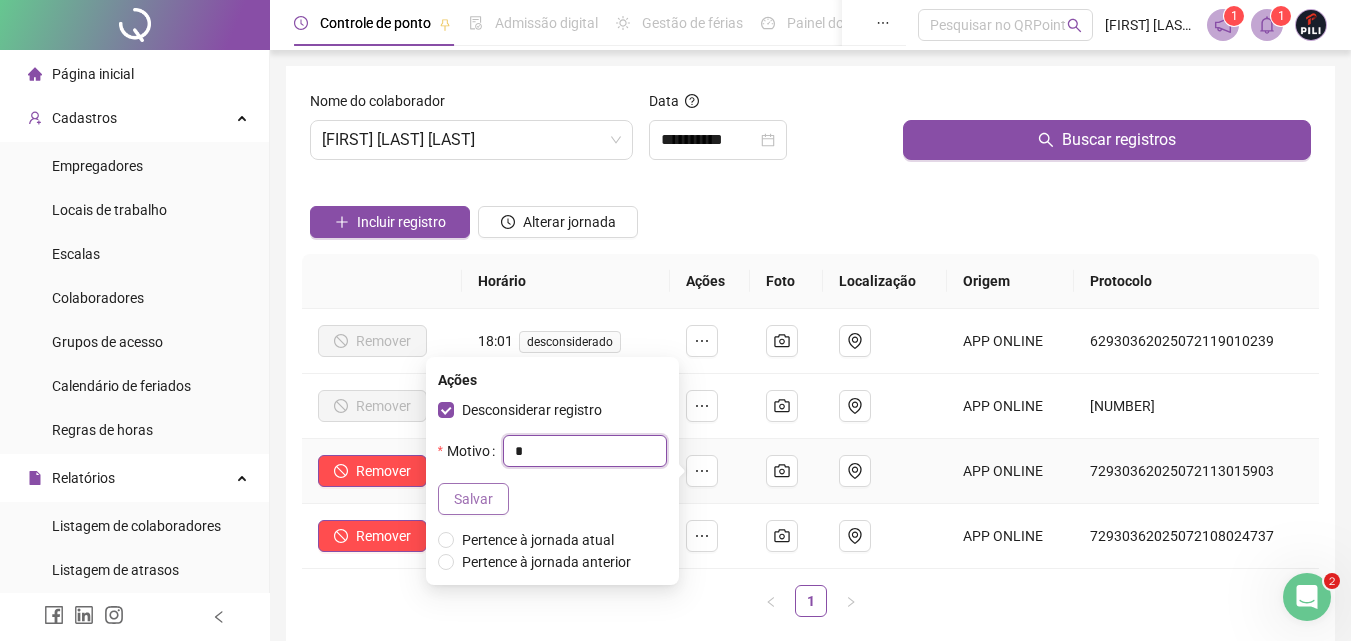 type on "*" 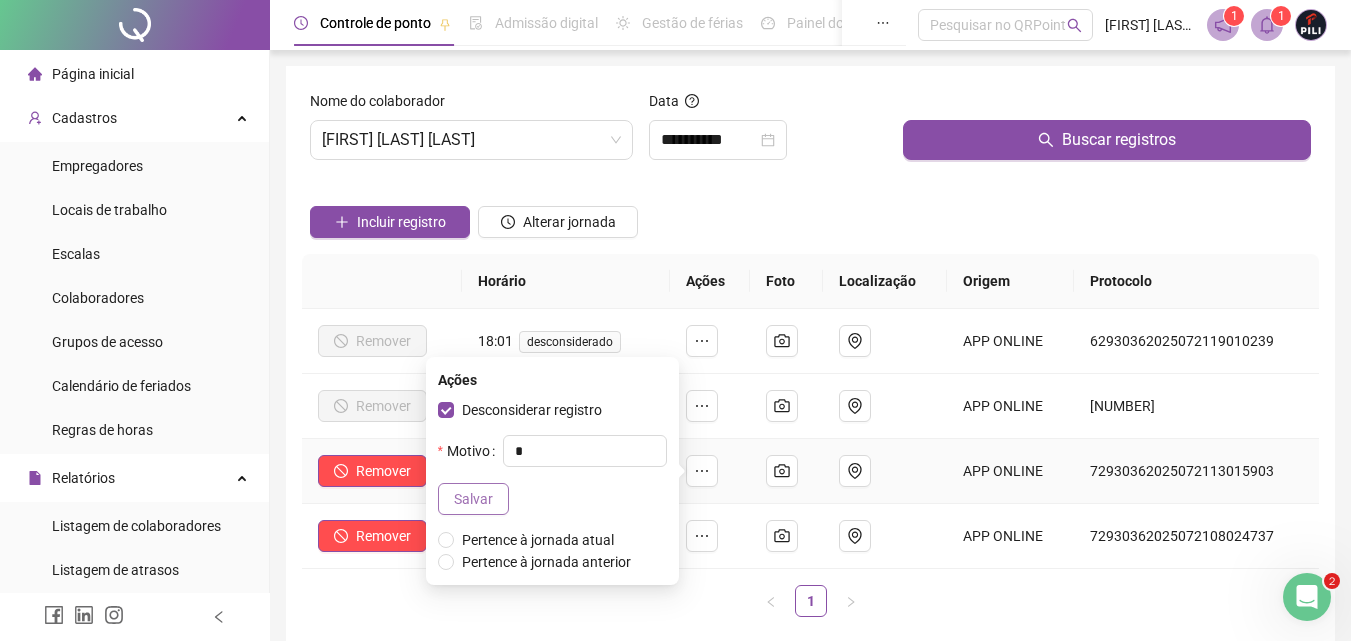 click on "Salvar" at bounding box center [473, 499] 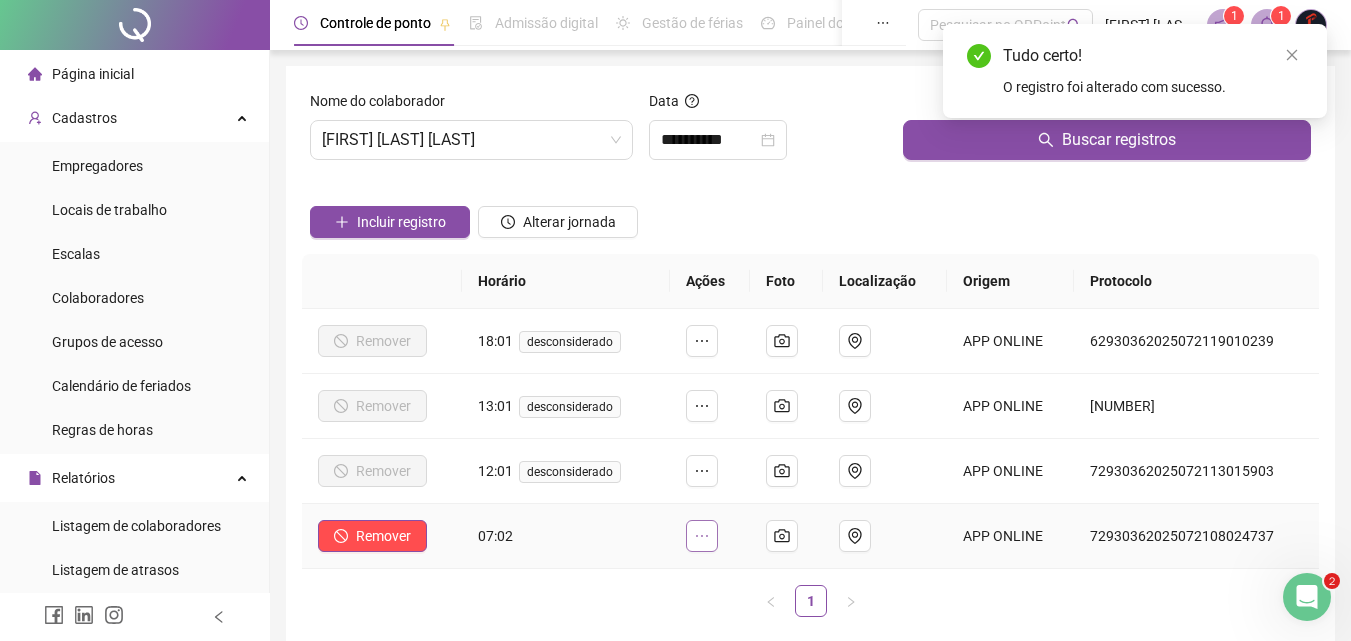 click at bounding box center [710, 536] 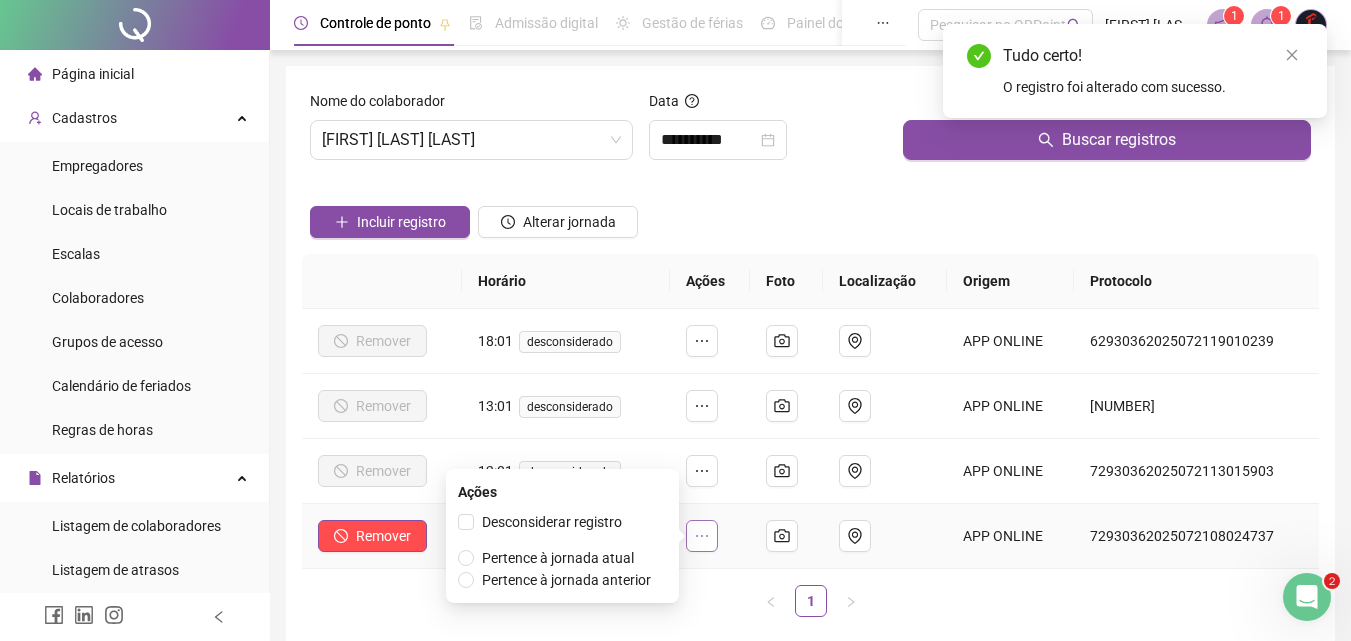 click 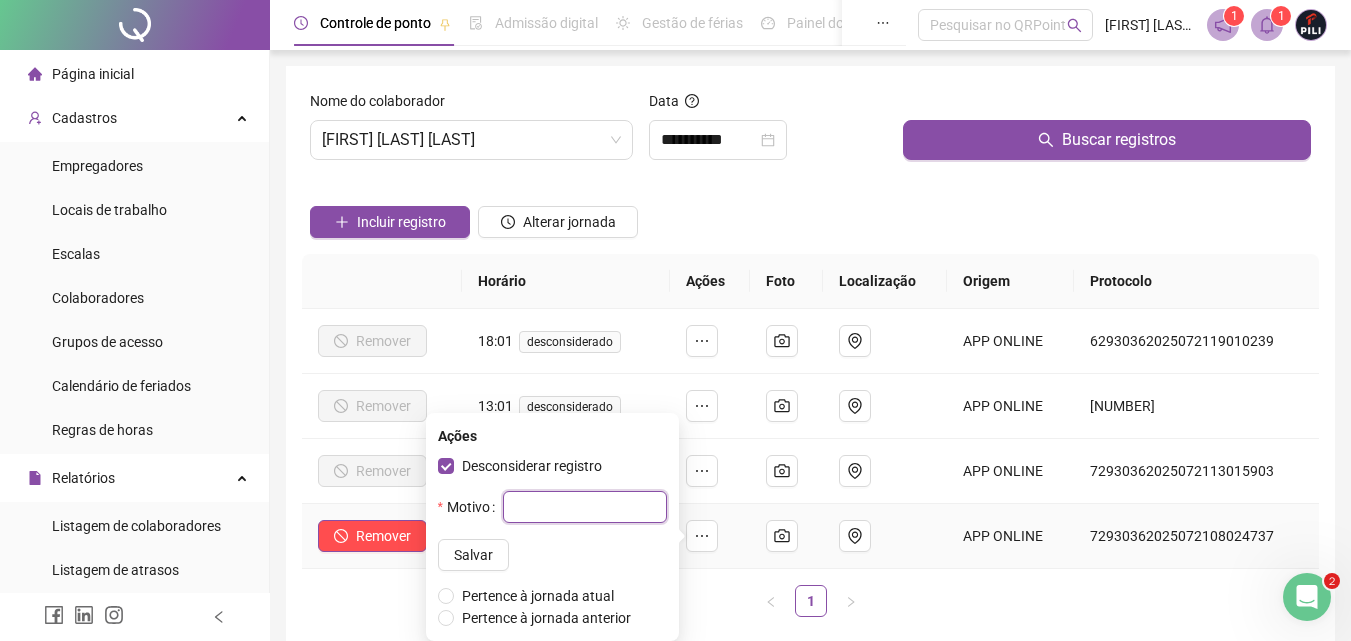 click at bounding box center (585, 507) 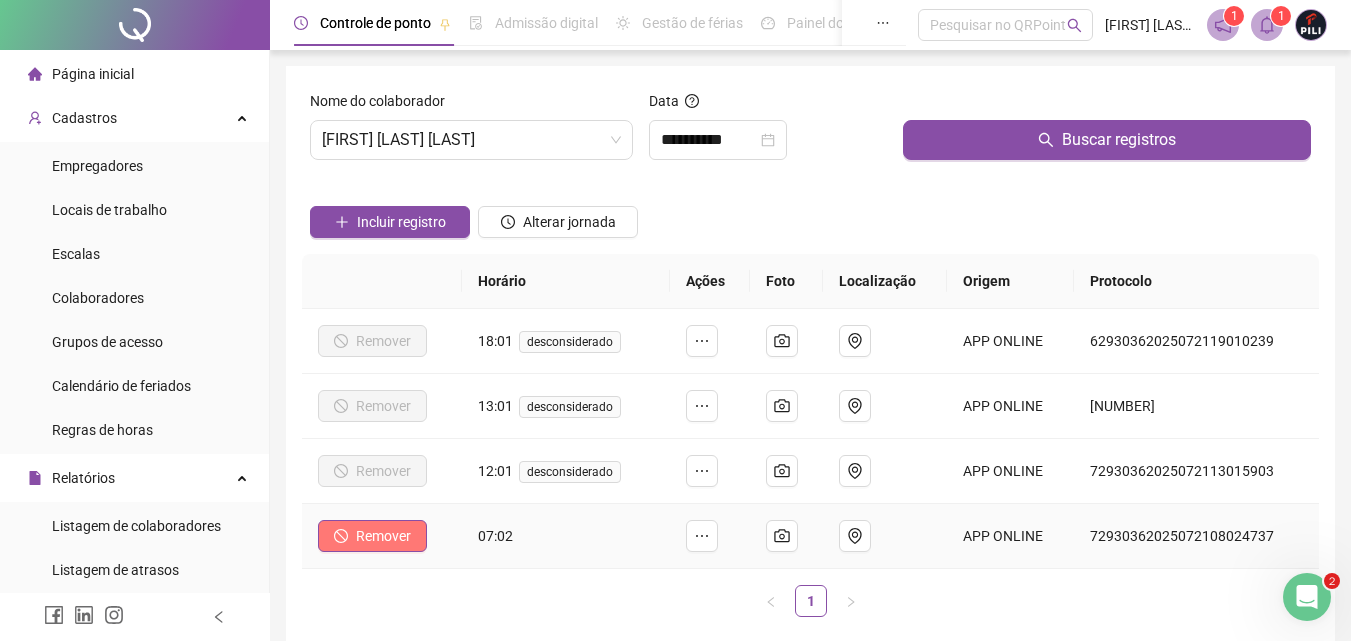 click on "Remover" at bounding box center [372, 536] 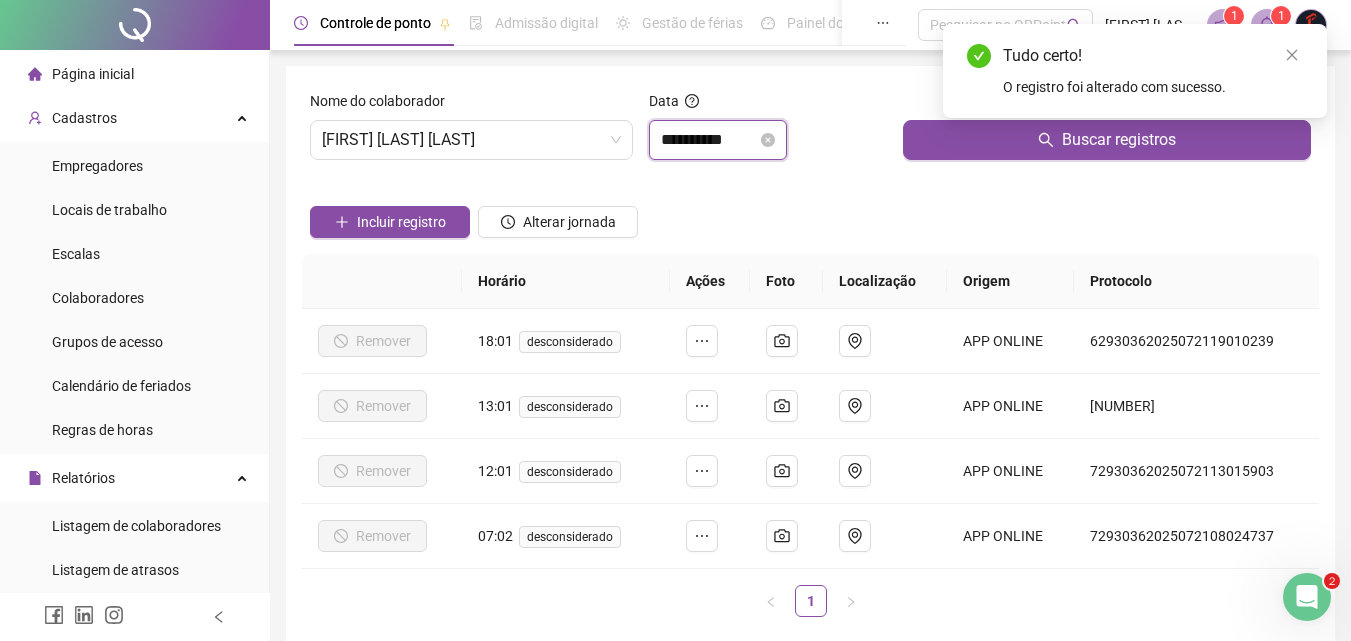 click on "**********" at bounding box center [709, 140] 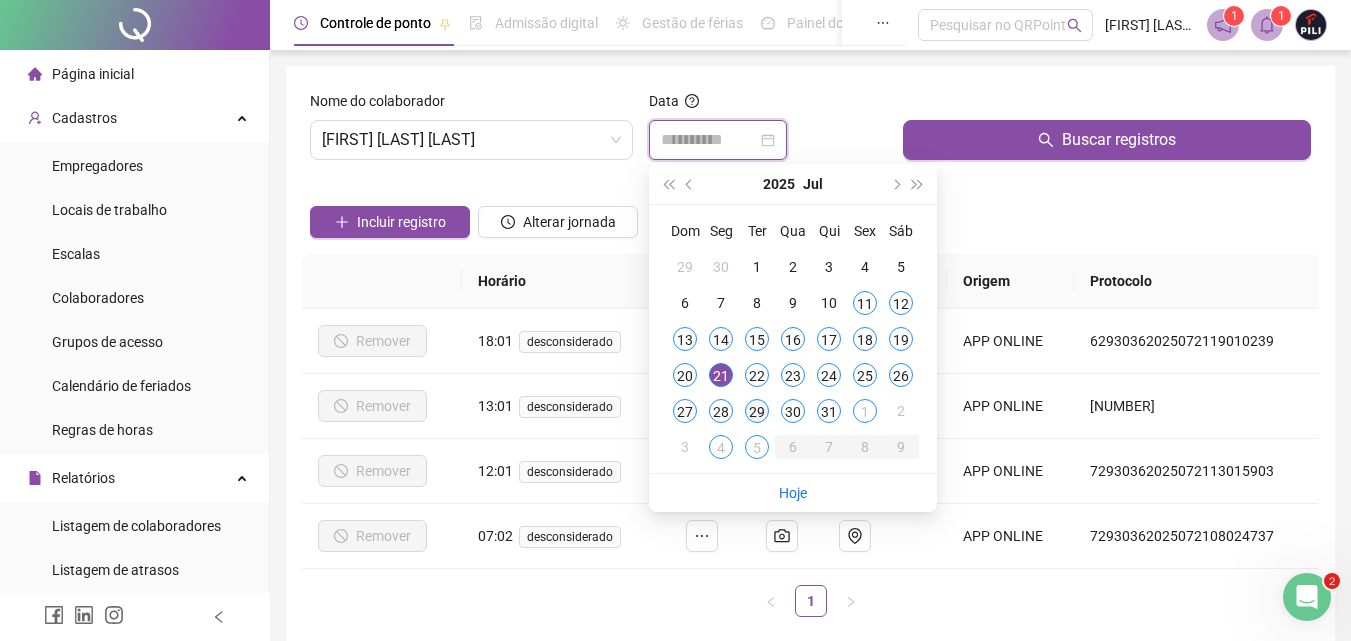 type on "**********" 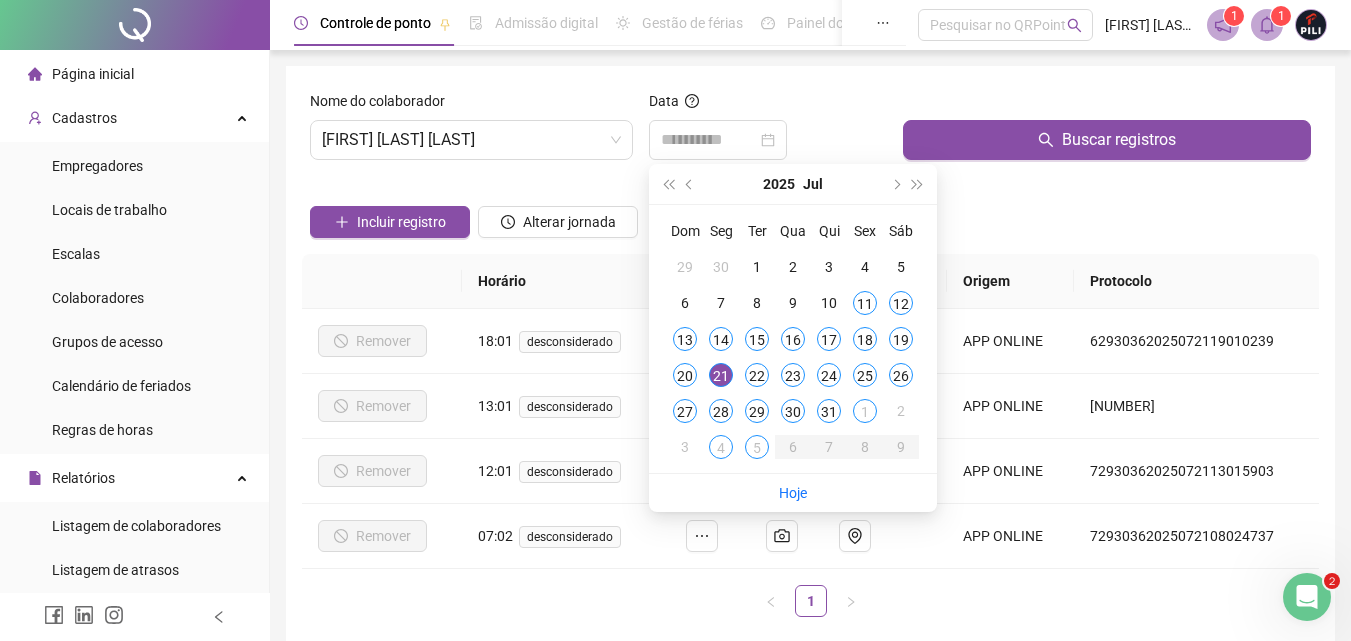 click on "29" at bounding box center [757, 411] 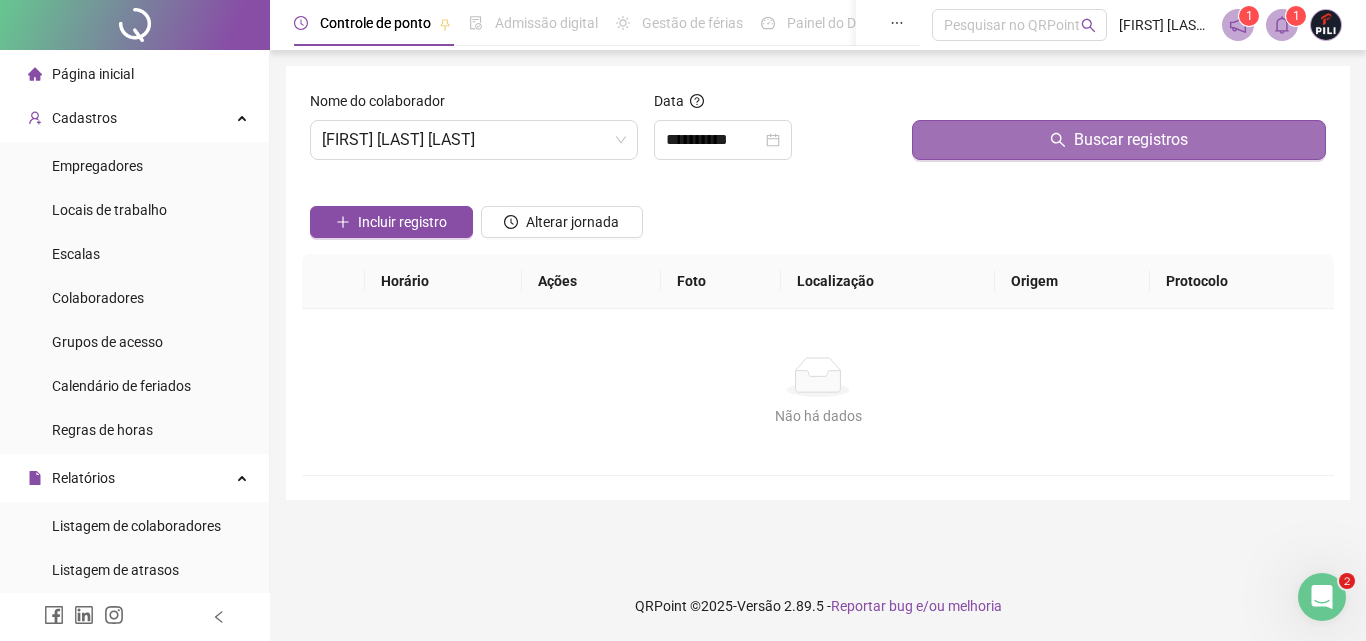 click on "Buscar registros" at bounding box center [1131, 140] 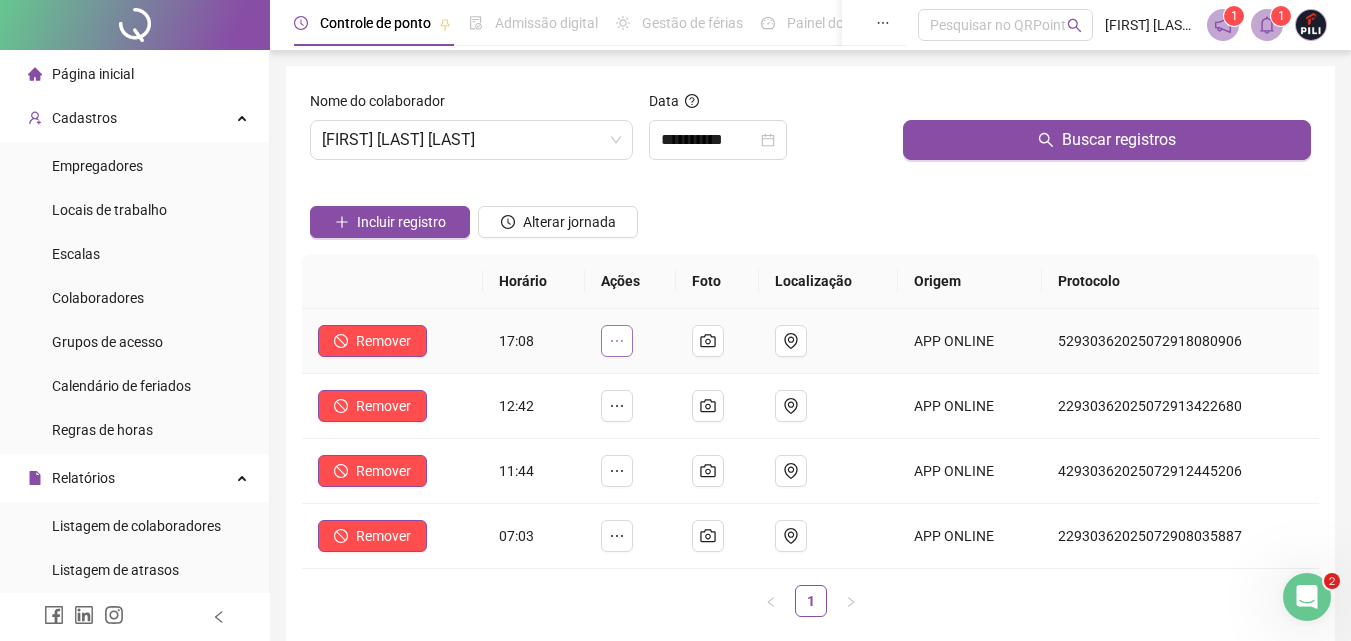click 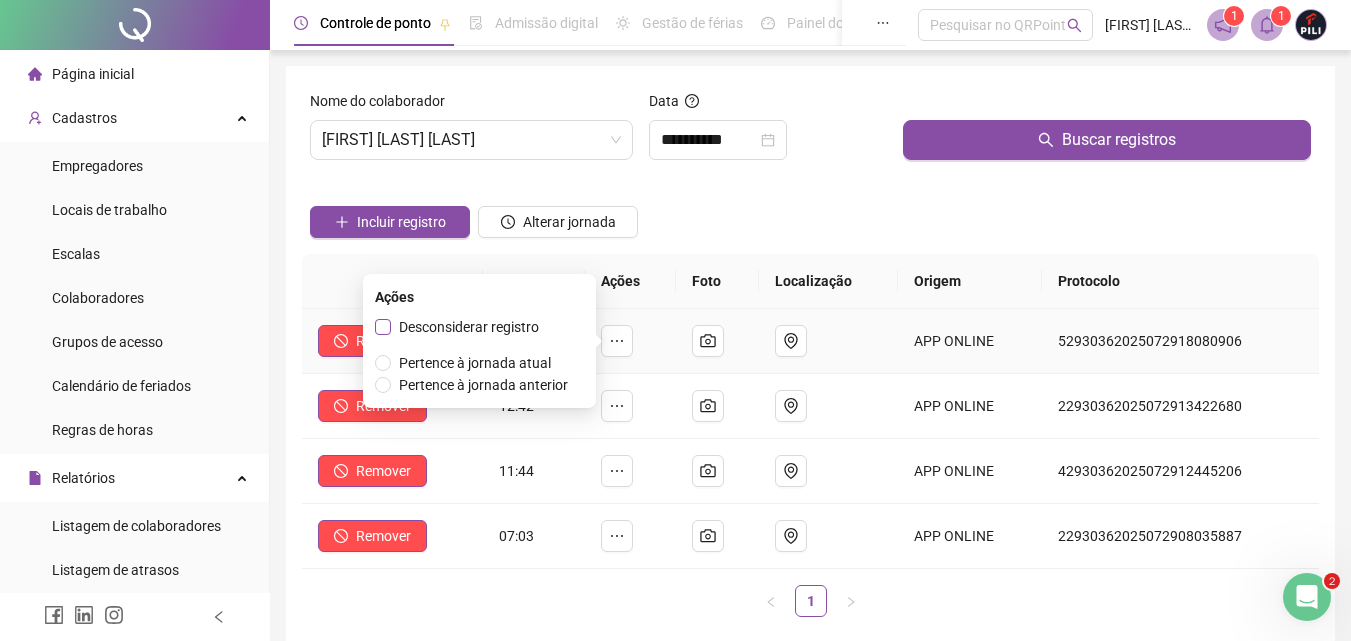 click on "Desconsiderar registro" at bounding box center [469, 327] 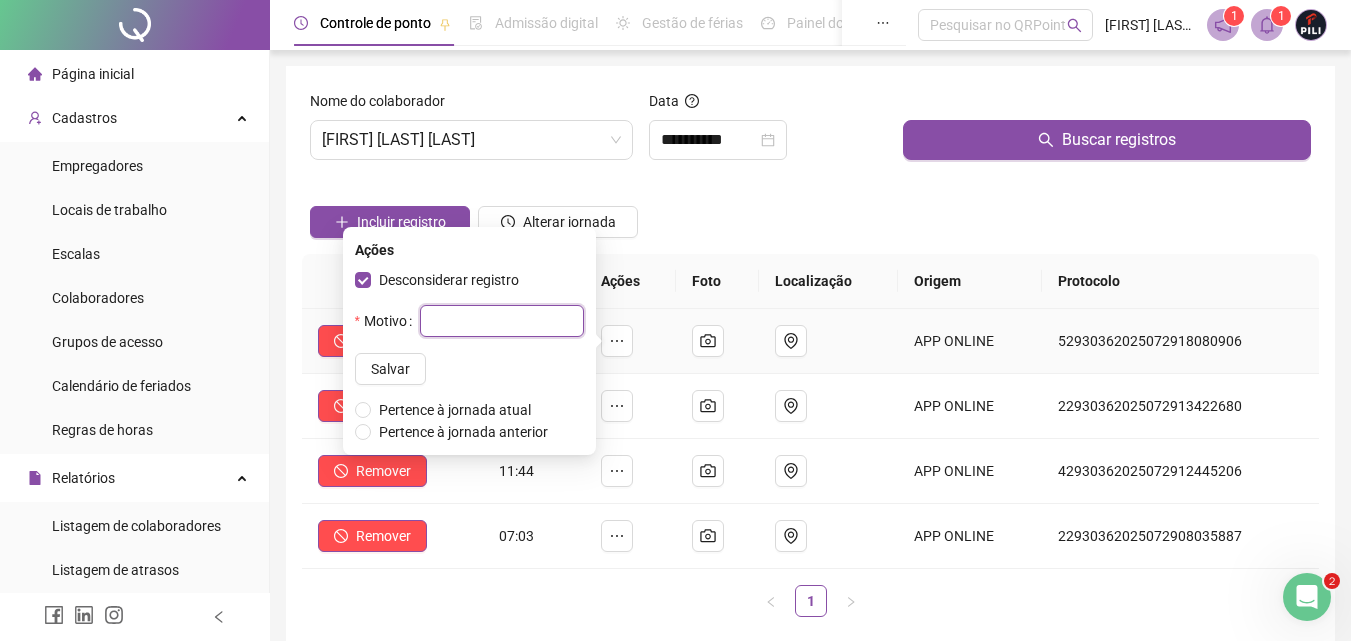 click at bounding box center (502, 321) 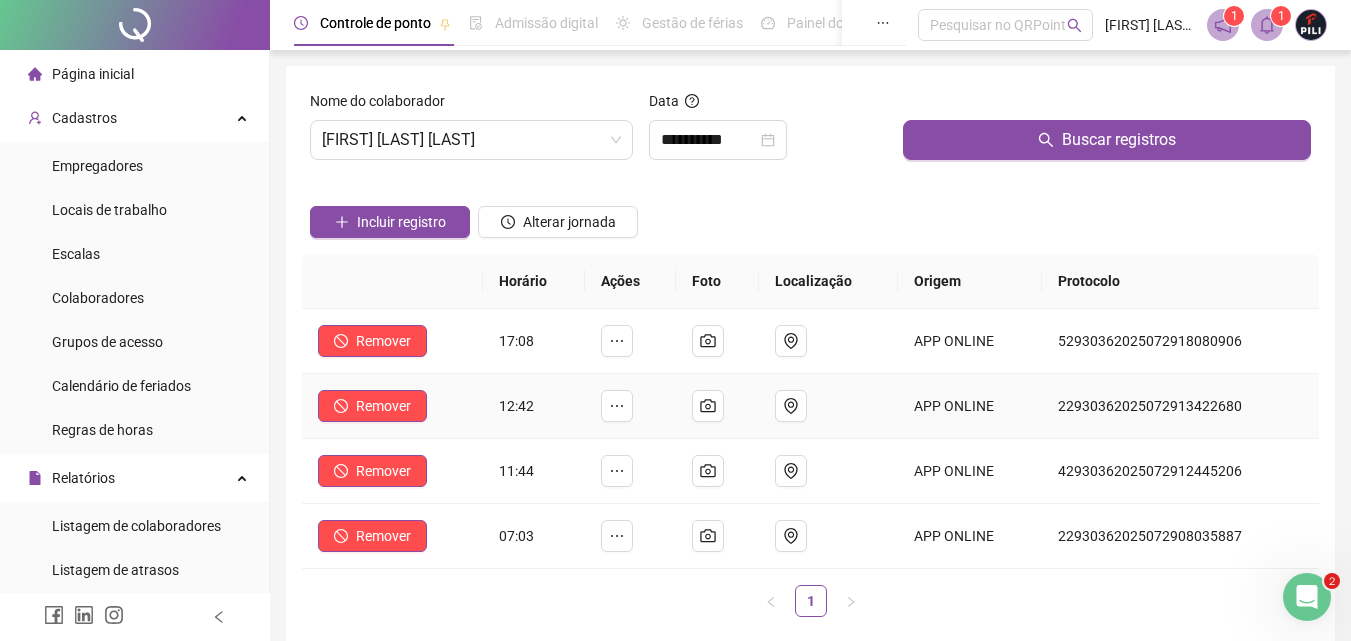type on "*" 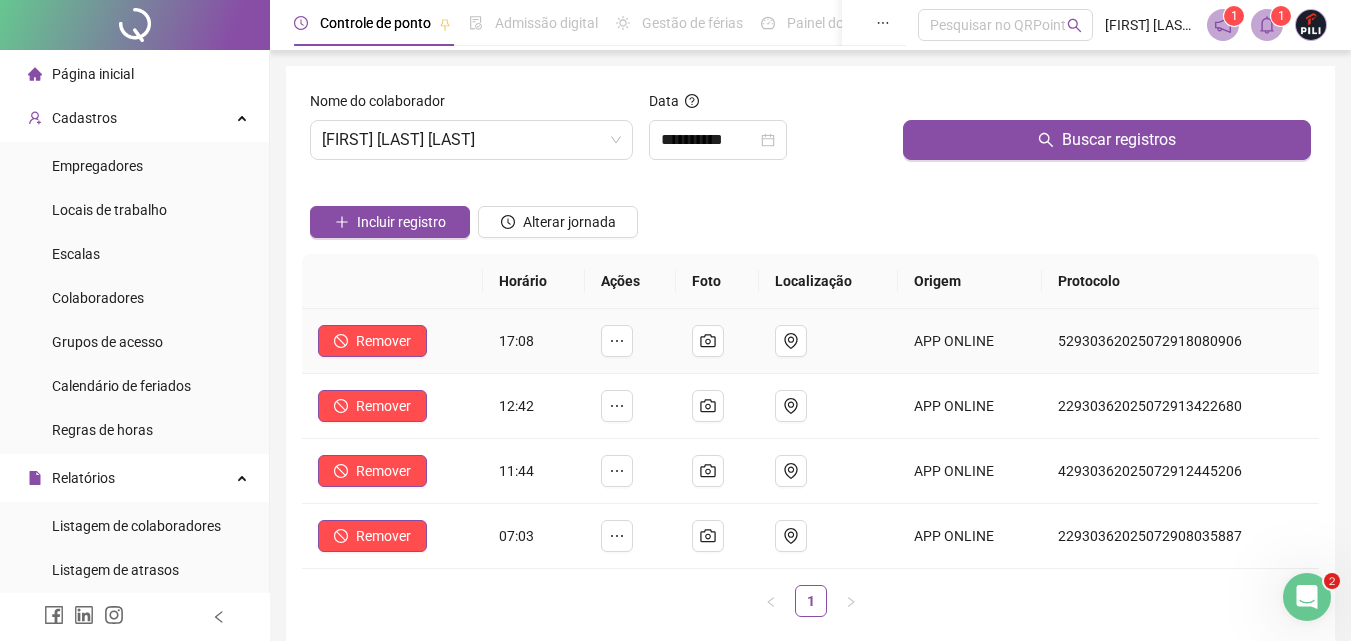 click on "Remover" at bounding box center [392, 341] 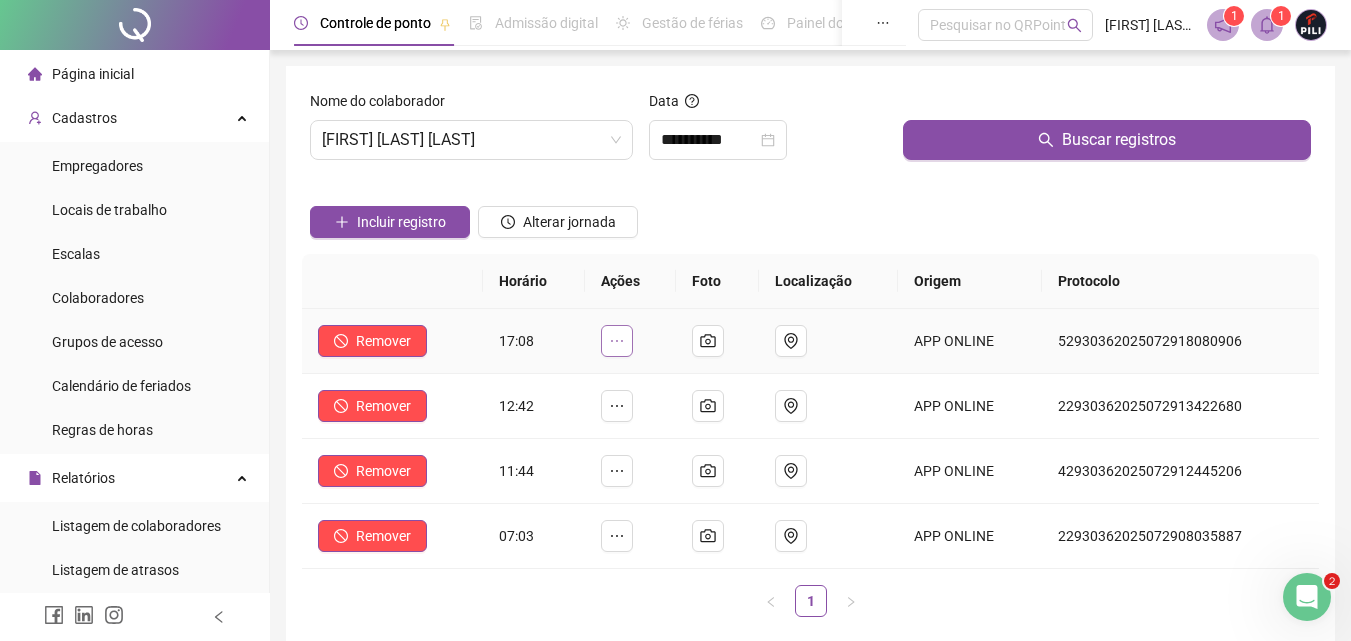 click 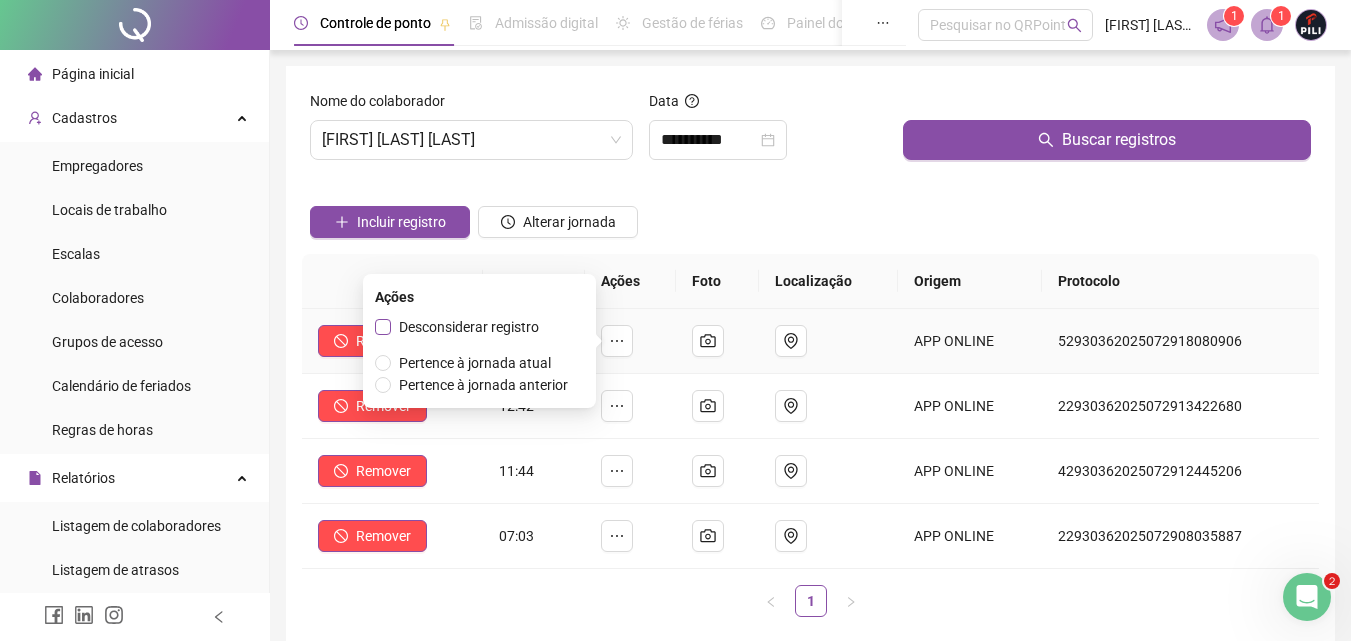 click on "Desconsiderar registro" at bounding box center [469, 327] 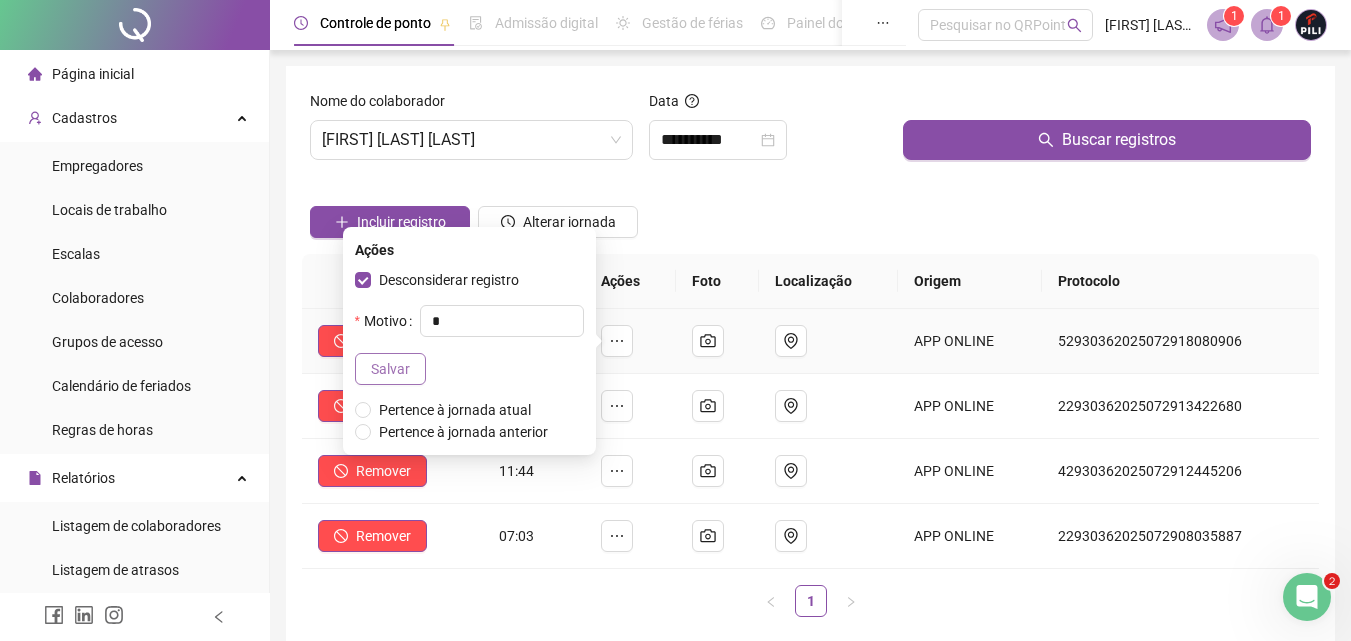 click on "Salvar" at bounding box center [390, 369] 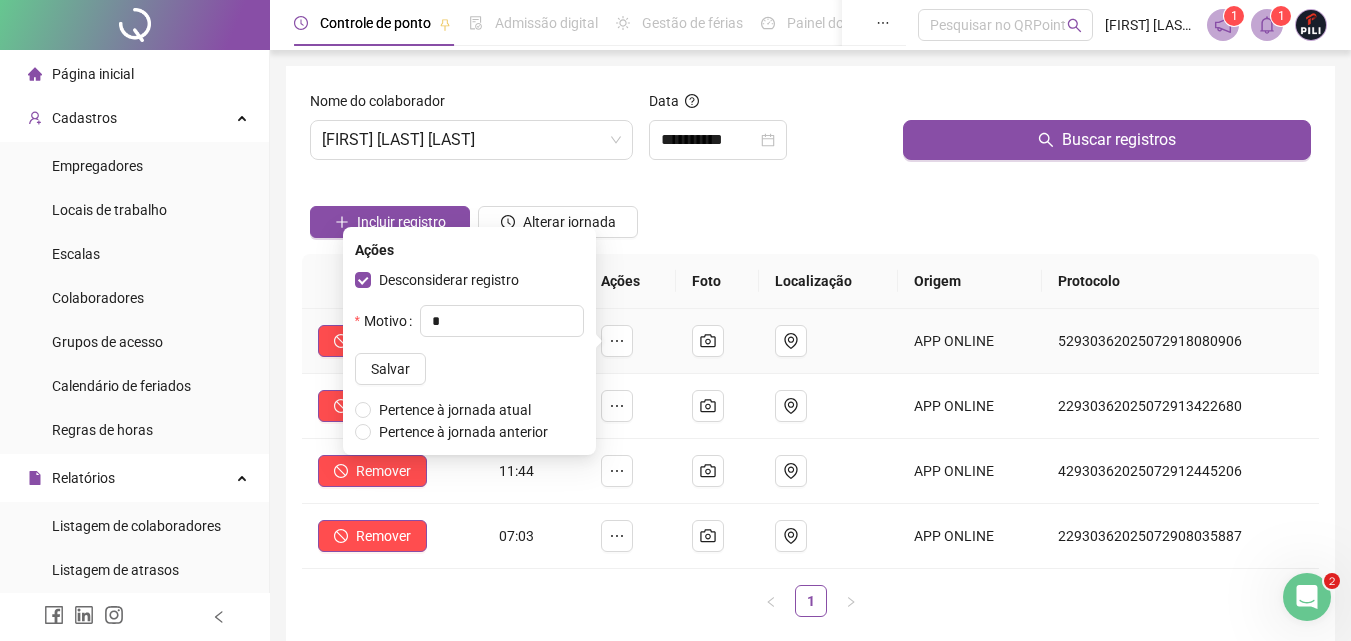 type 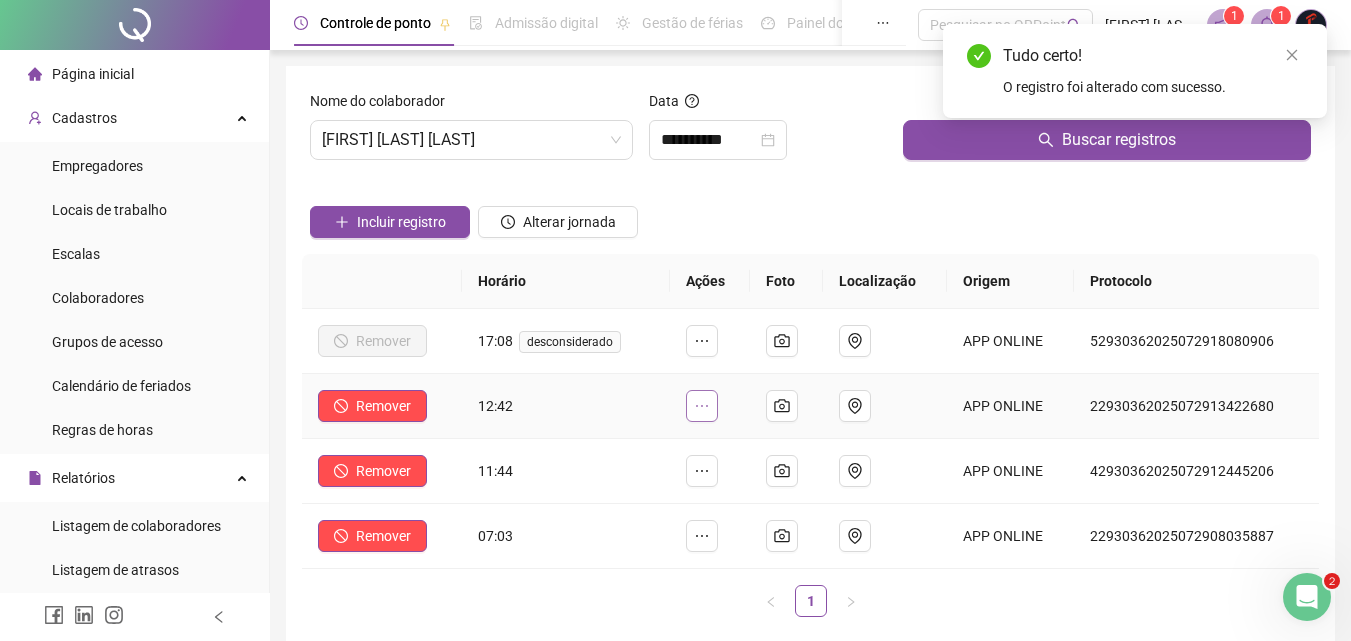click 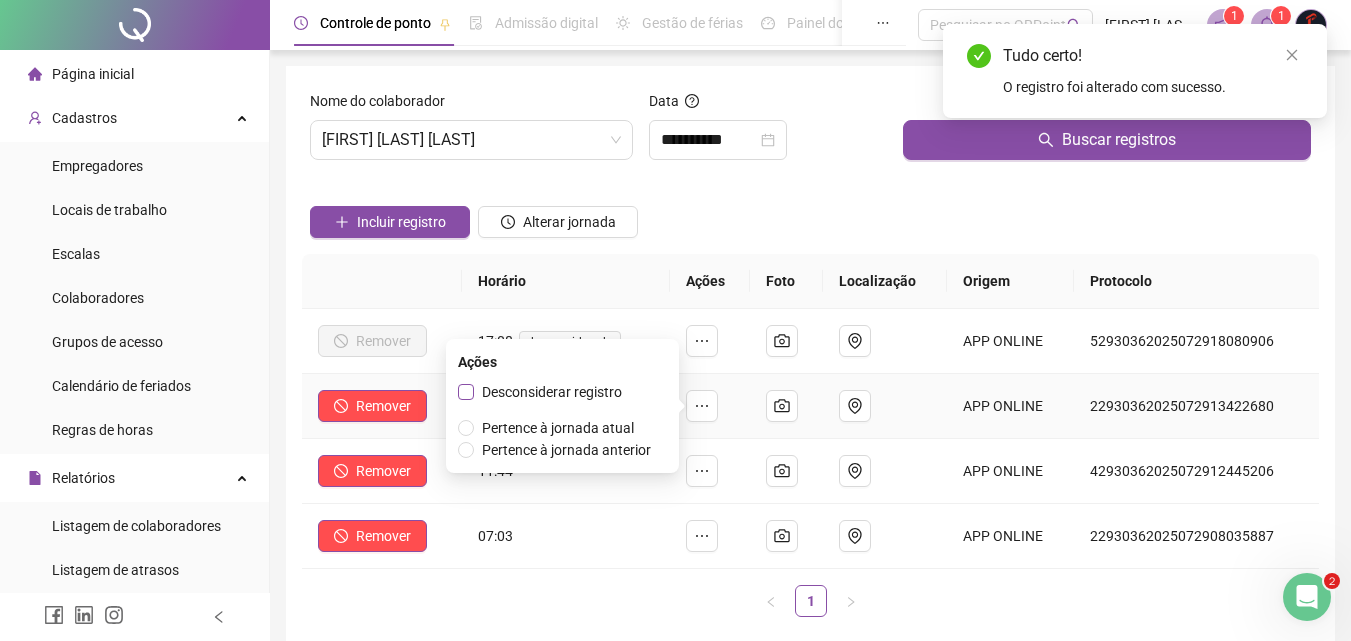 click on "Desconsiderar registro" at bounding box center [552, 392] 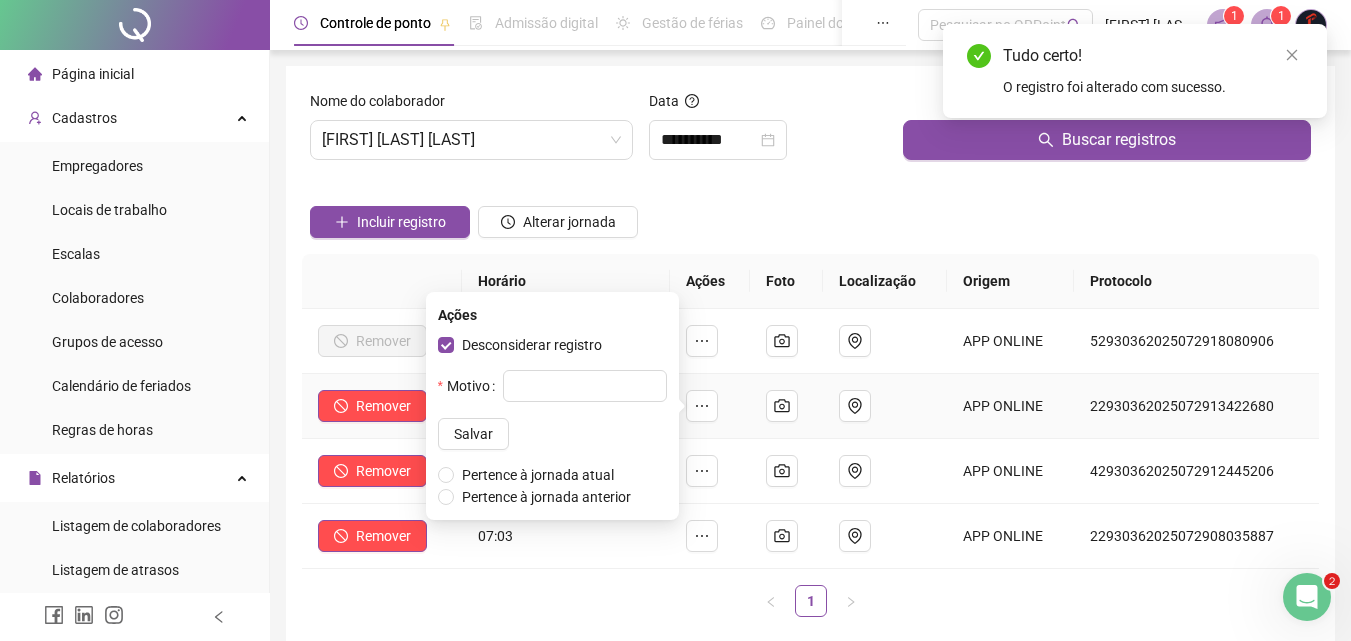 click on "Motivo" at bounding box center (470, 386) 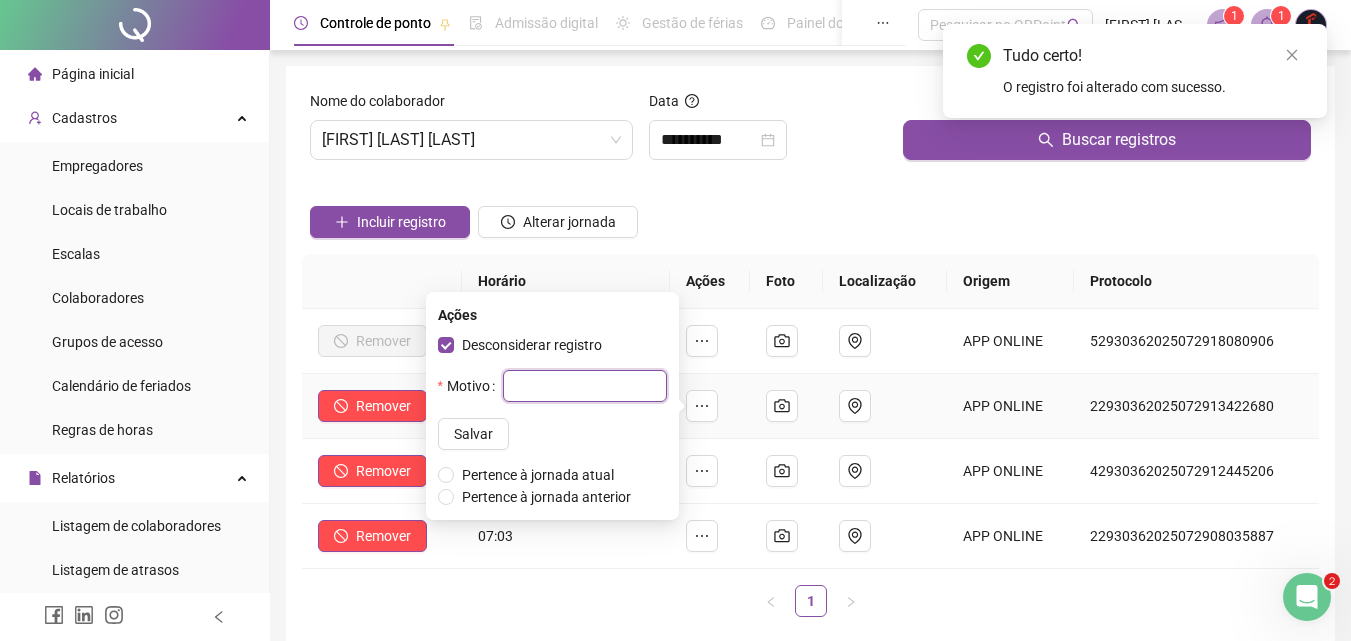 click at bounding box center [585, 386] 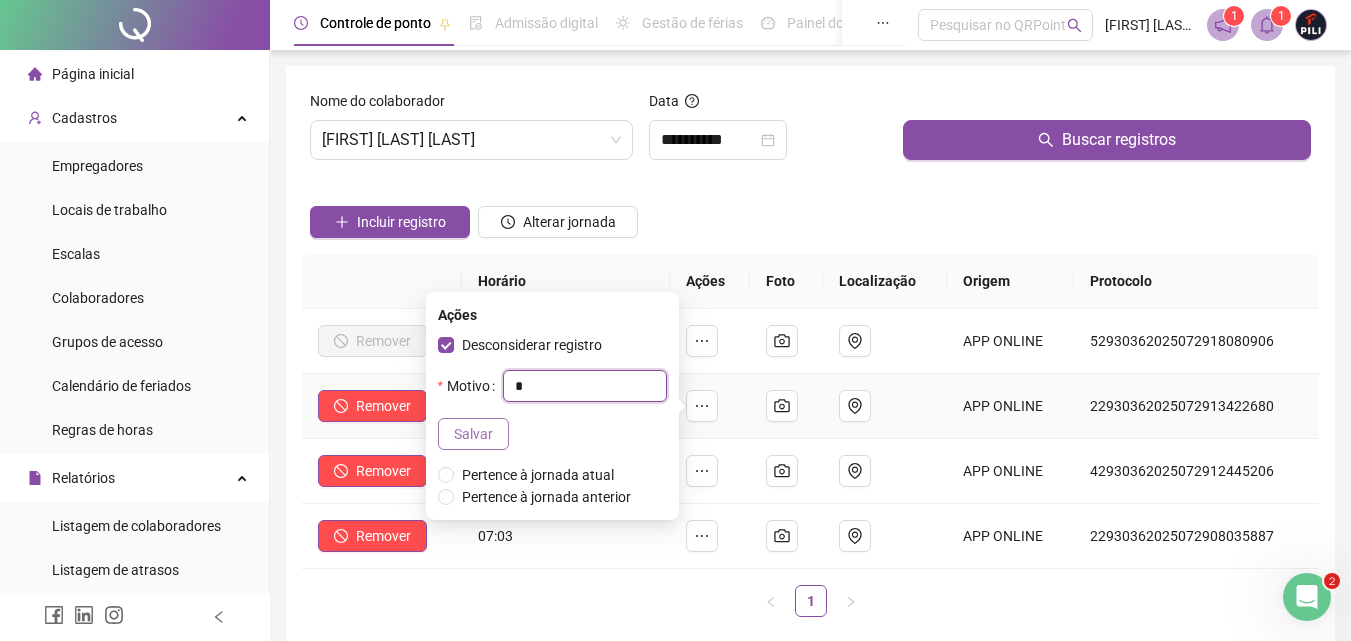 type on "*" 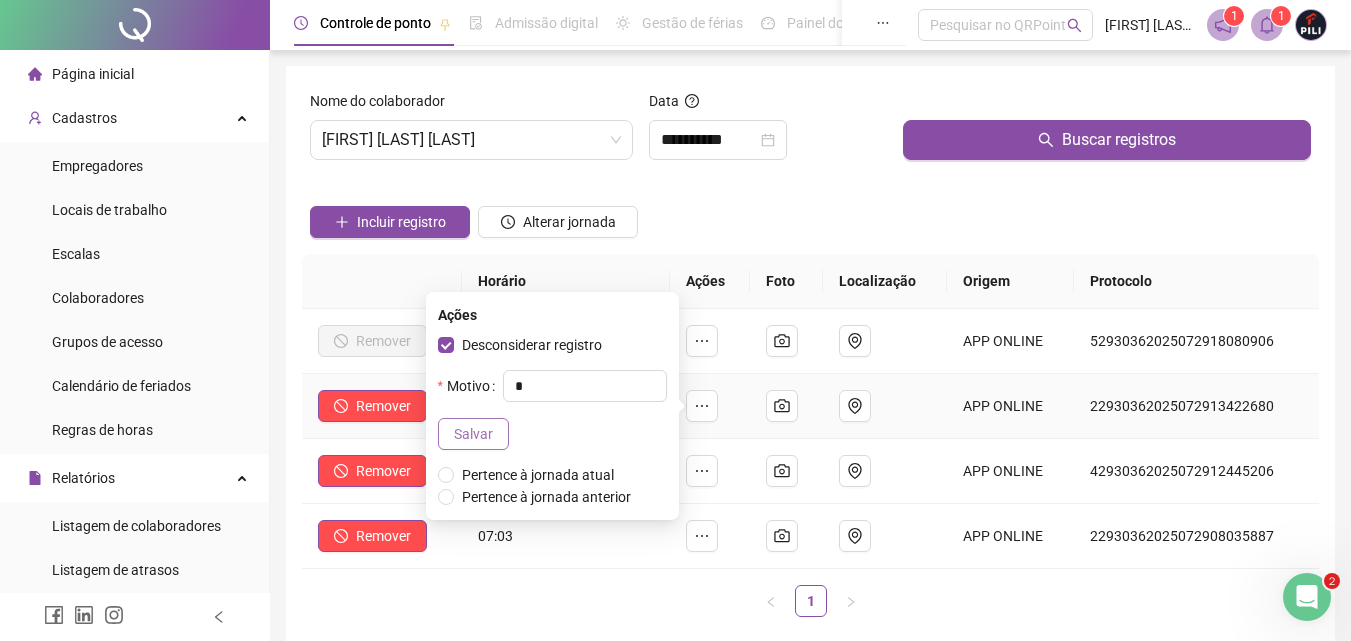 click on "Salvar" at bounding box center [473, 434] 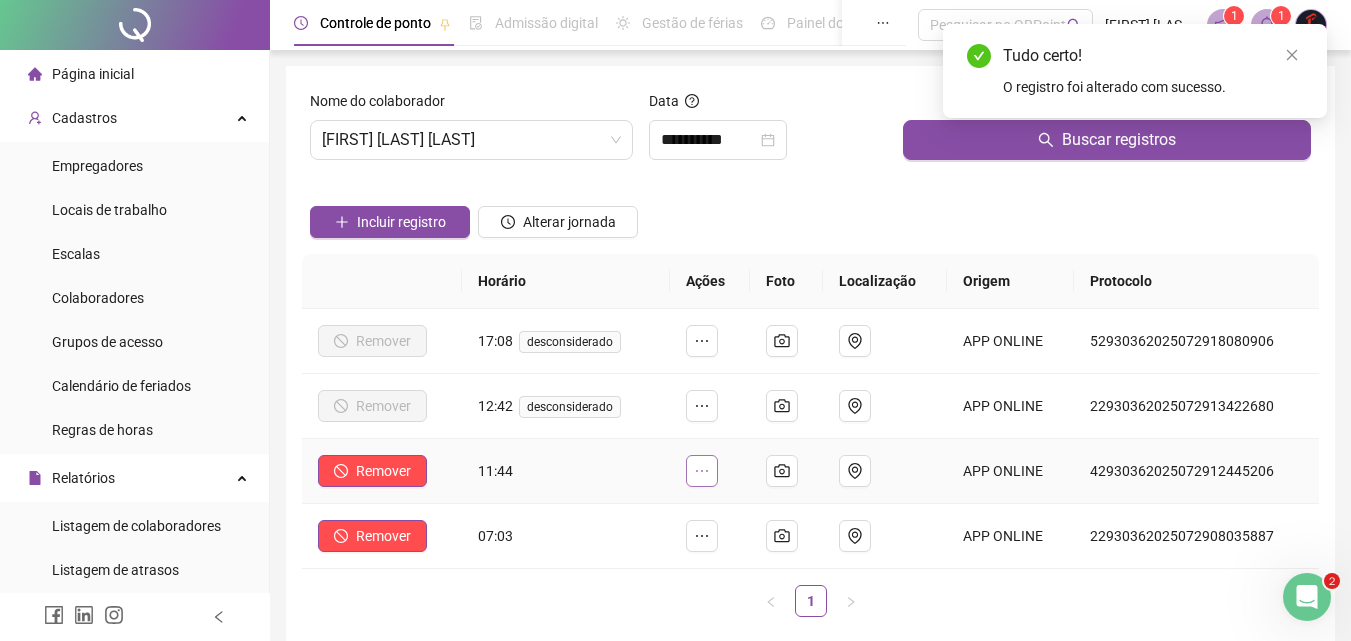 click 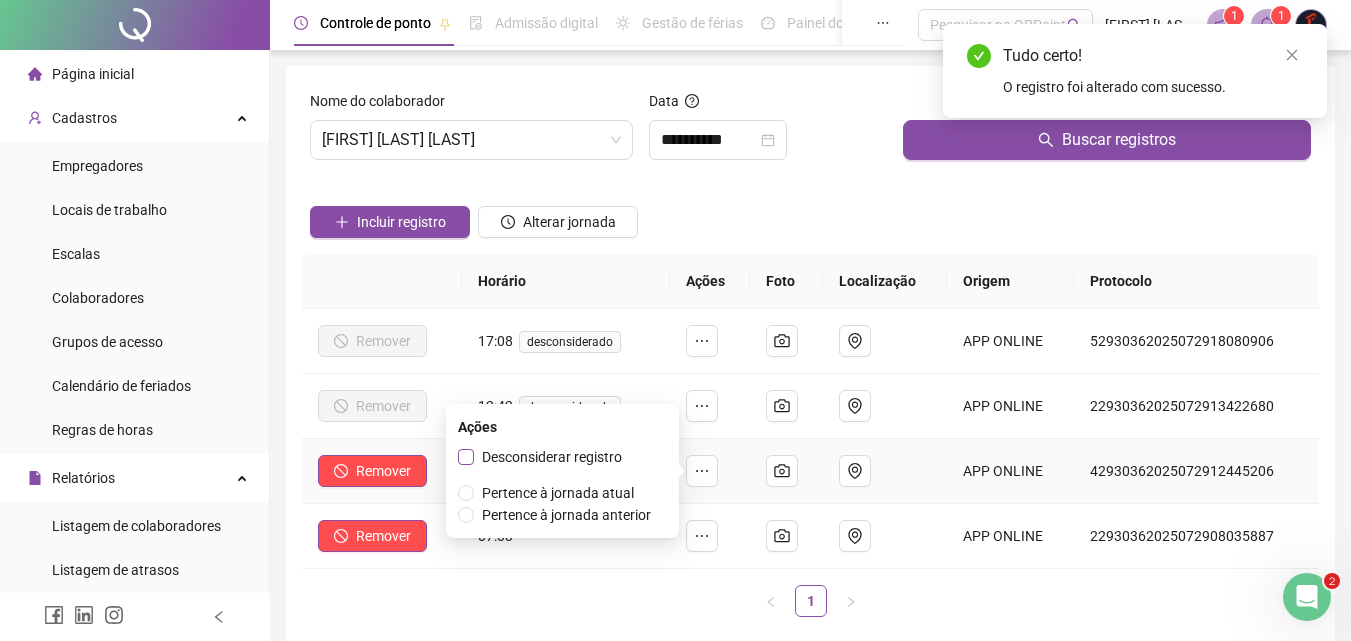 click on "Desconsiderar registro" at bounding box center (552, 457) 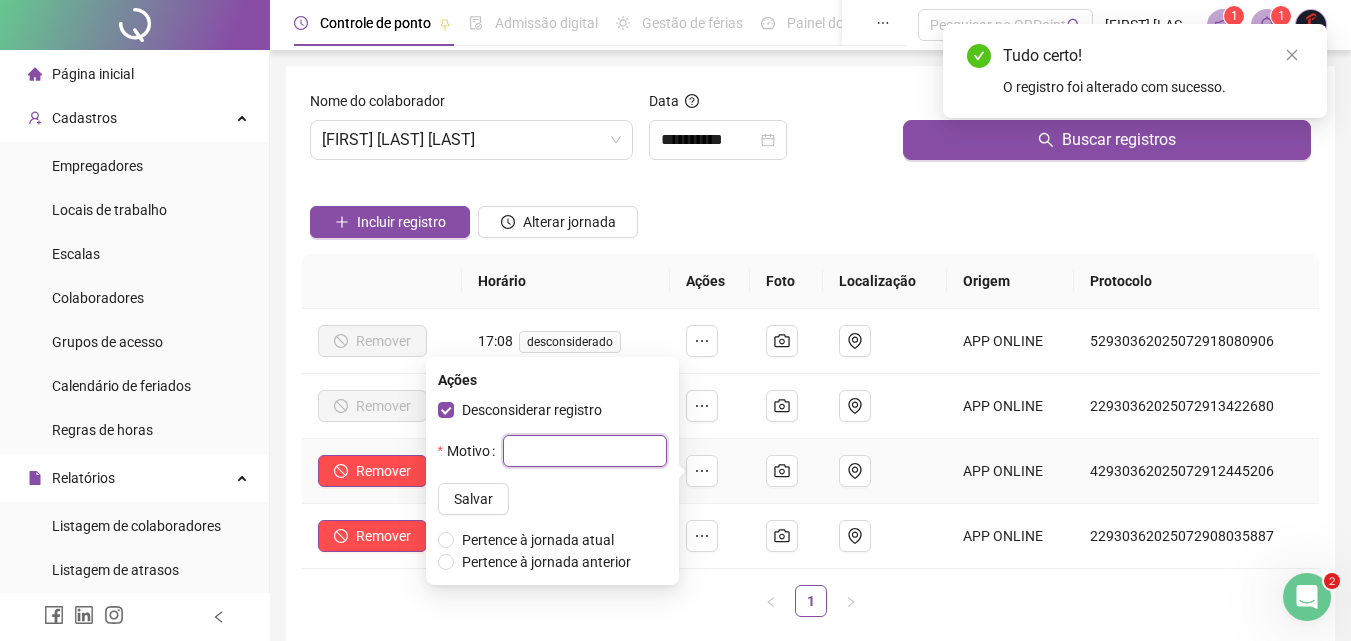 click at bounding box center (585, 451) 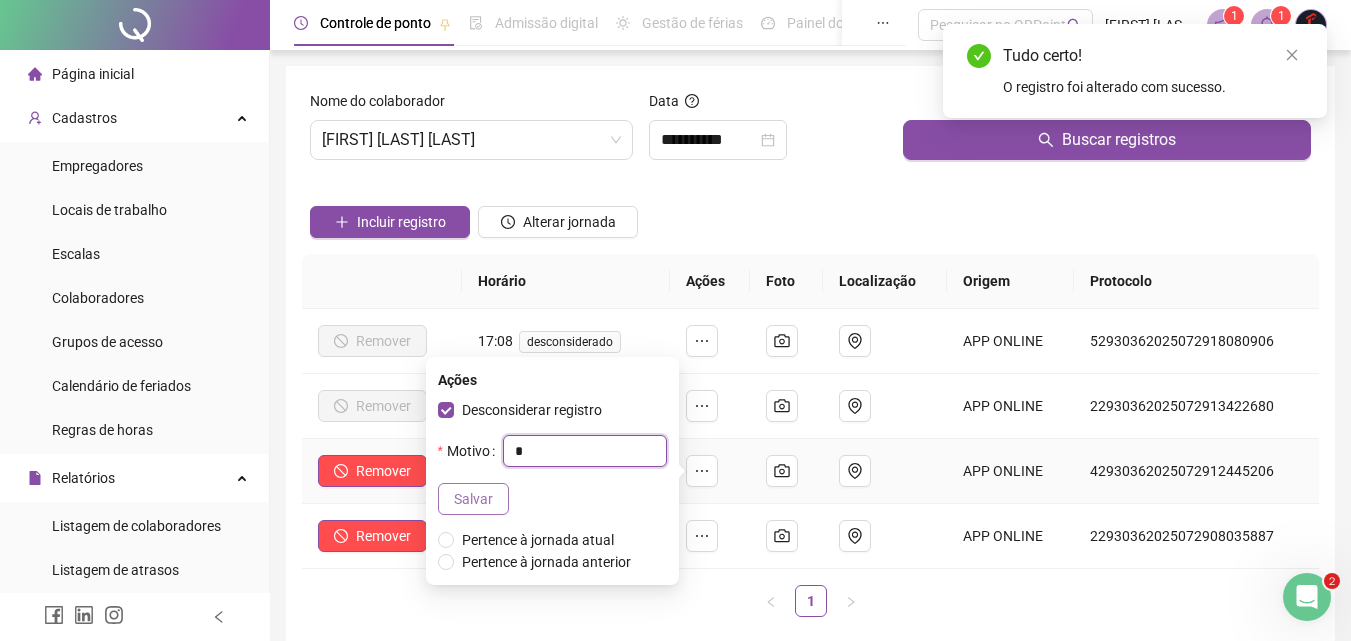 type on "*" 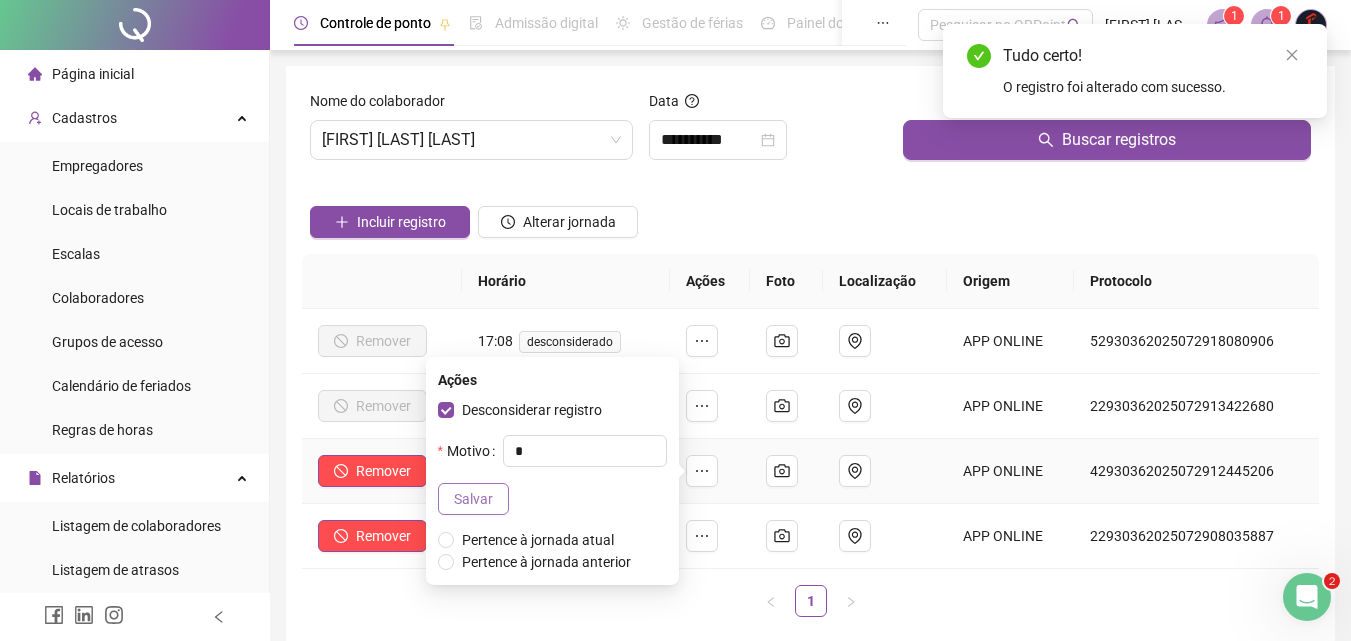 click on "Salvar" at bounding box center [473, 499] 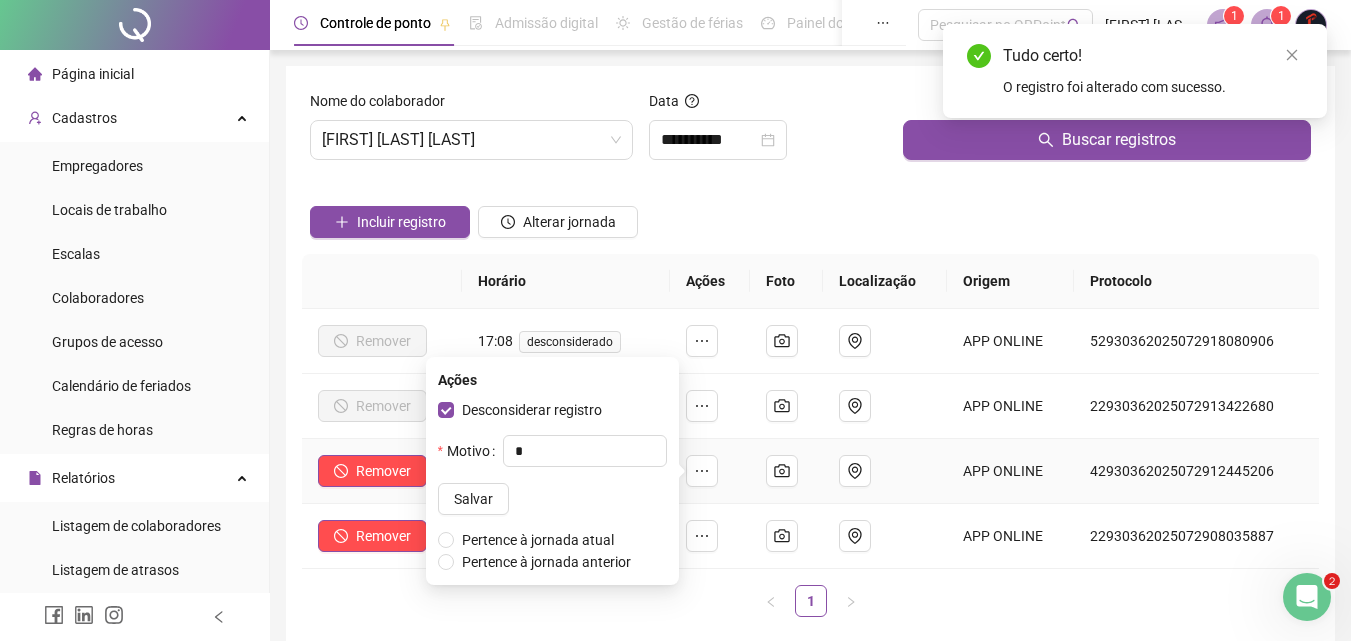 type 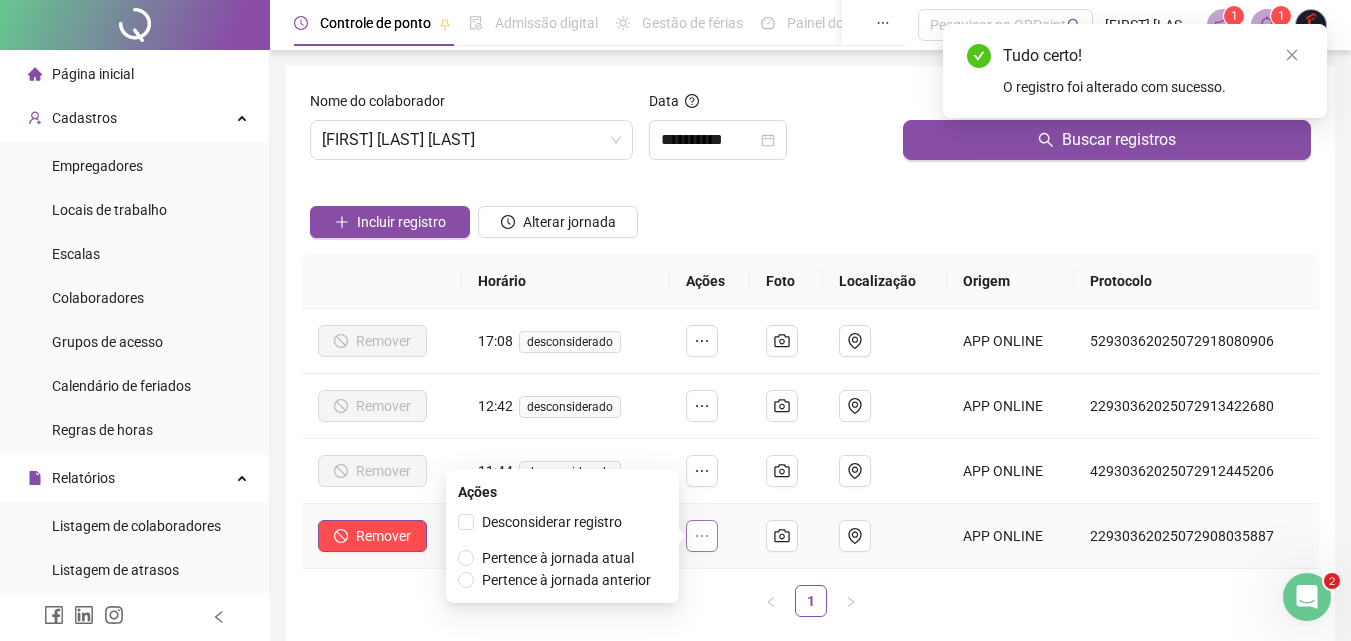 click 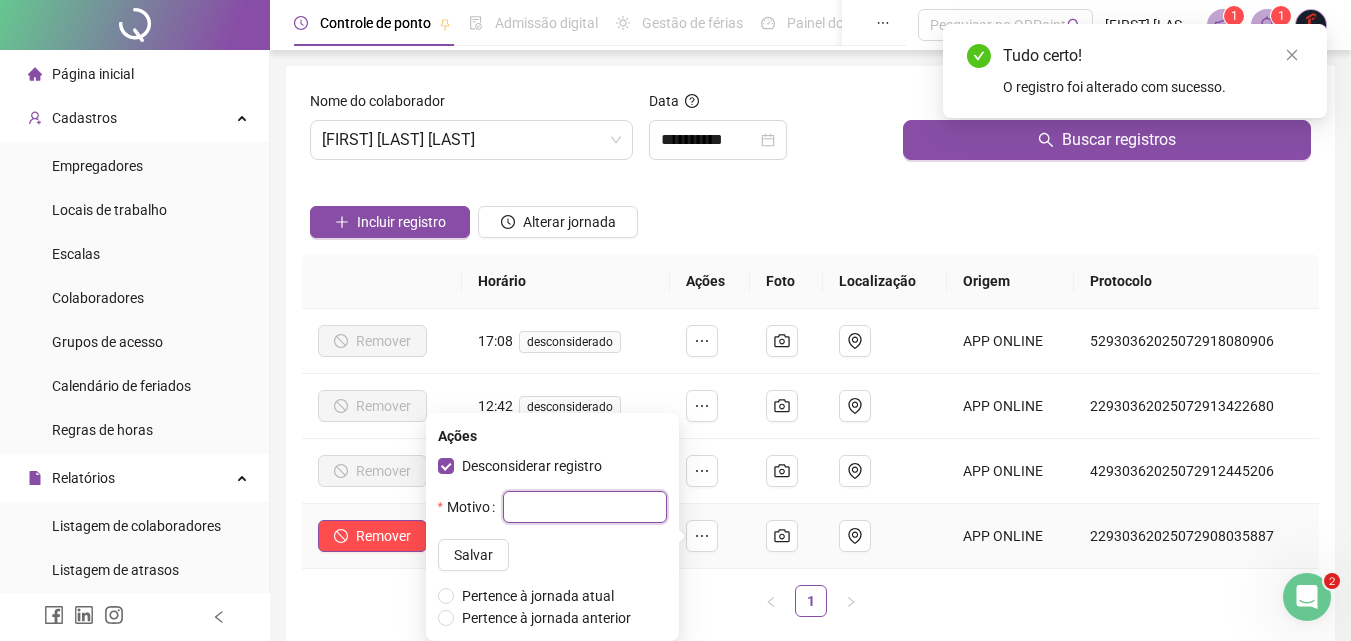 click at bounding box center (585, 507) 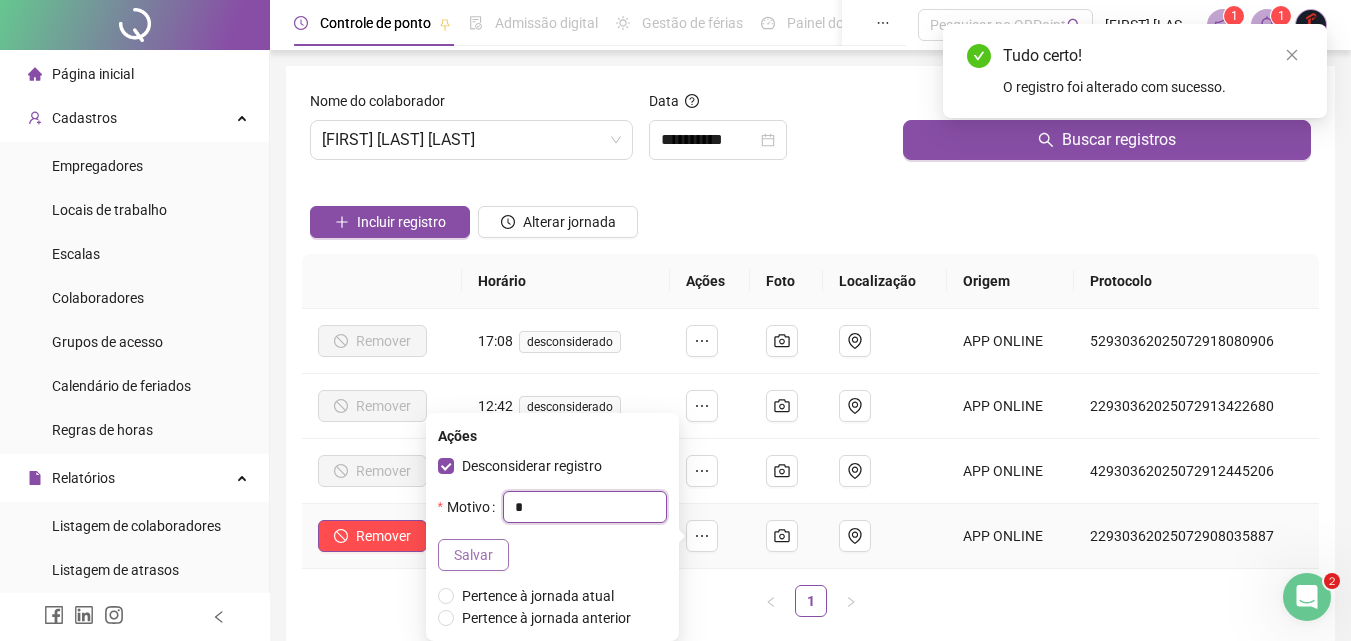 type on "*" 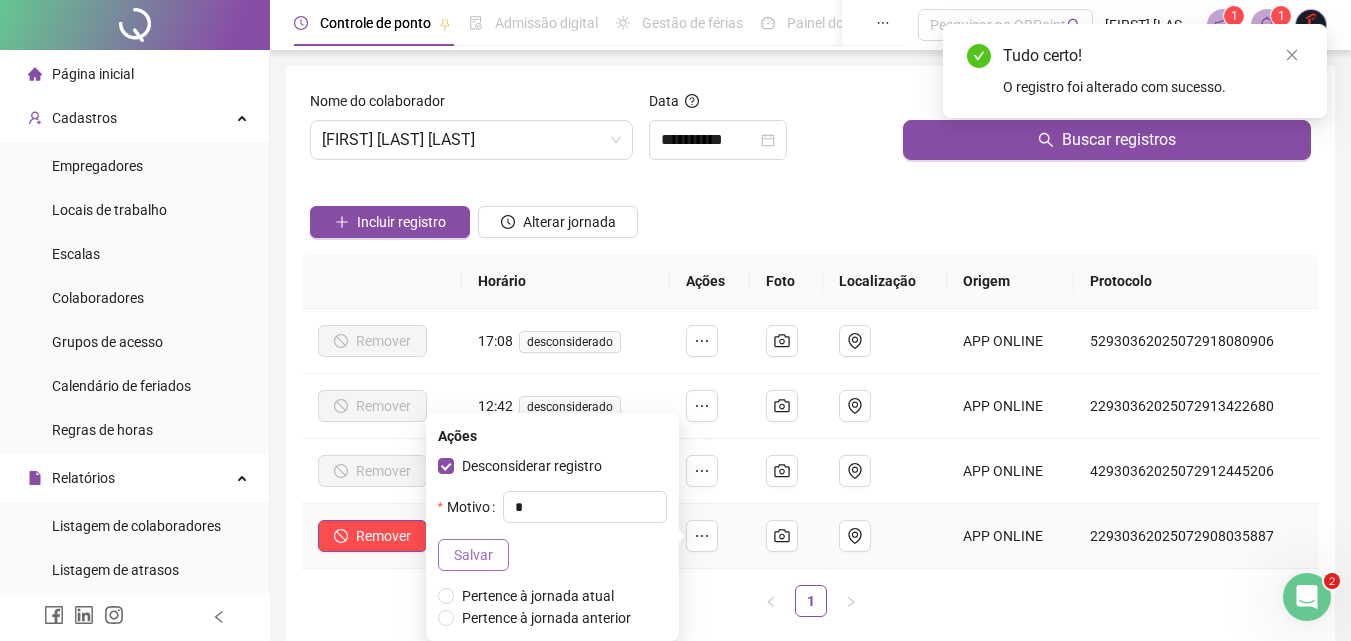 click on "Salvar" at bounding box center [473, 555] 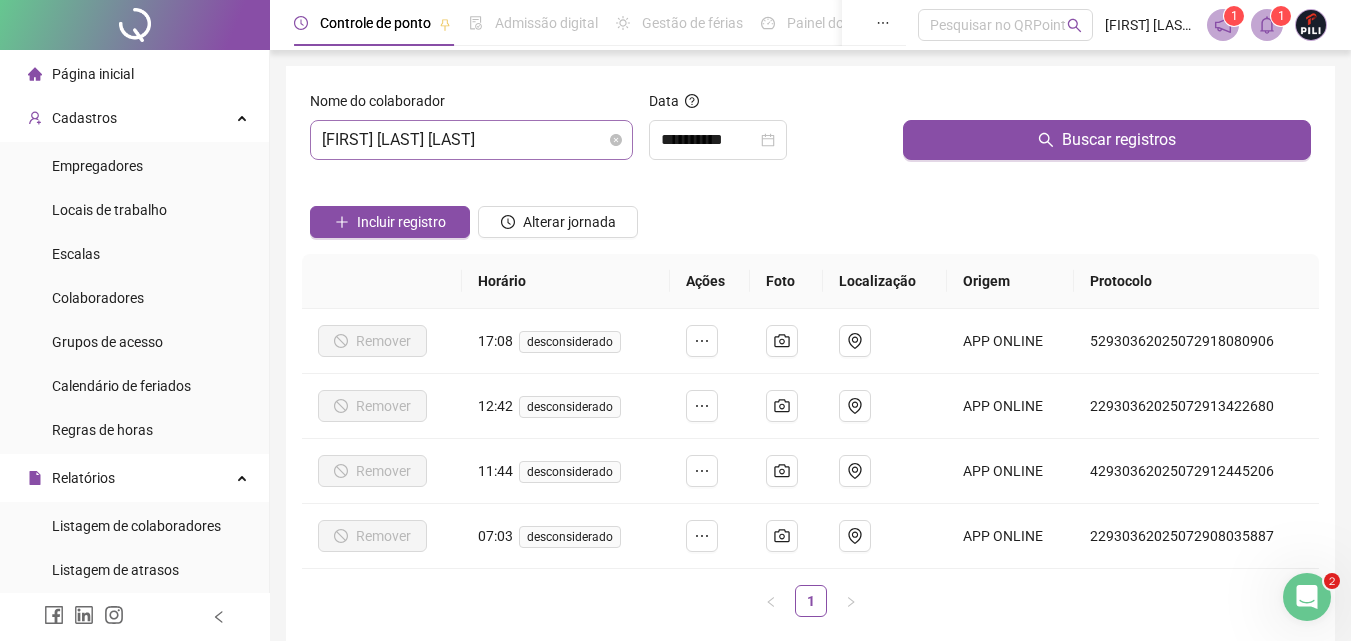 click on "[FIRST] [LAST] [LAST]" at bounding box center (471, 140) 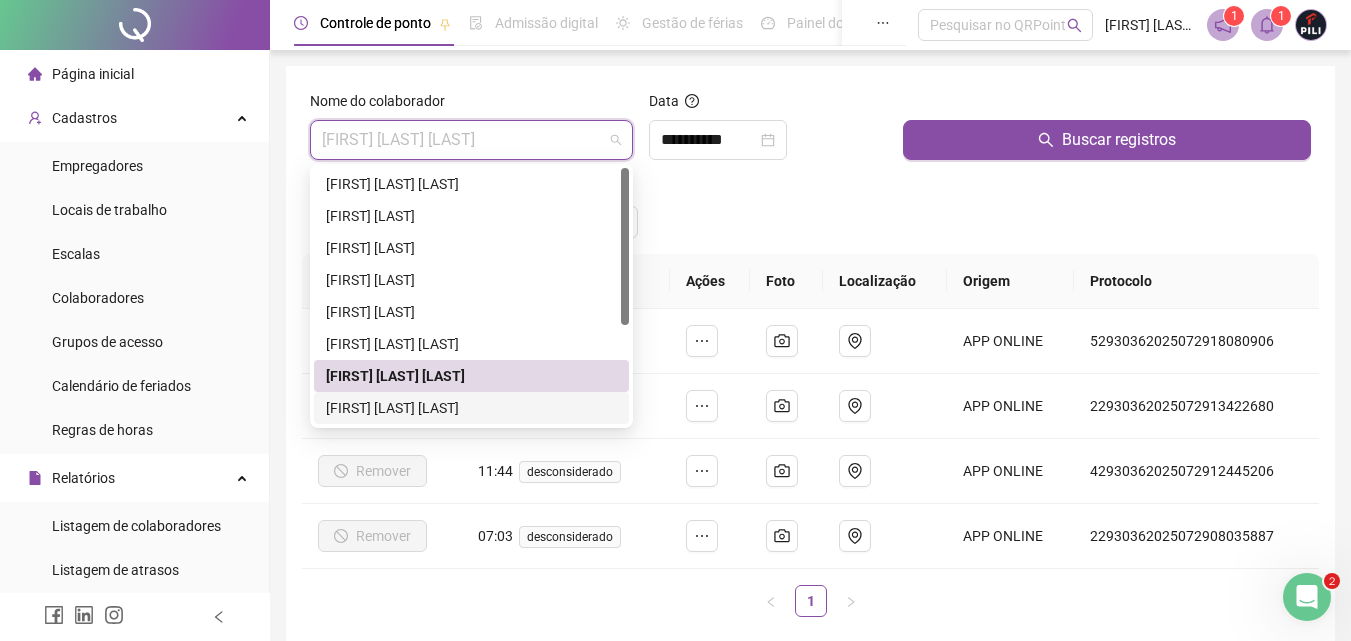 click at bounding box center [625, 296] 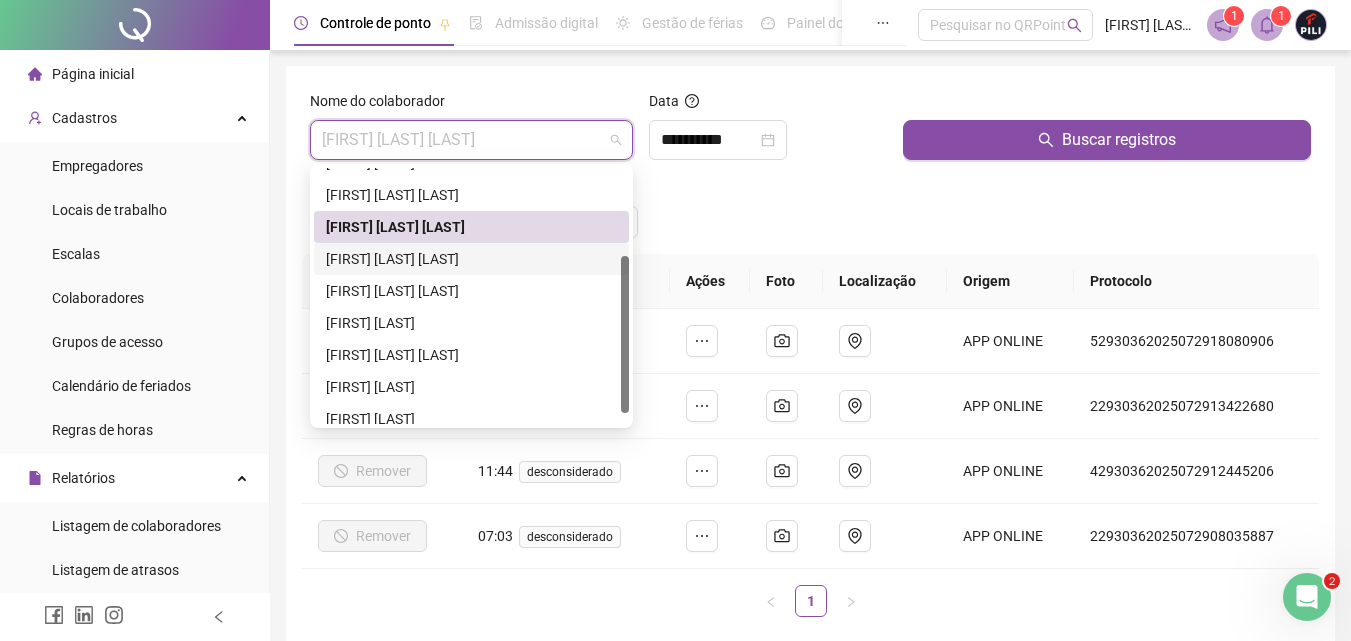 scroll, scrollTop: 151, scrollLeft: 0, axis: vertical 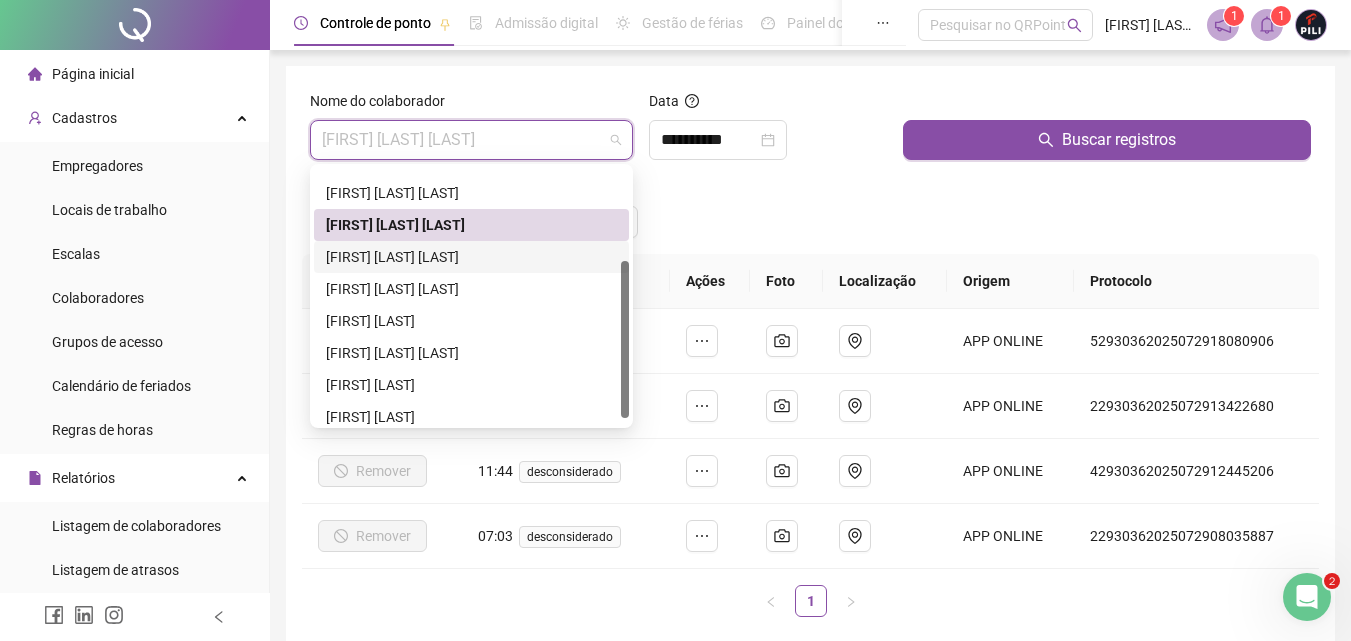 drag, startPoint x: 622, startPoint y: 304, endPoint x: 614, endPoint y: 397, distance: 93.34345 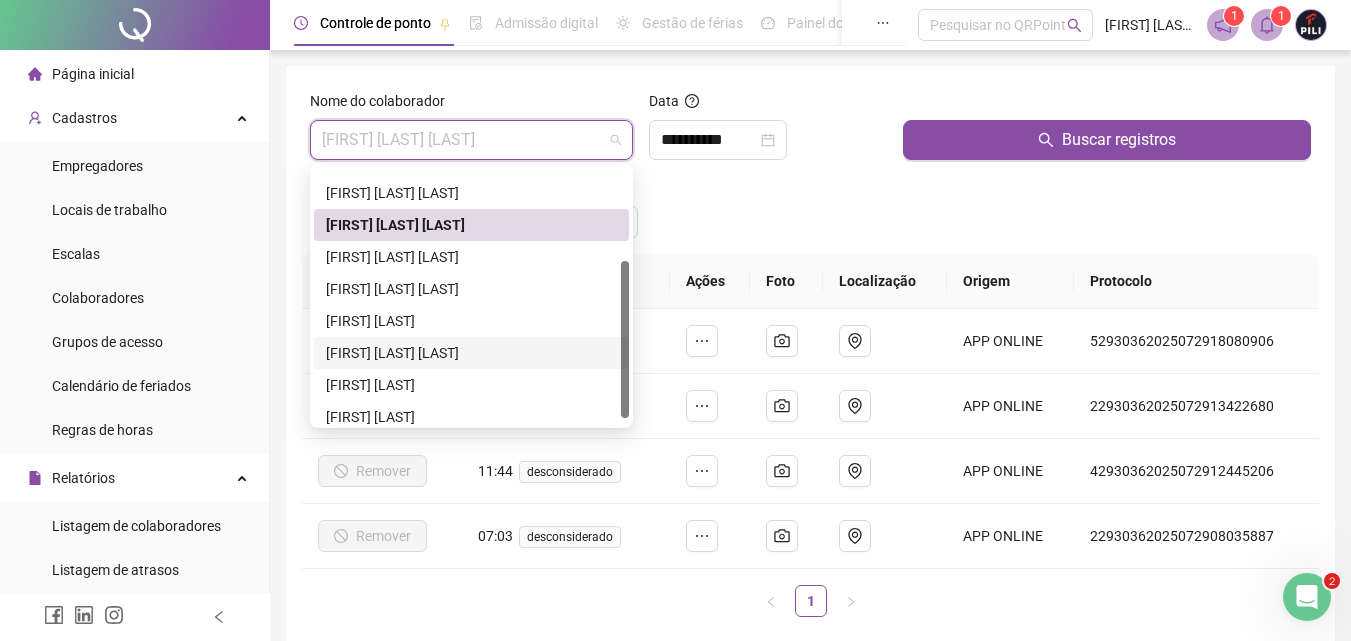 click on "[FIRST] [LAST] [LAST]" at bounding box center (471, 353) 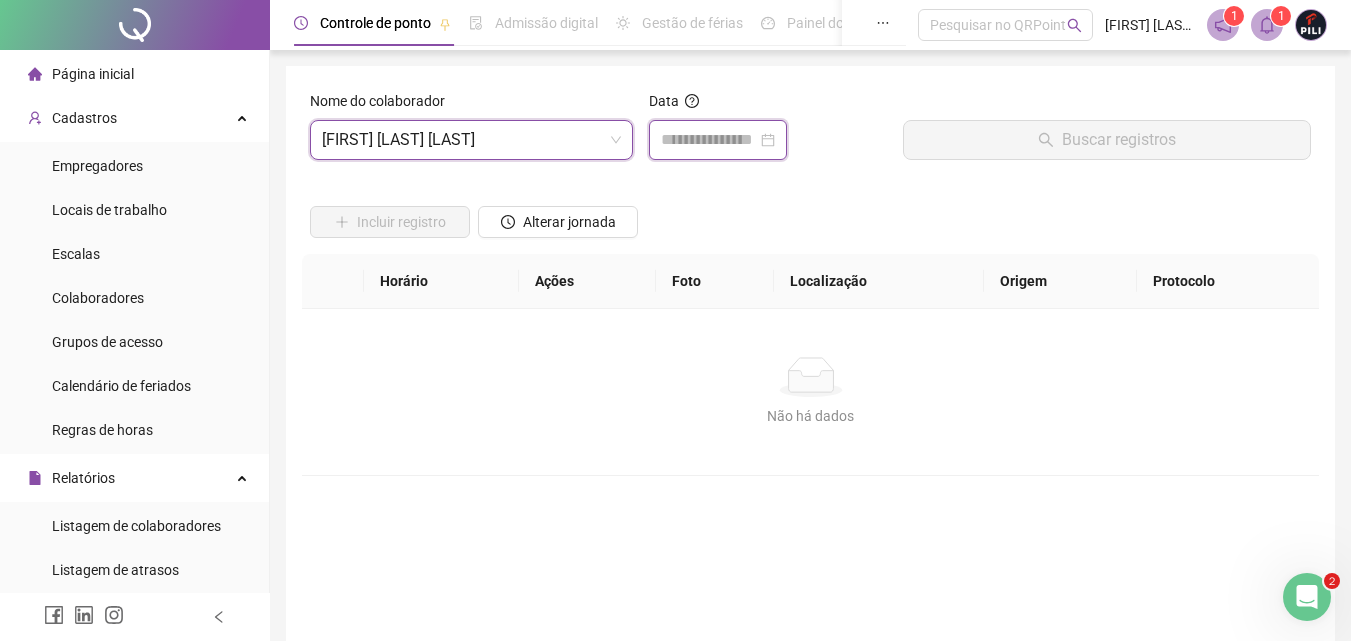 click at bounding box center [709, 140] 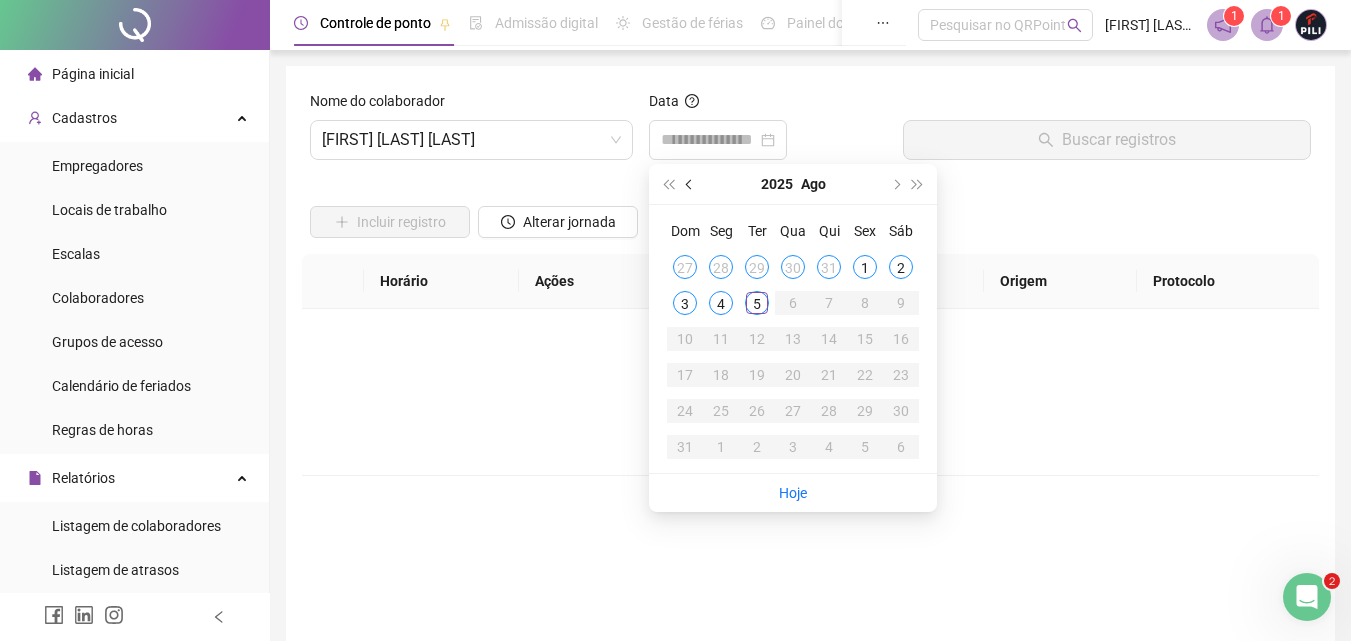 click at bounding box center (691, 184) 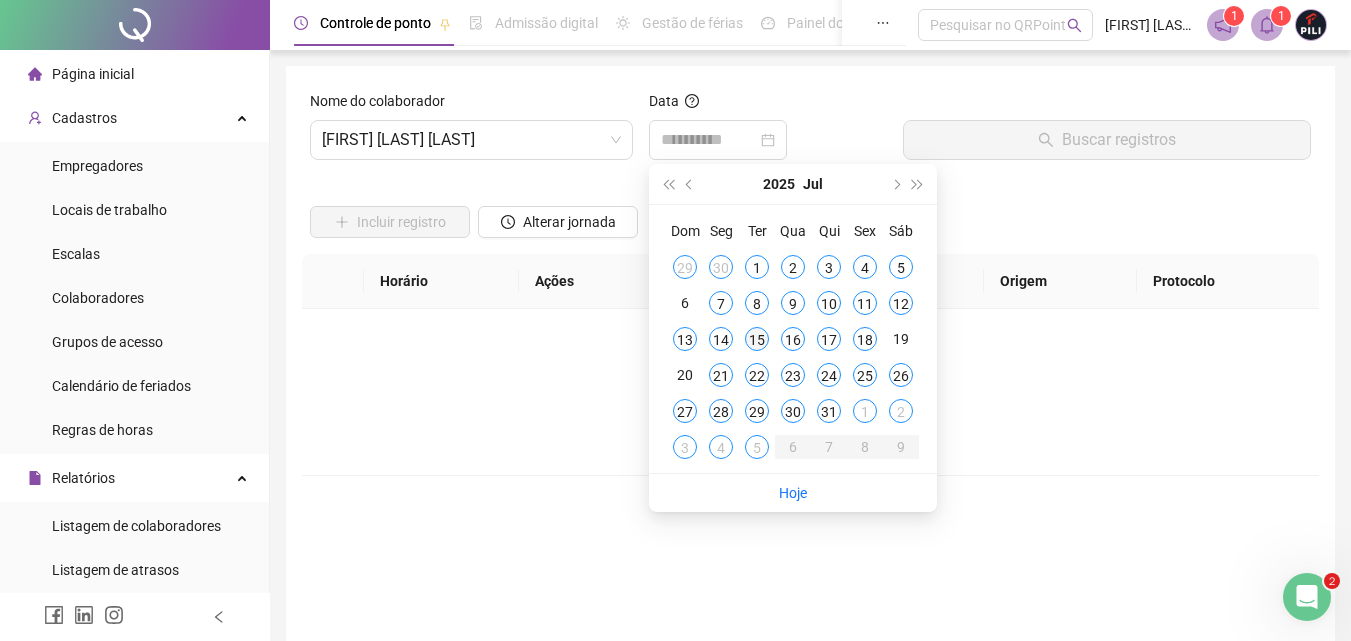 type on "**********" 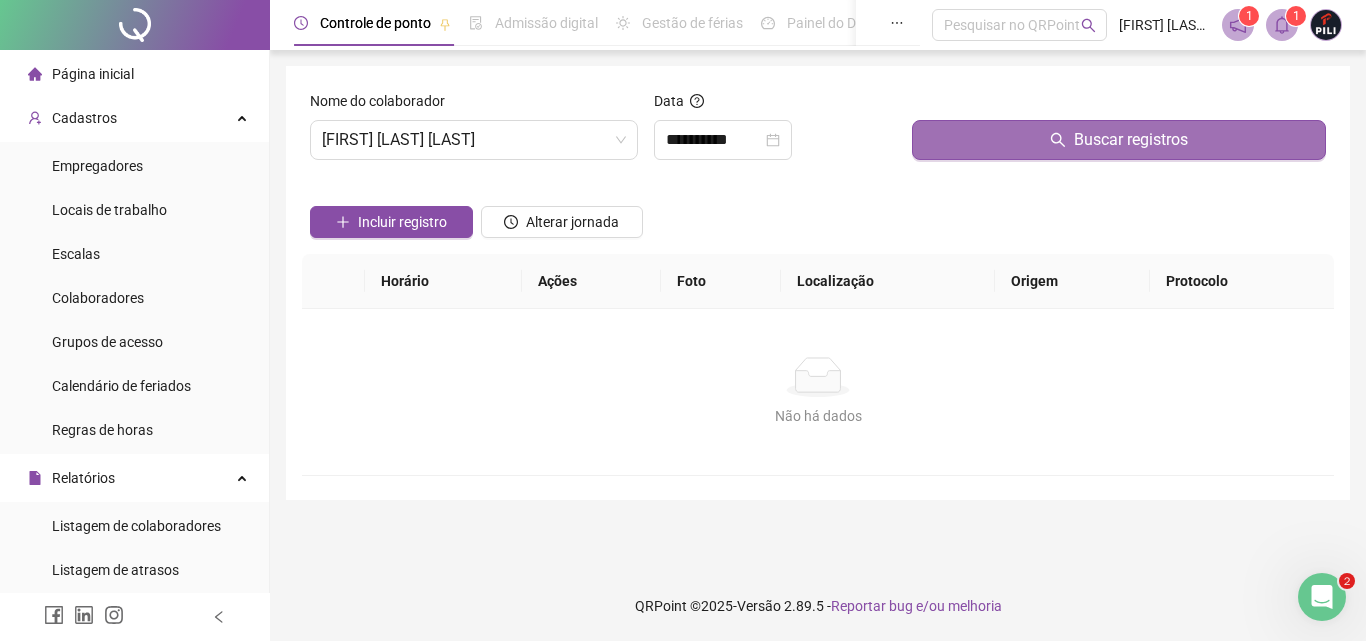 click 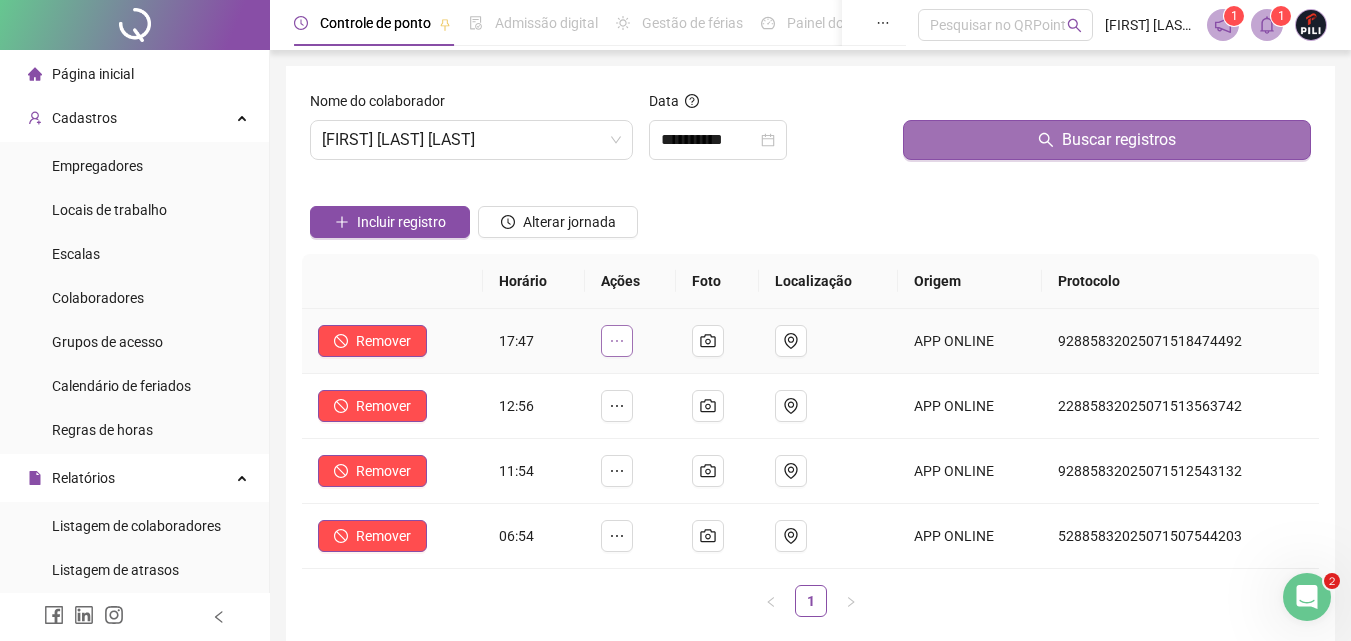 click at bounding box center [617, 341] 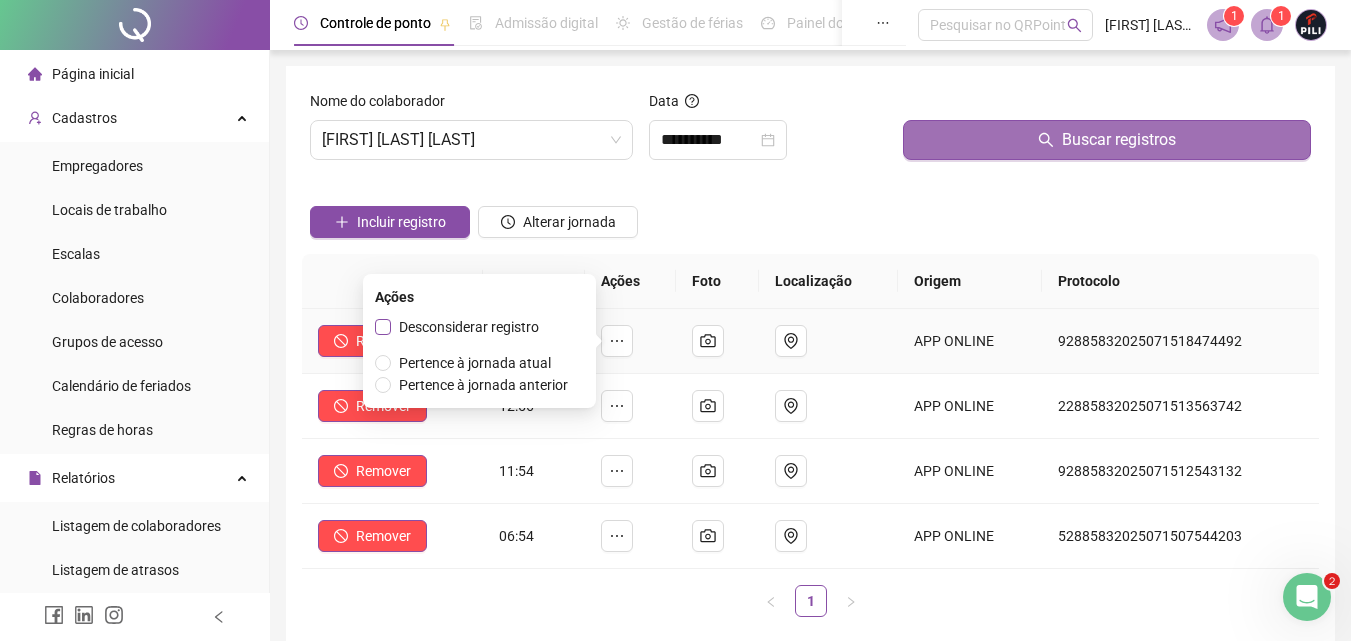 click on "Desconsiderar registro" at bounding box center [469, 327] 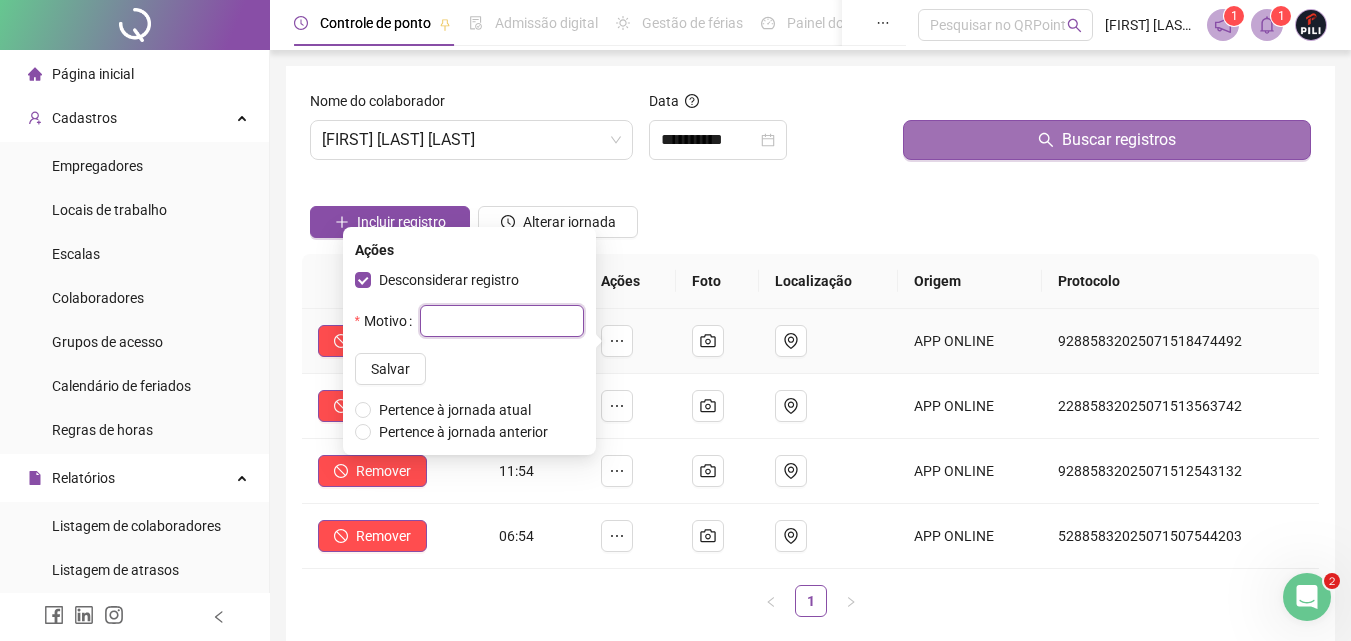 click at bounding box center [502, 321] 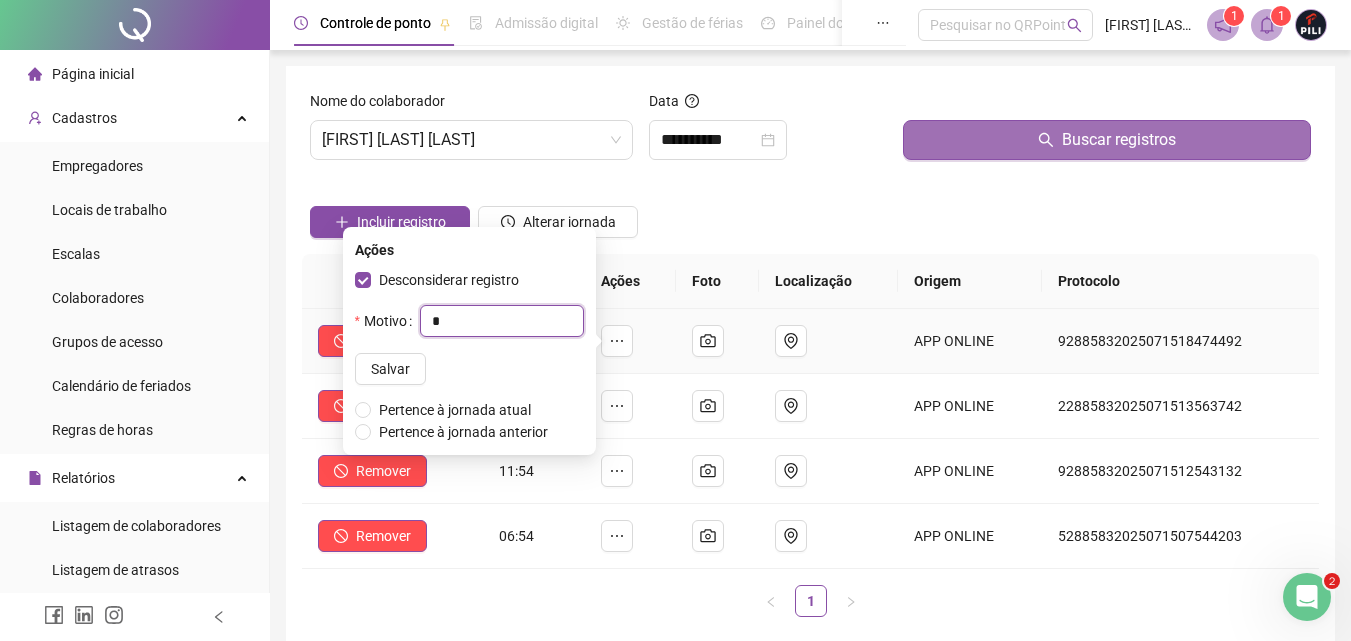 type on "*" 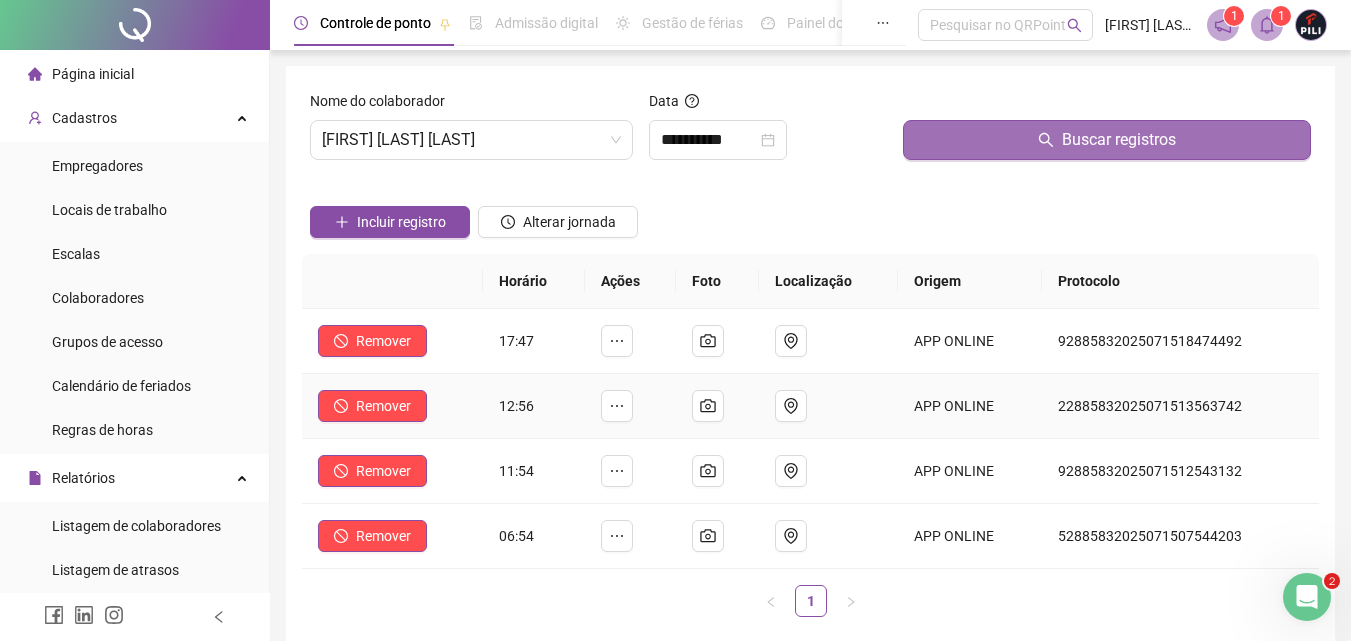 click on "Remover" at bounding box center [392, 406] 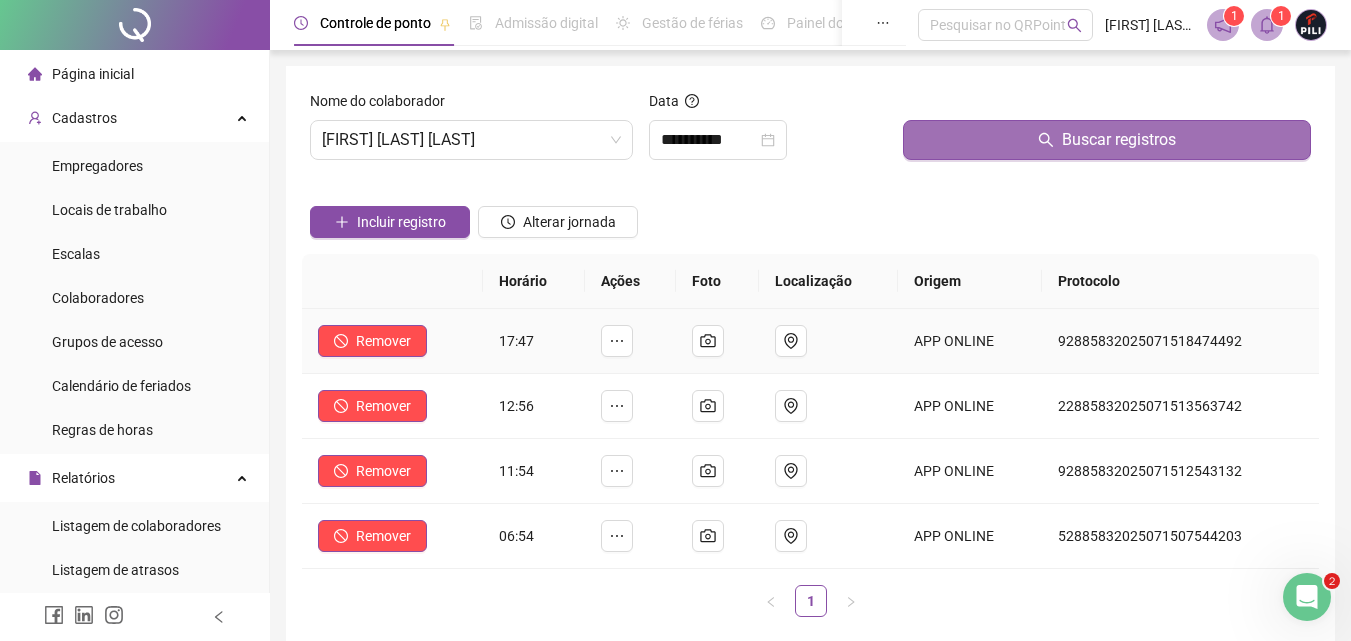 click on "Remover" at bounding box center [392, 341] 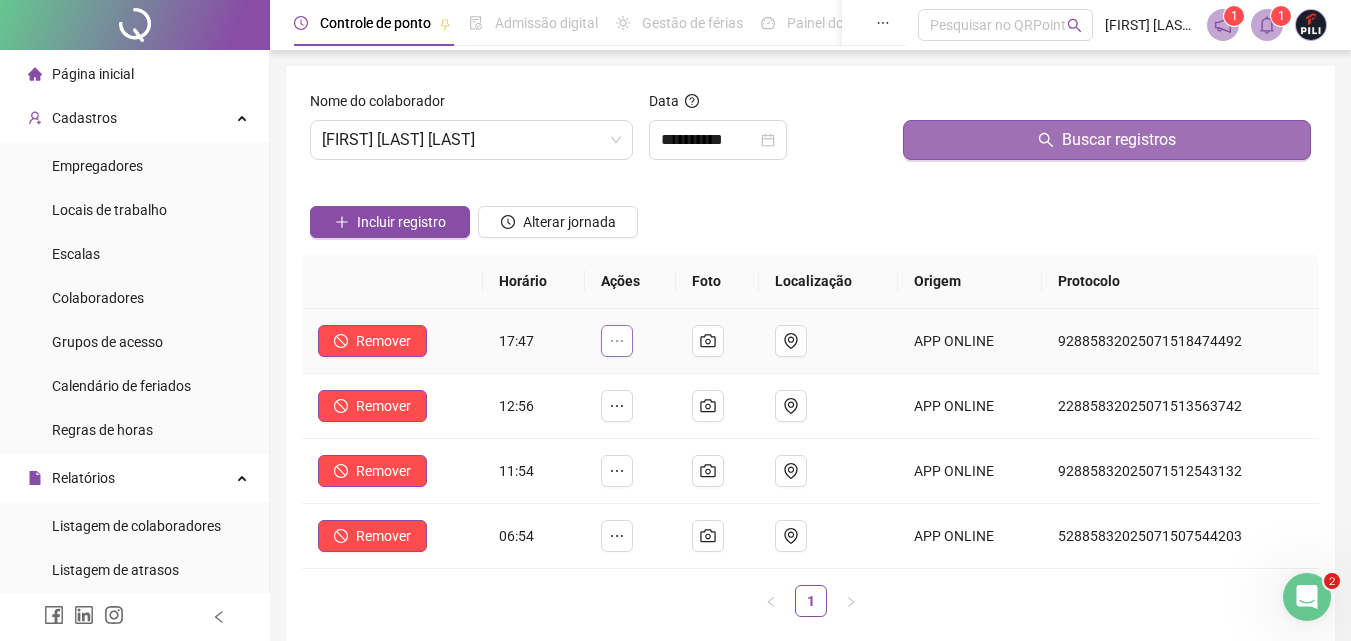 click 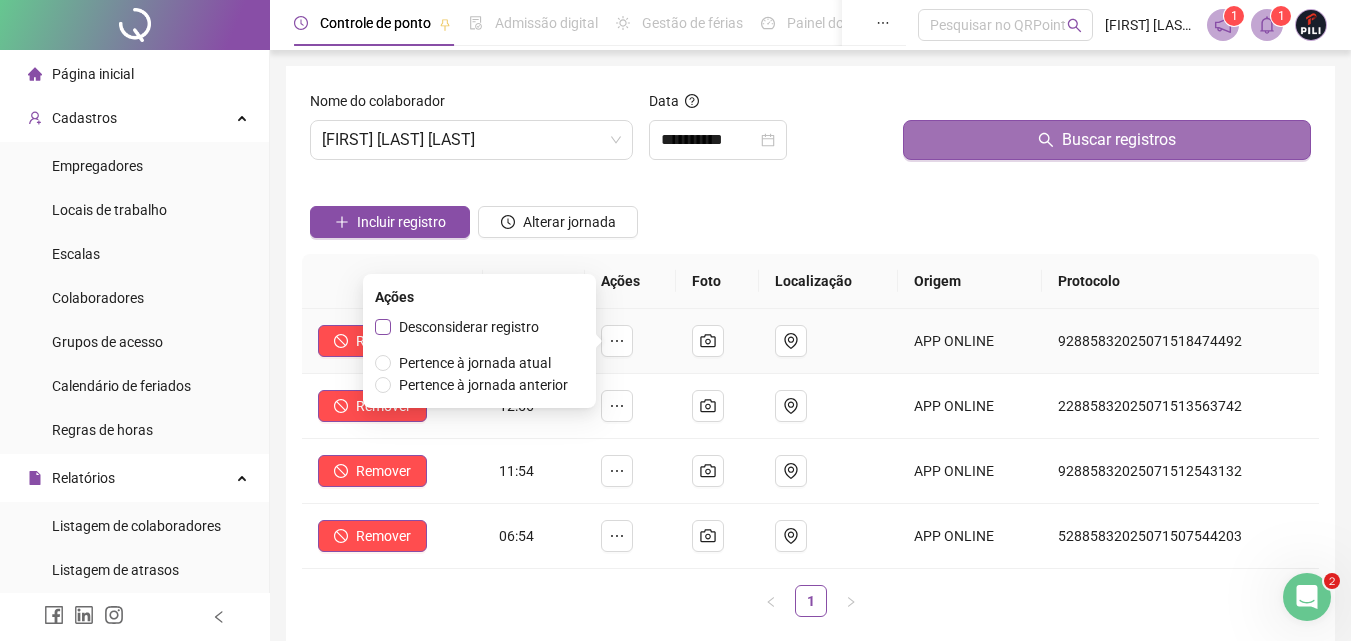 click on "Desconsiderar registro" at bounding box center [469, 327] 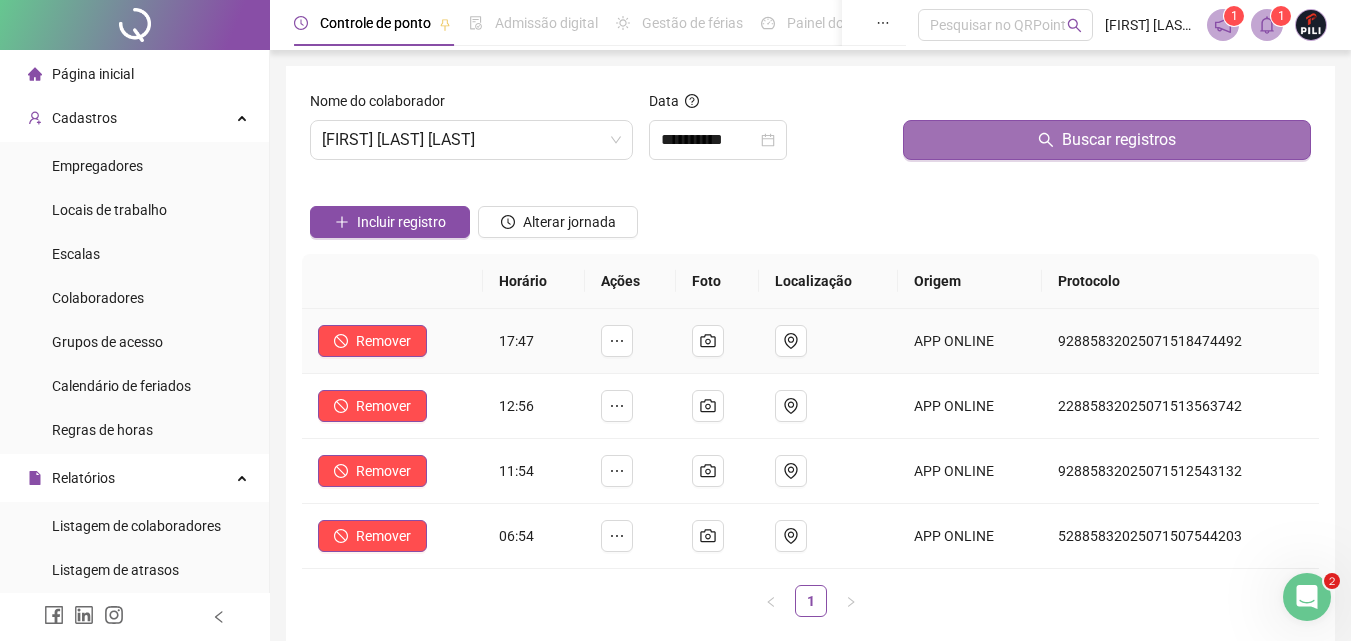 click at bounding box center [630, 341] 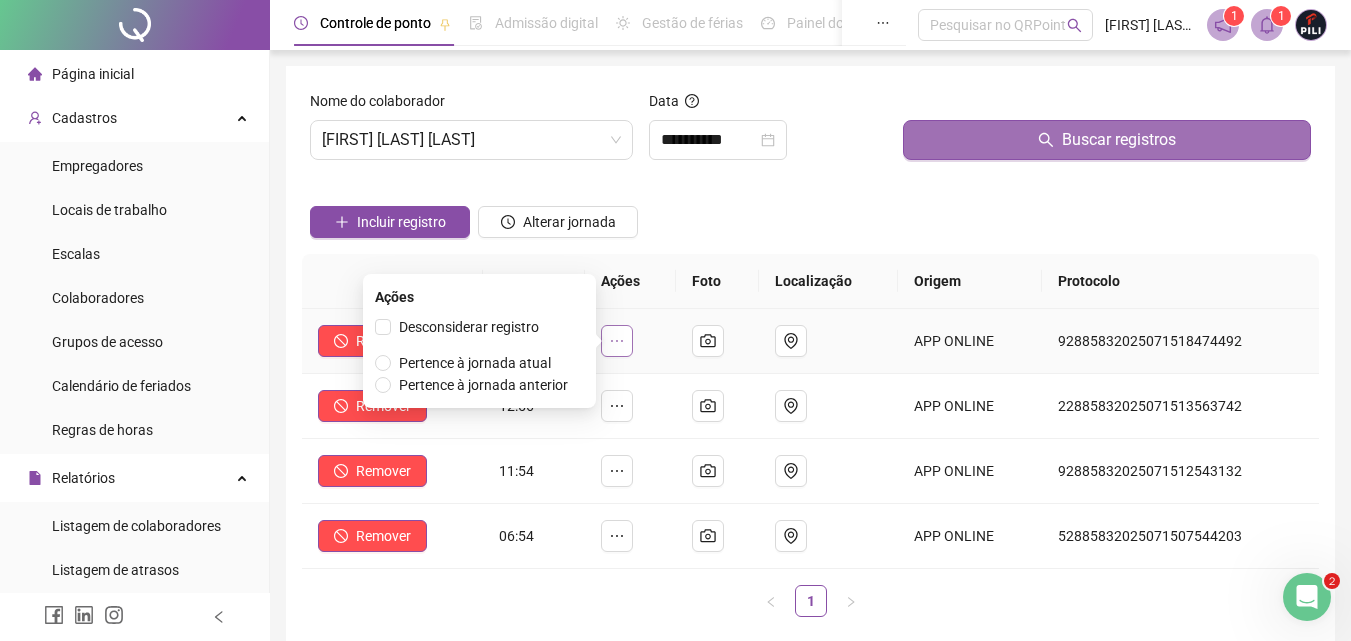 click 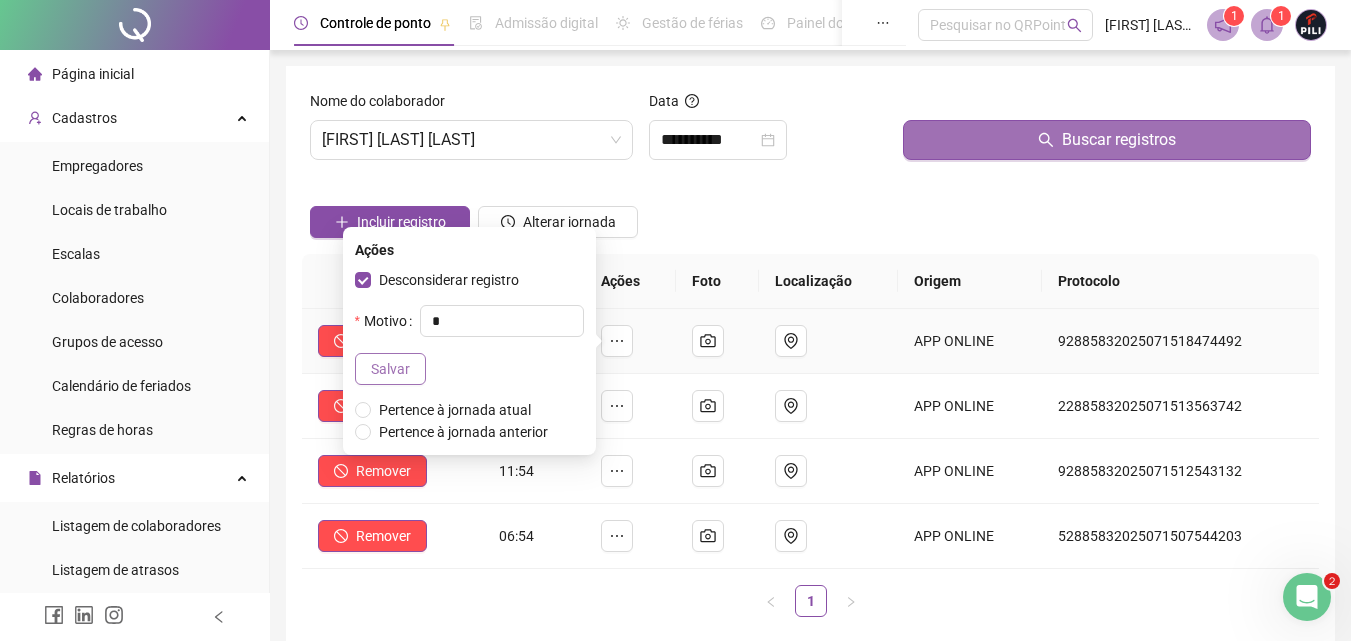 click on "Salvar" at bounding box center (390, 369) 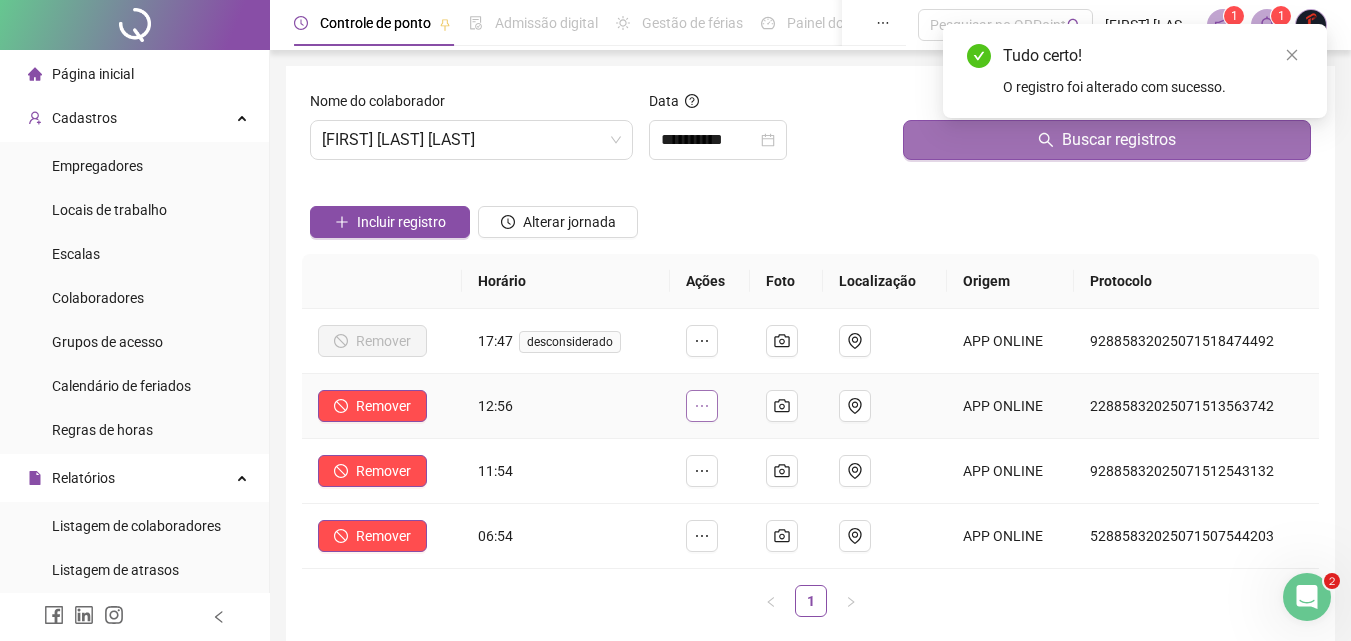 click 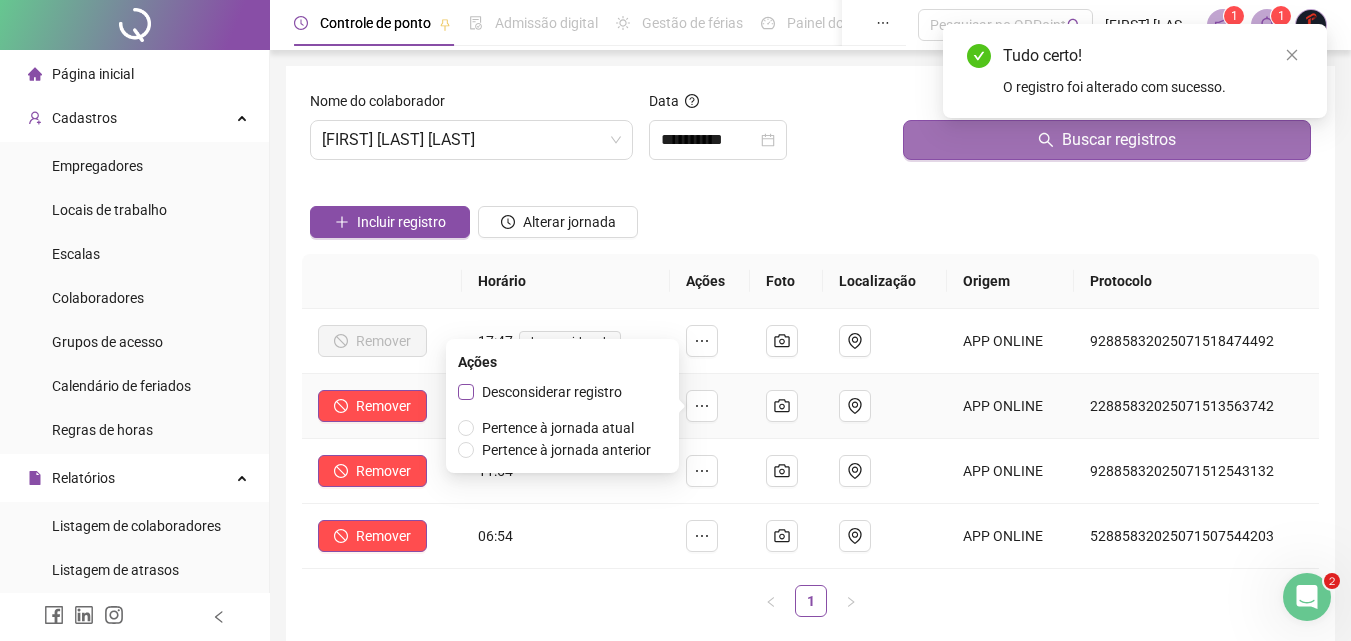 click on "Desconsiderar registro" at bounding box center (552, 392) 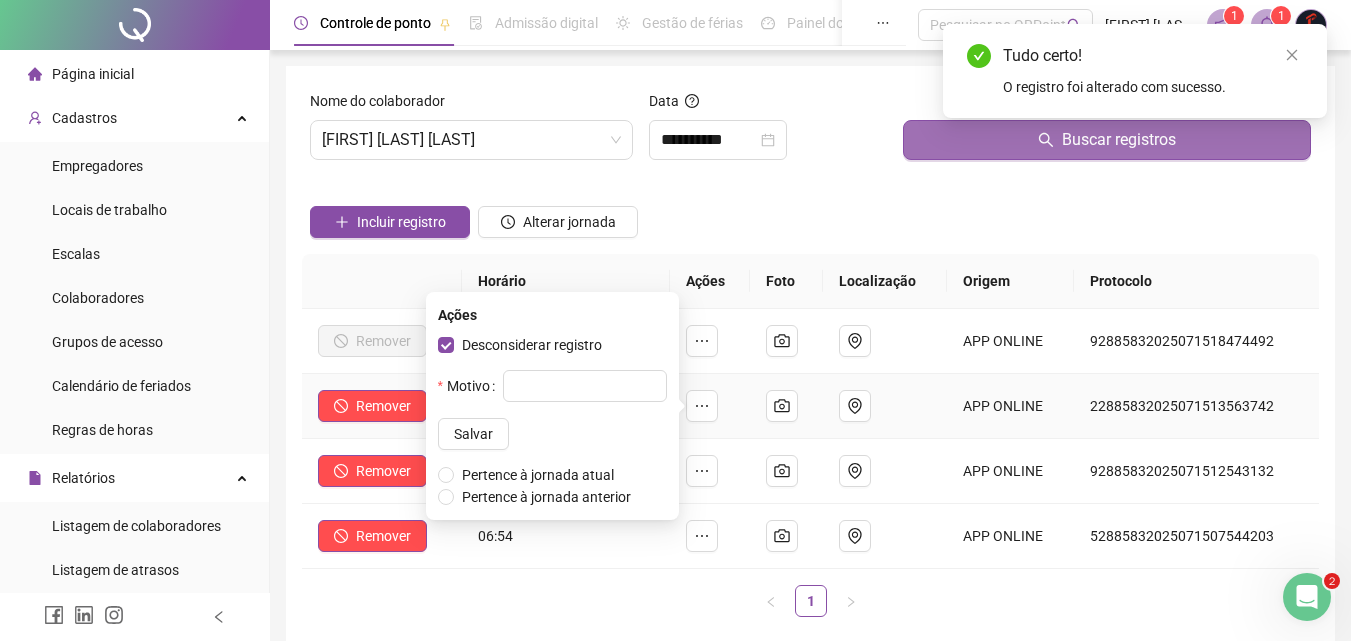 click on "Motivo" at bounding box center (470, 386) 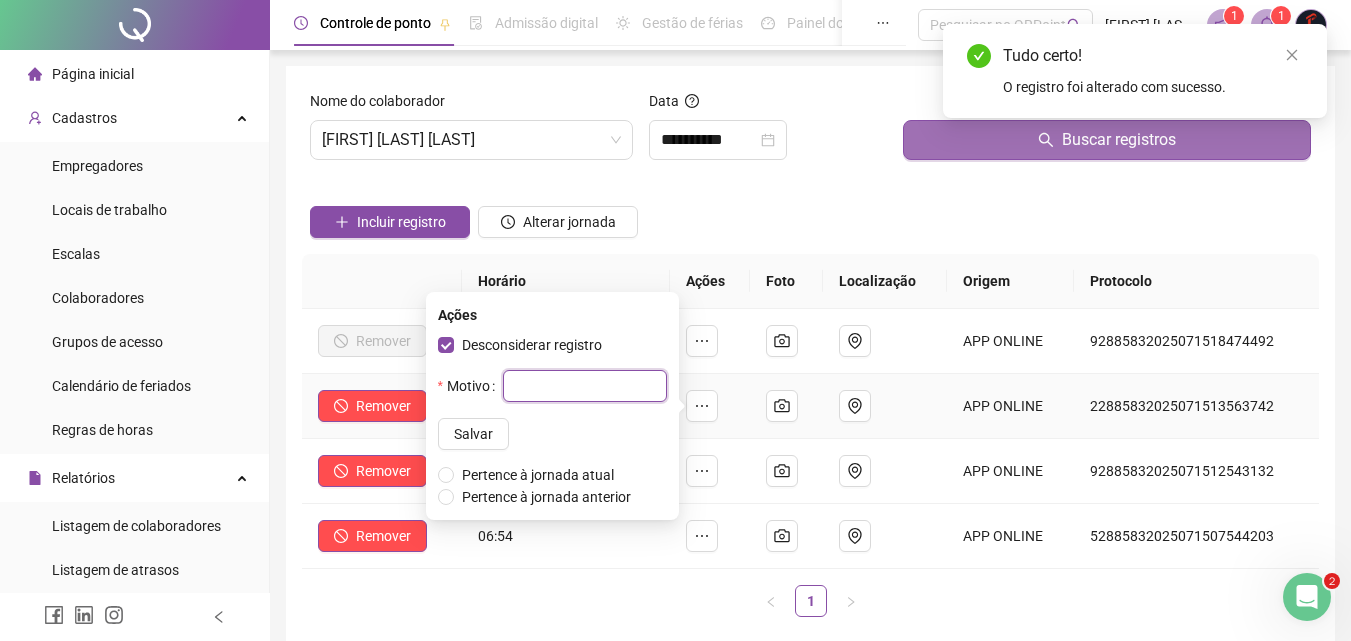 click at bounding box center [585, 386] 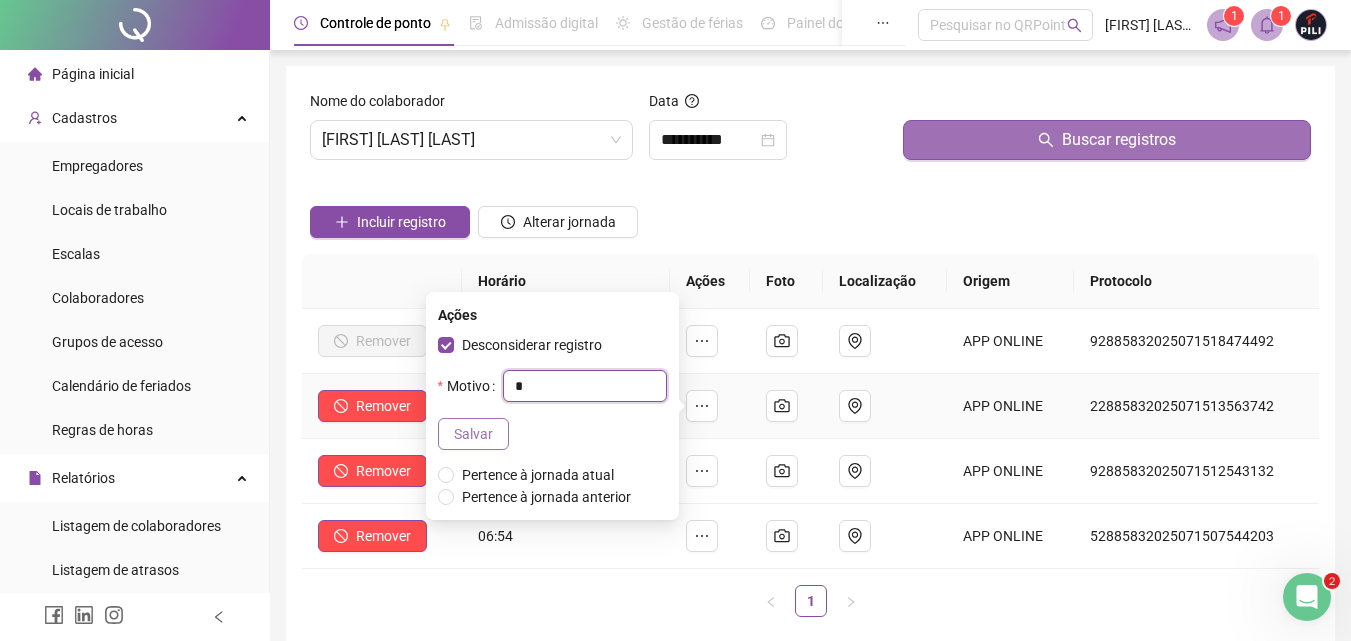 type on "*" 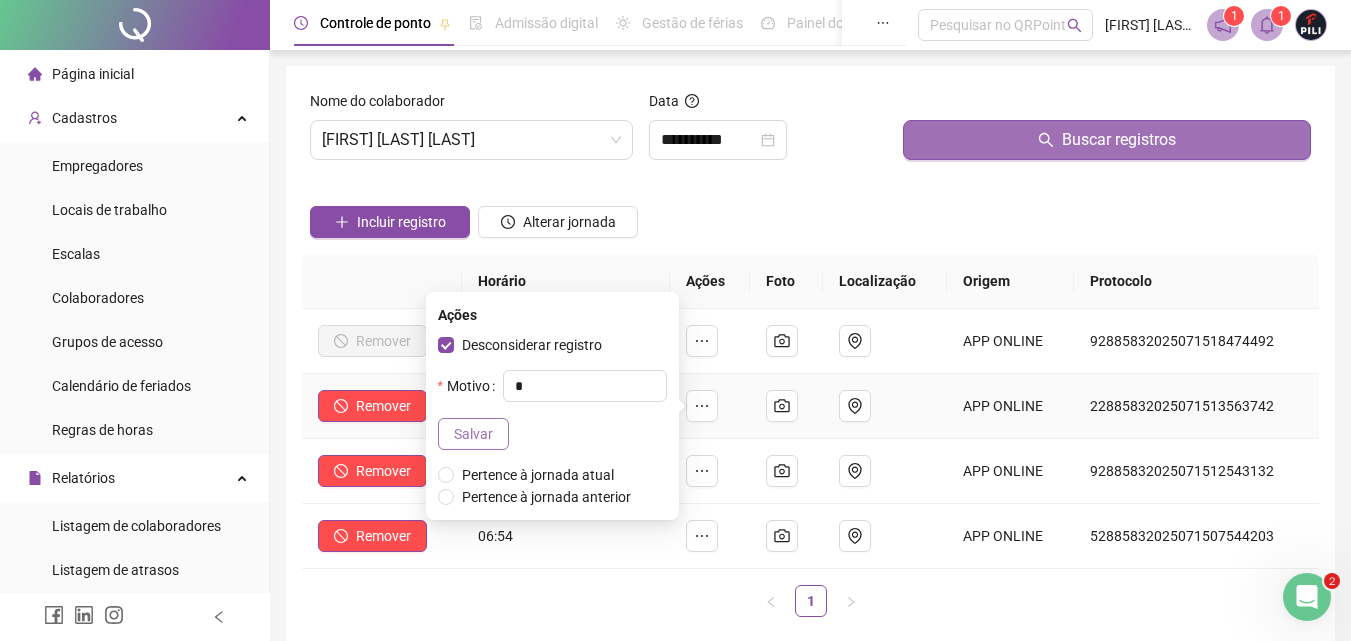 click on "Salvar" at bounding box center [473, 434] 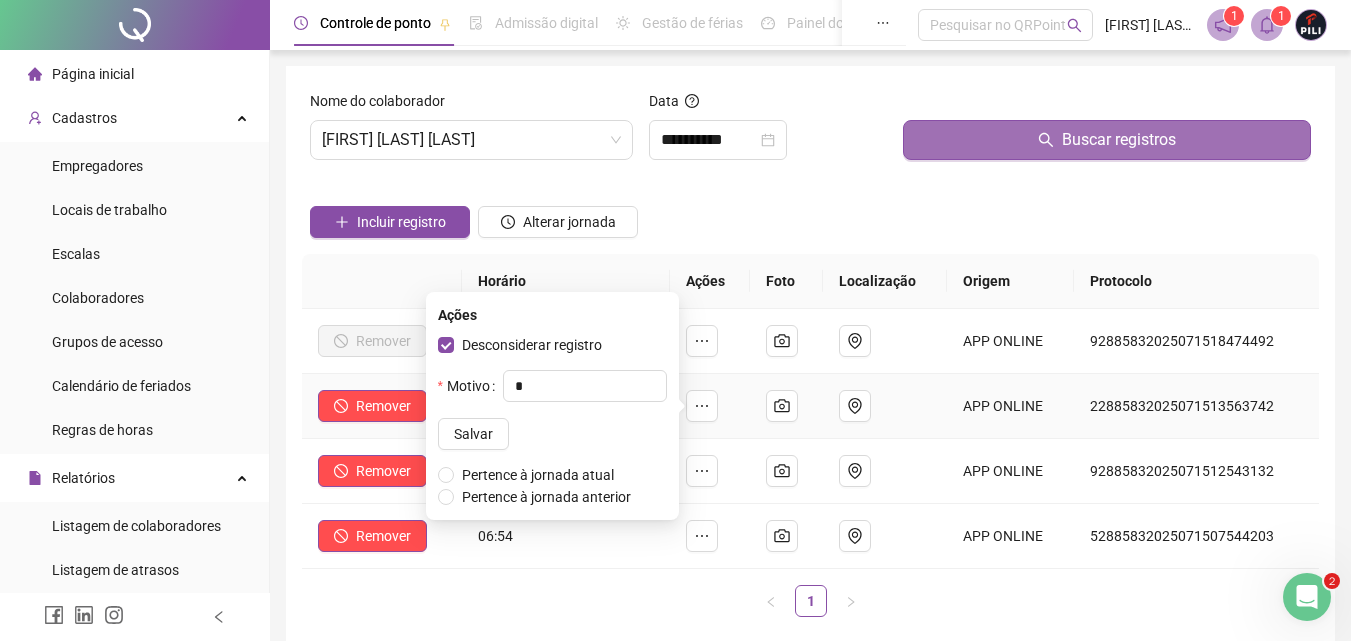 type 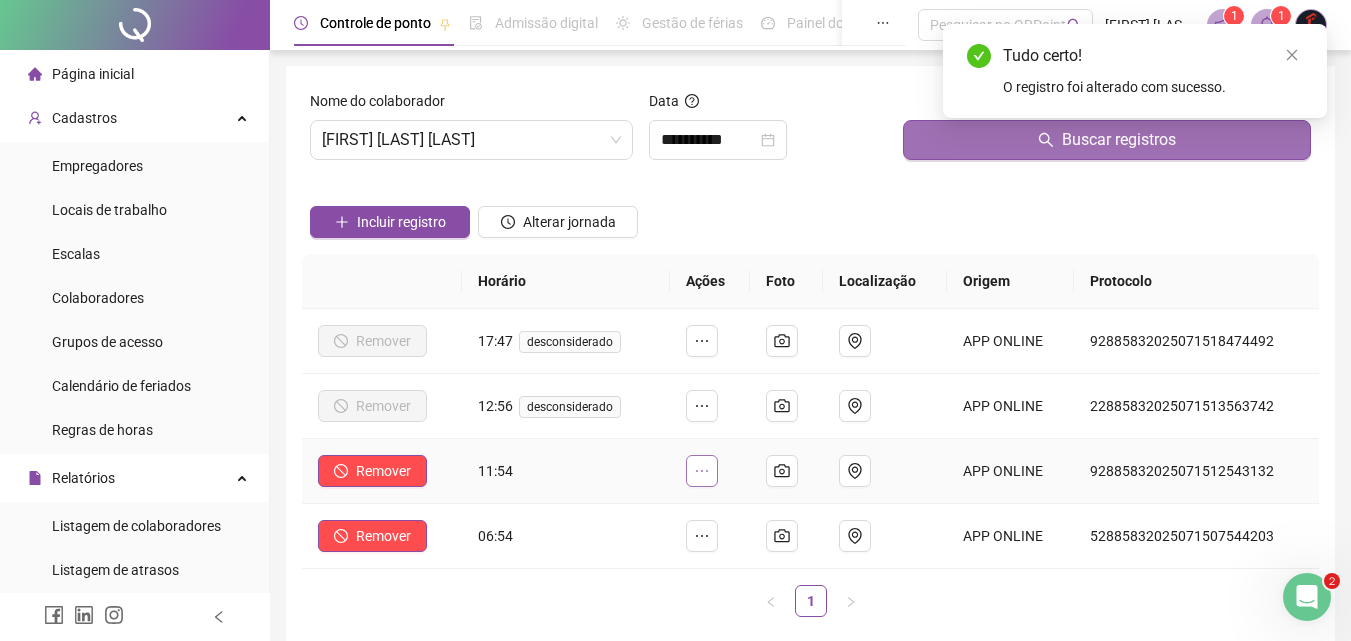 click 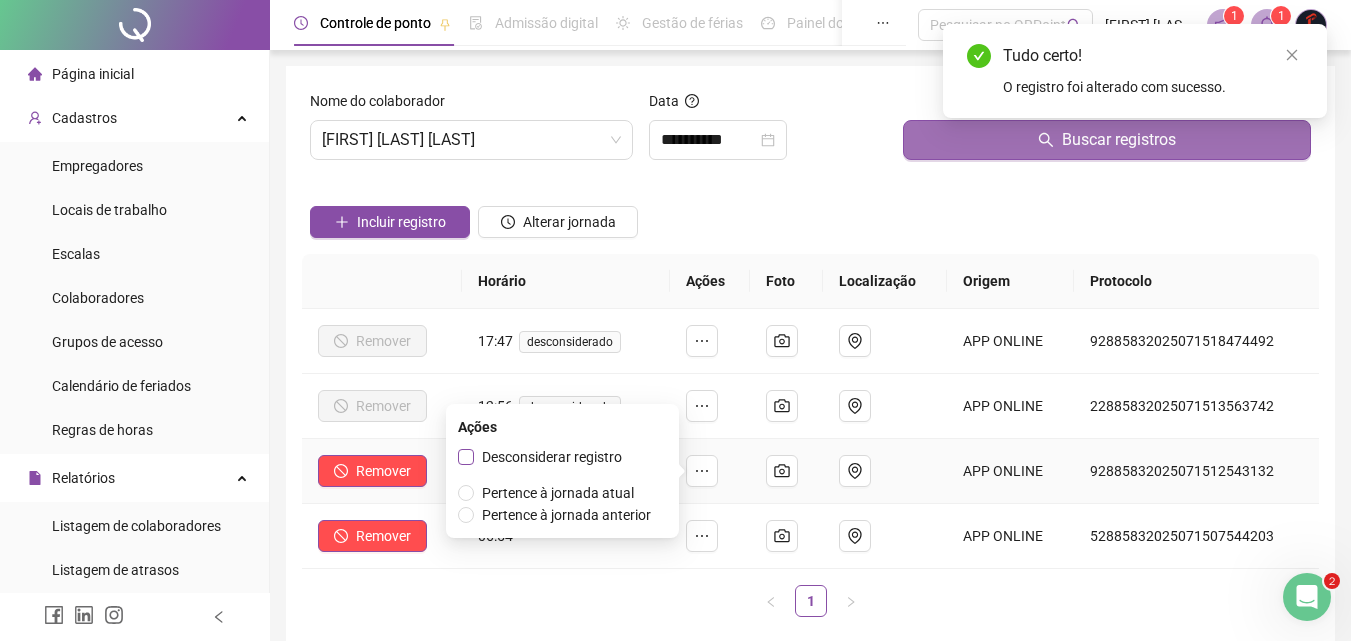 click on "Desconsiderar registro" at bounding box center [552, 457] 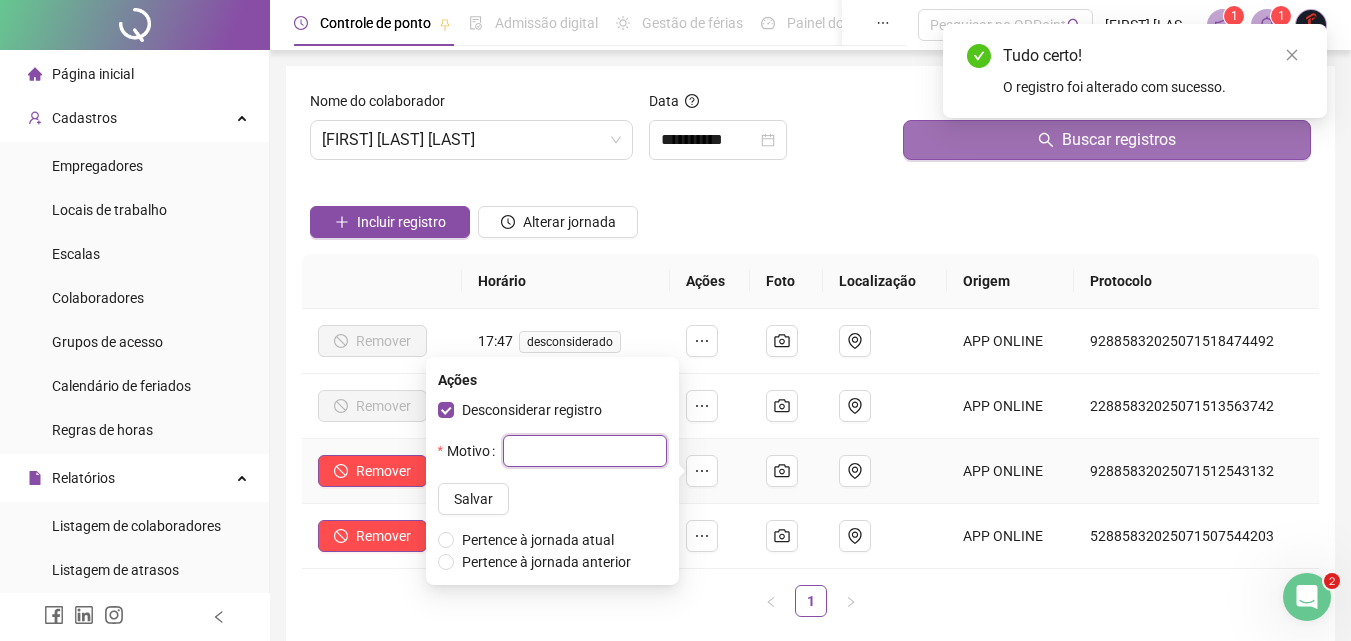 click at bounding box center (585, 451) 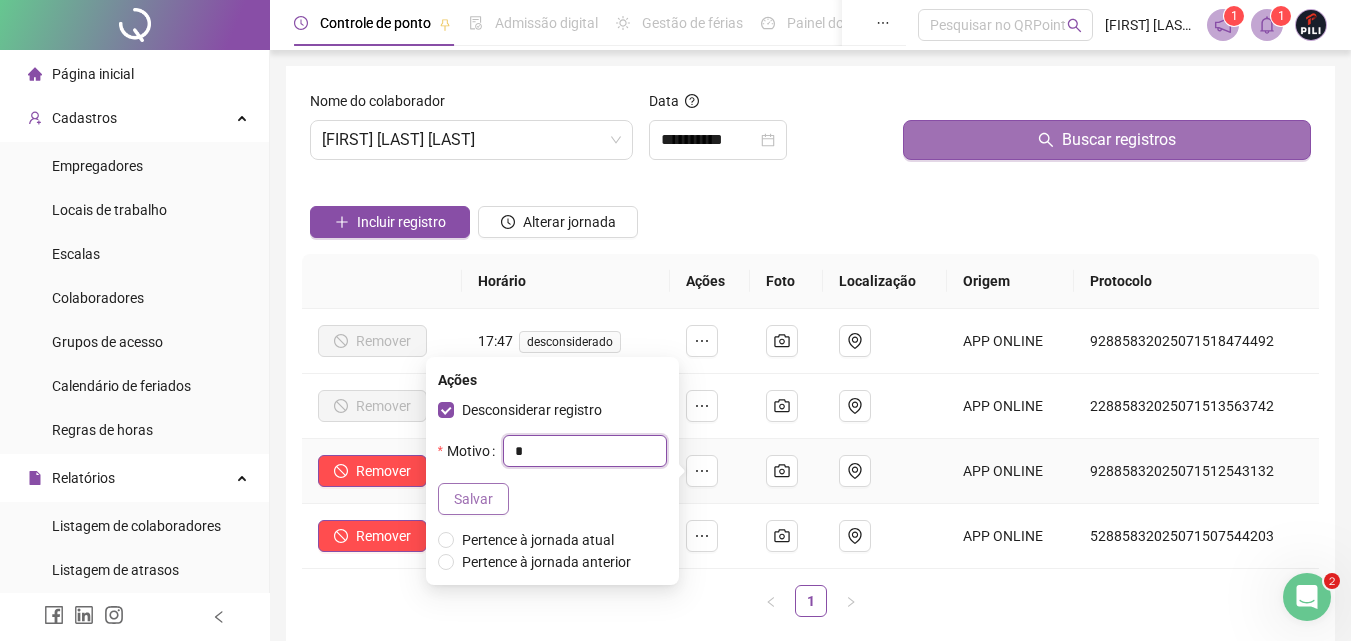 type on "*" 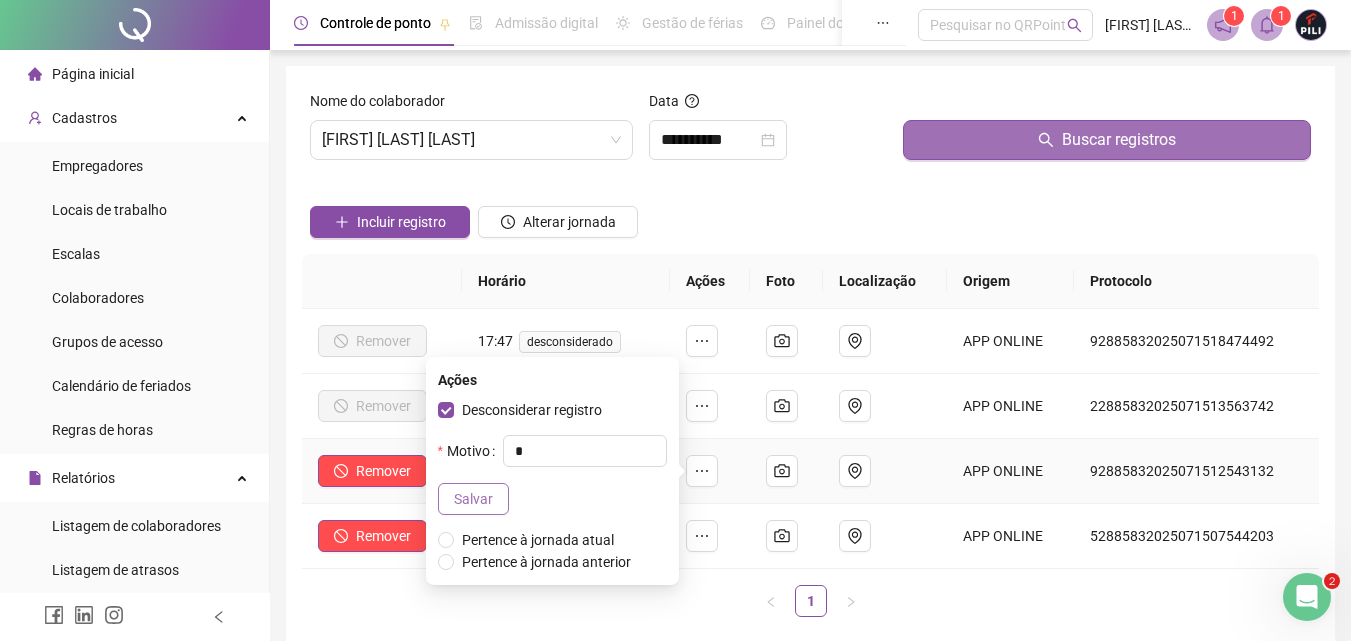 click on "Salvar" at bounding box center (473, 499) 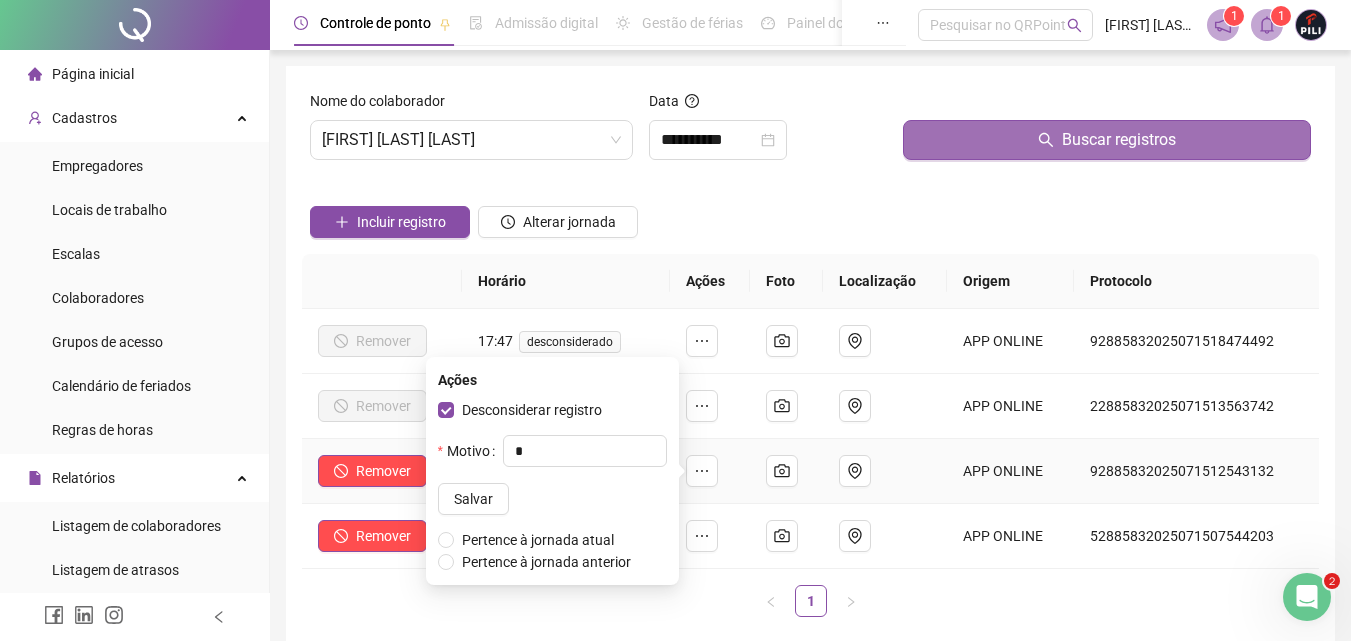 type 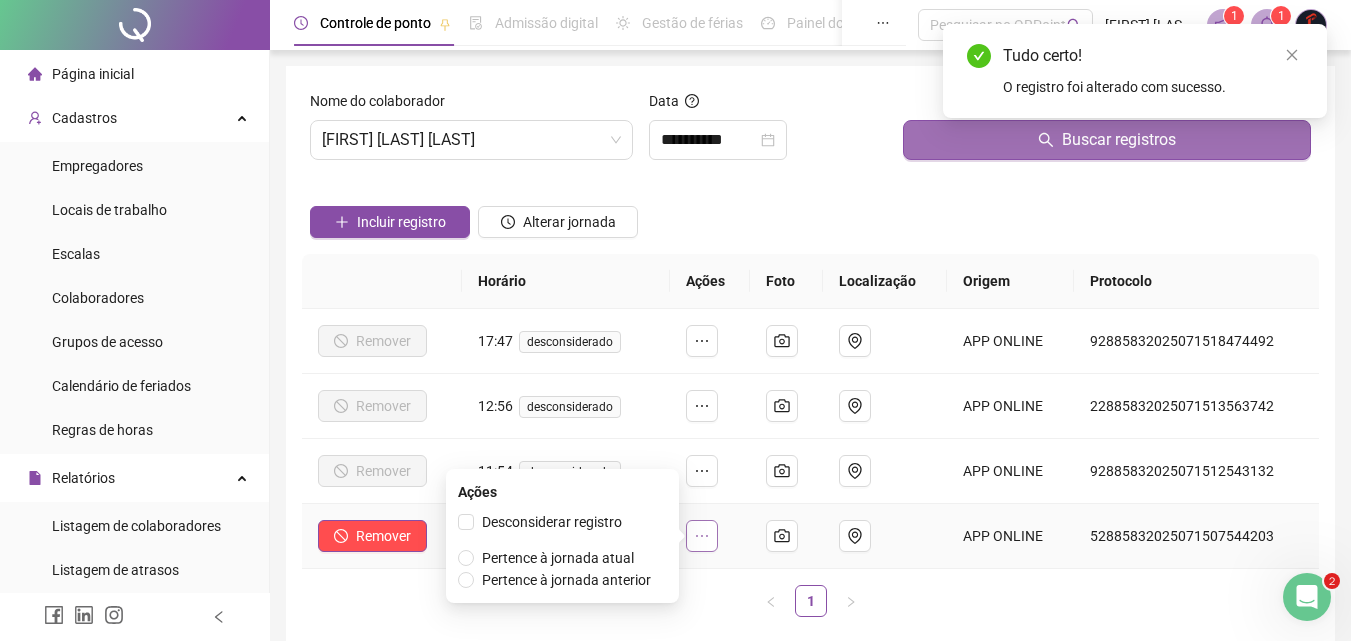 click at bounding box center [702, 536] 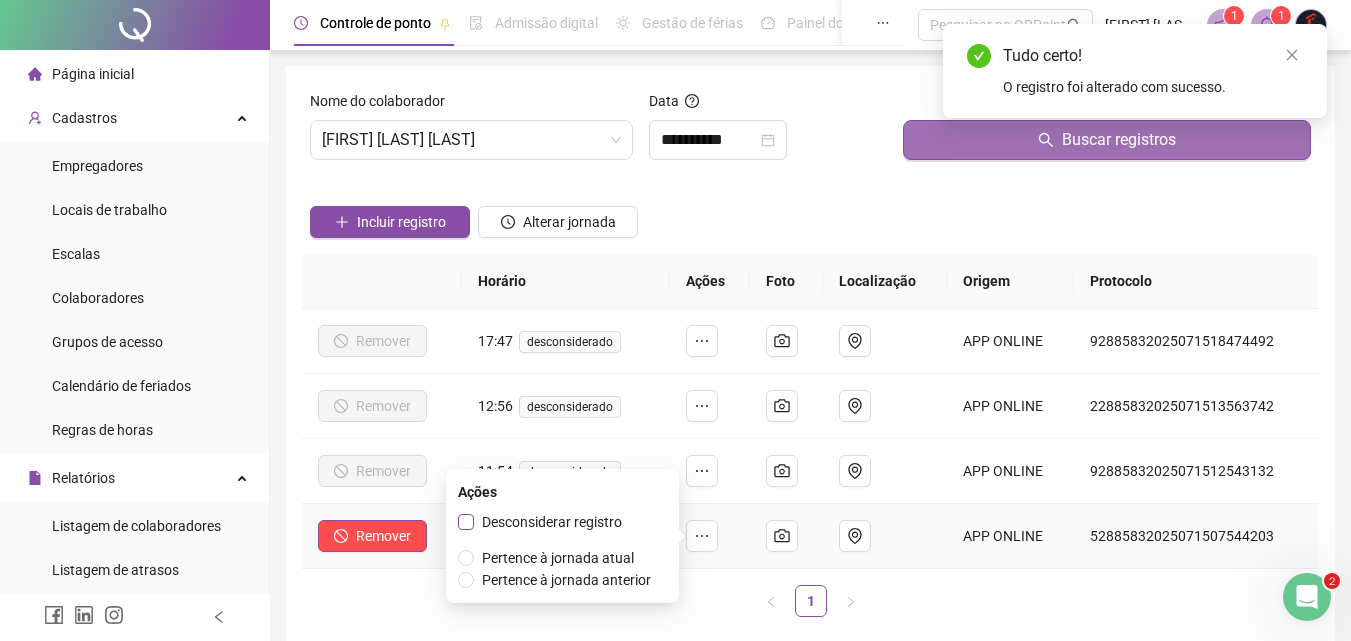 click on "Desconsiderar registro" at bounding box center (552, 522) 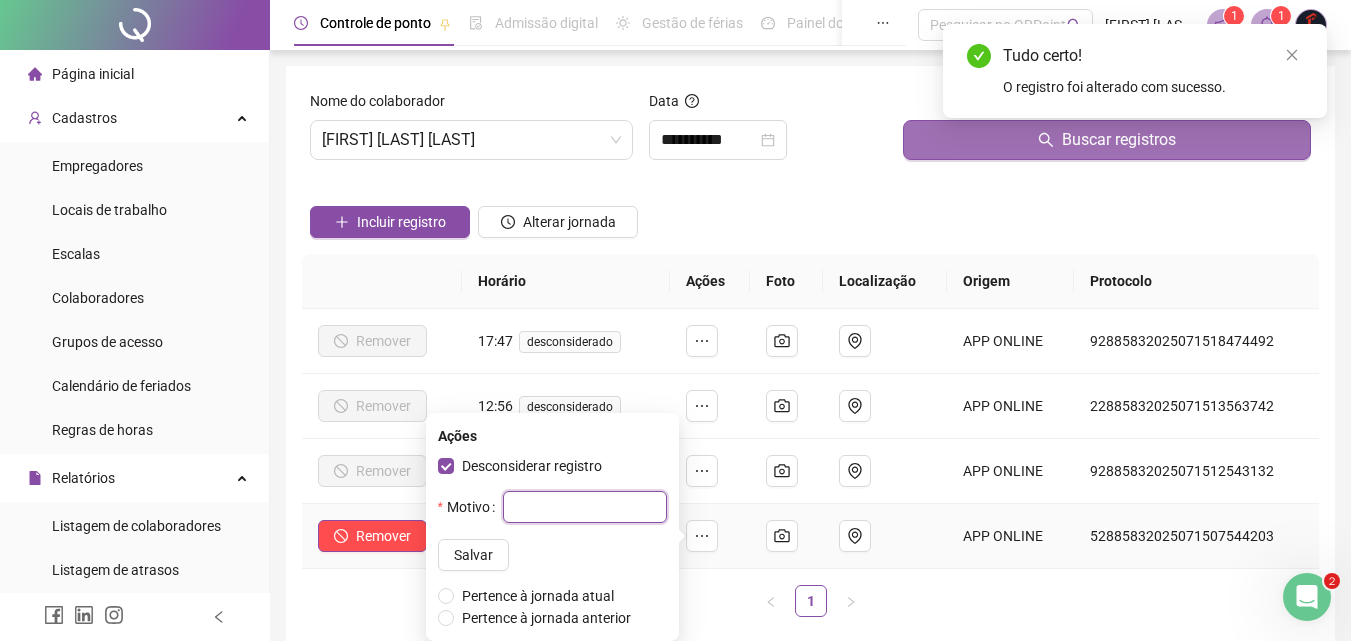 click at bounding box center (585, 507) 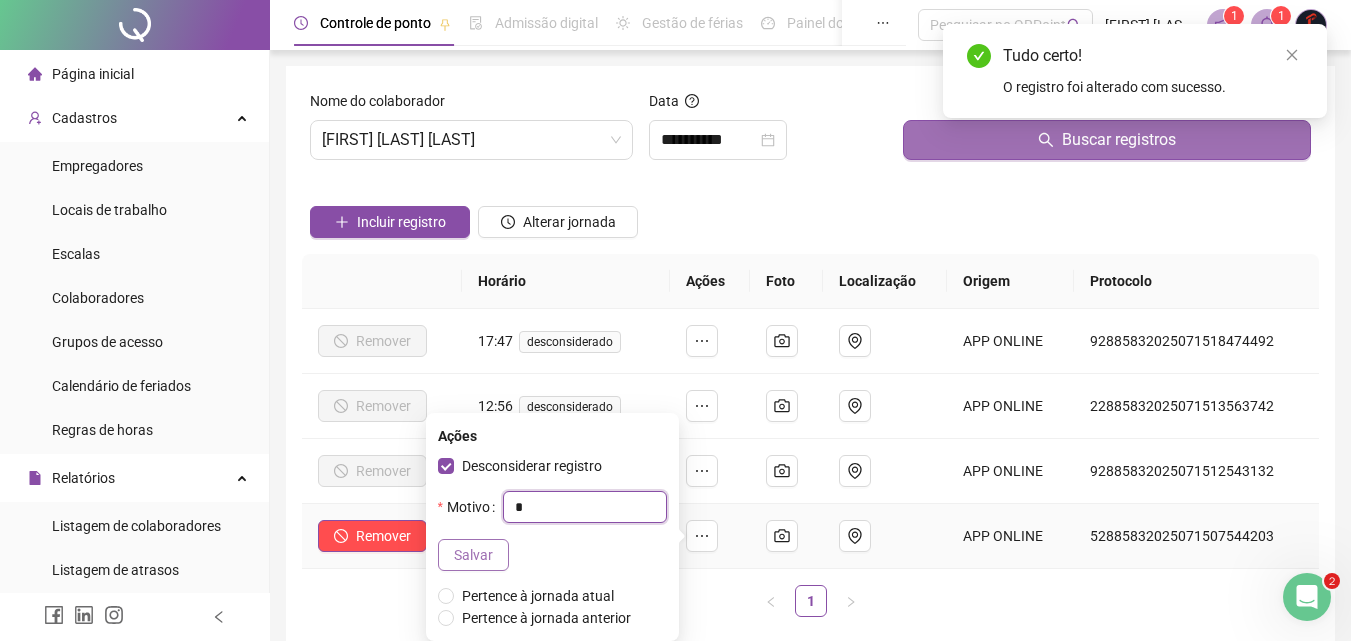 type on "*" 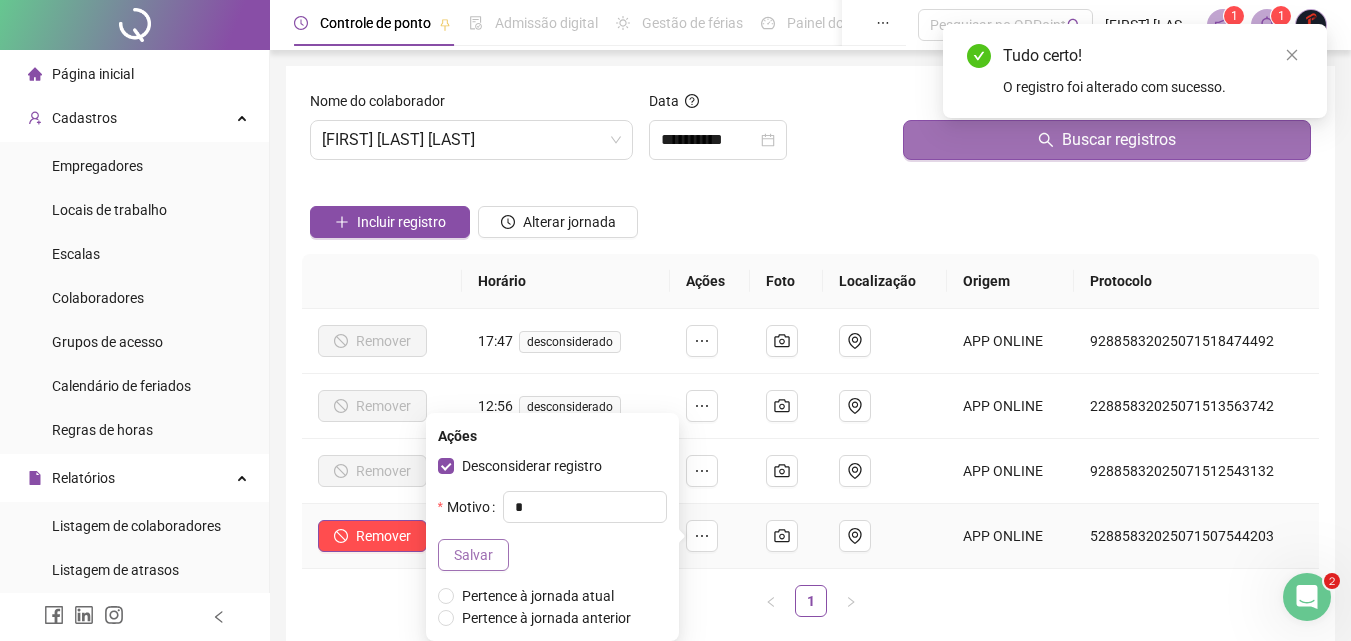 click on "Salvar" at bounding box center [473, 555] 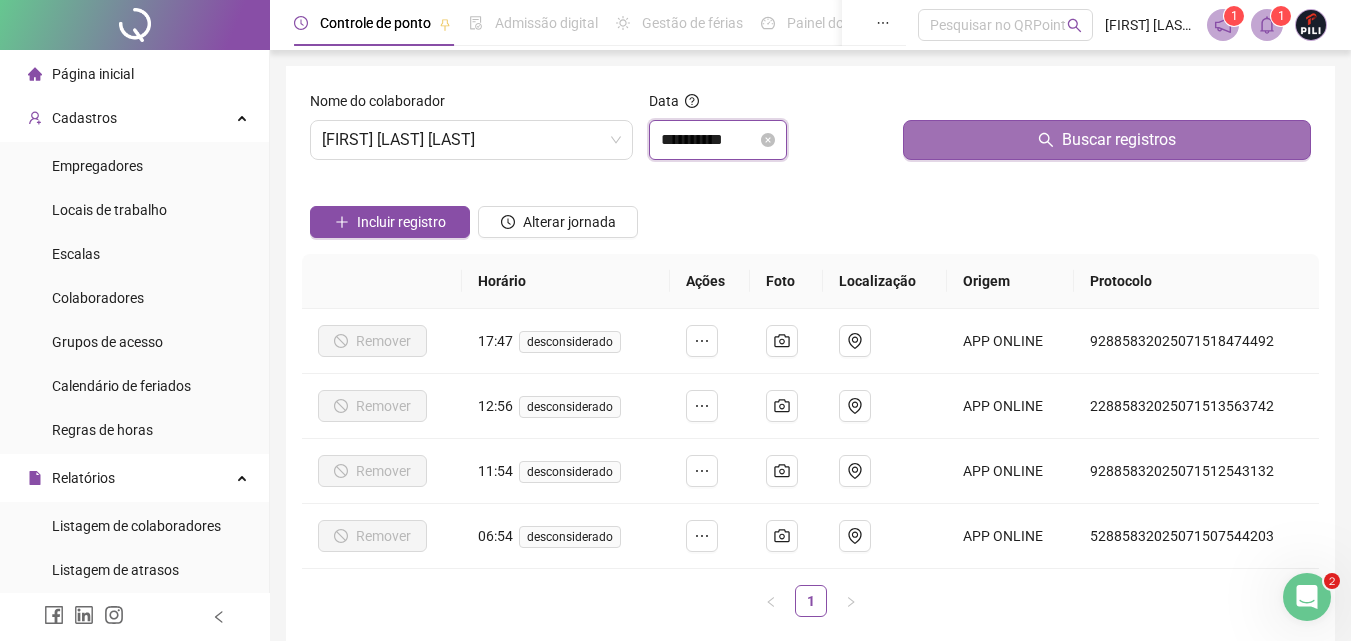 click on "**********" at bounding box center (709, 140) 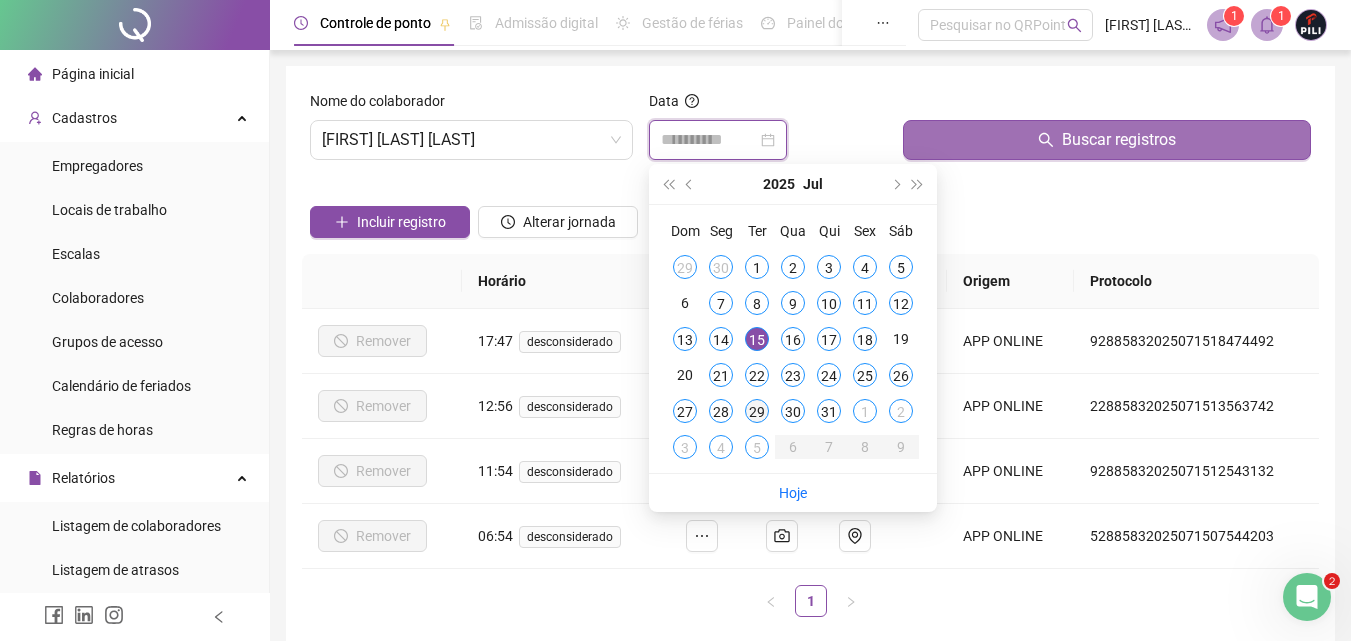type on "**********" 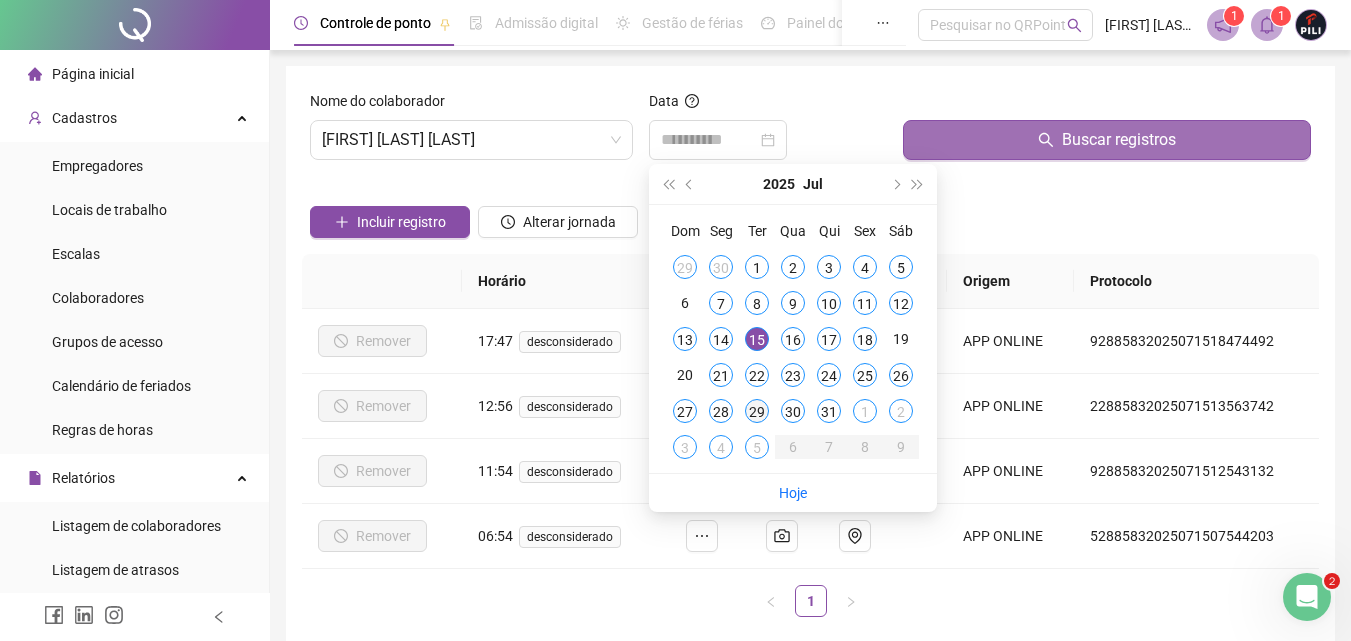 click on "29" at bounding box center (757, 411) 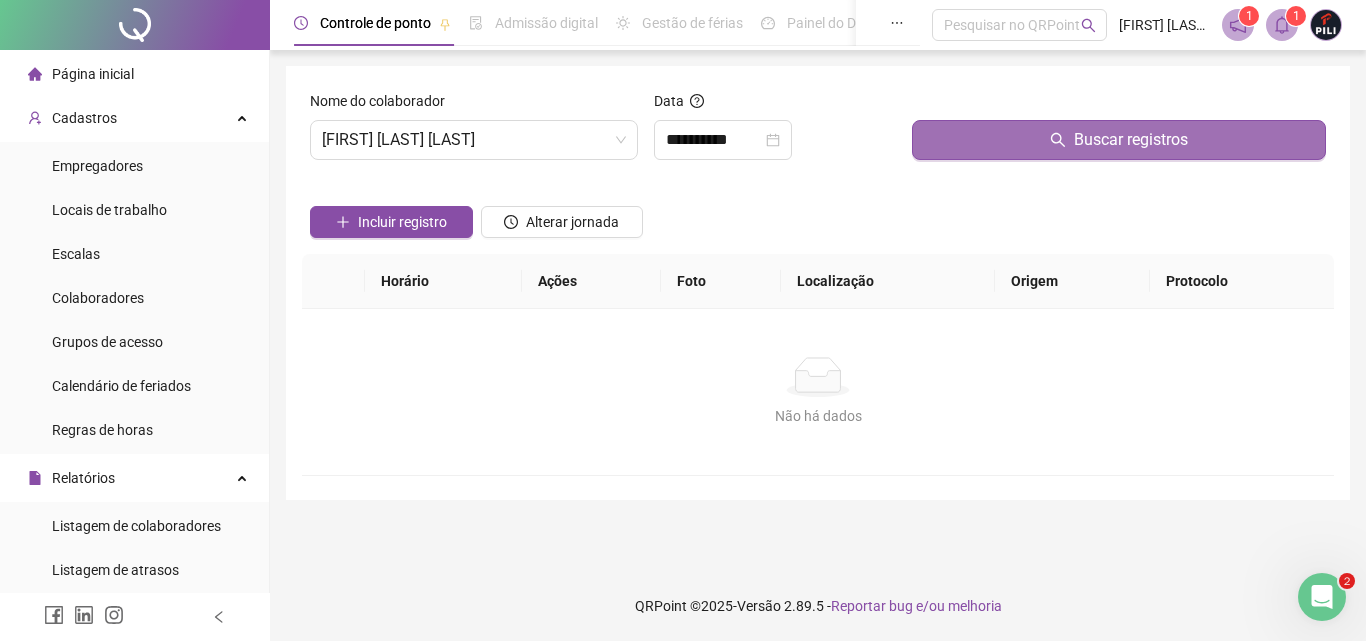 click on "Buscar registros" at bounding box center (1131, 140) 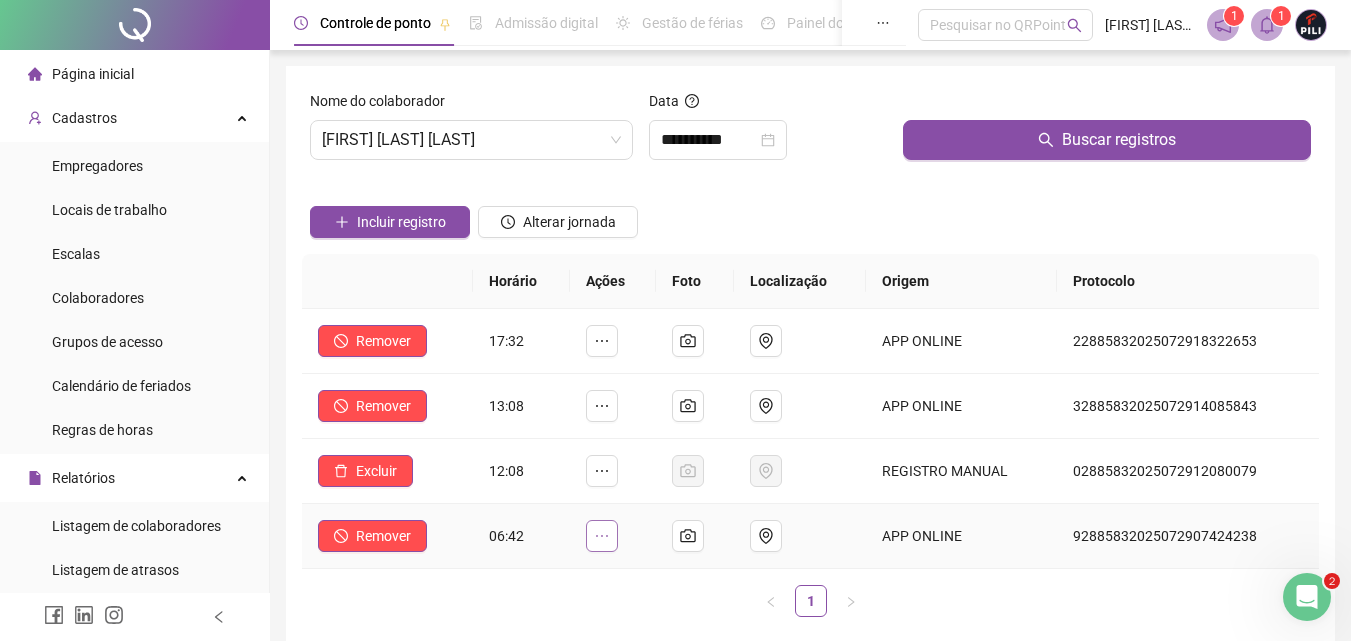 click at bounding box center [602, 536] 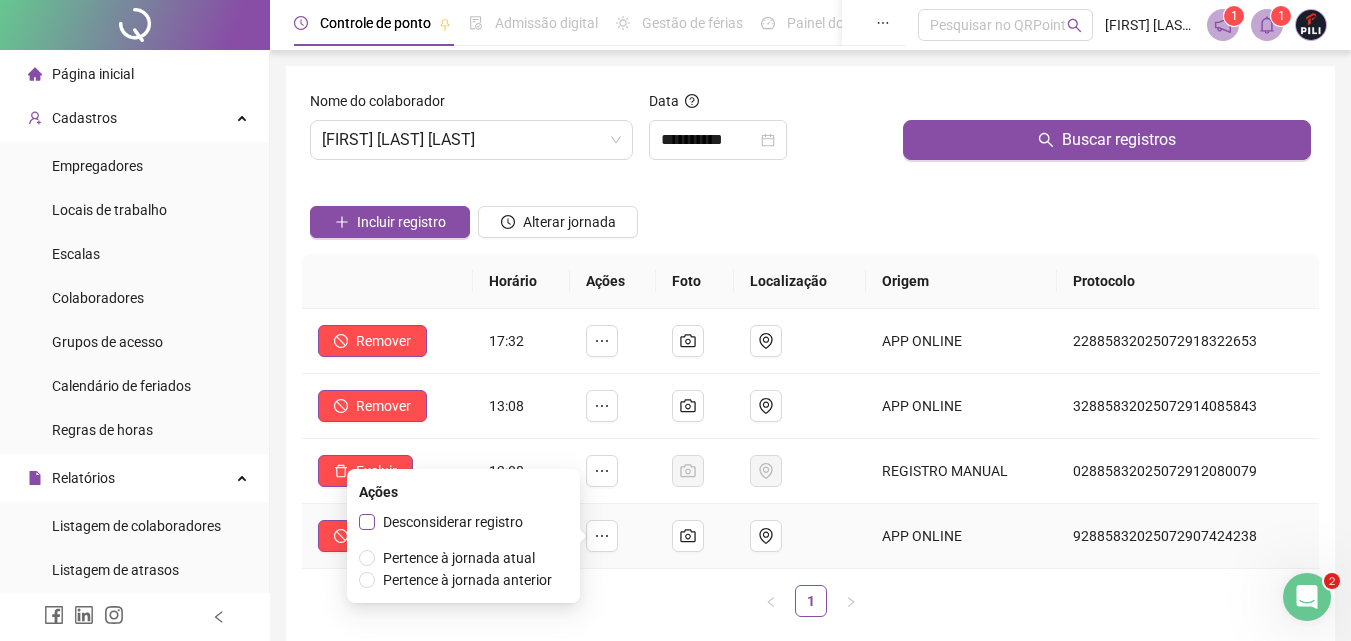 click on "Desconsiderar registro" at bounding box center (453, 522) 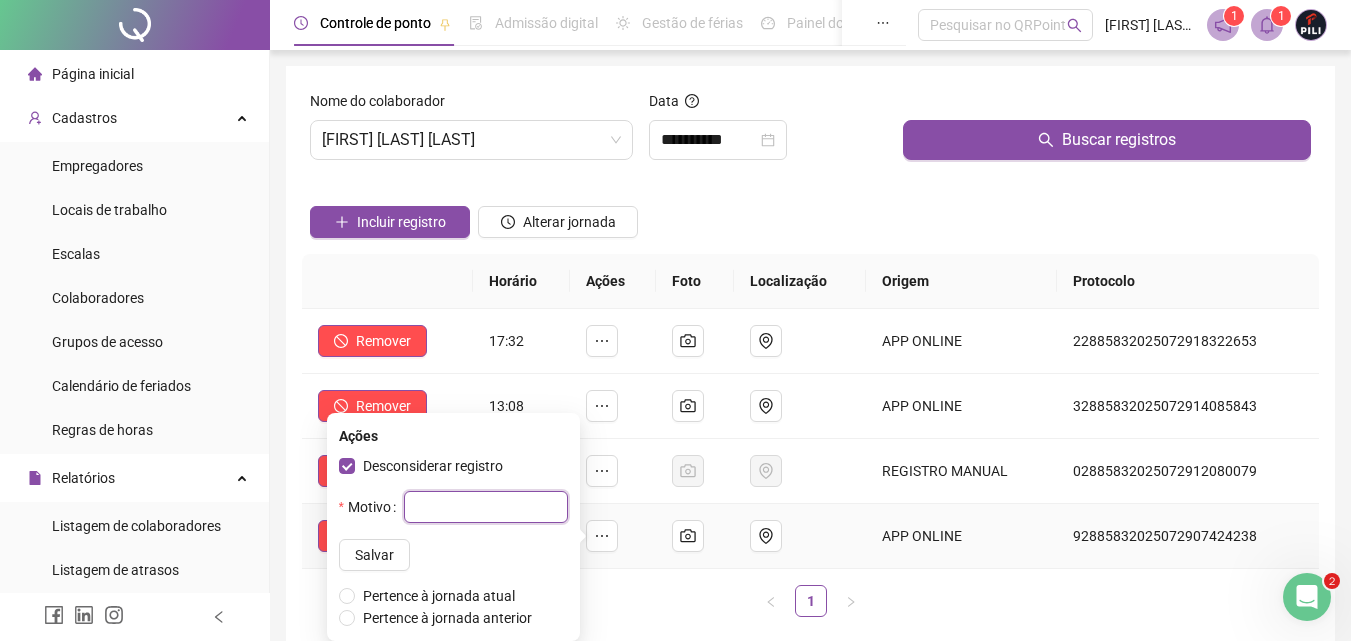 click at bounding box center (486, 507) 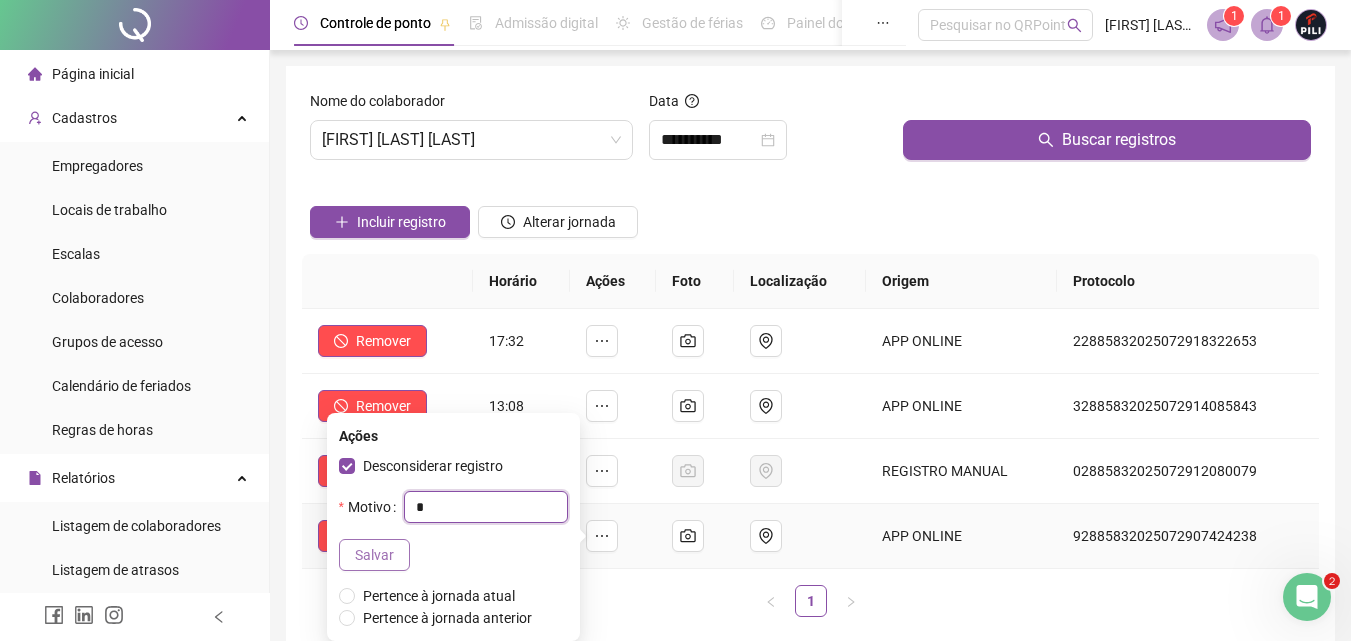 type on "*" 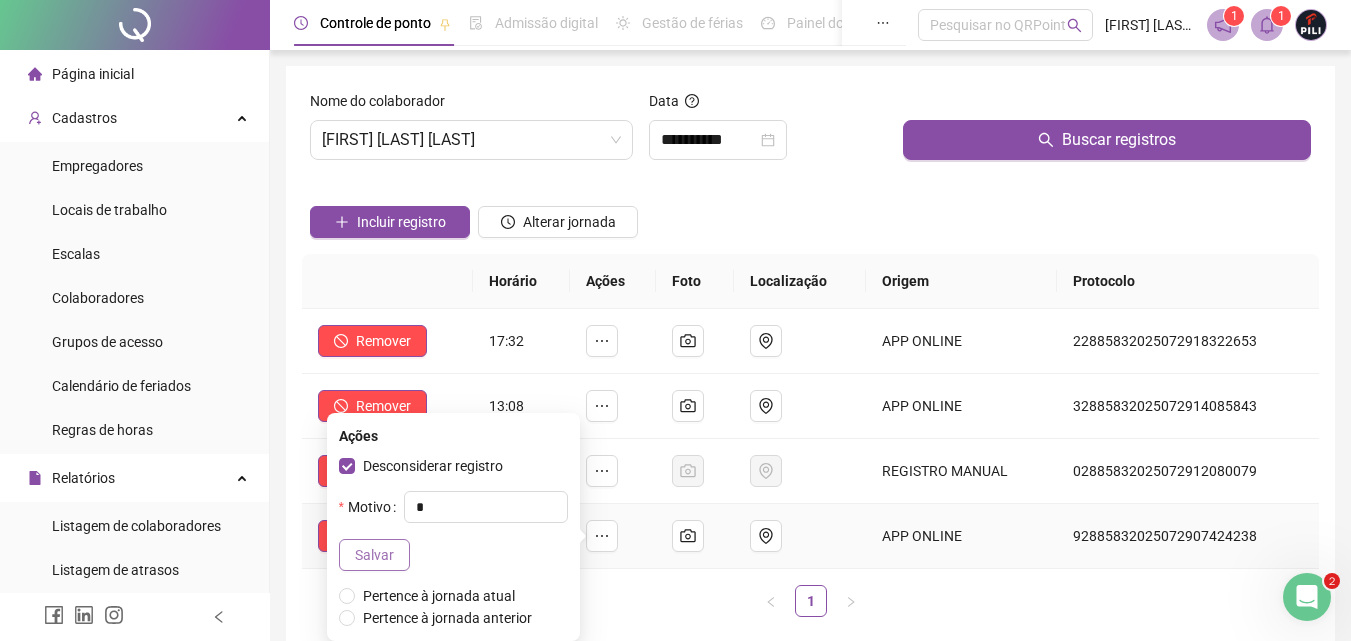 click on "Salvar" at bounding box center (374, 555) 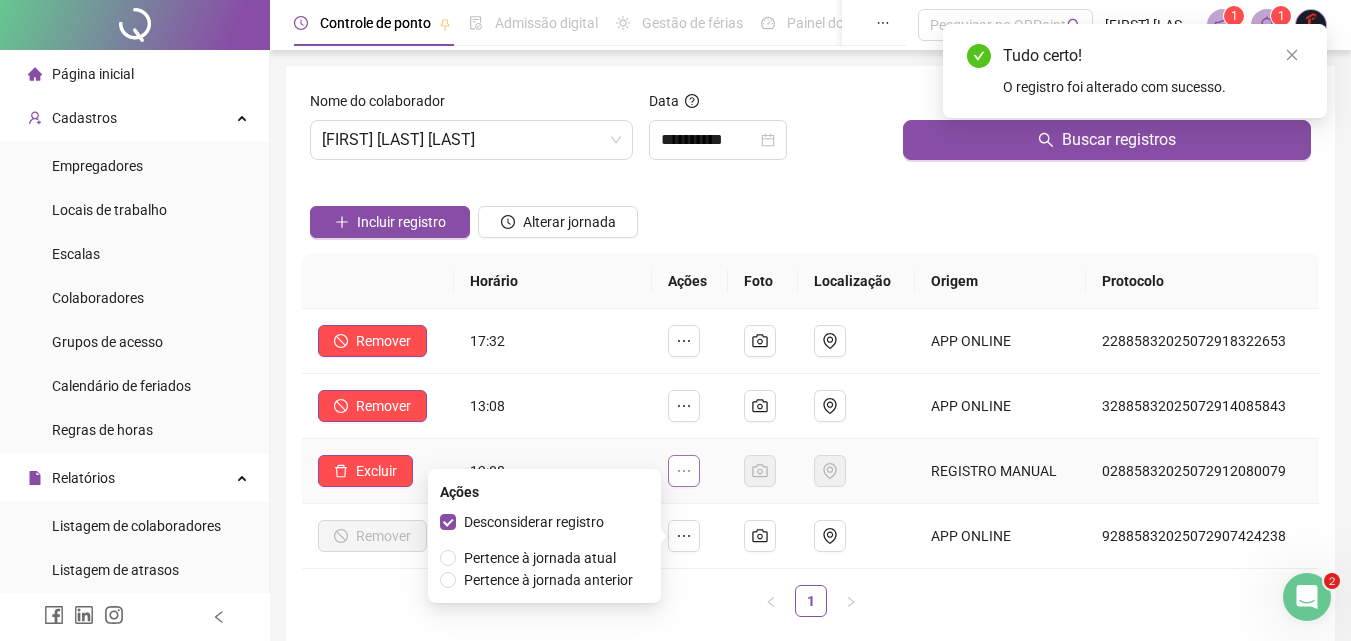 click 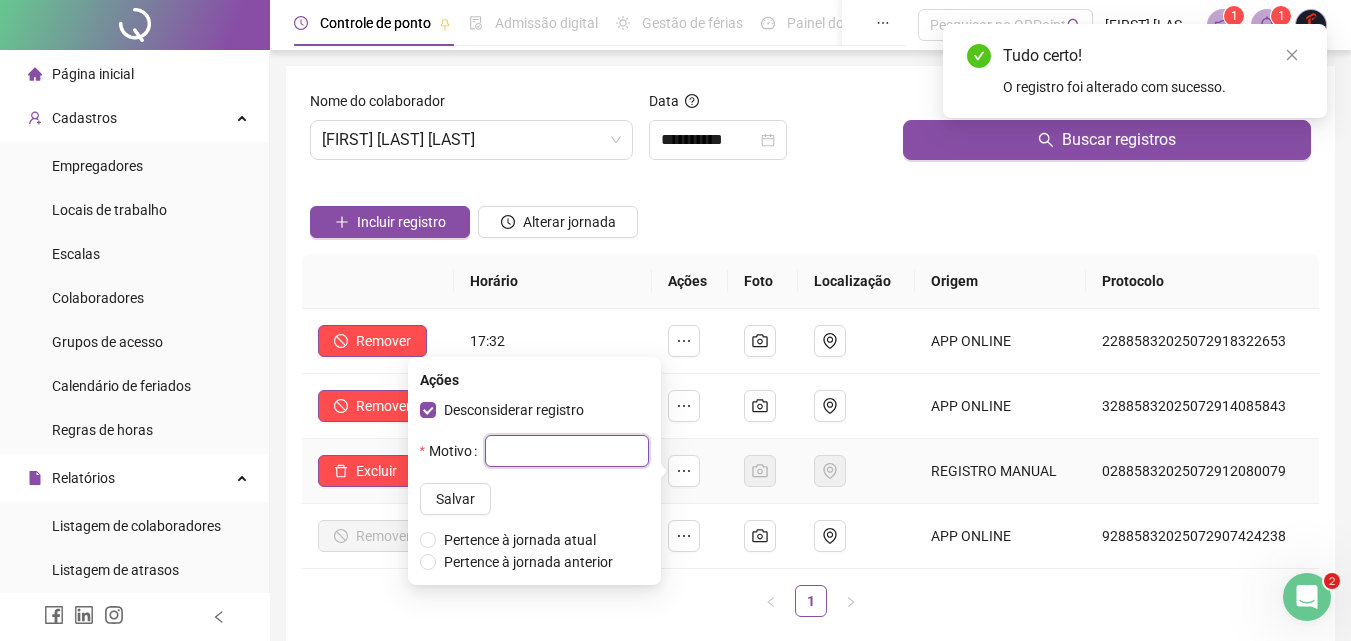 click at bounding box center [567, 451] 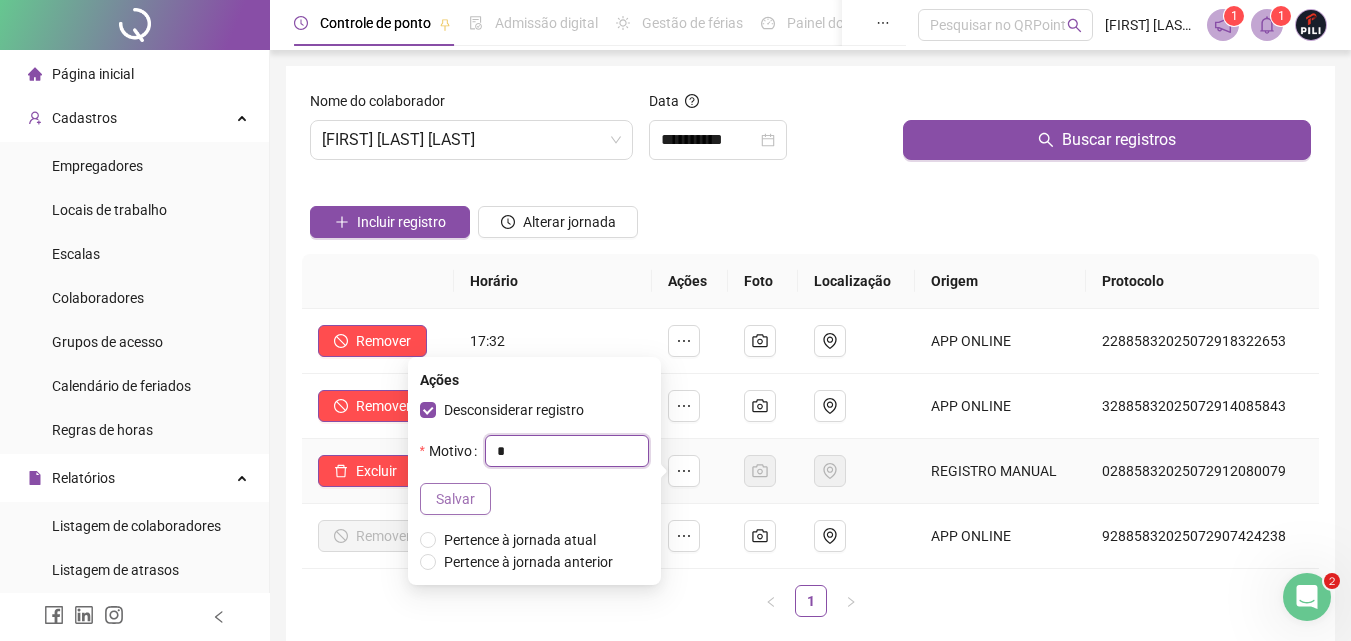 type on "*" 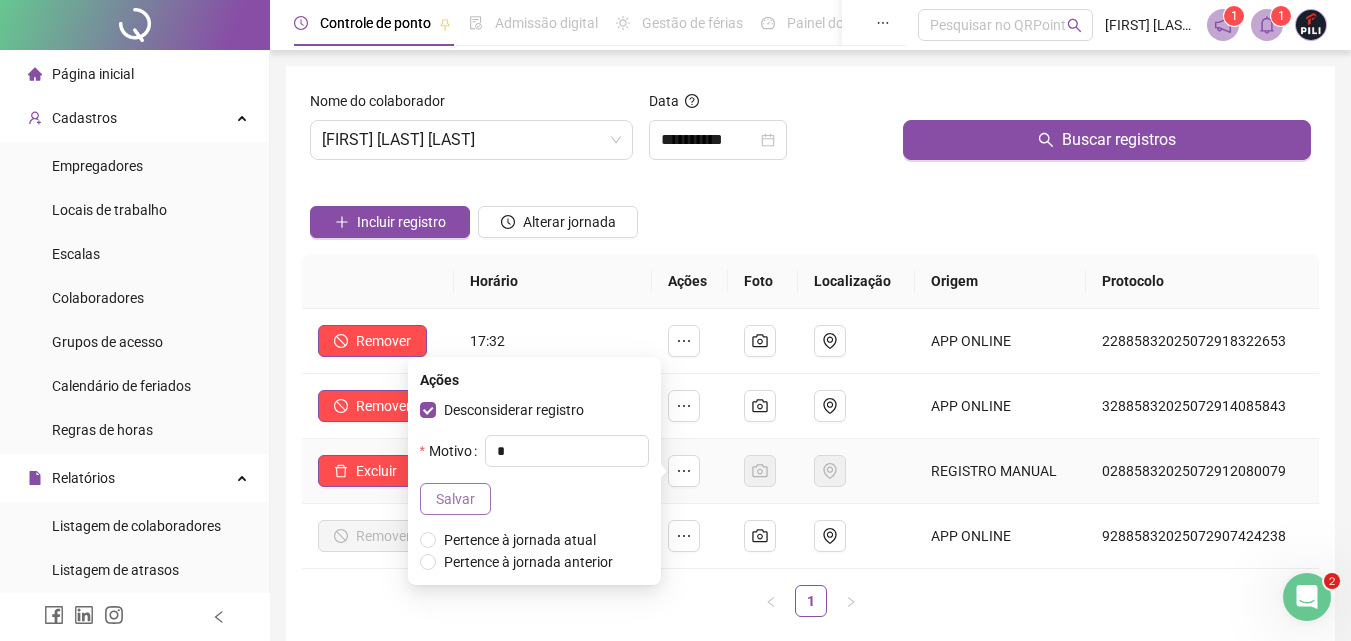 click on "Salvar" at bounding box center [455, 499] 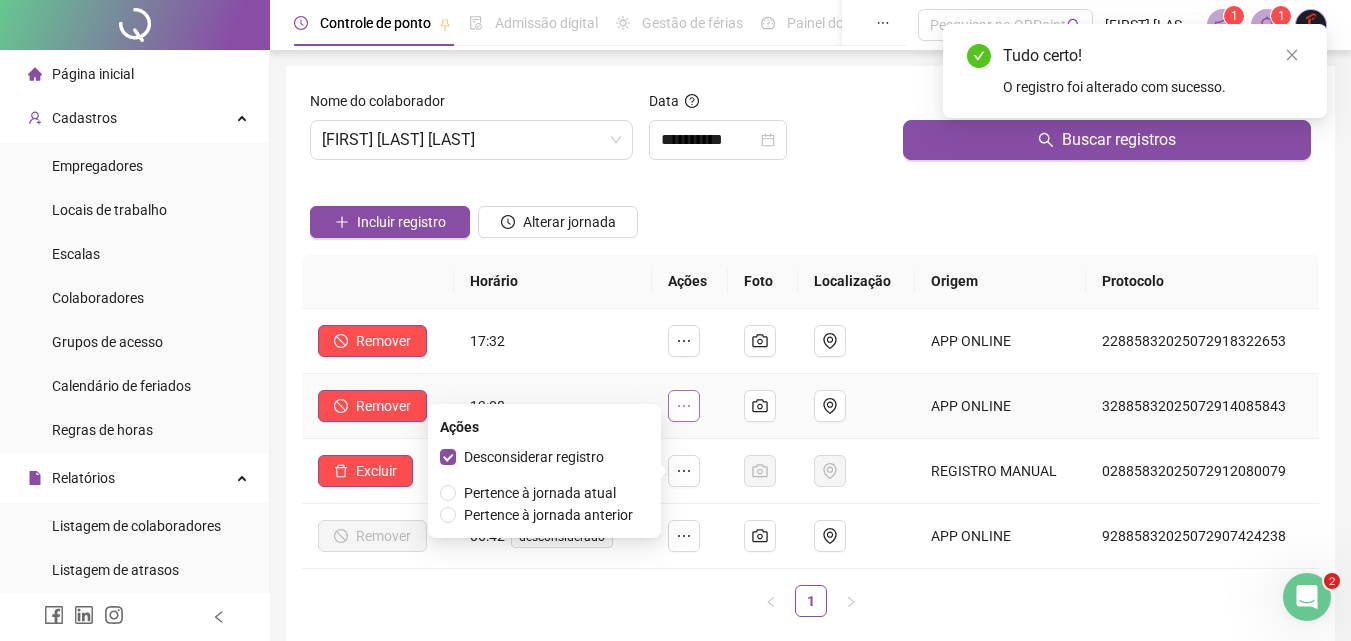 click 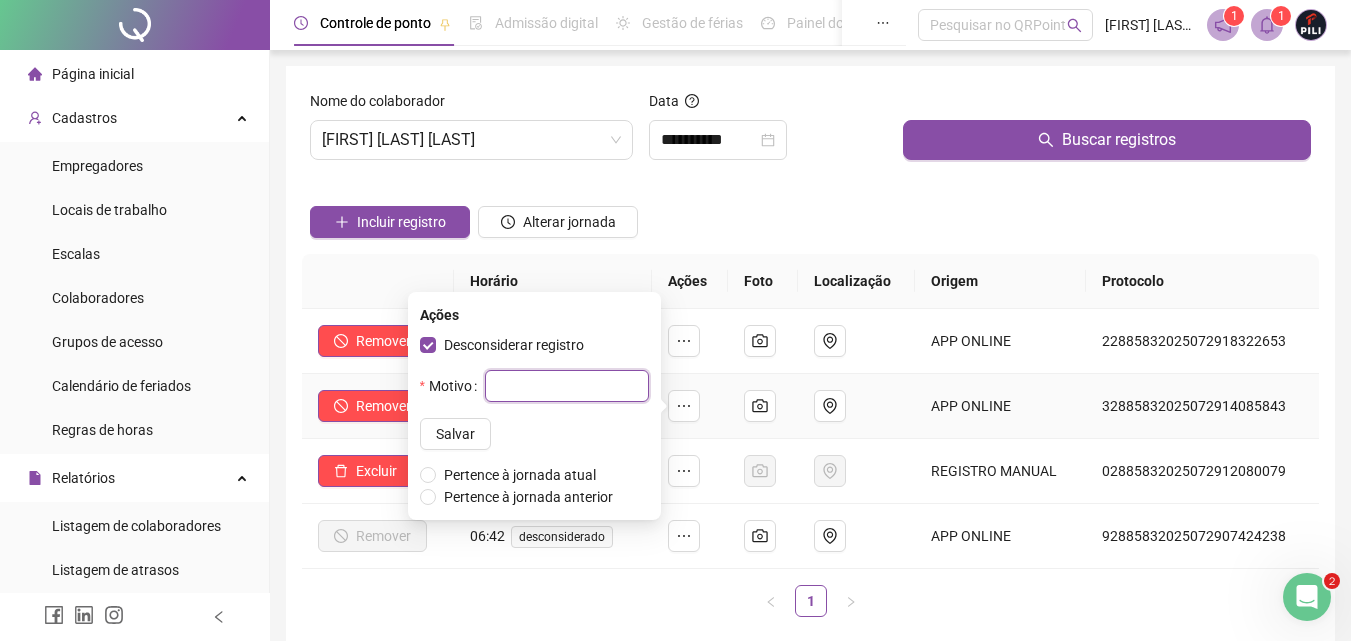 click at bounding box center (567, 386) 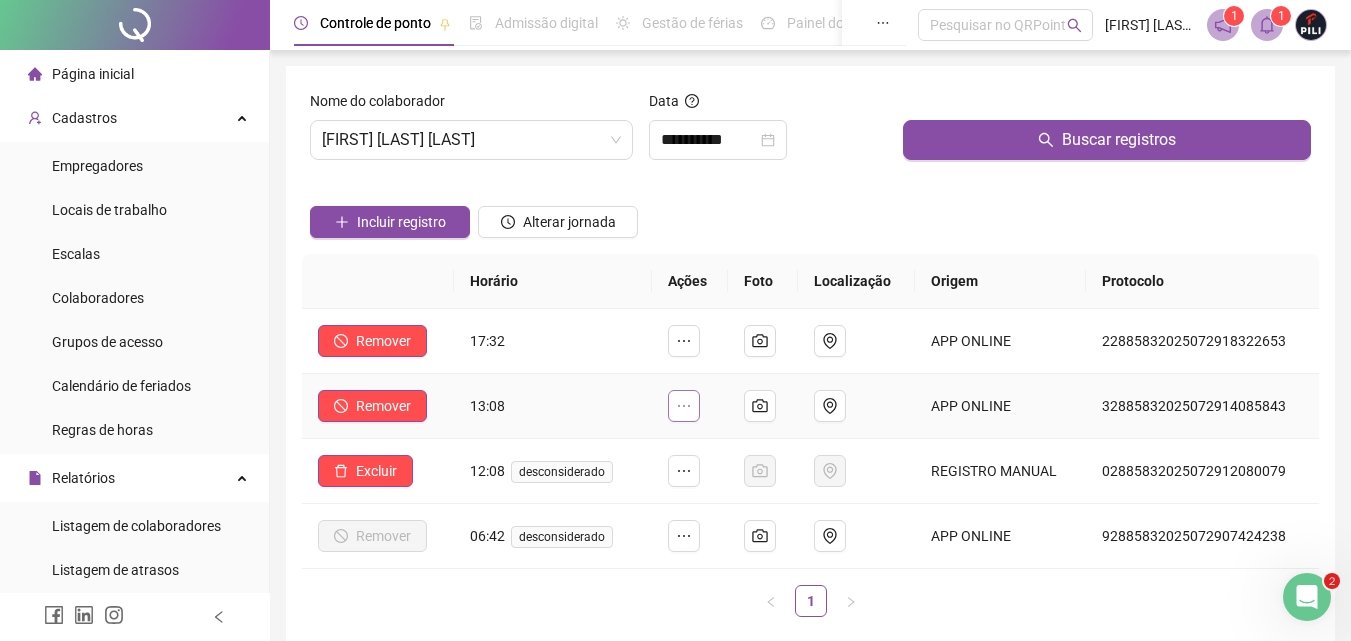 click 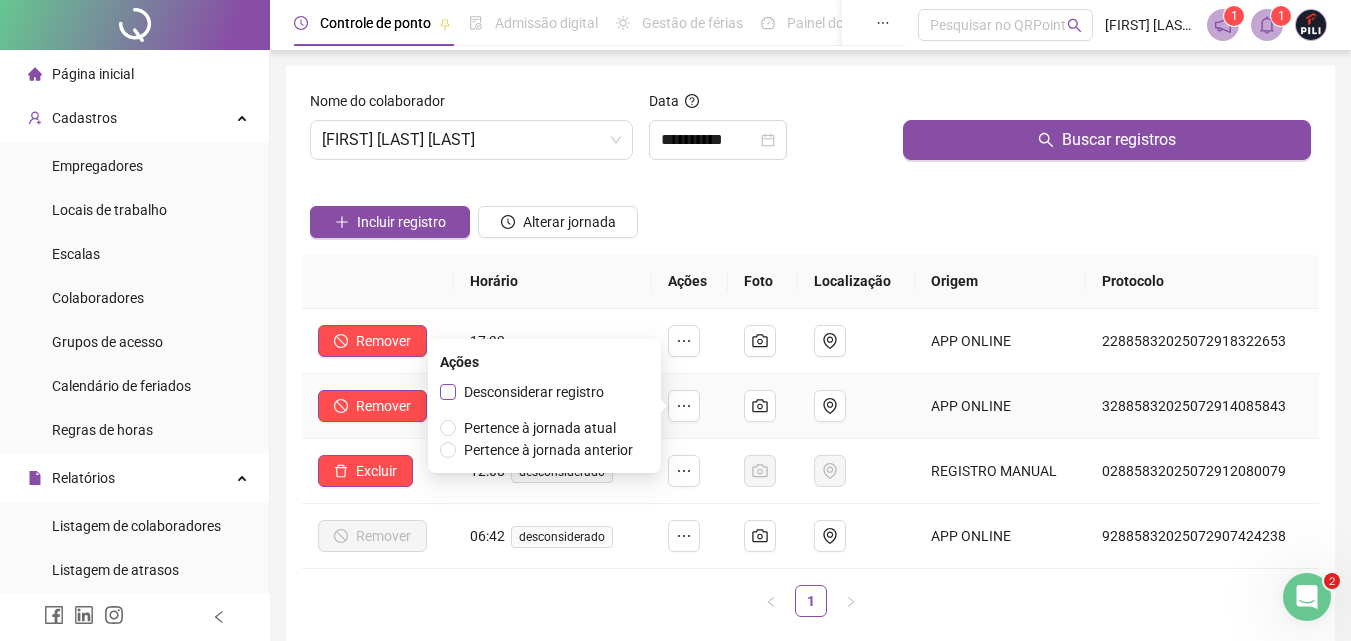 click on "Desconsiderar registro" at bounding box center [534, 392] 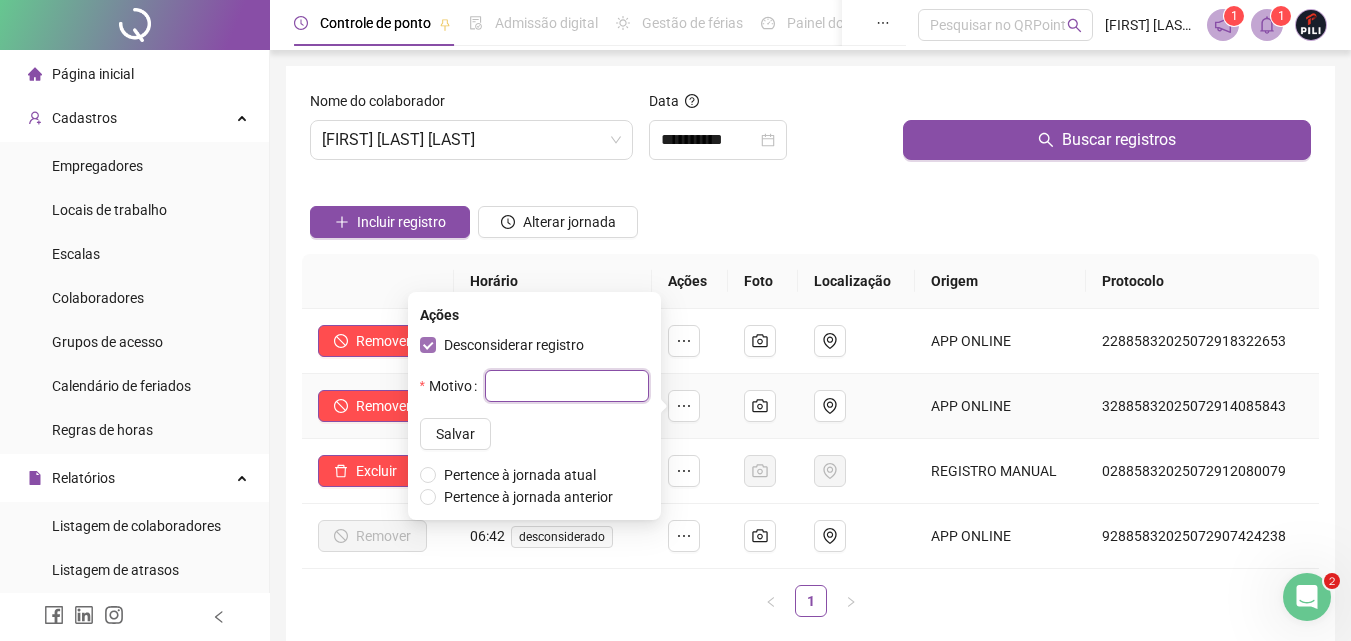 click at bounding box center [567, 386] 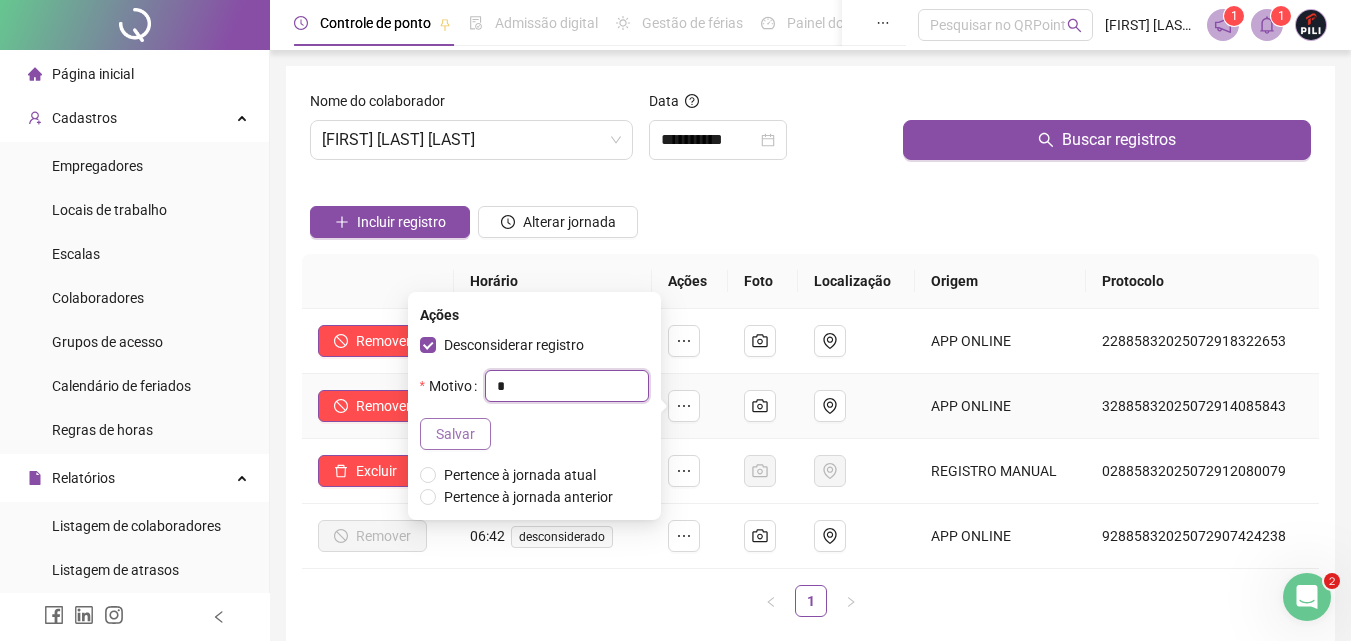 type on "*" 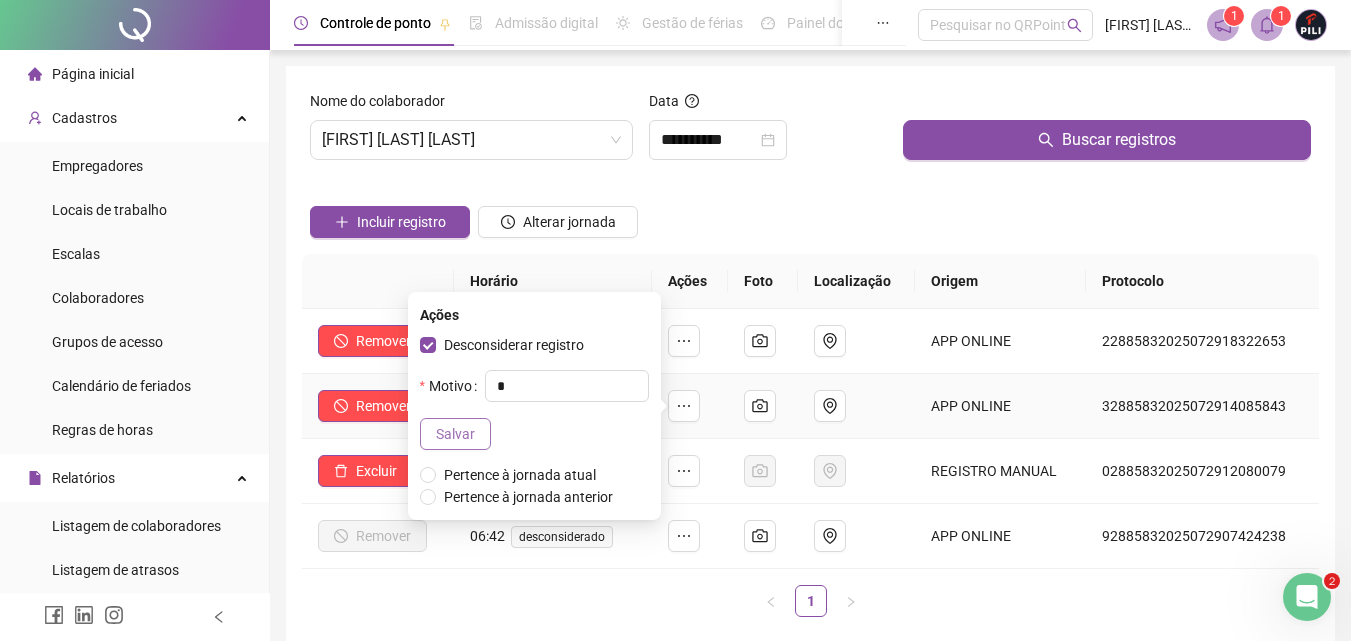 click on "Salvar" at bounding box center (455, 434) 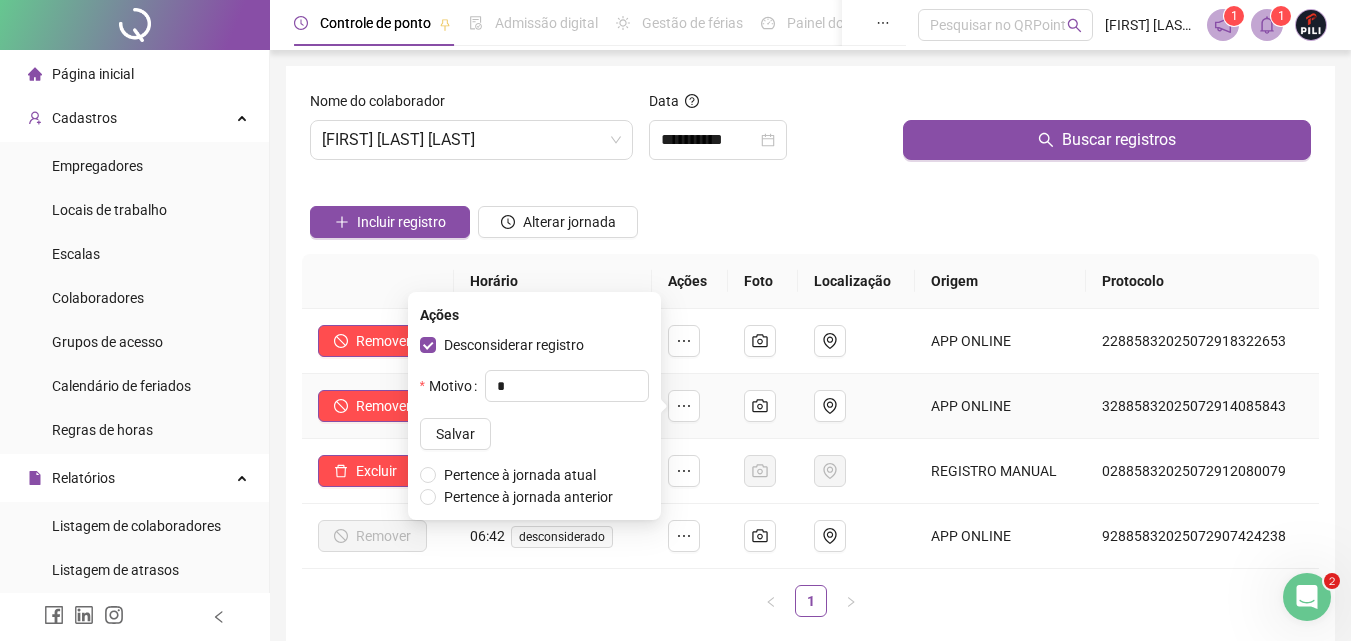 type 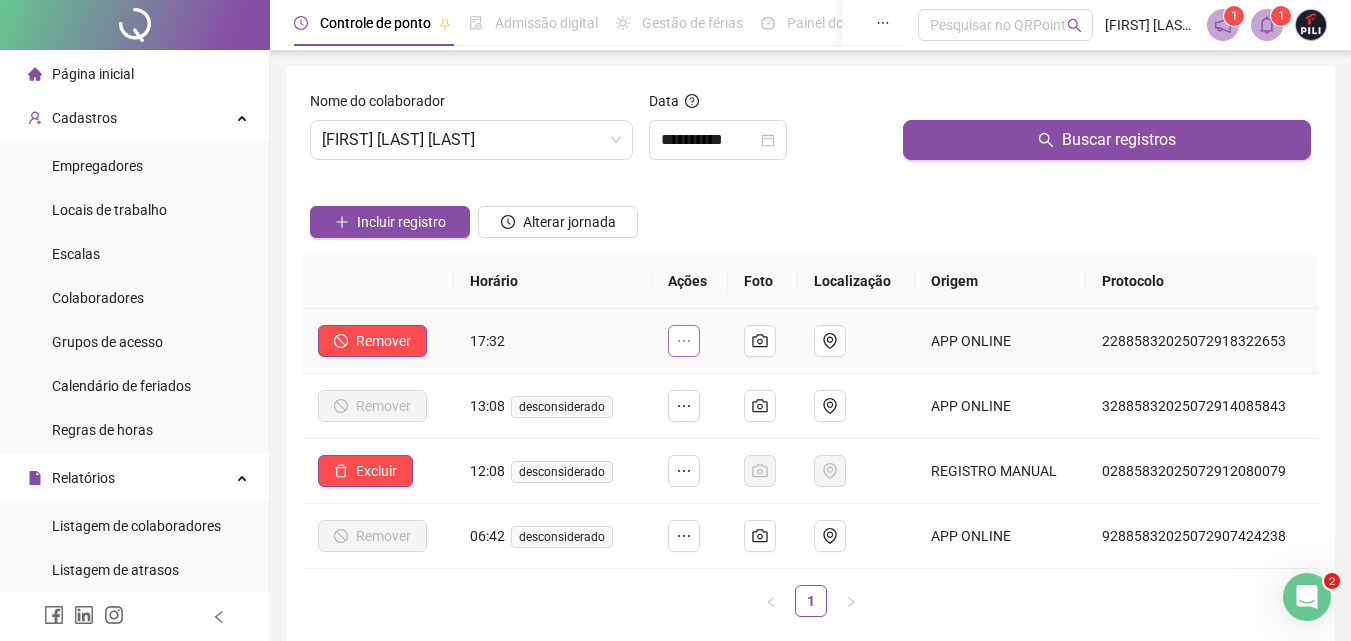 click 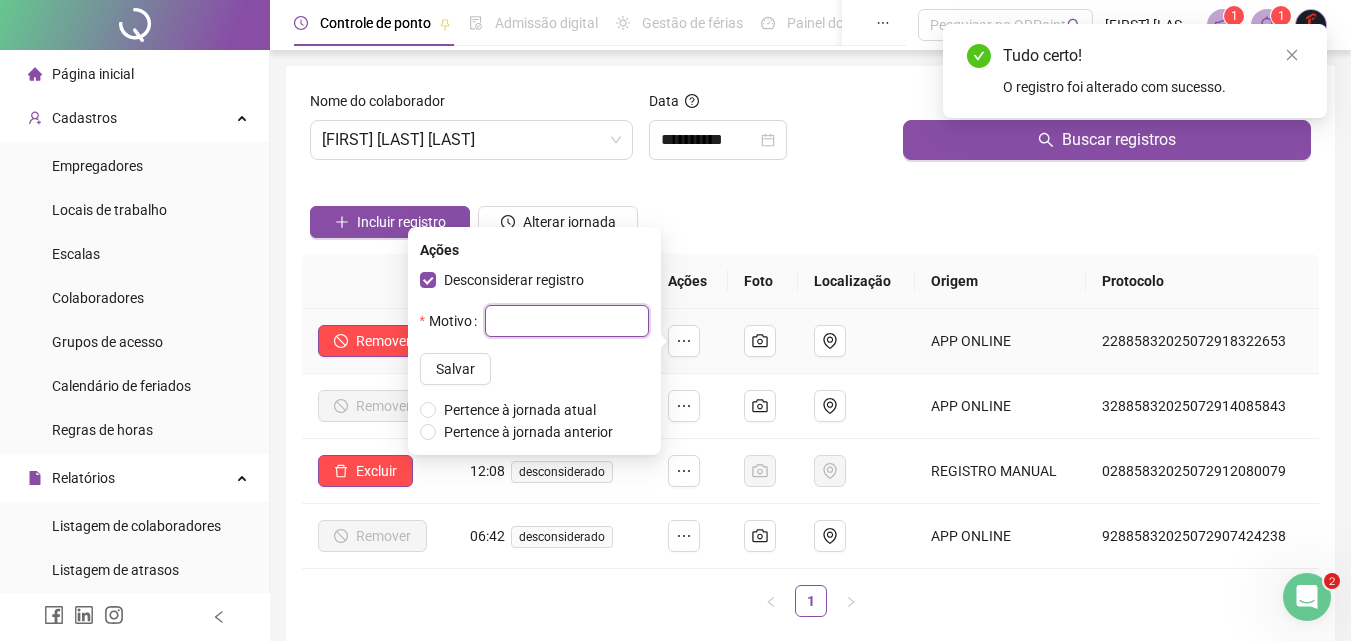 click at bounding box center (567, 321) 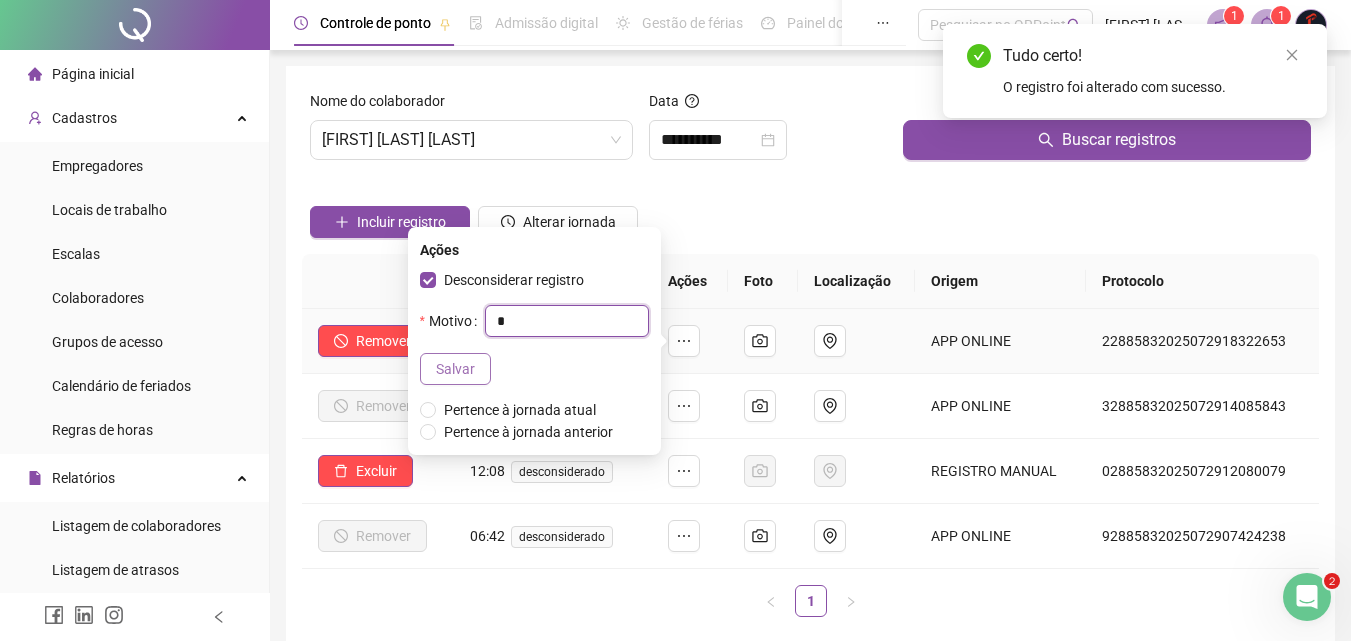 type on "*" 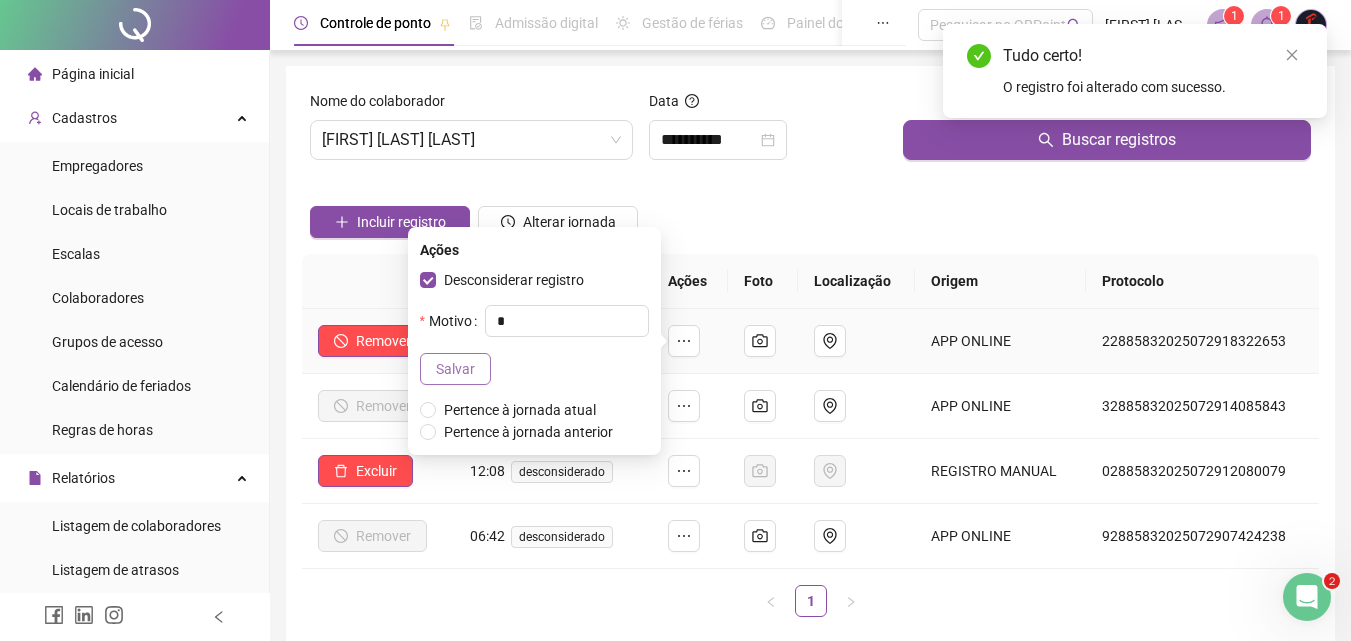 click on "Salvar" at bounding box center (455, 369) 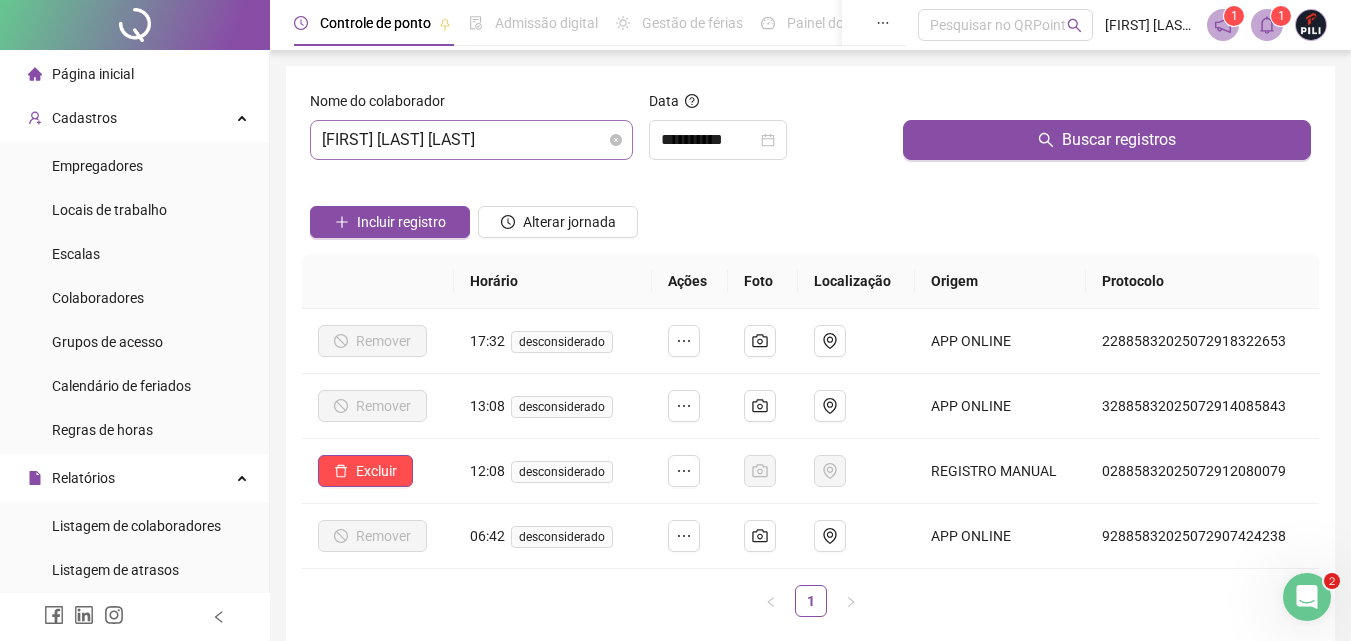 click on "[FIRST] [LAST] [LAST]" at bounding box center (471, 140) 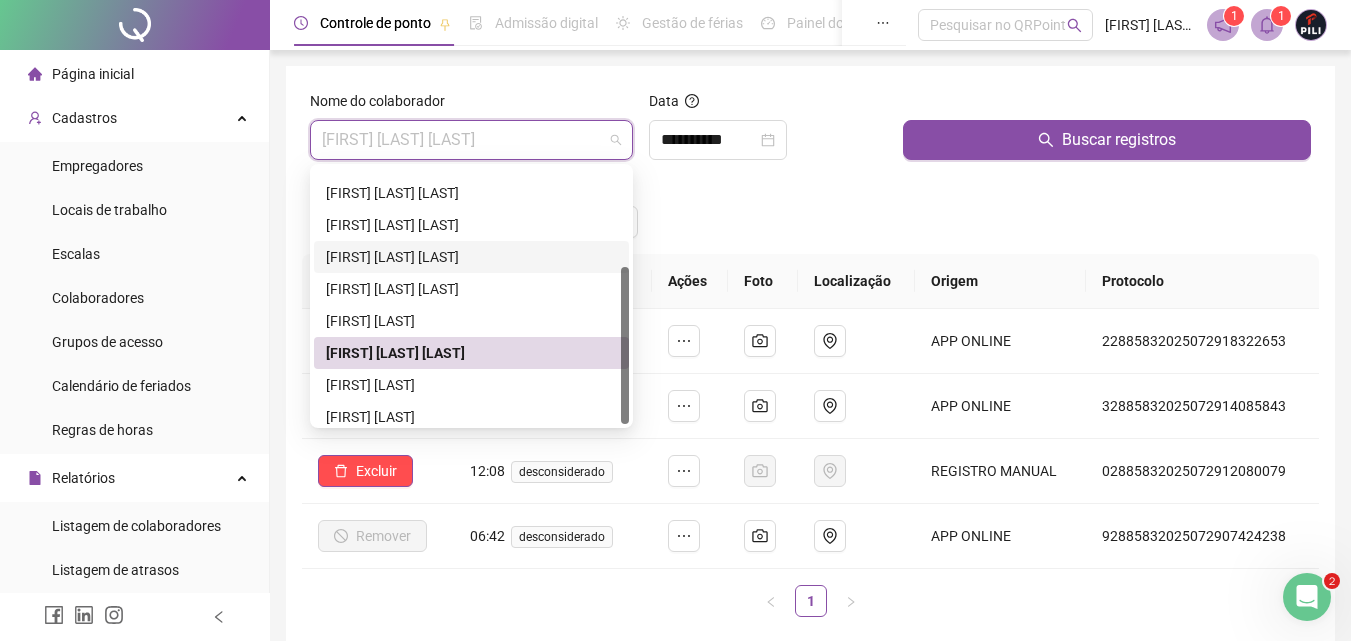 scroll, scrollTop: 160, scrollLeft: 0, axis: vertical 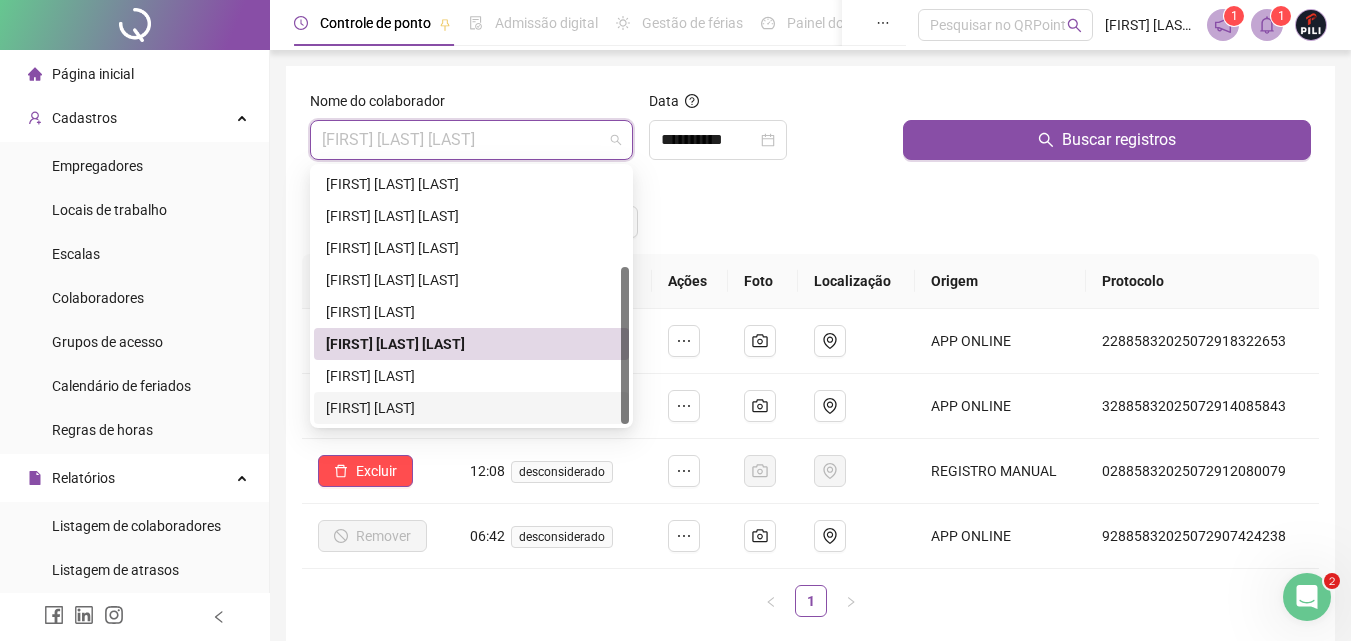 click on "[FIRST] [LAST]" at bounding box center (471, 376) 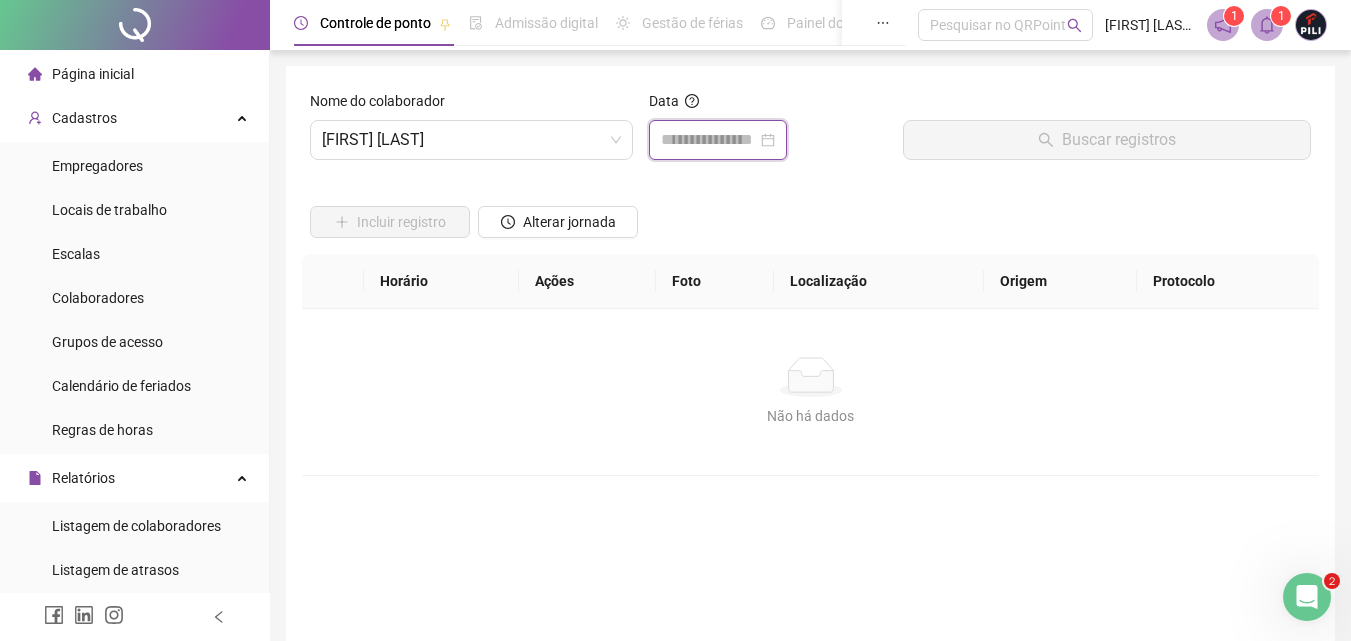 click at bounding box center (709, 140) 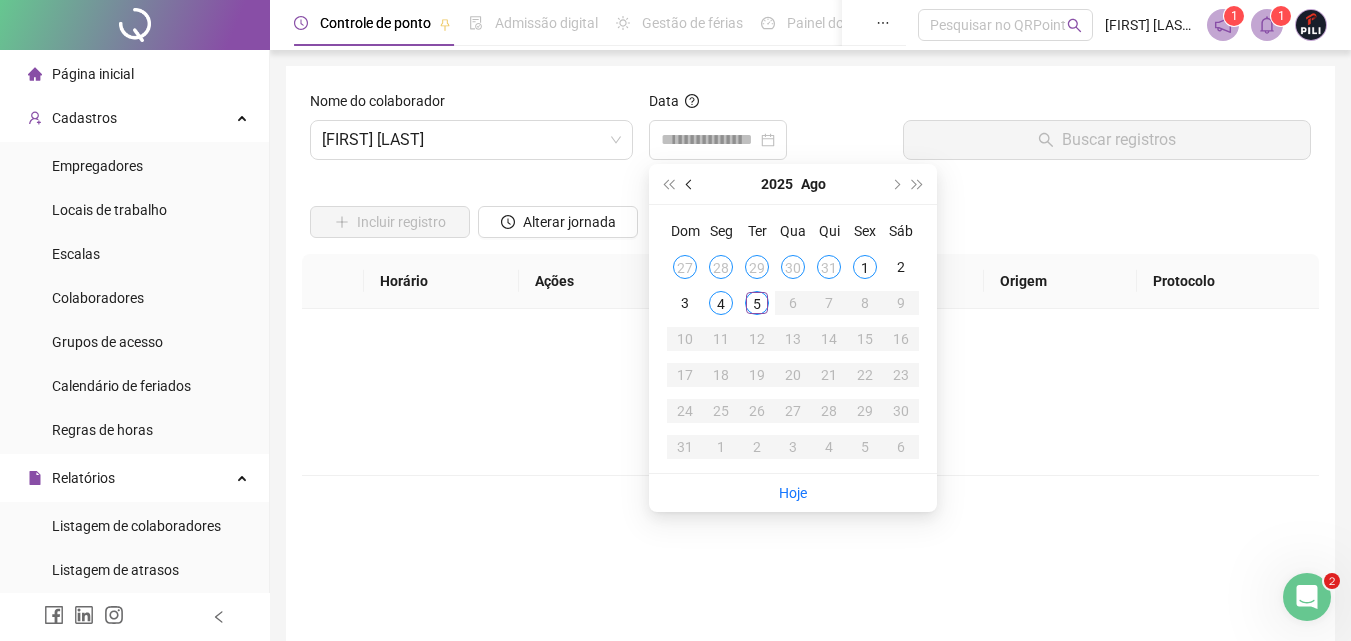 click at bounding box center (691, 184) 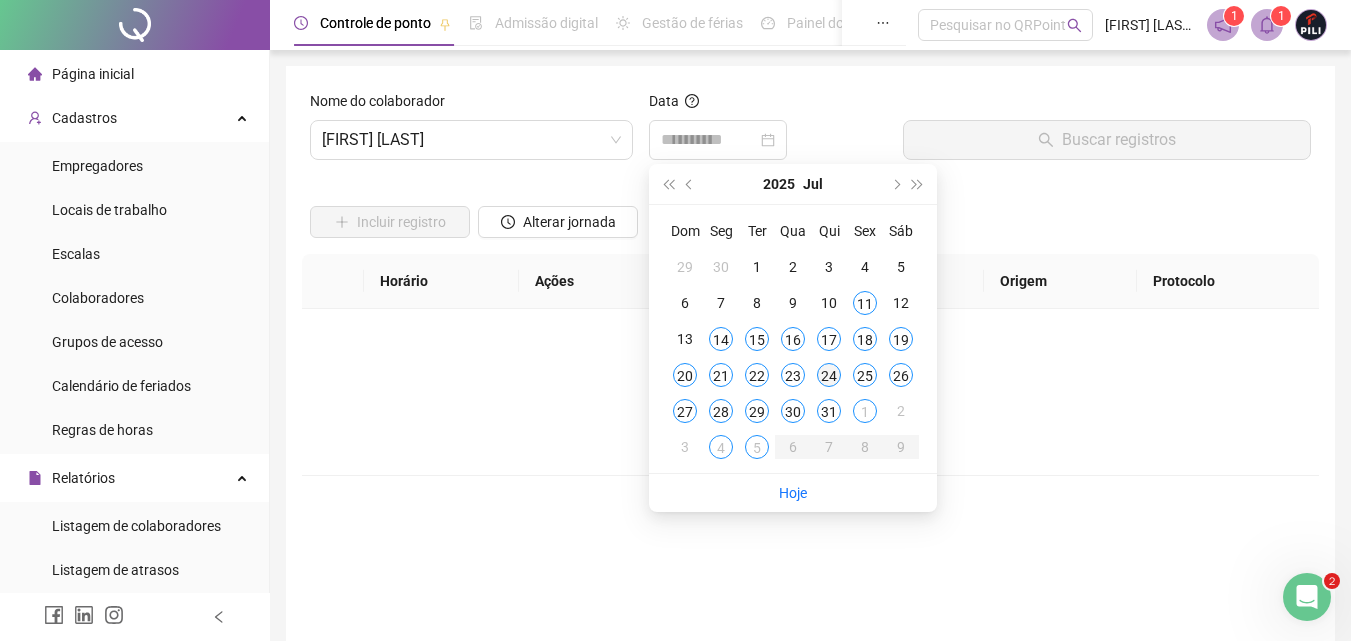 type on "**********" 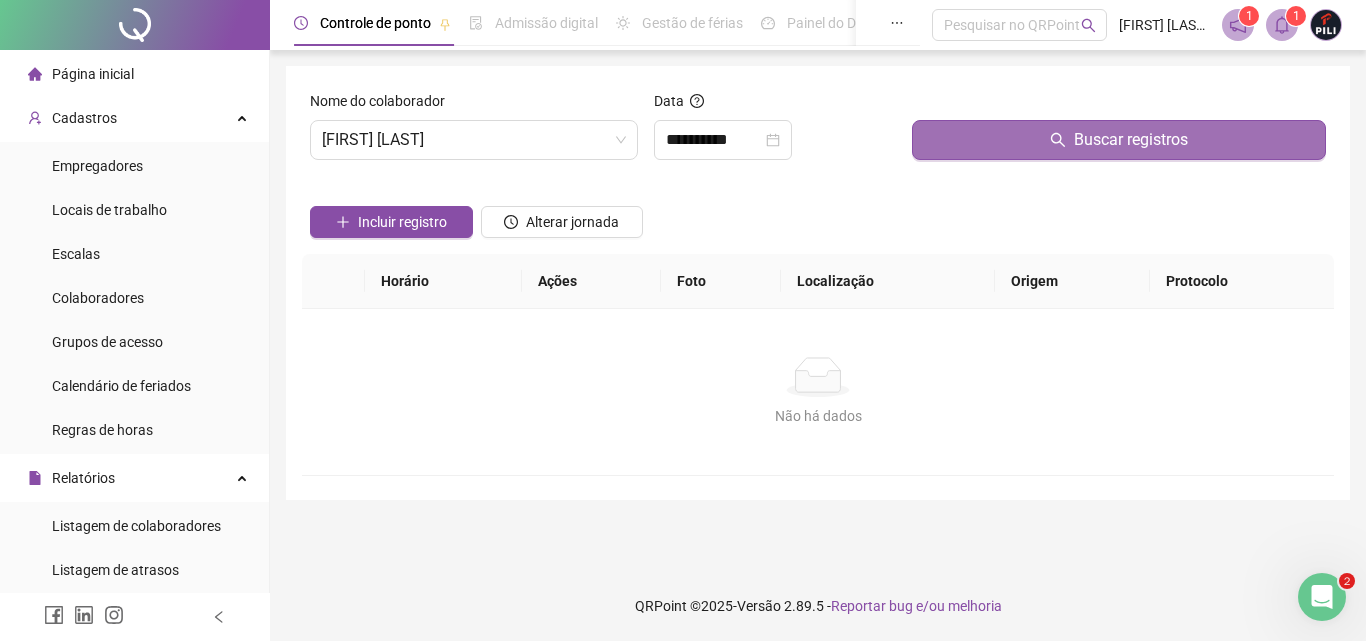 click on "Buscar registros" at bounding box center (1131, 140) 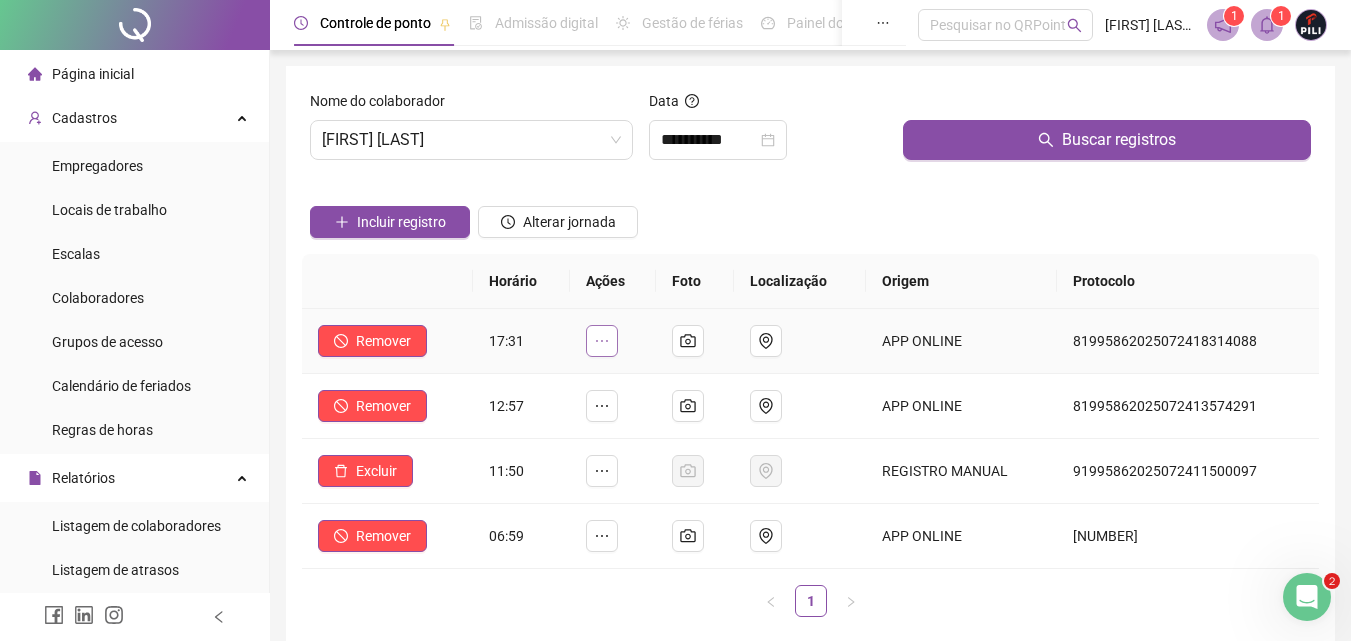 click at bounding box center [602, 341] 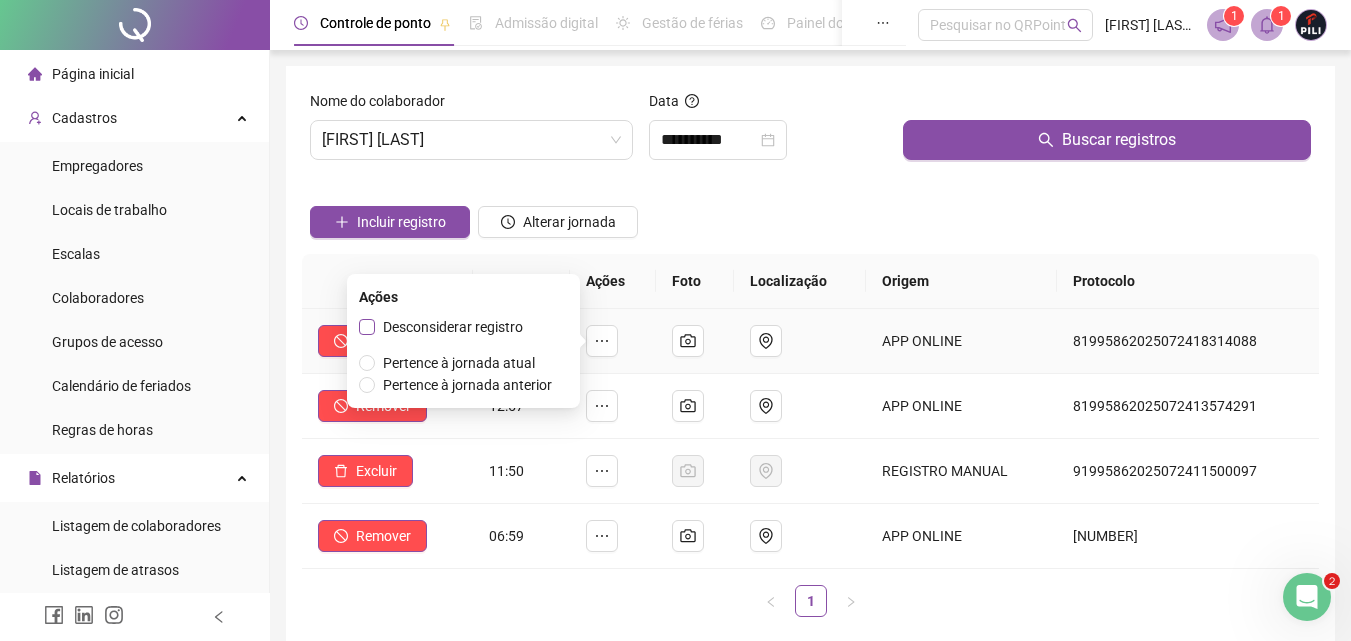 click on "Desconsiderar registro" at bounding box center (453, 327) 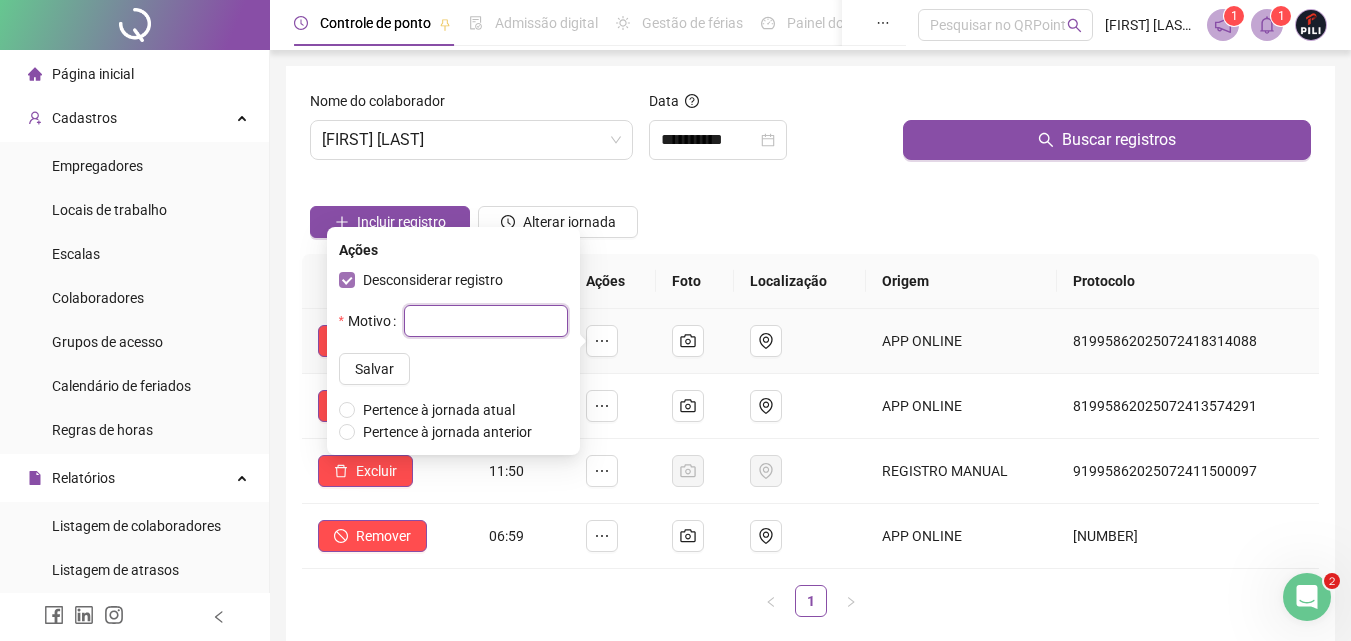 click at bounding box center [486, 321] 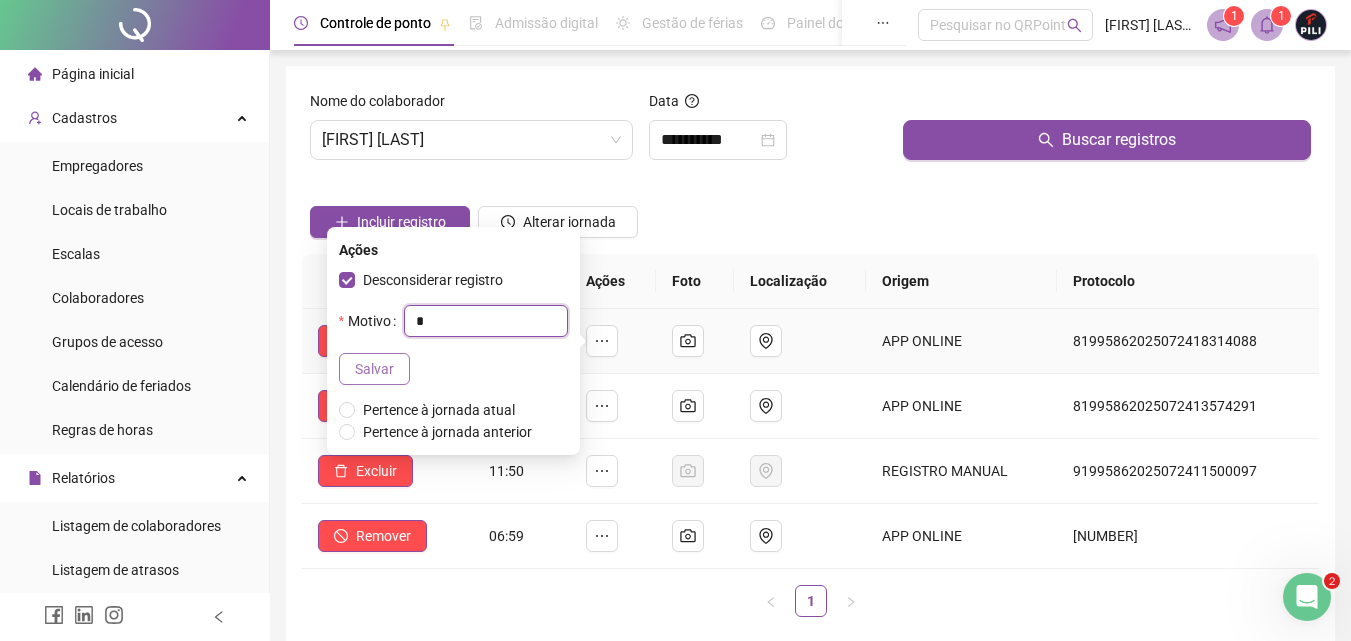 type on "*" 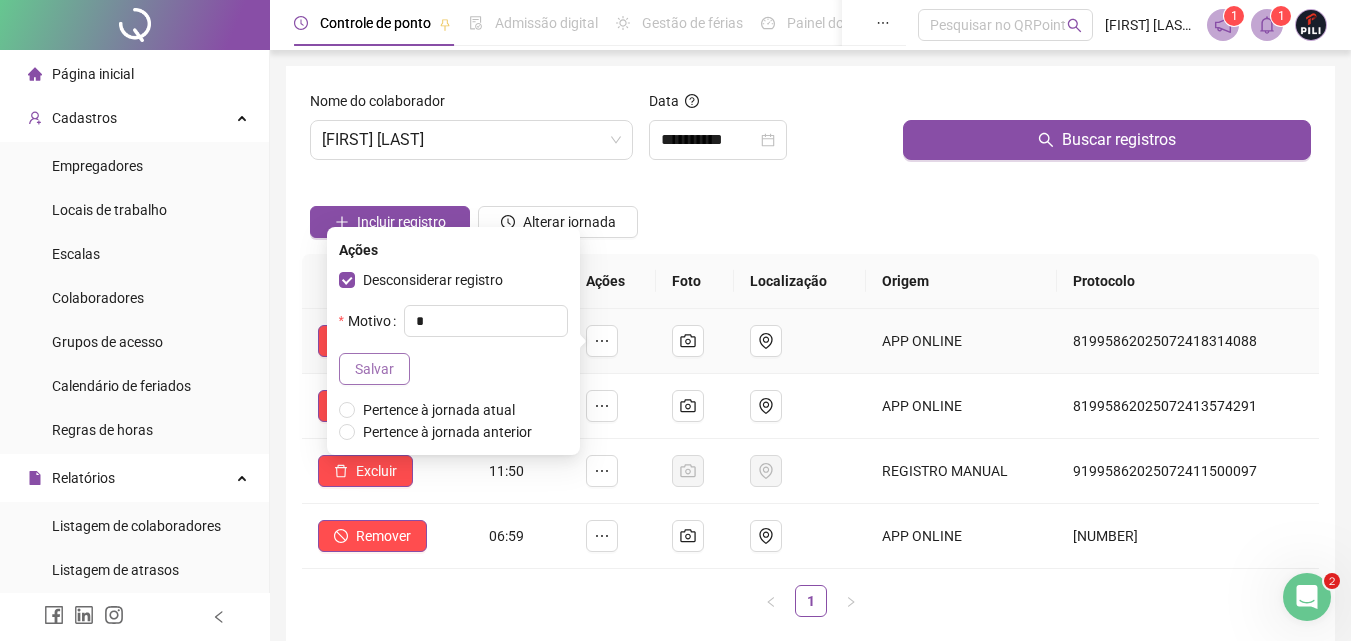 click on "Salvar" at bounding box center [374, 369] 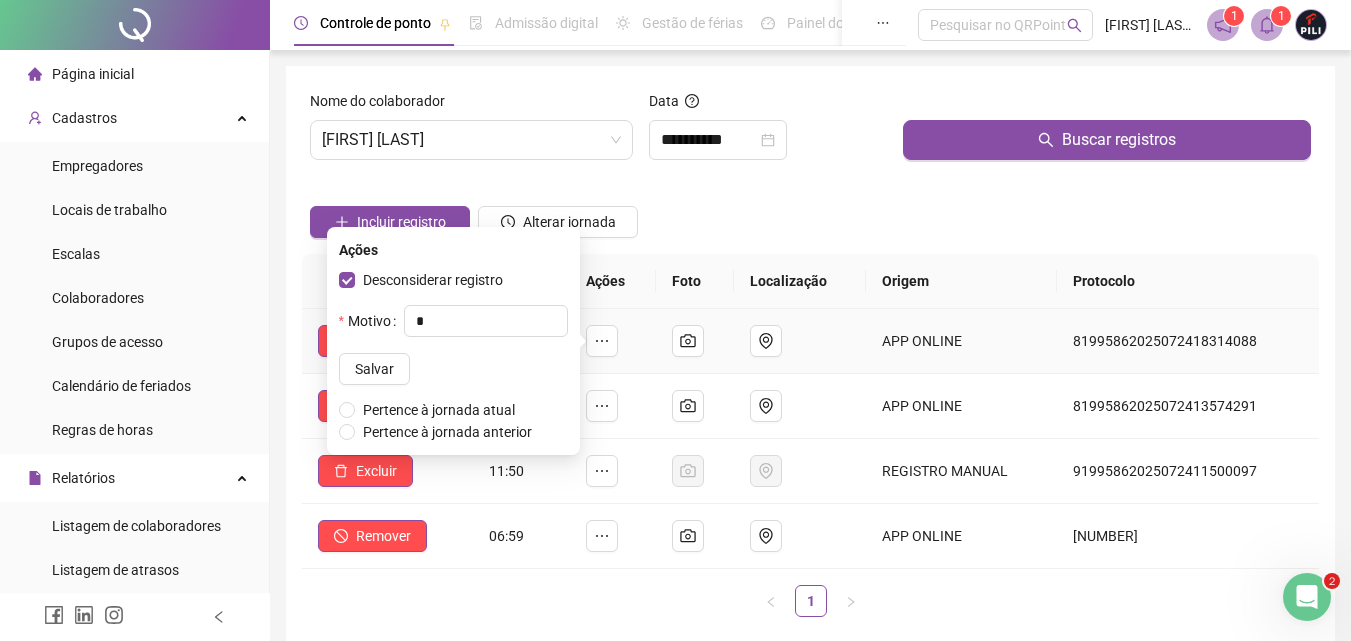 type 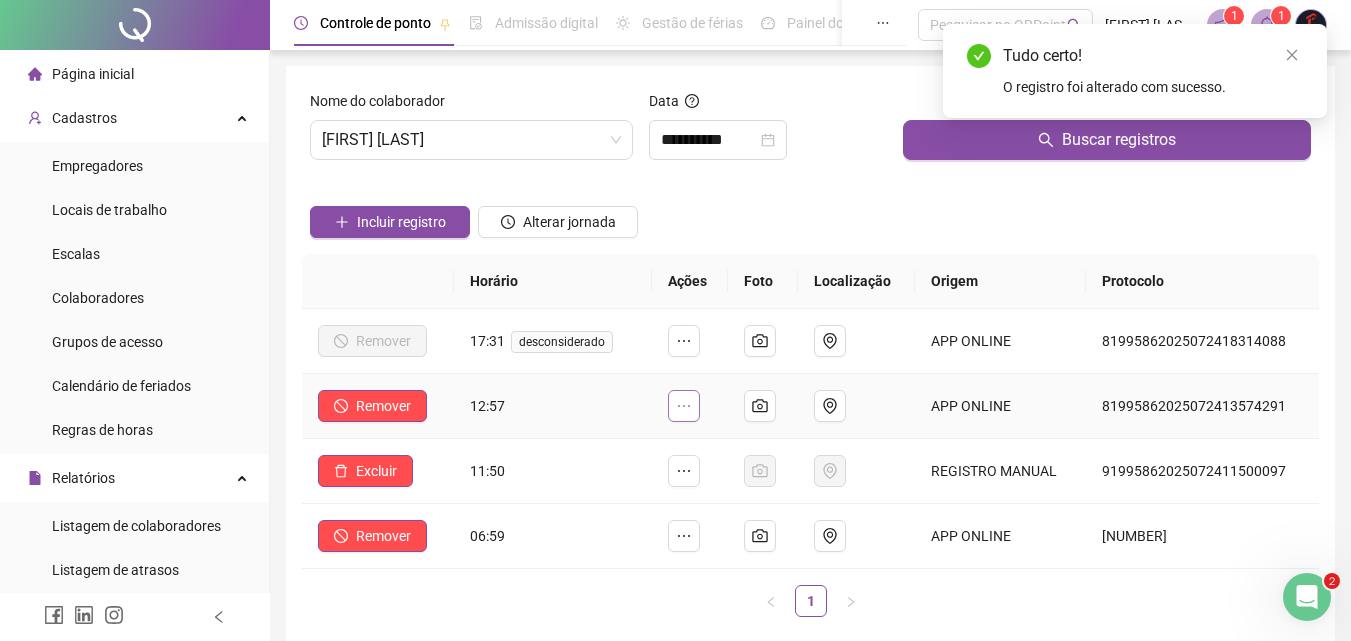 click 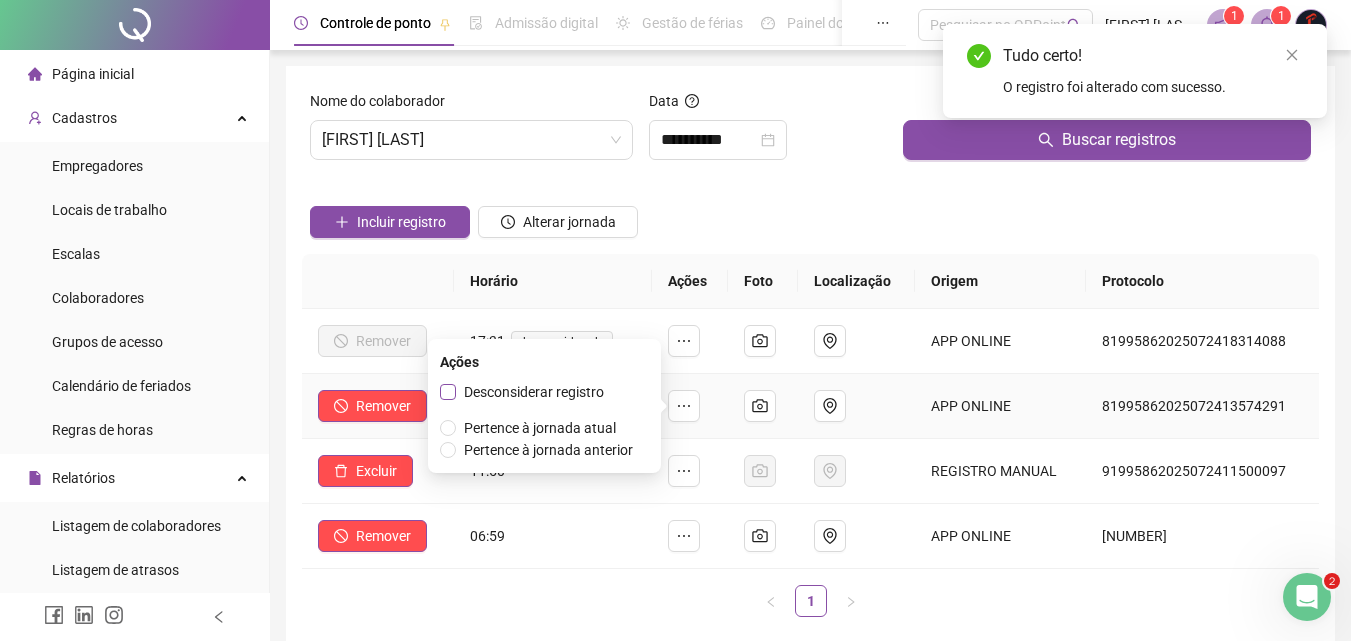 click on "Desconsiderar registro" at bounding box center (534, 392) 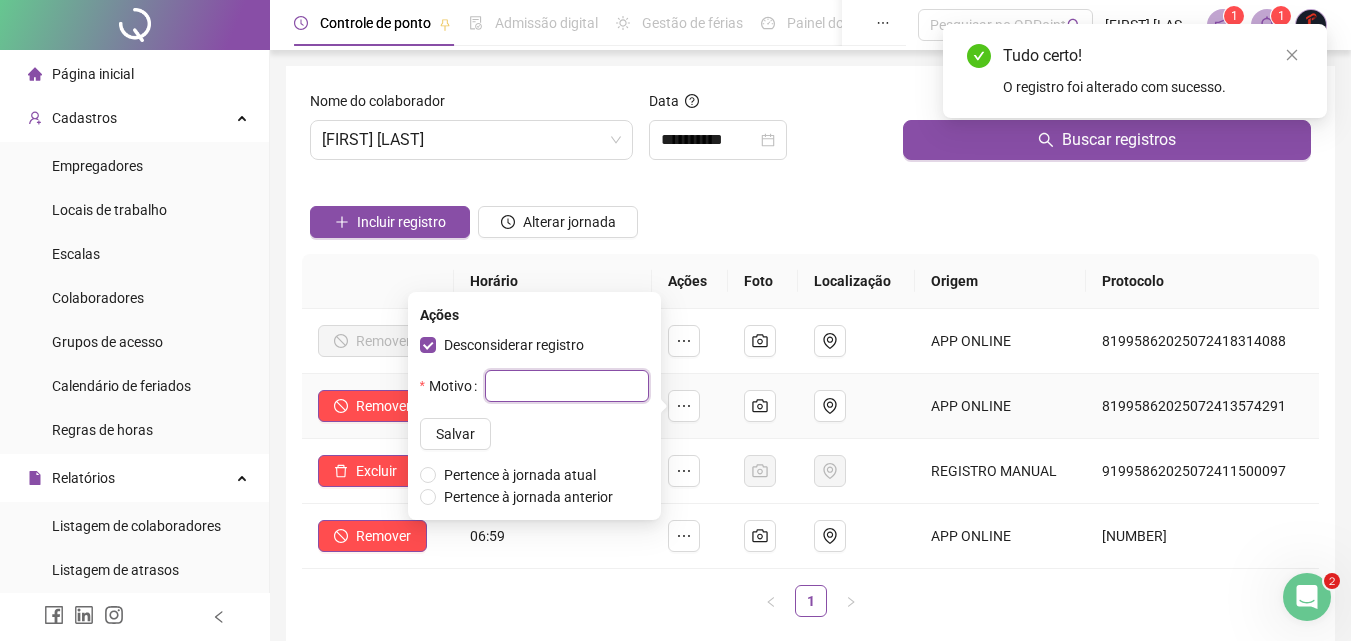 click at bounding box center (567, 386) 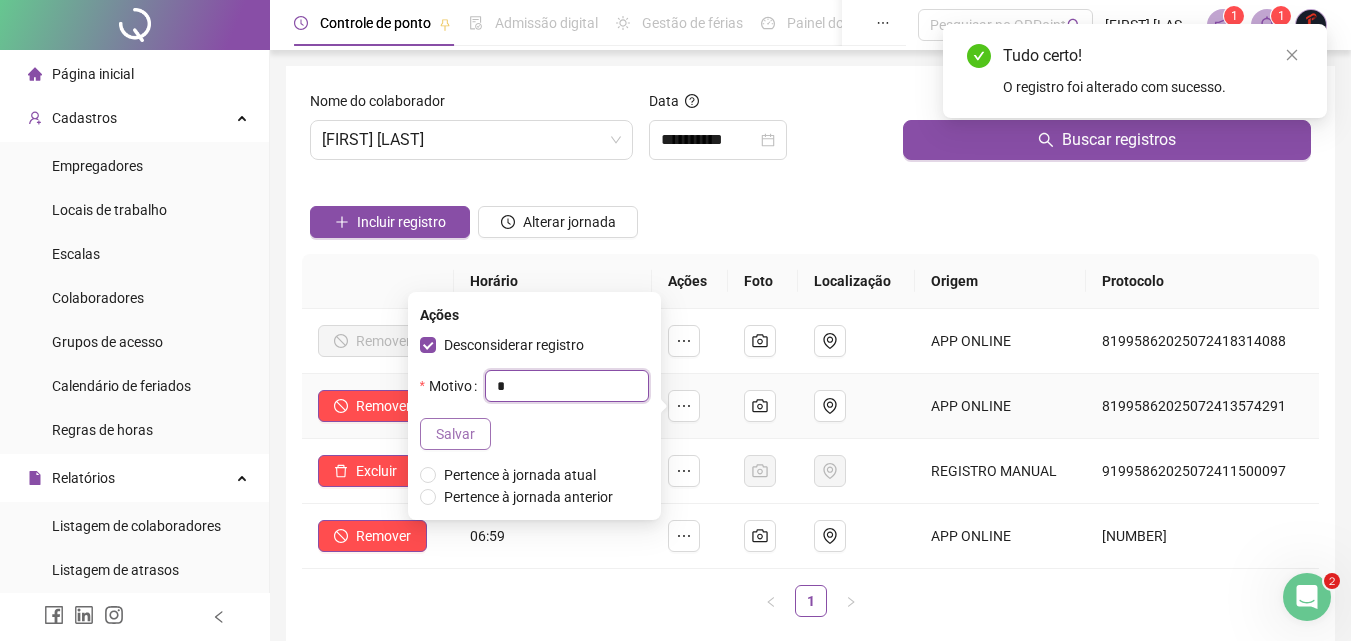 type on "*" 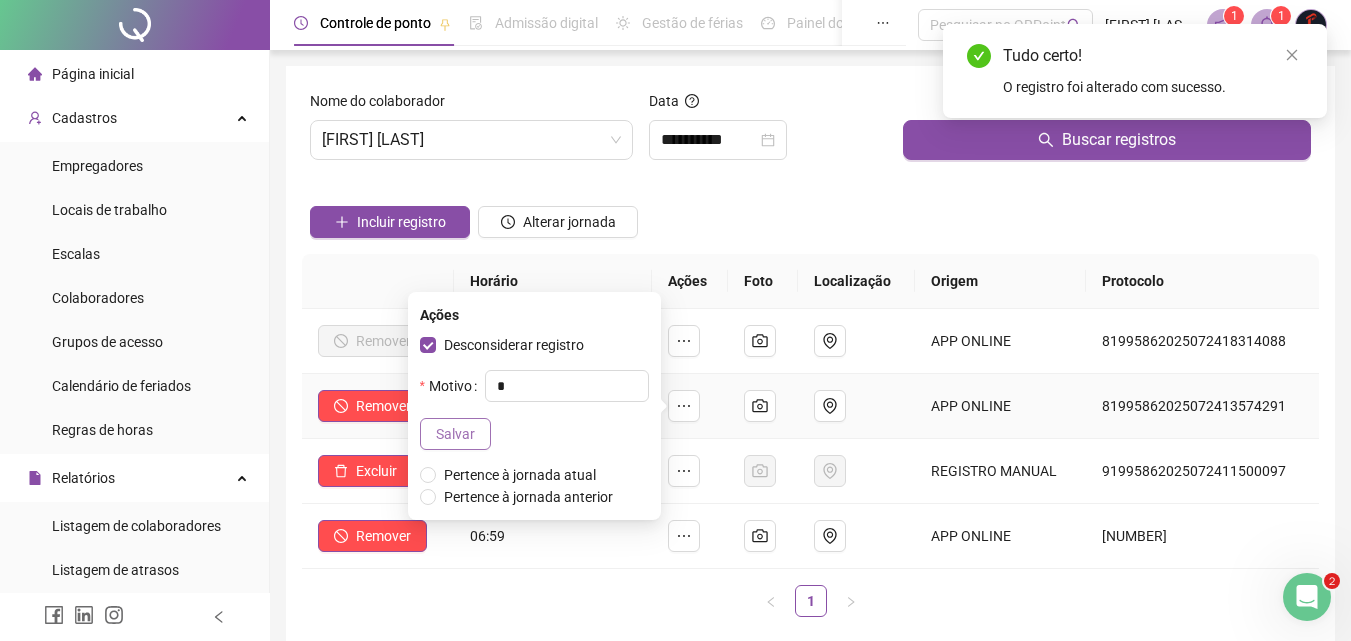 click on "Salvar" at bounding box center (455, 434) 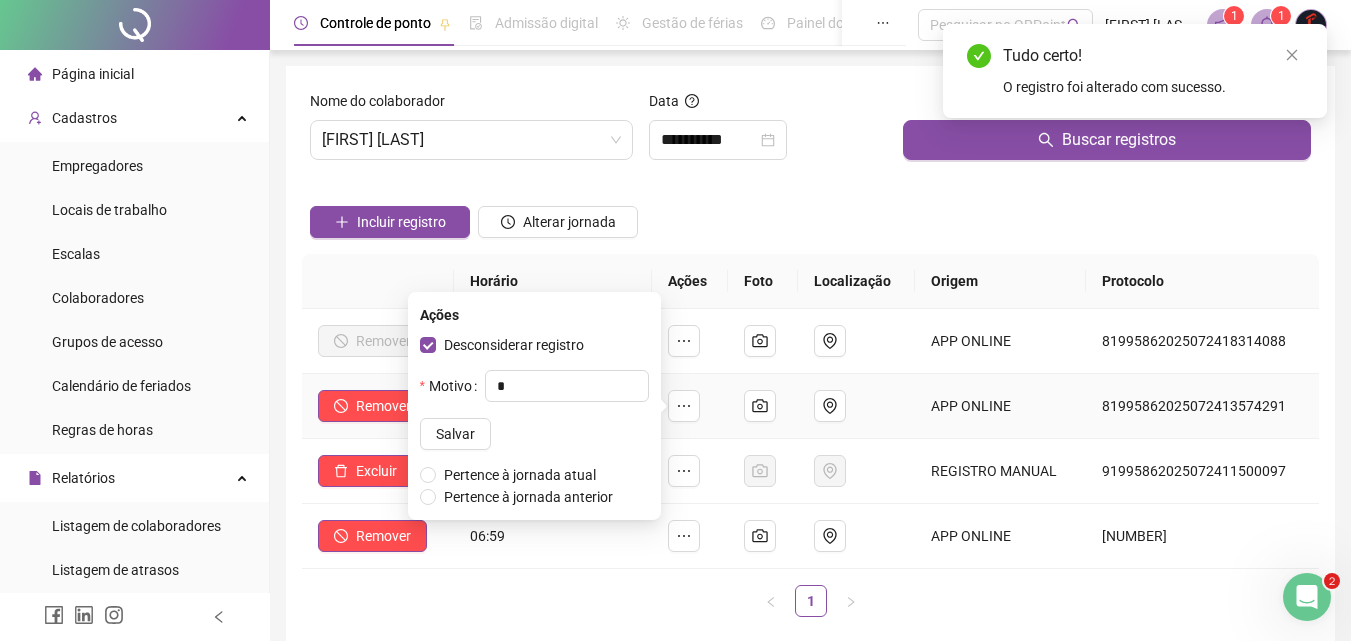 type 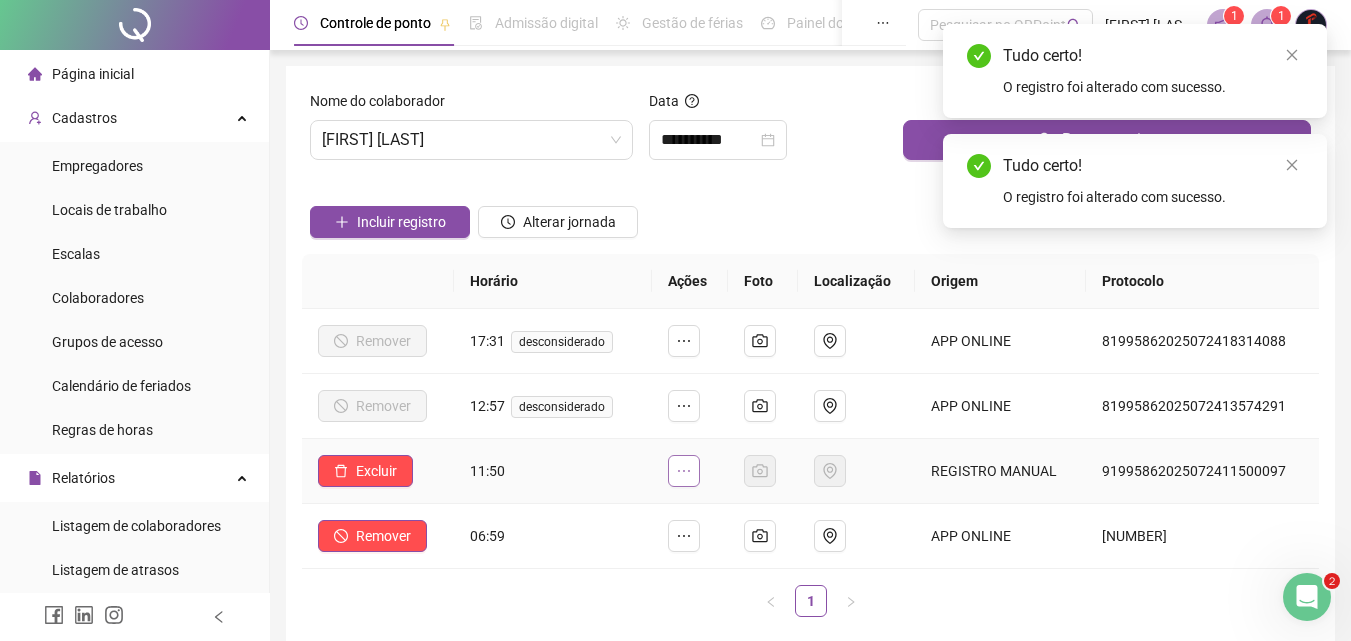 click at bounding box center [684, 471] 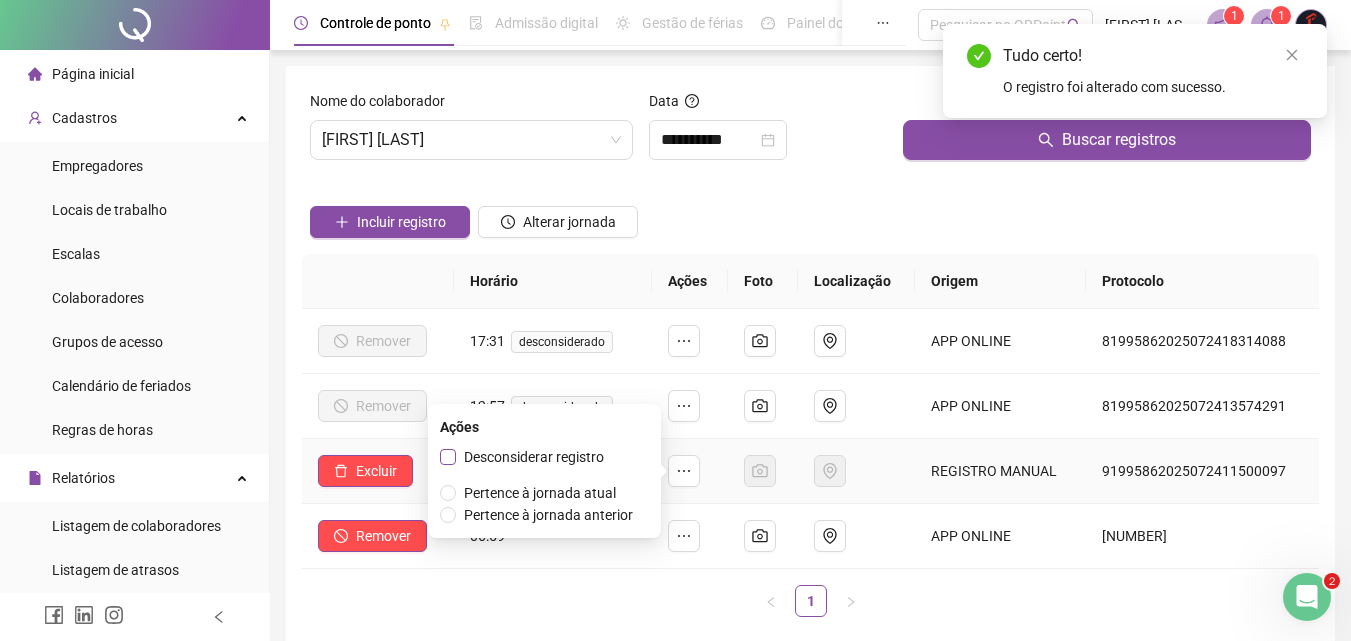 click on "Desconsiderar registro" at bounding box center [534, 457] 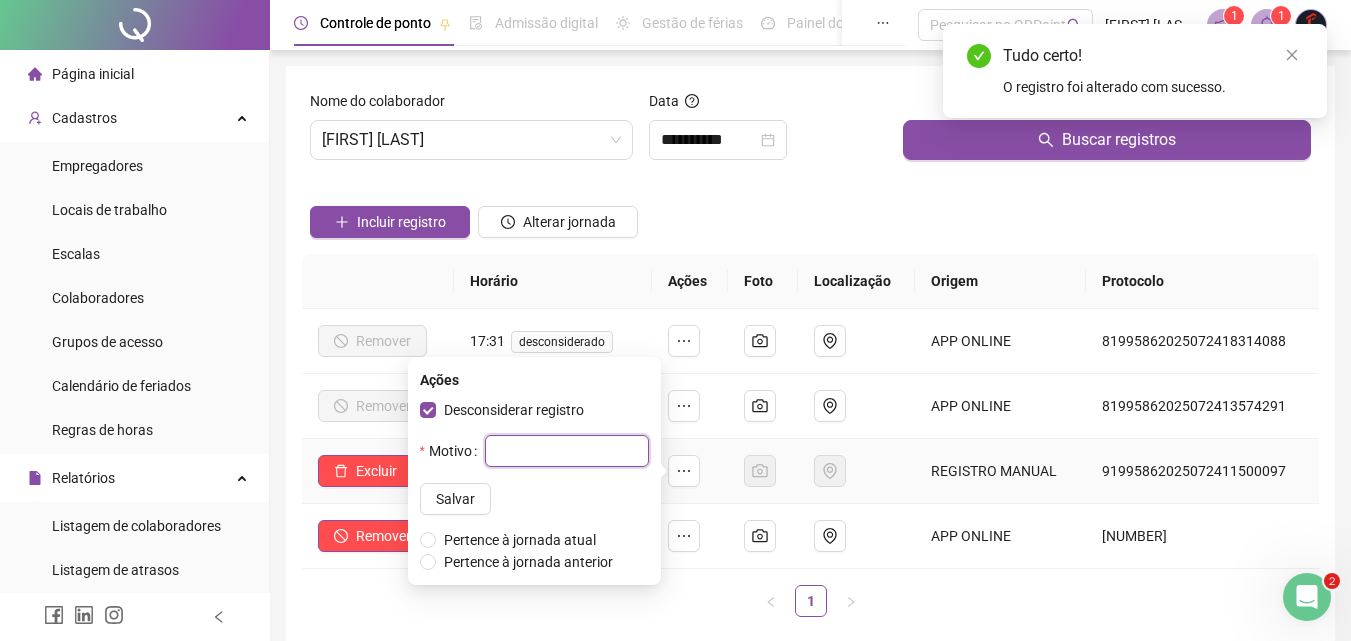 click at bounding box center [567, 451] 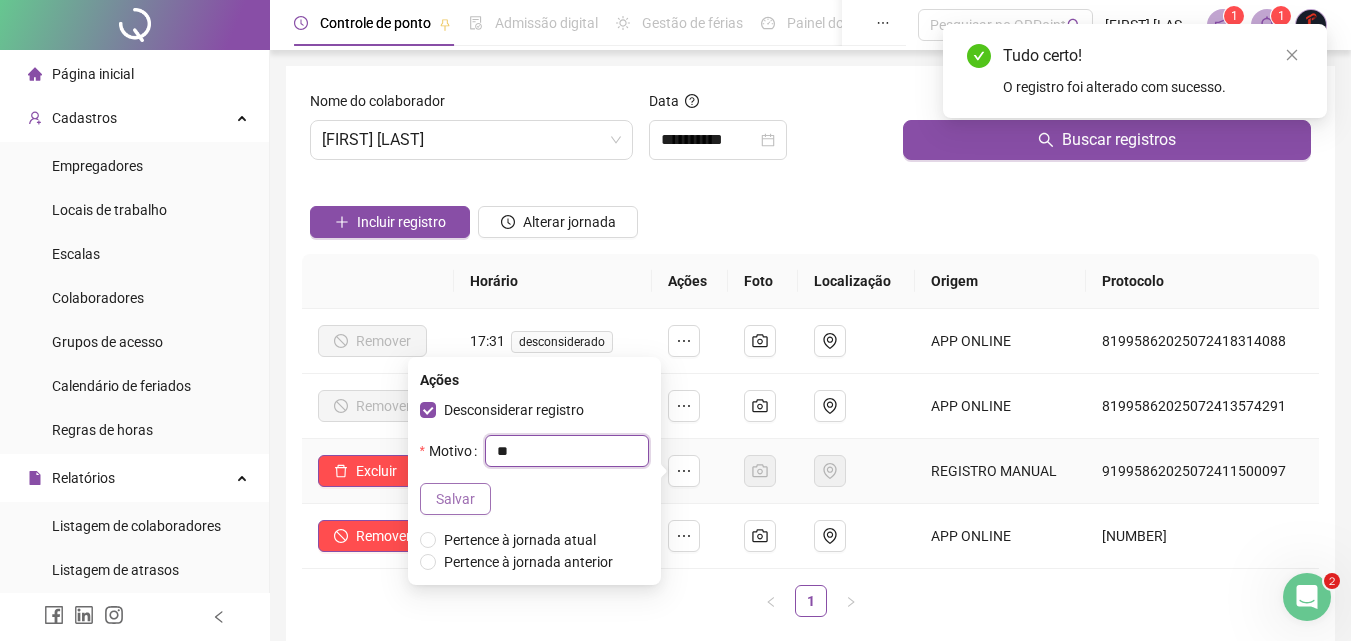 type on "**" 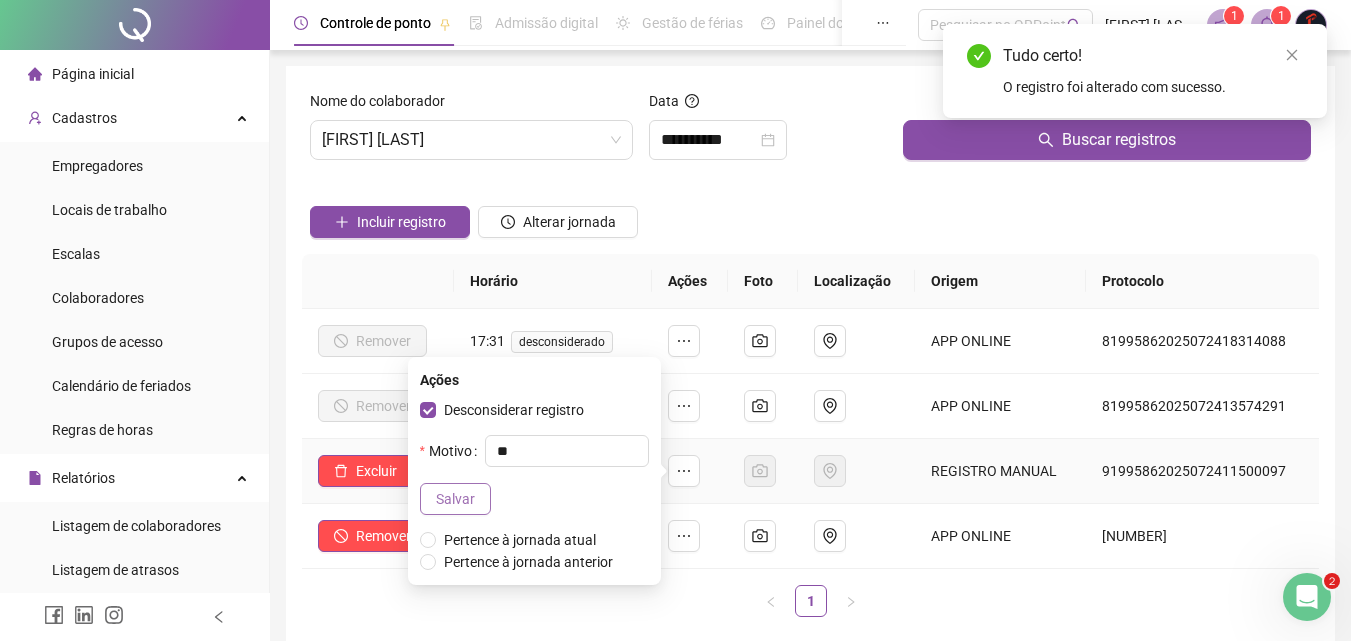 click on "Salvar" at bounding box center [455, 499] 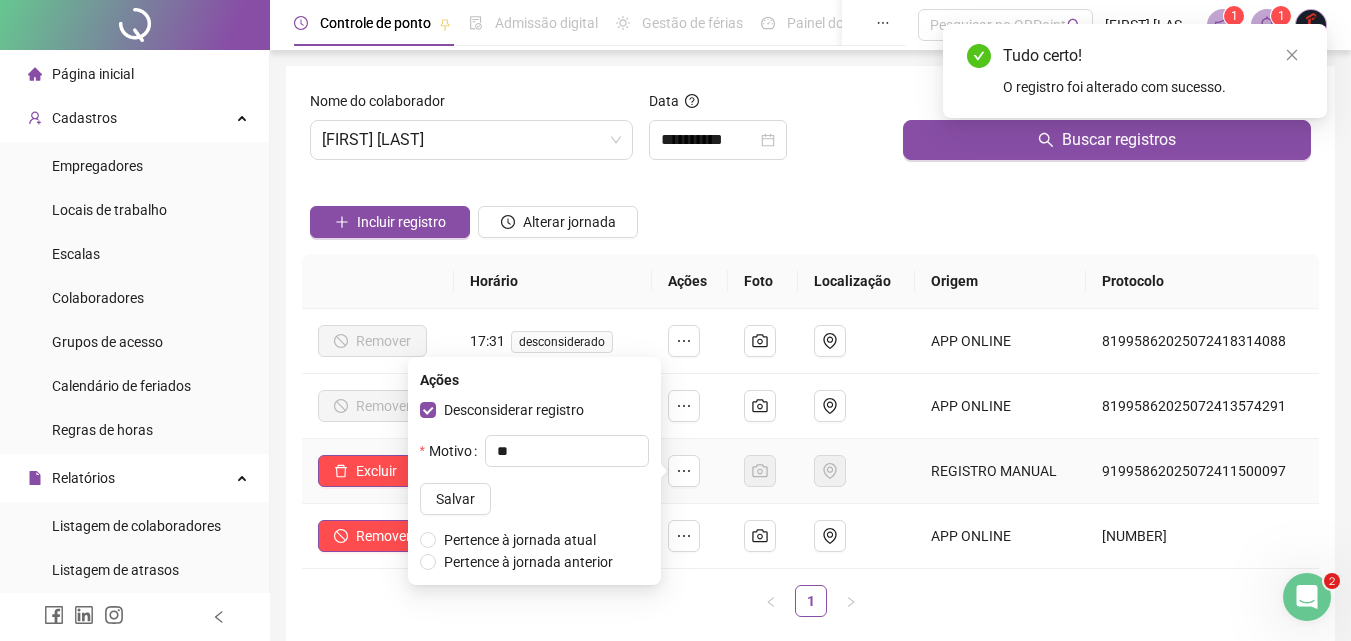 type 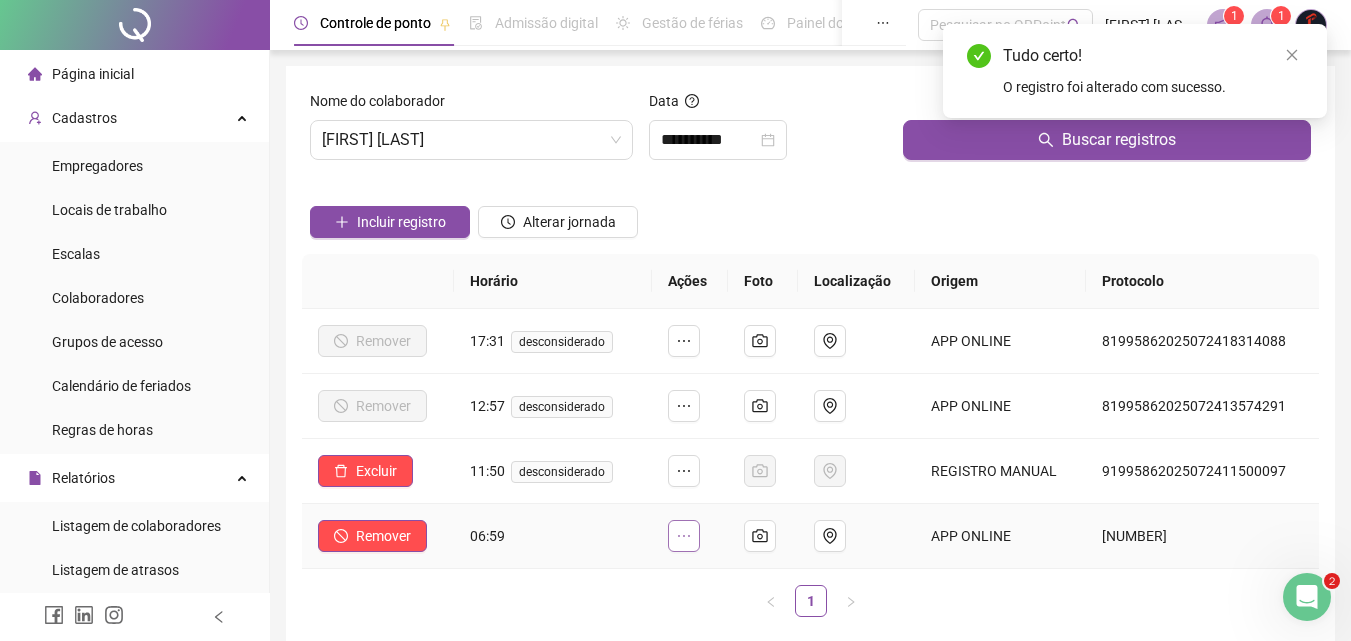 click at bounding box center (684, 536) 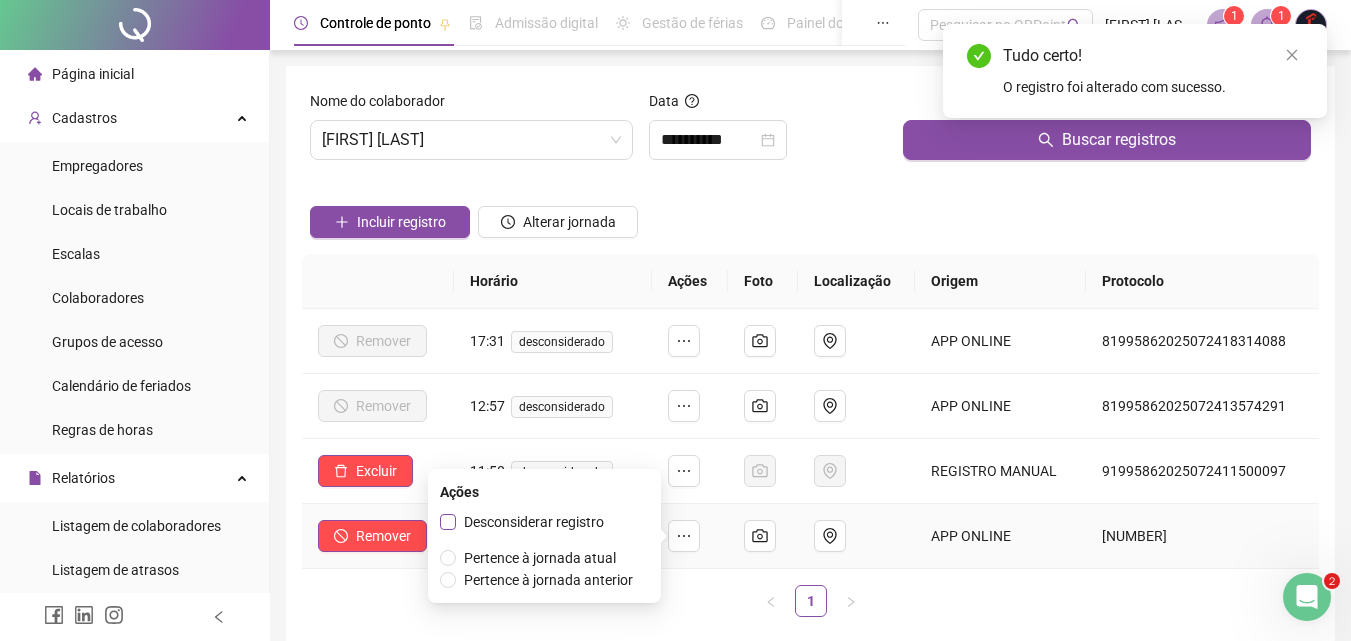 click on "Desconsiderar registro" at bounding box center (534, 522) 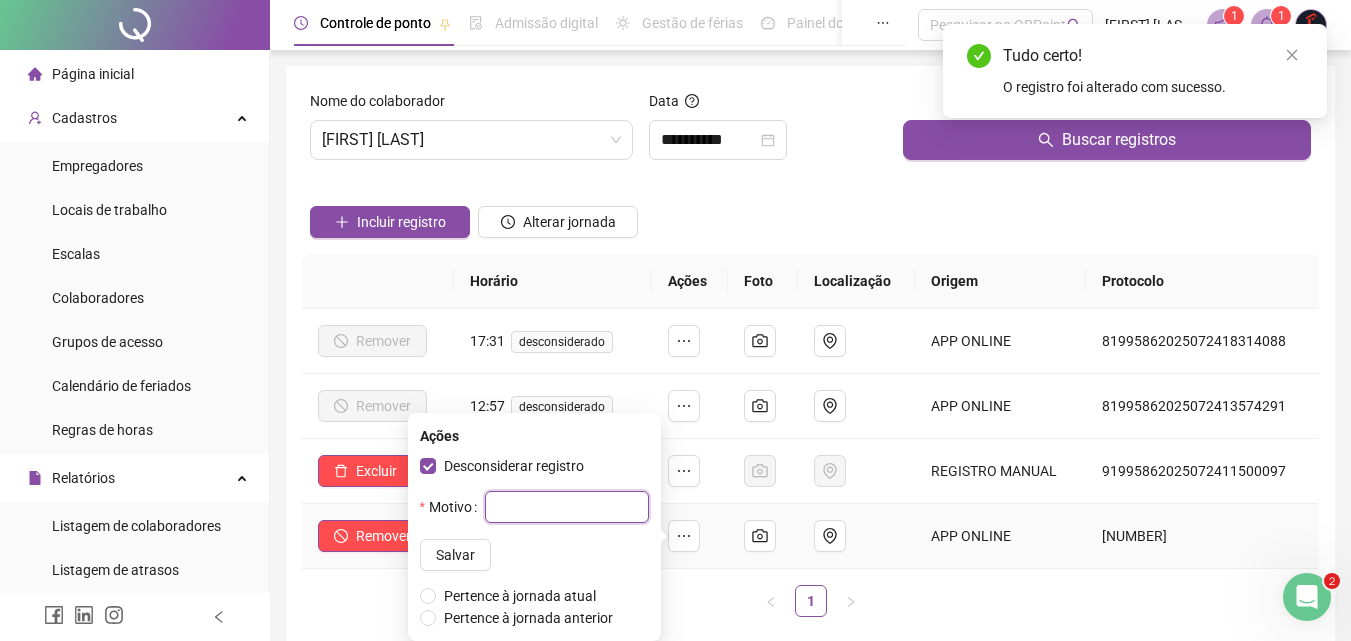 click at bounding box center (567, 507) 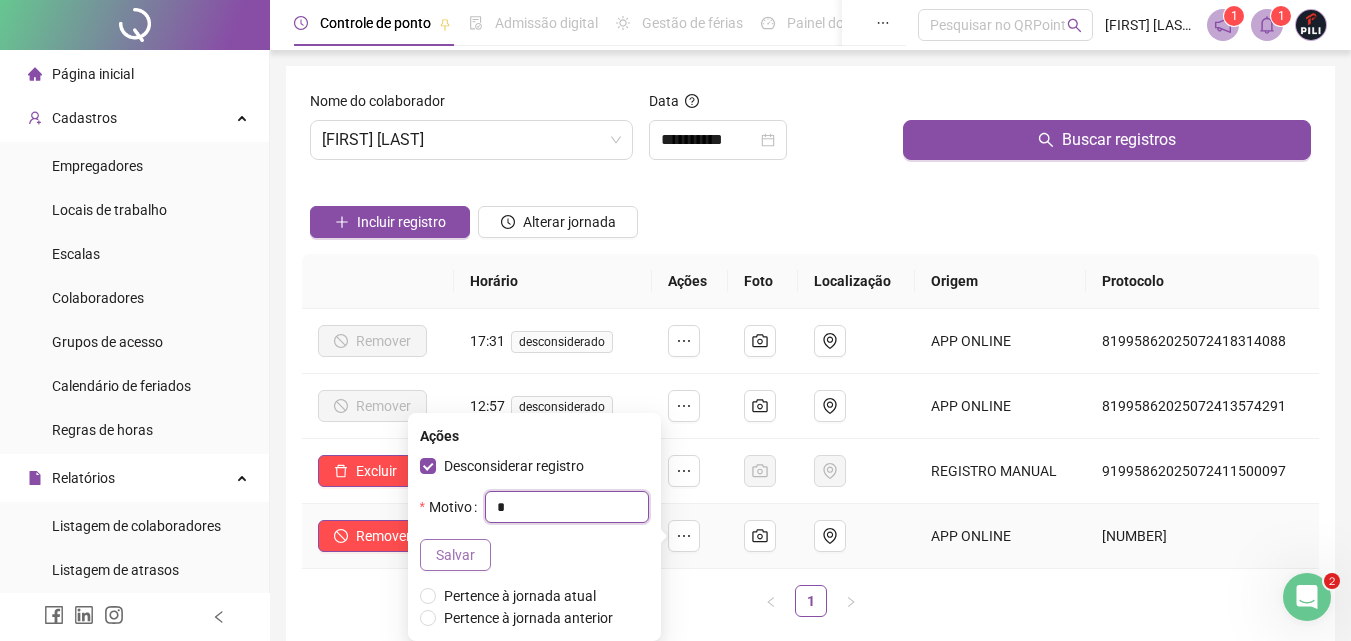 type on "*" 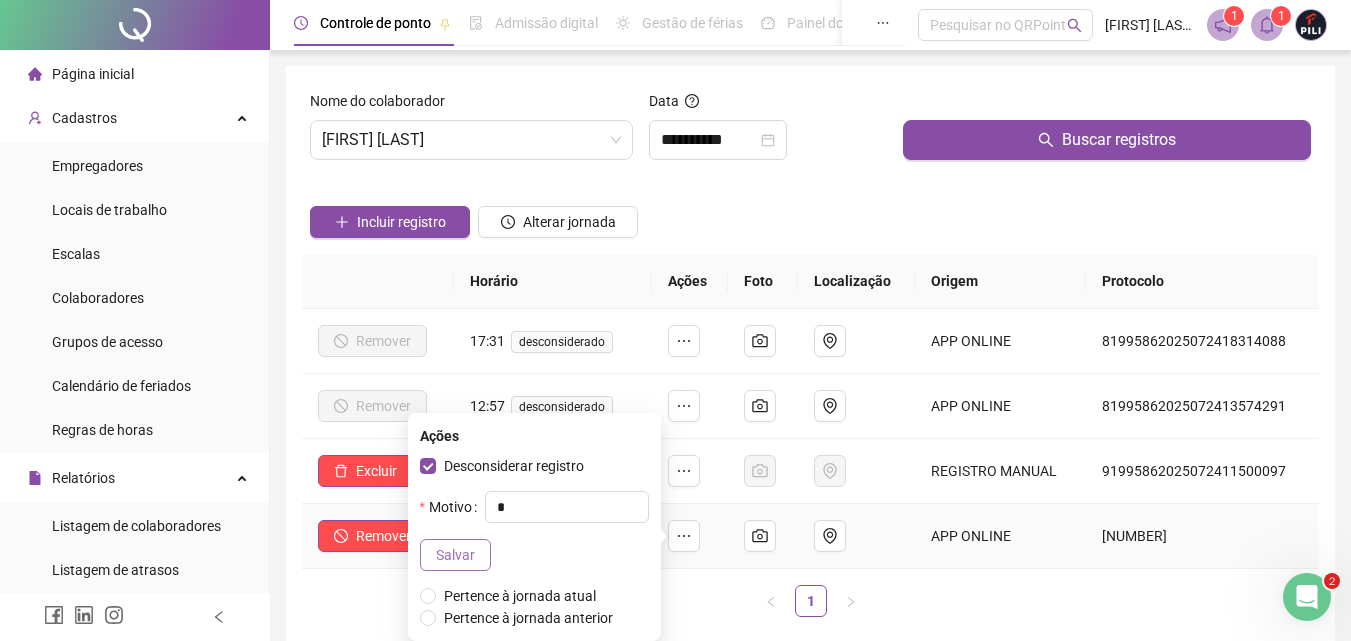 click on "Salvar" at bounding box center (455, 555) 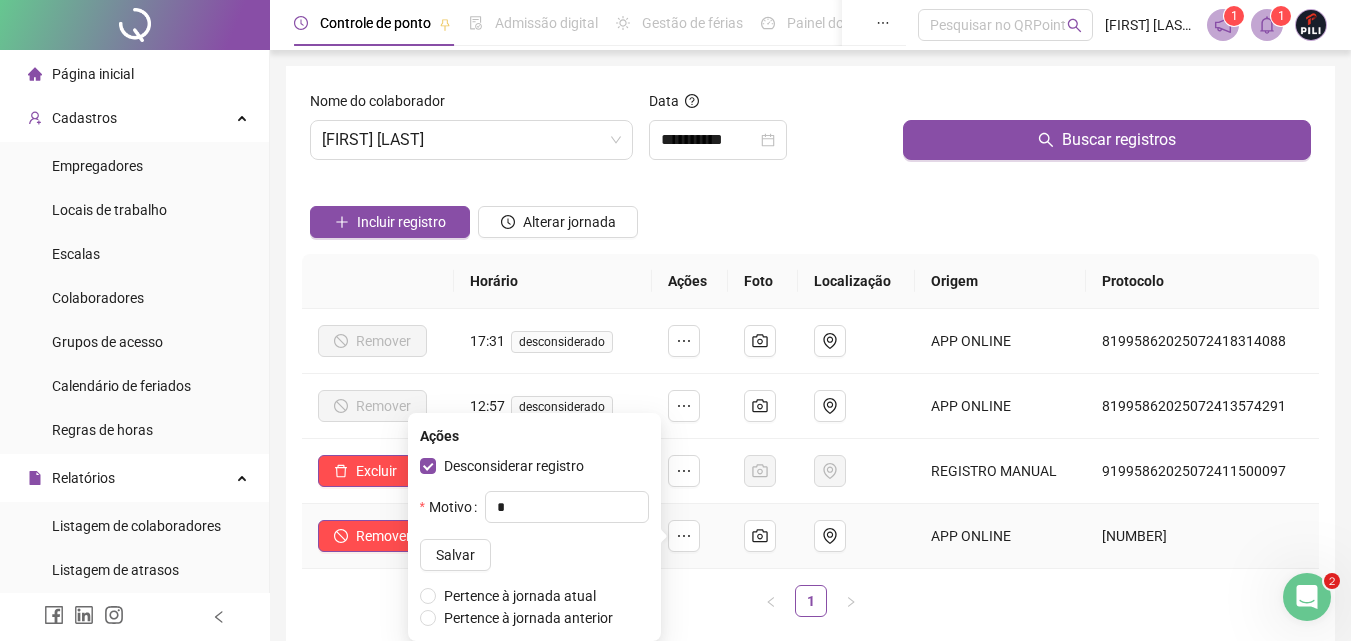 type 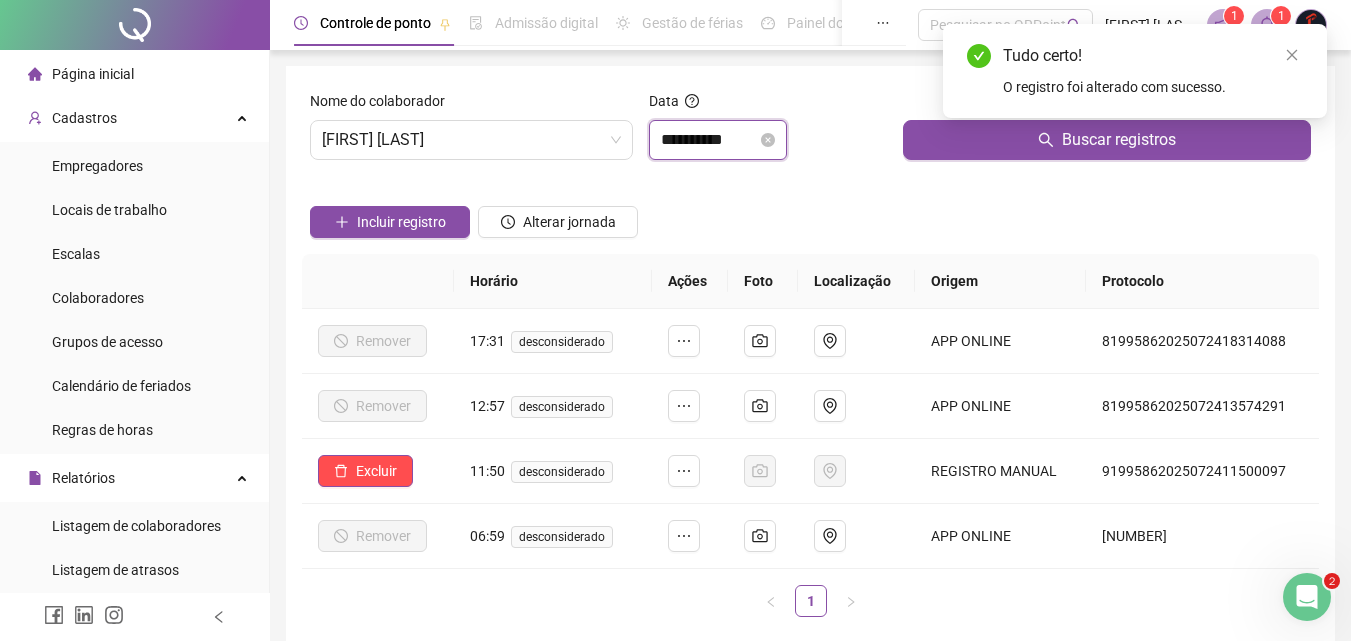 click on "**********" at bounding box center [709, 140] 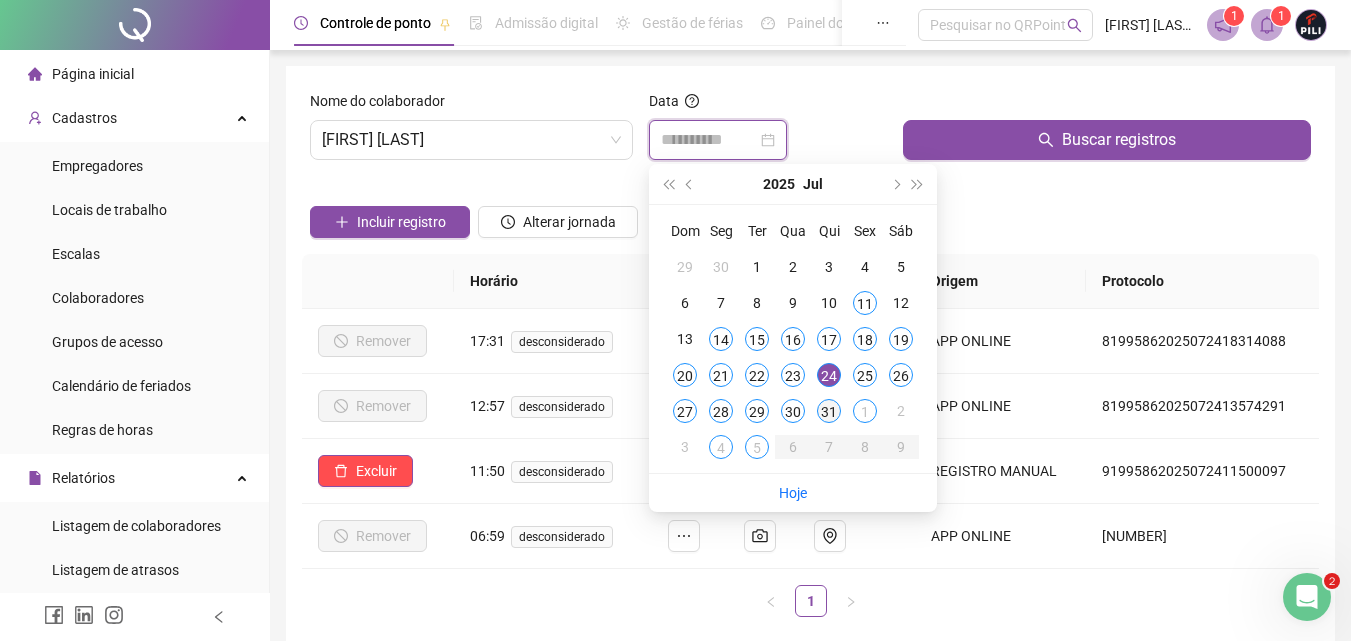 type on "**********" 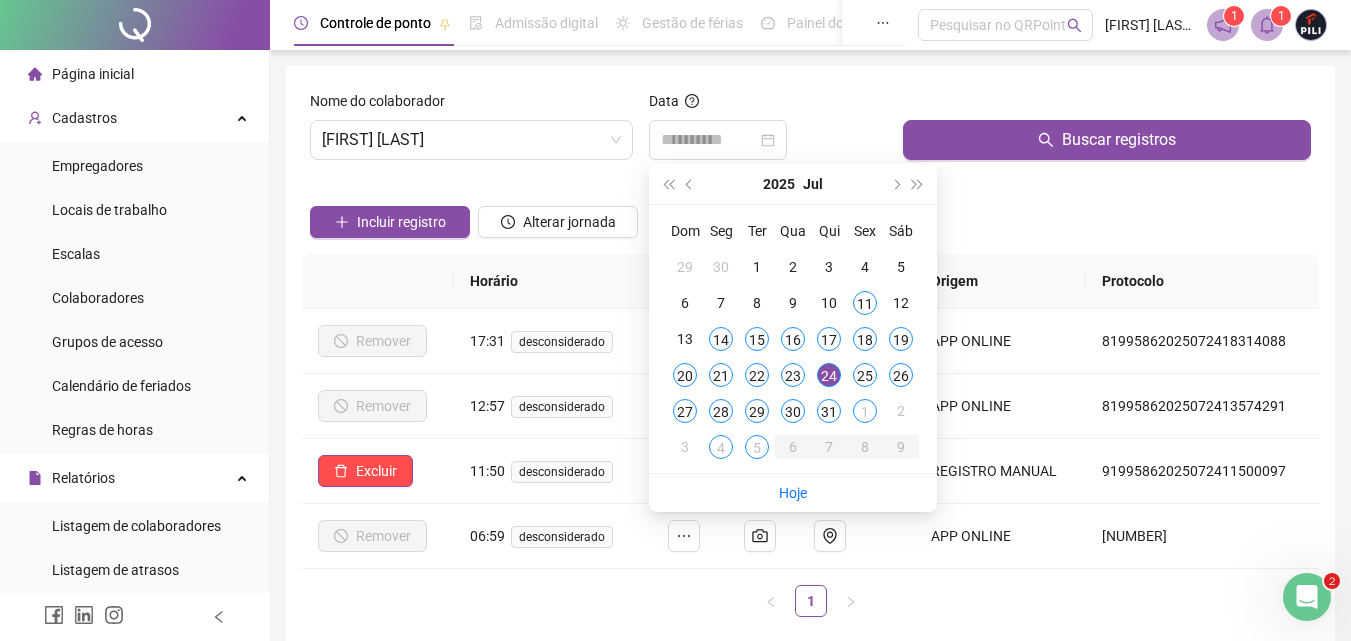 click on "31" at bounding box center [829, 411] 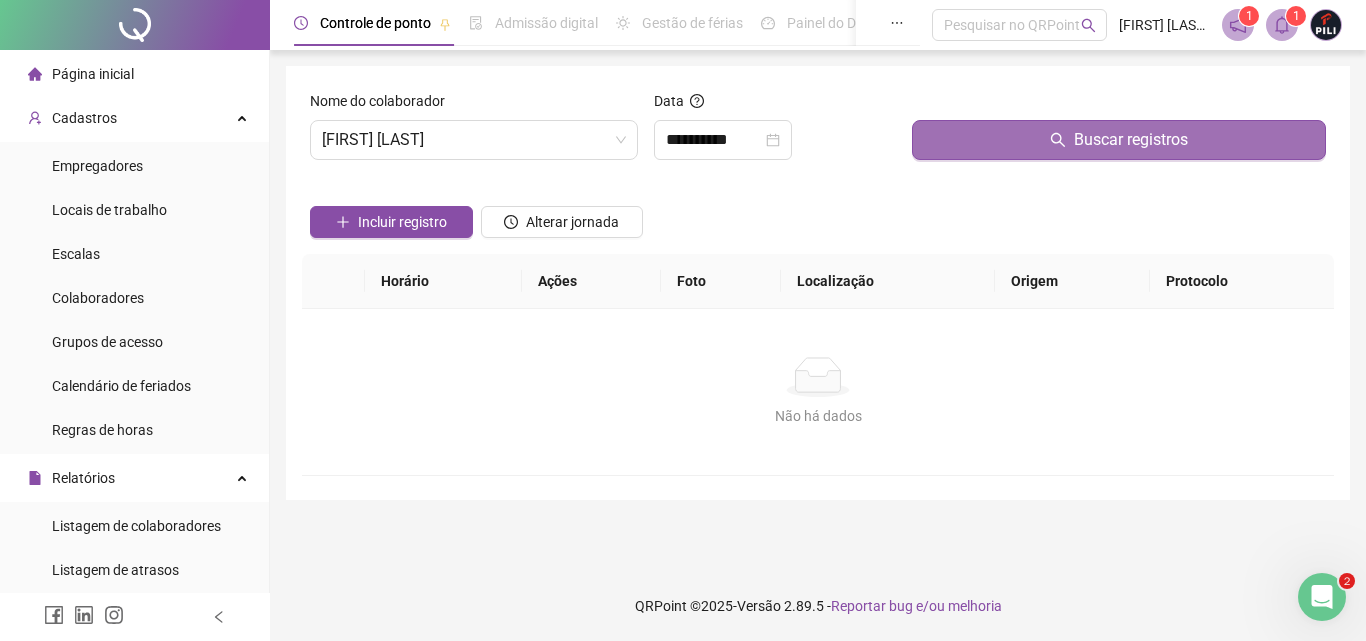click on "Buscar registros" at bounding box center [1131, 140] 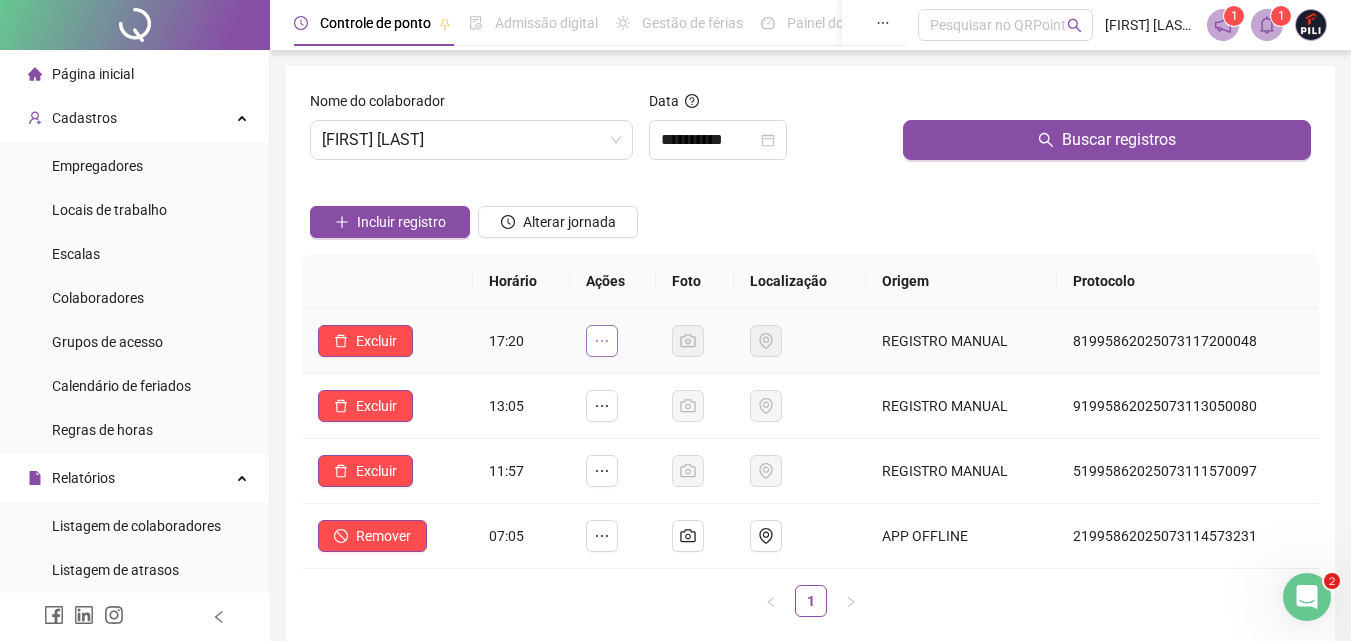 click at bounding box center (602, 341) 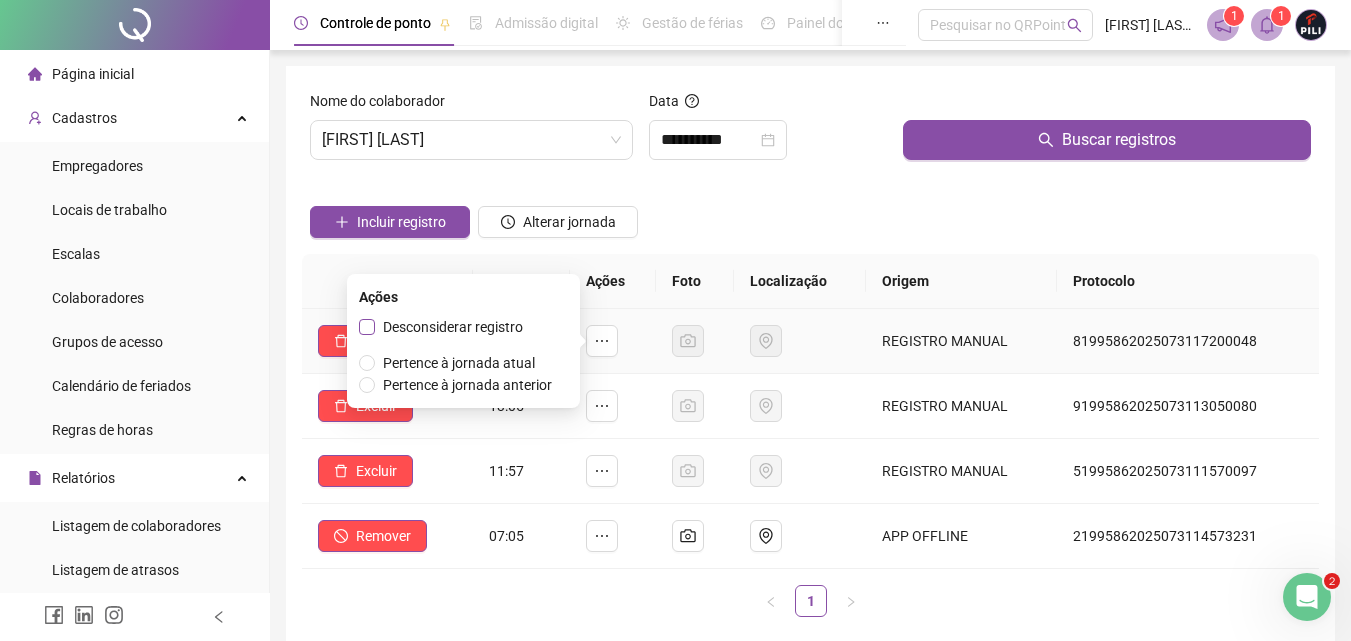 click on "Desconsiderar registro" at bounding box center [453, 327] 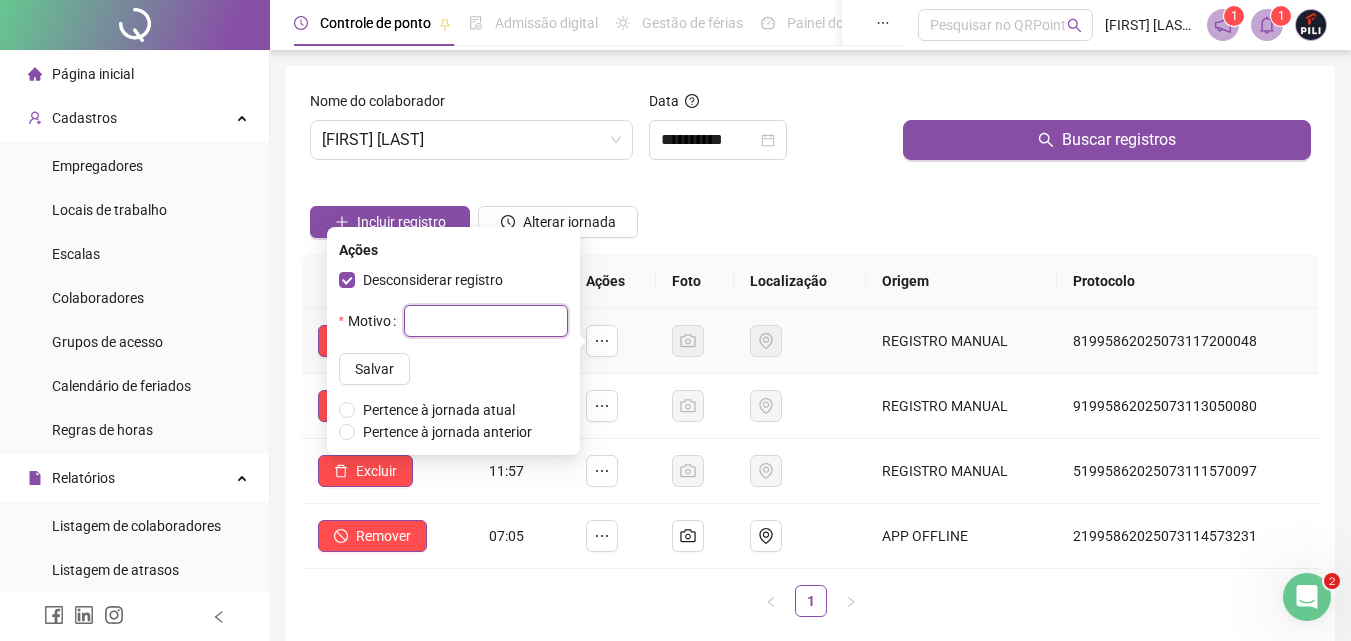click at bounding box center [486, 321] 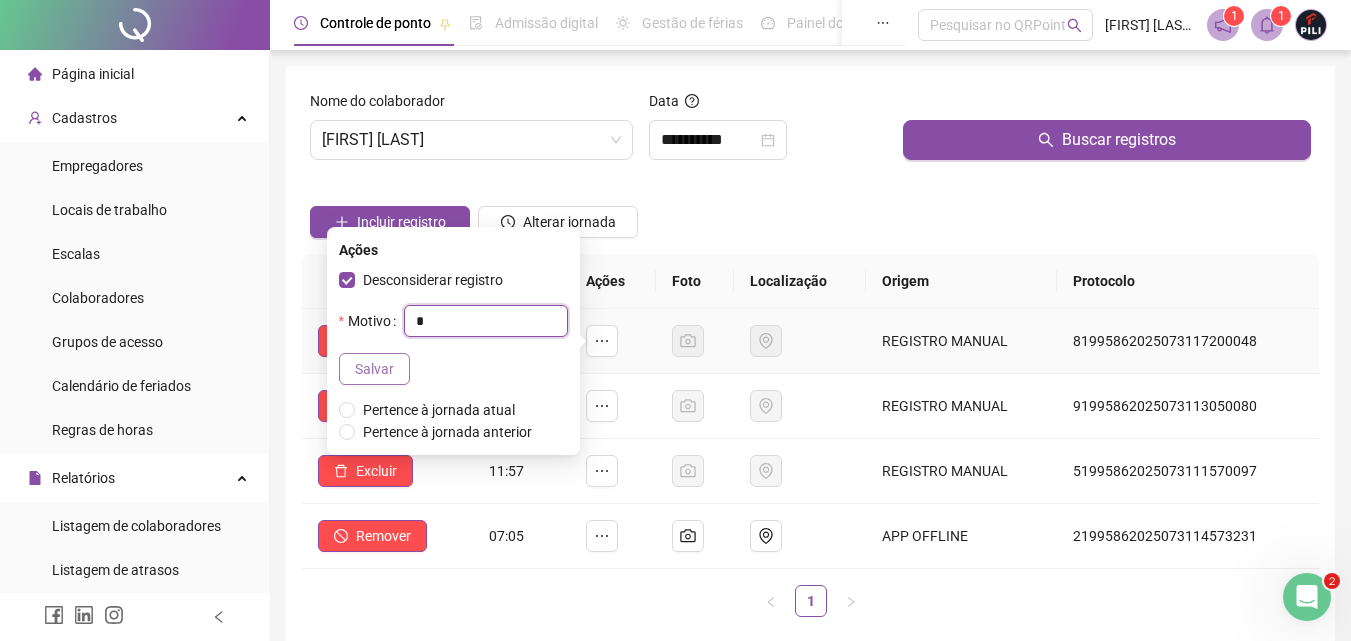 type on "*" 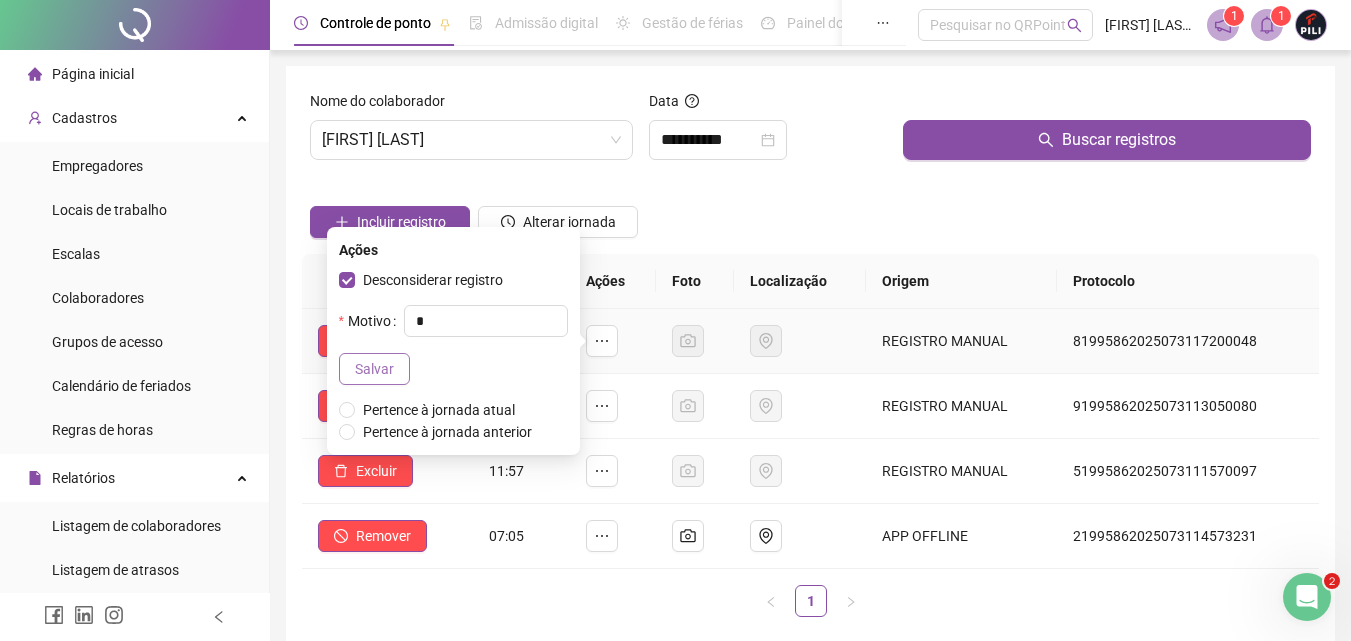 click on "Salvar" at bounding box center (374, 369) 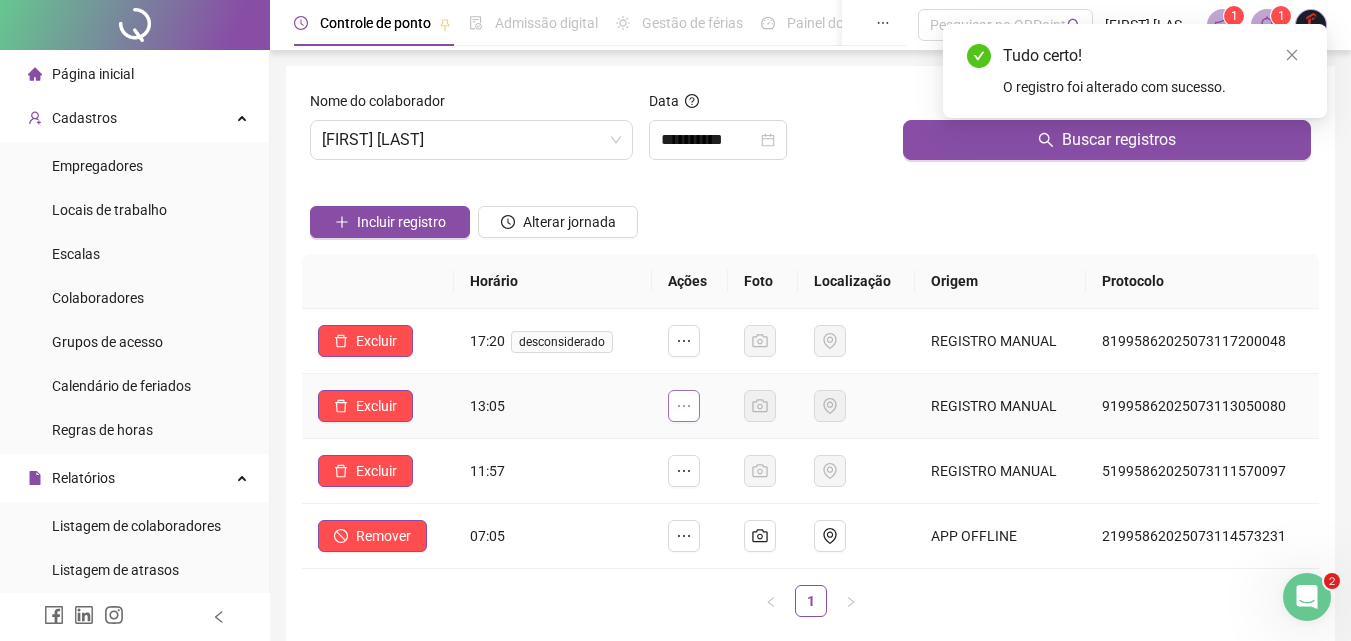 click at bounding box center (684, 406) 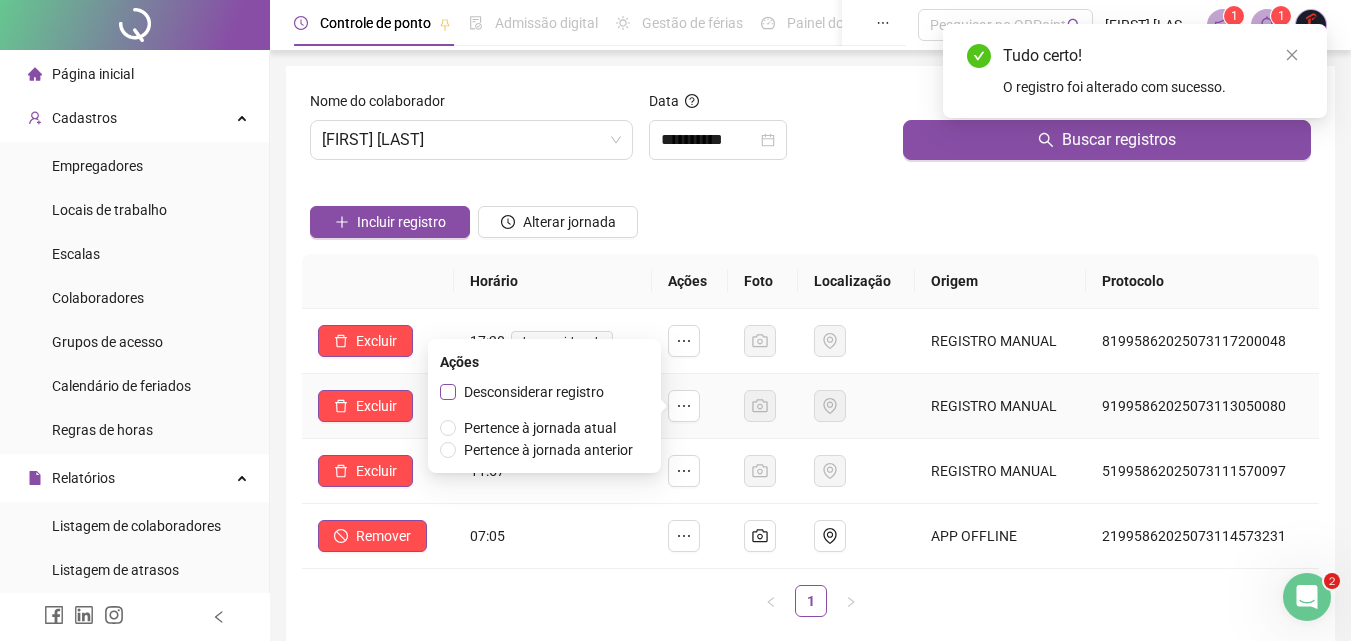 click on "Desconsiderar registro" at bounding box center (534, 392) 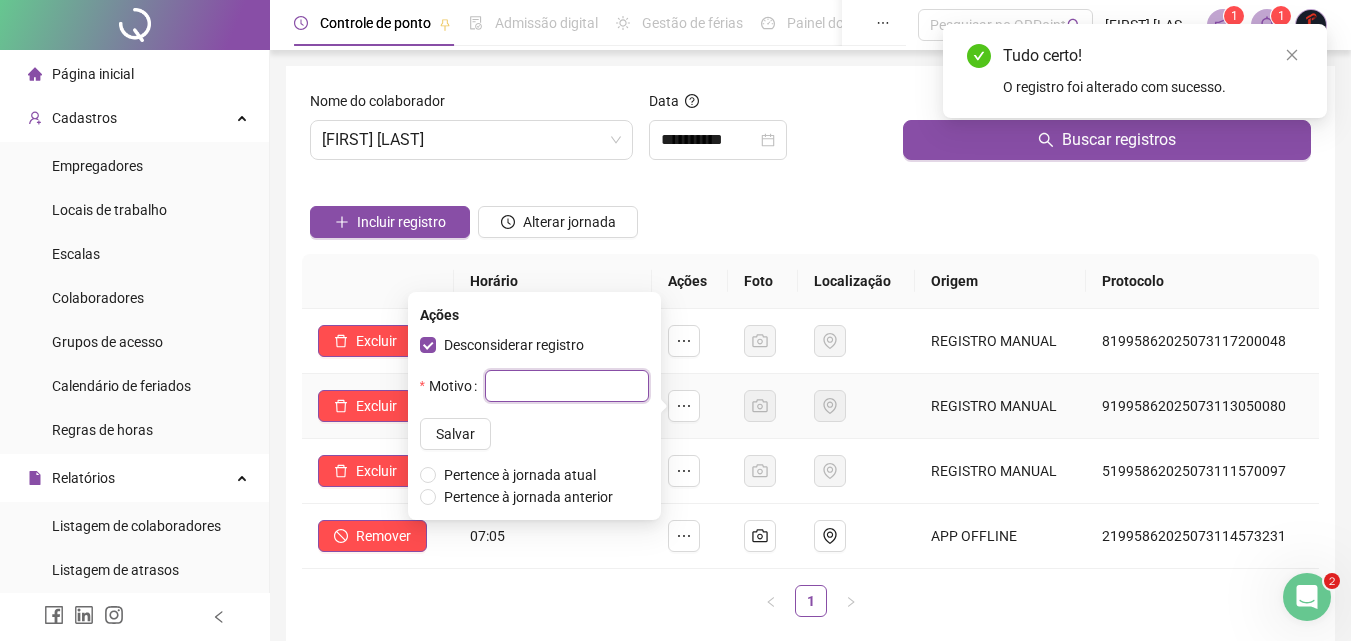 click at bounding box center [567, 386] 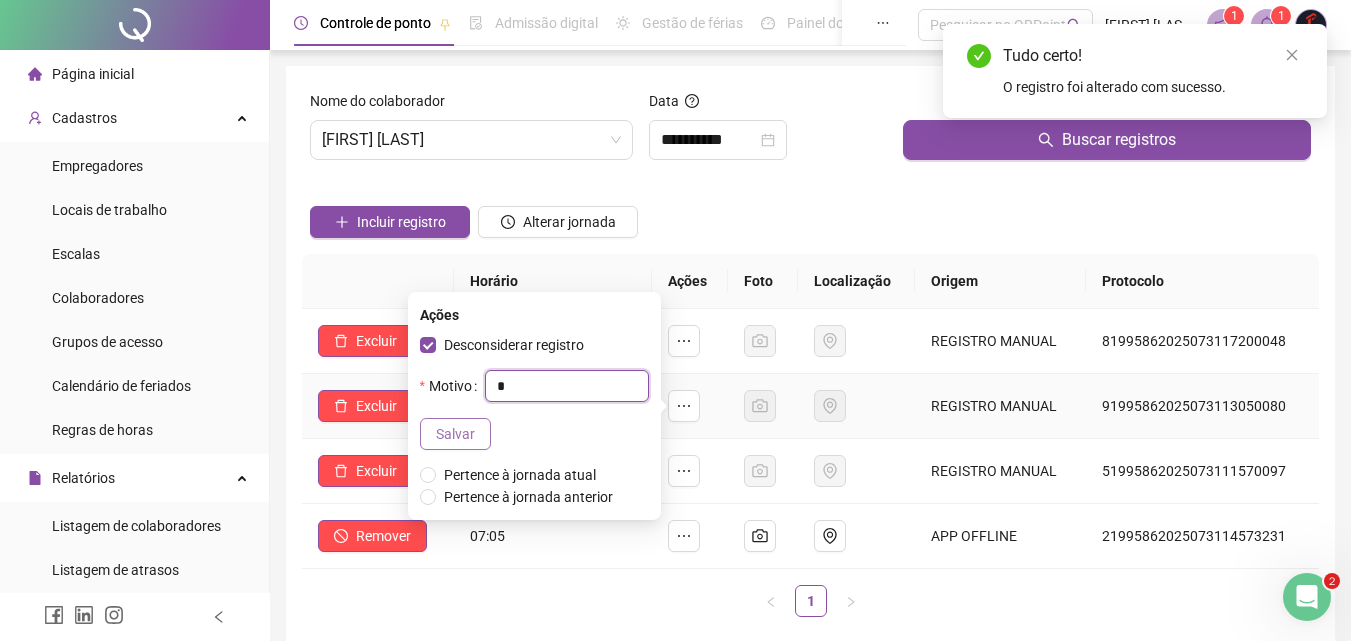 type on "*" 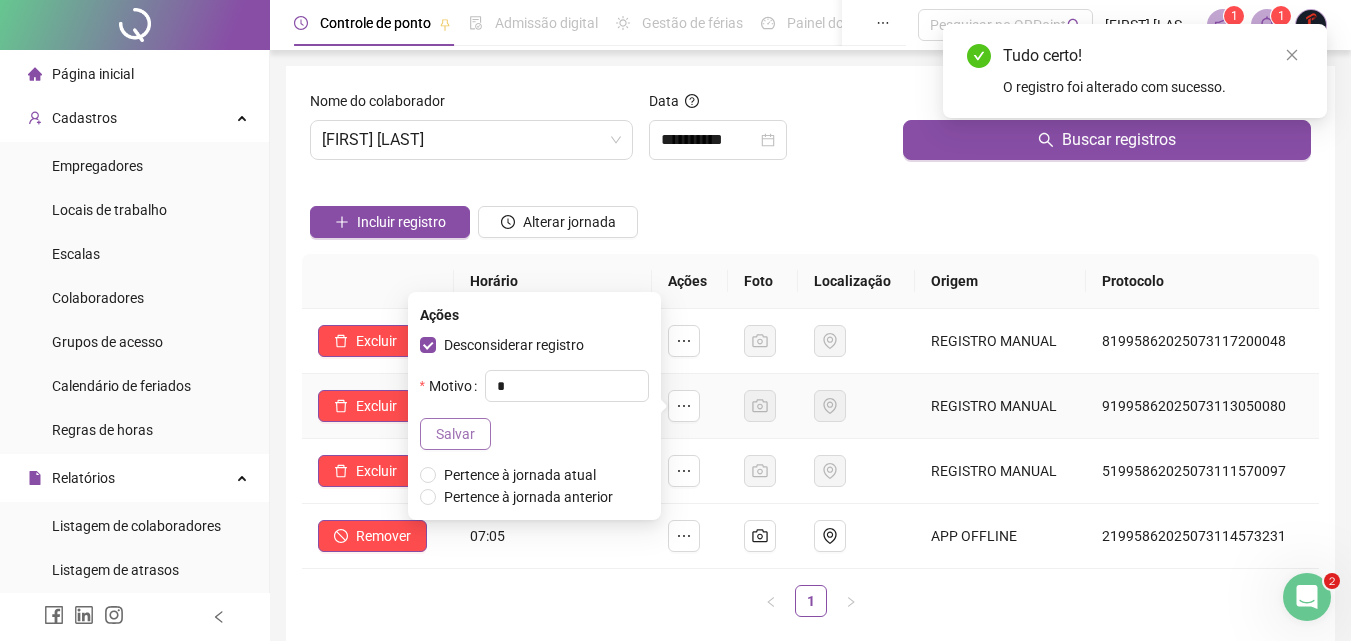 click on "Salvar" at bounding box center (455, 434) 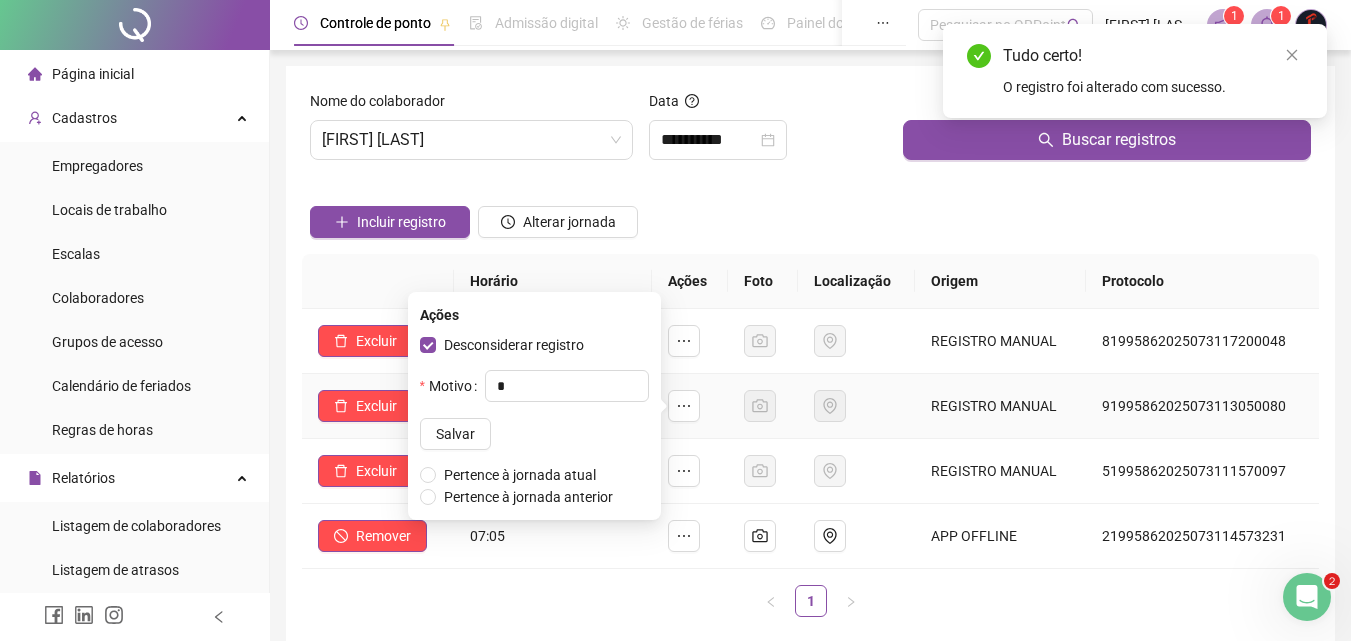 type 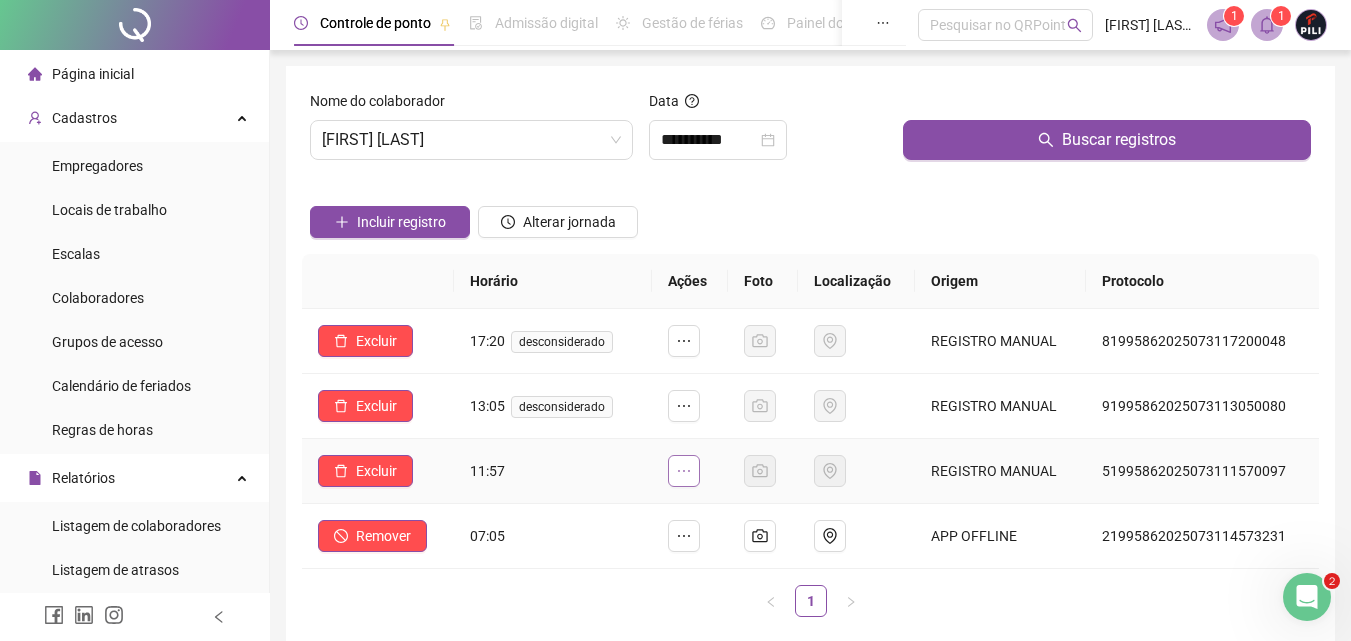 click 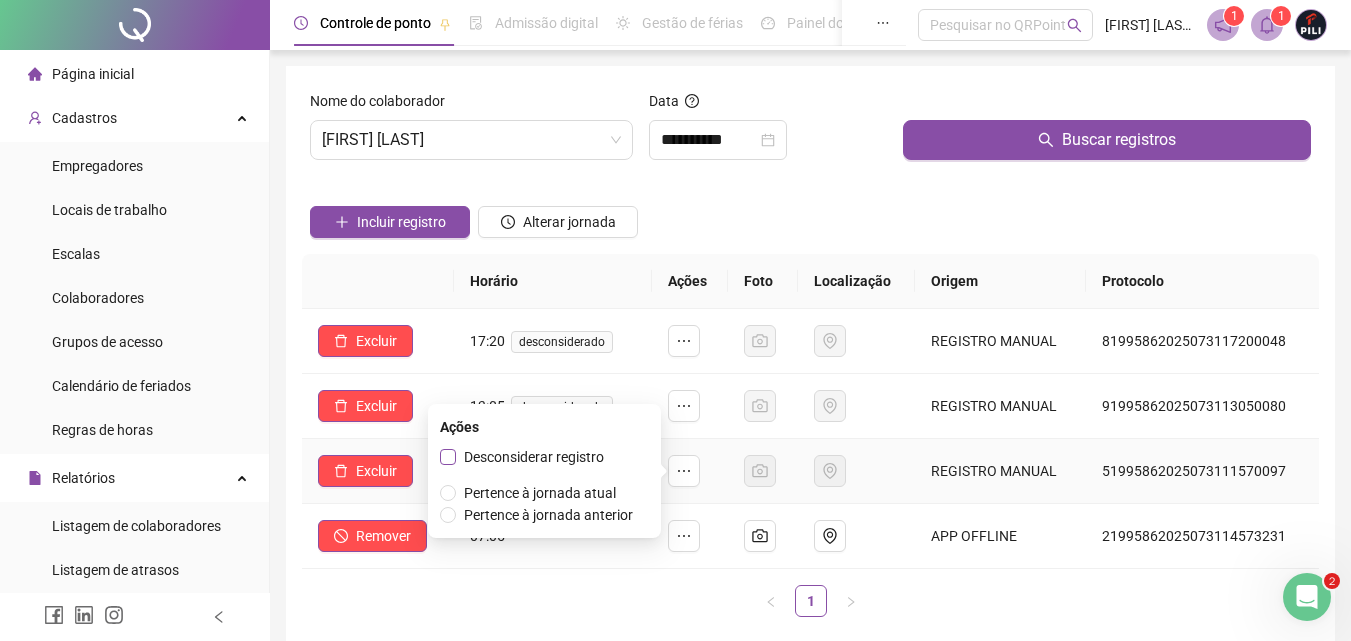 click on "Desconsiderar registro" at bounding box center (534, 457) 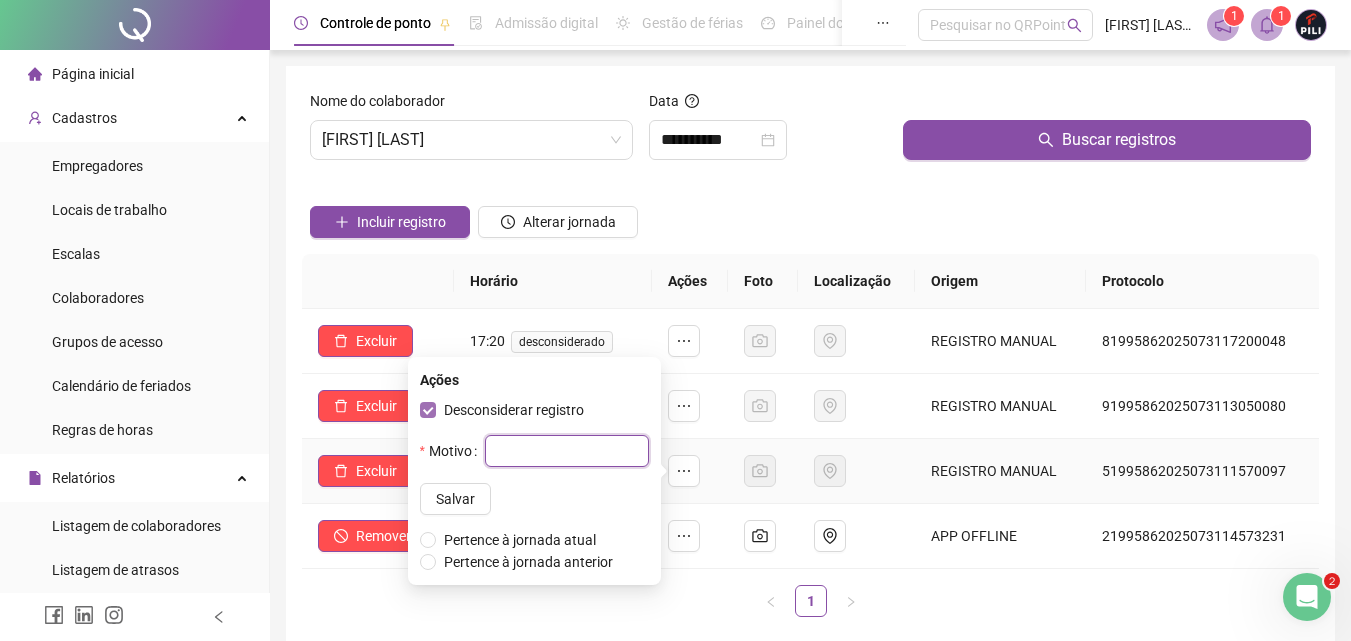 click at bounding box center (567, 451) 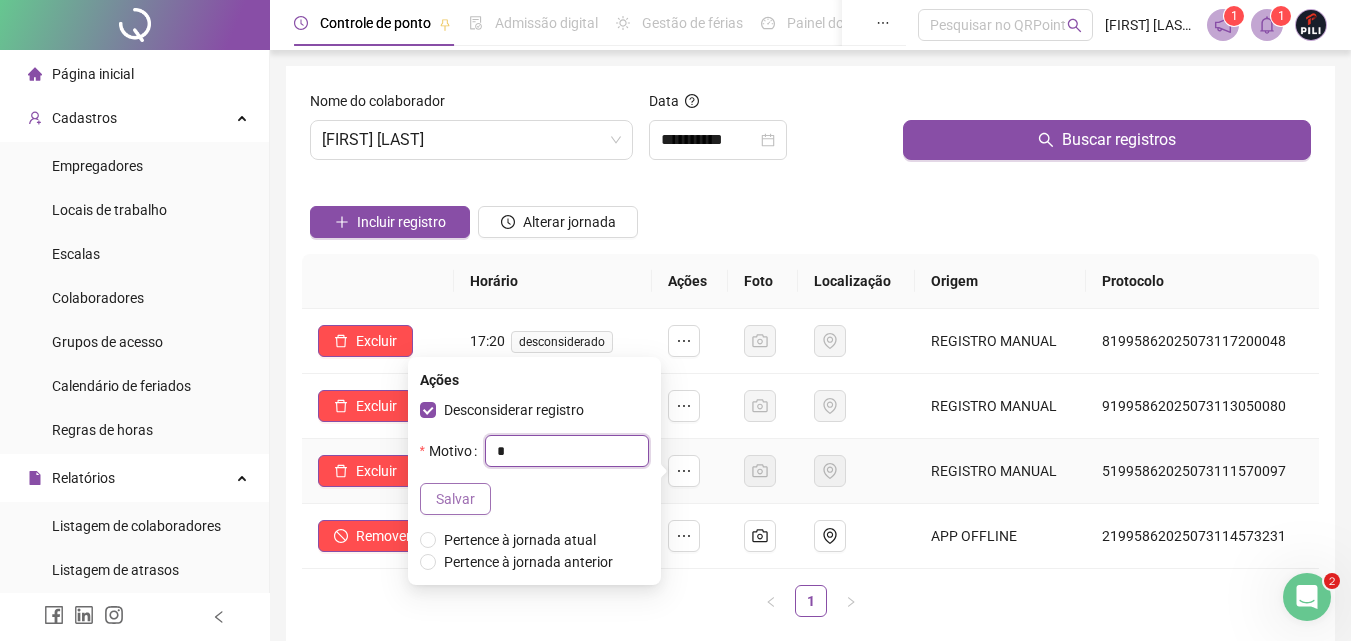 type on "*" 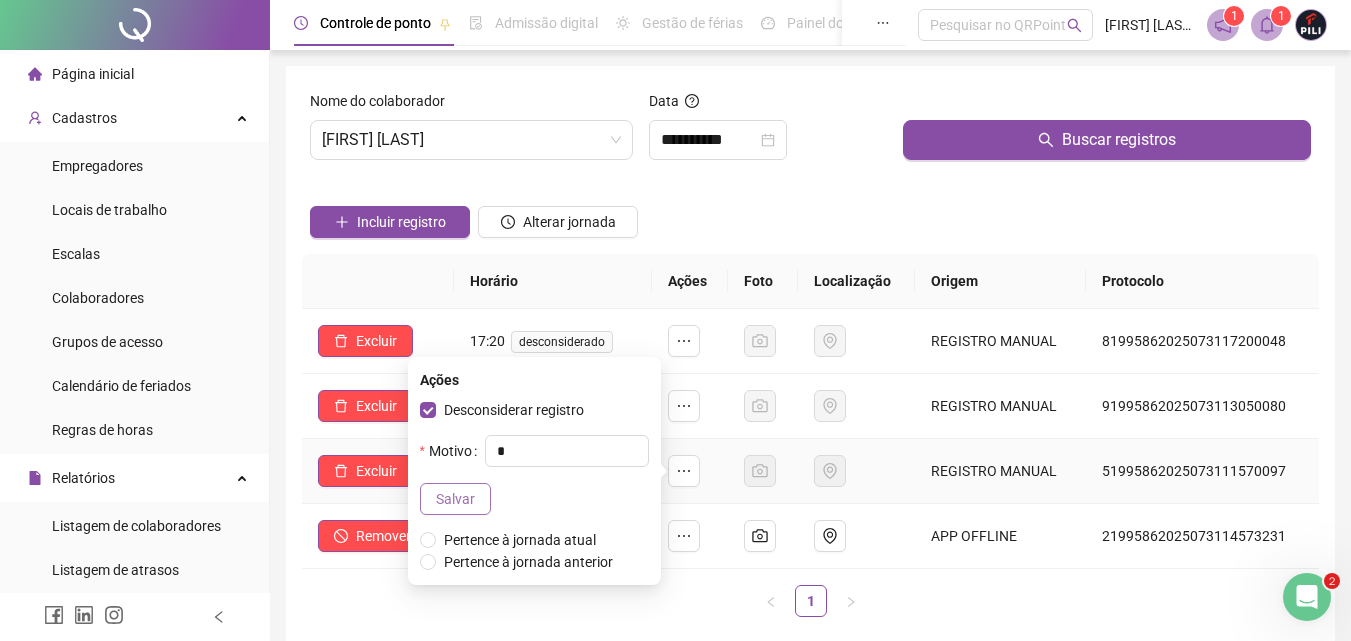 click on "Salvar" at bounding box center [455, 499] 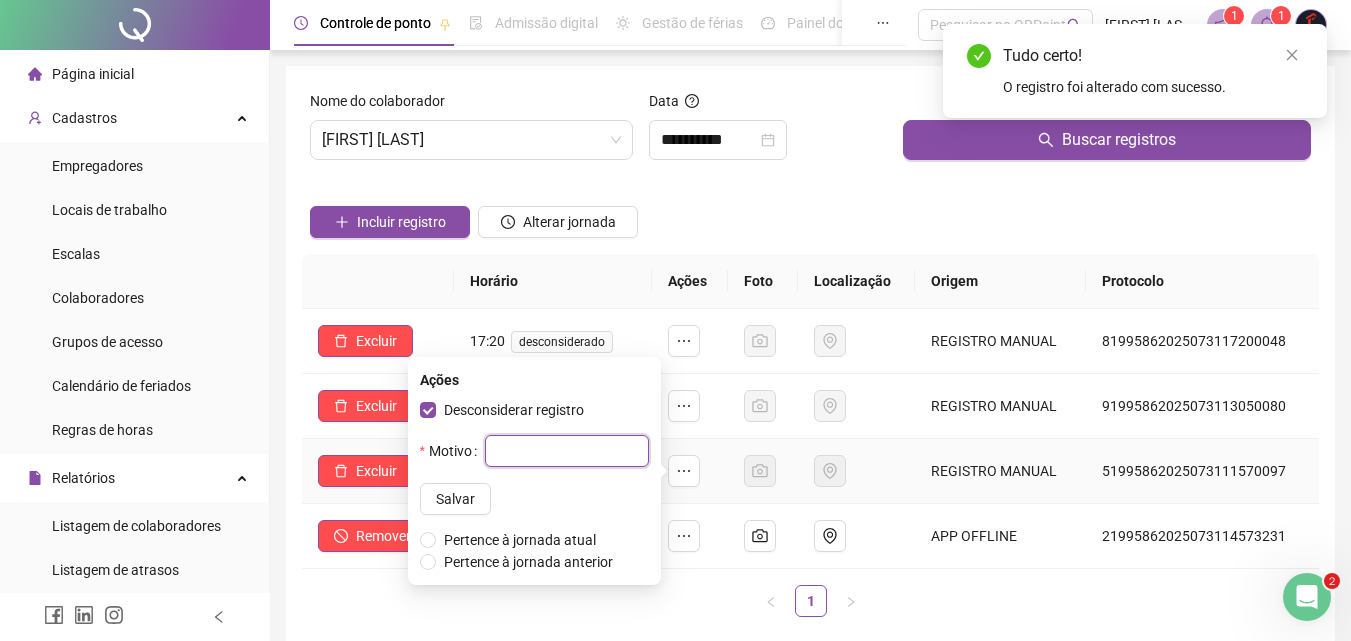 click at bounding box center [567, 451] 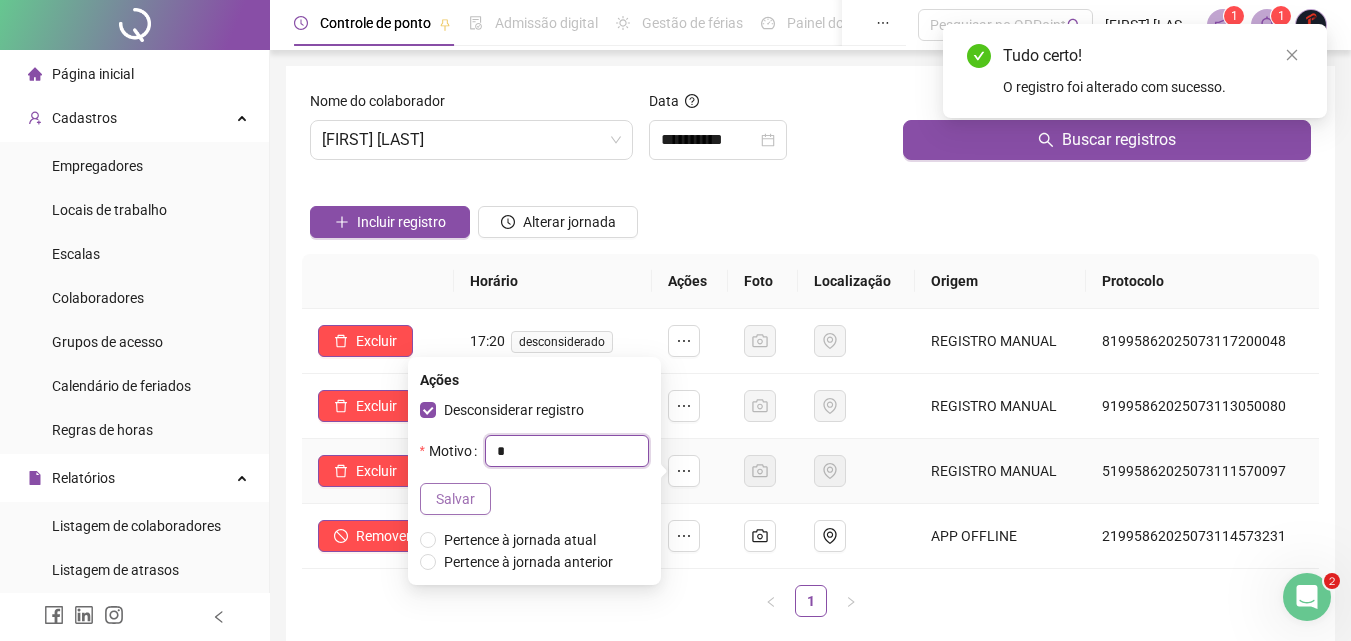 type on "*" 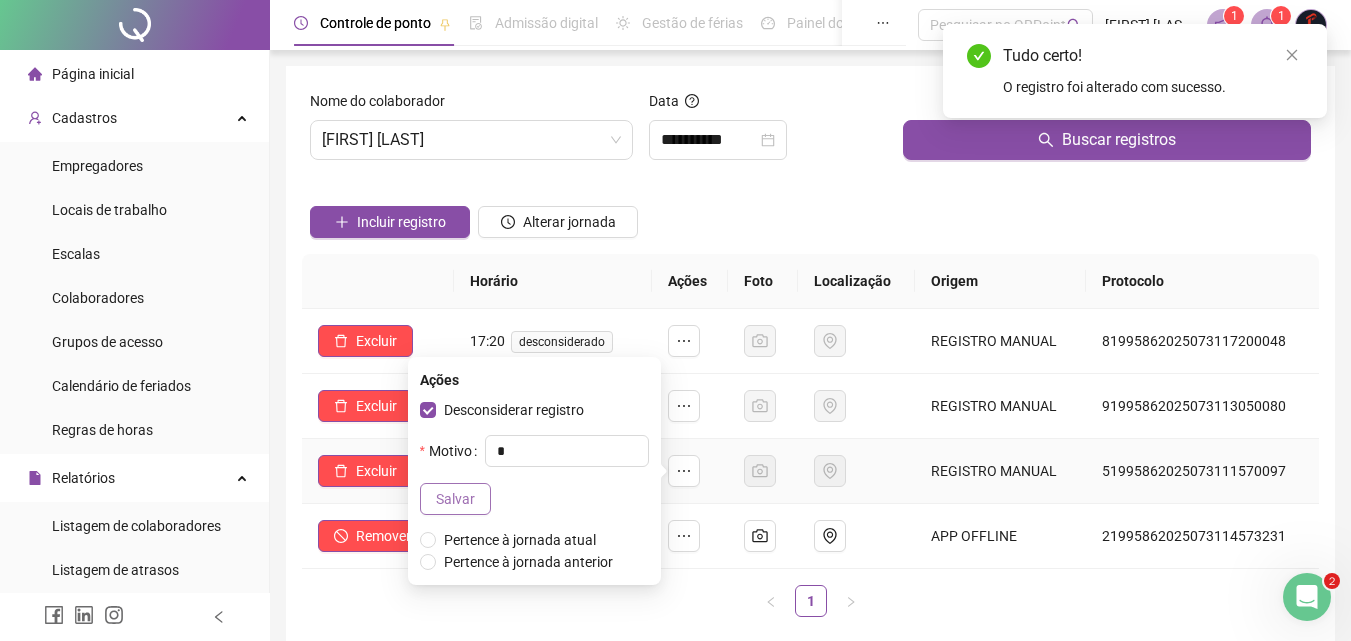 click on "Salvar" at bounding box center [455, 499] 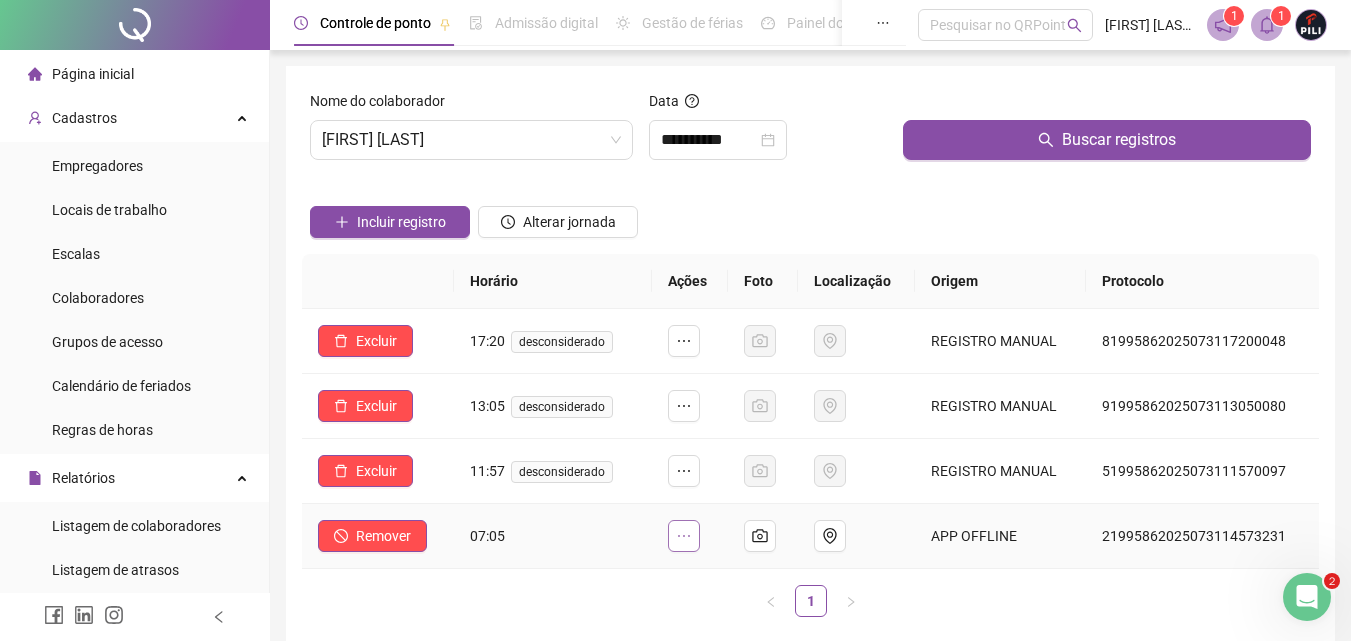 click 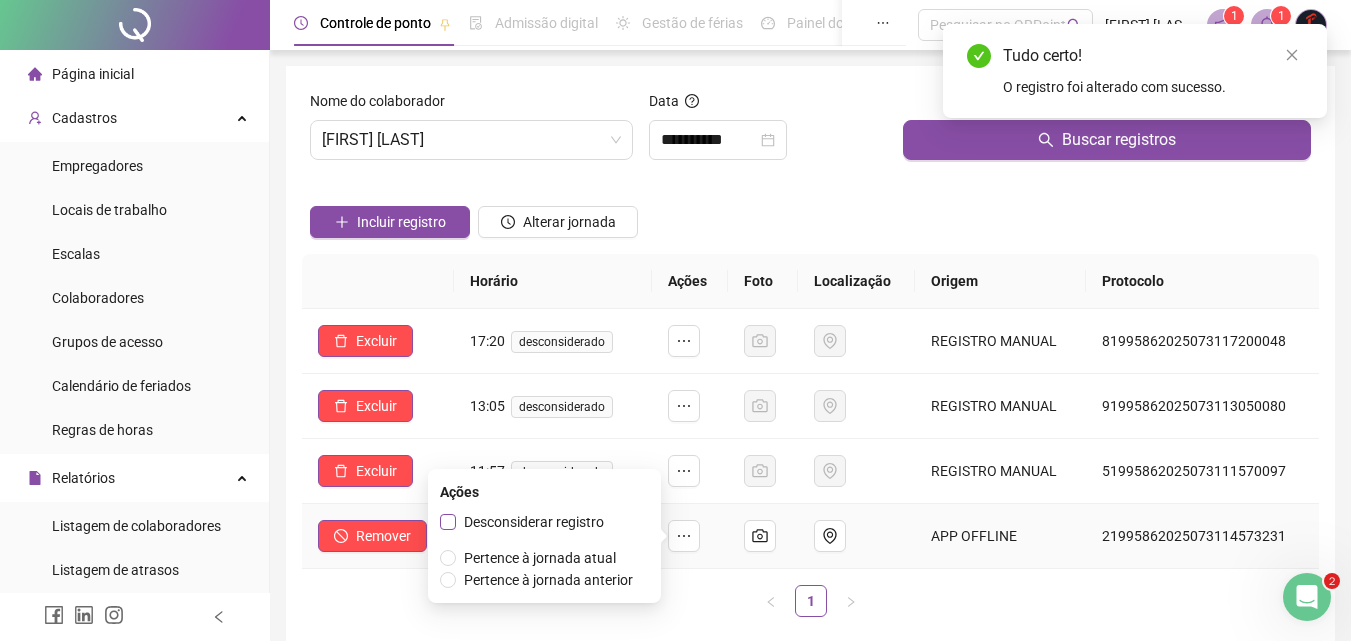 click on "Desconsiderar registro" at bounding box center [534, 522] 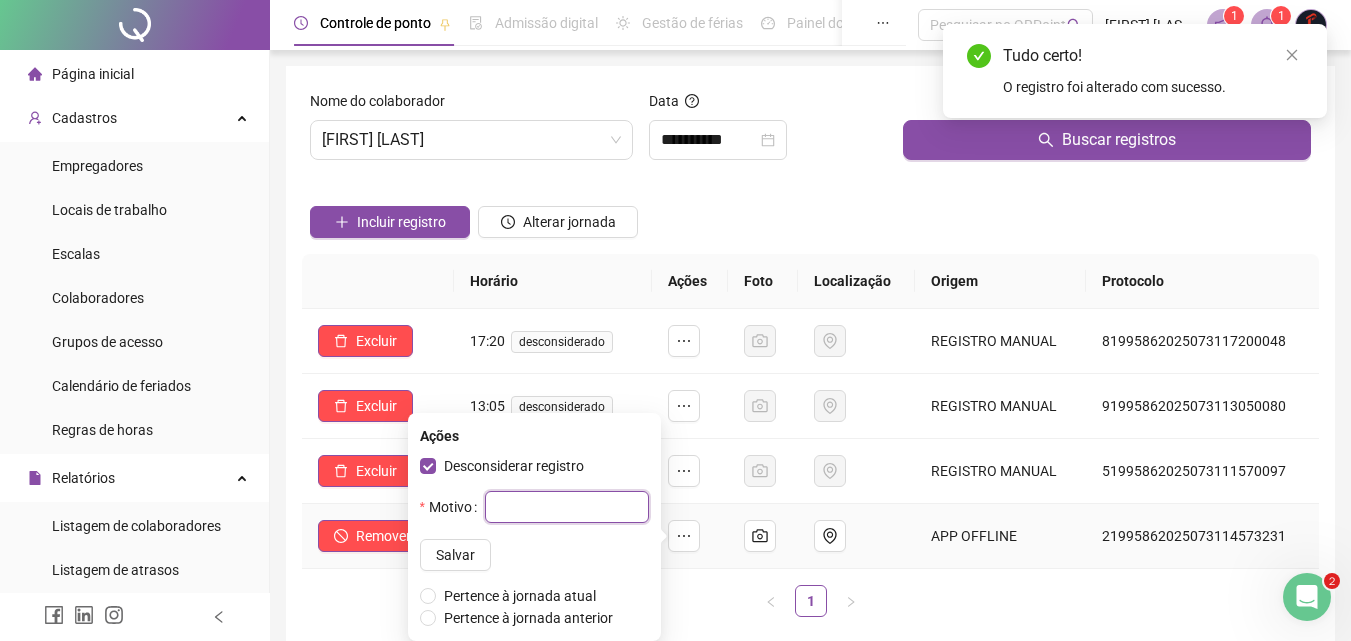 click at bounding box center (567, 507) 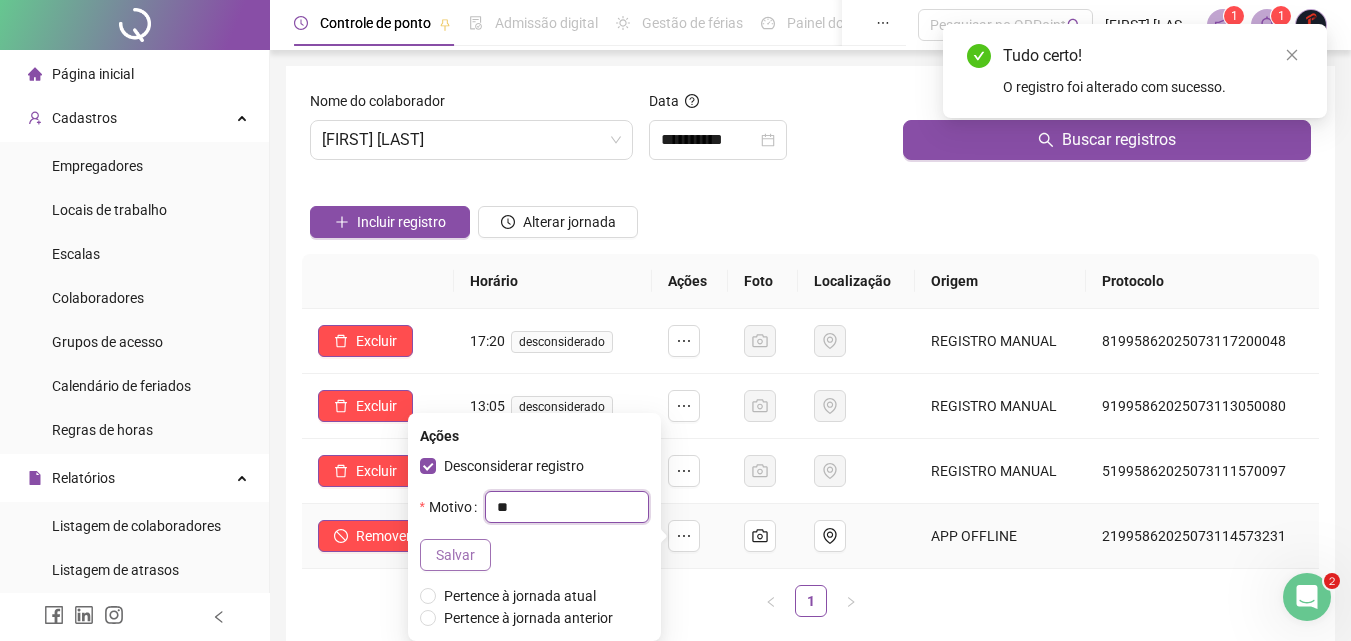 type on "**" 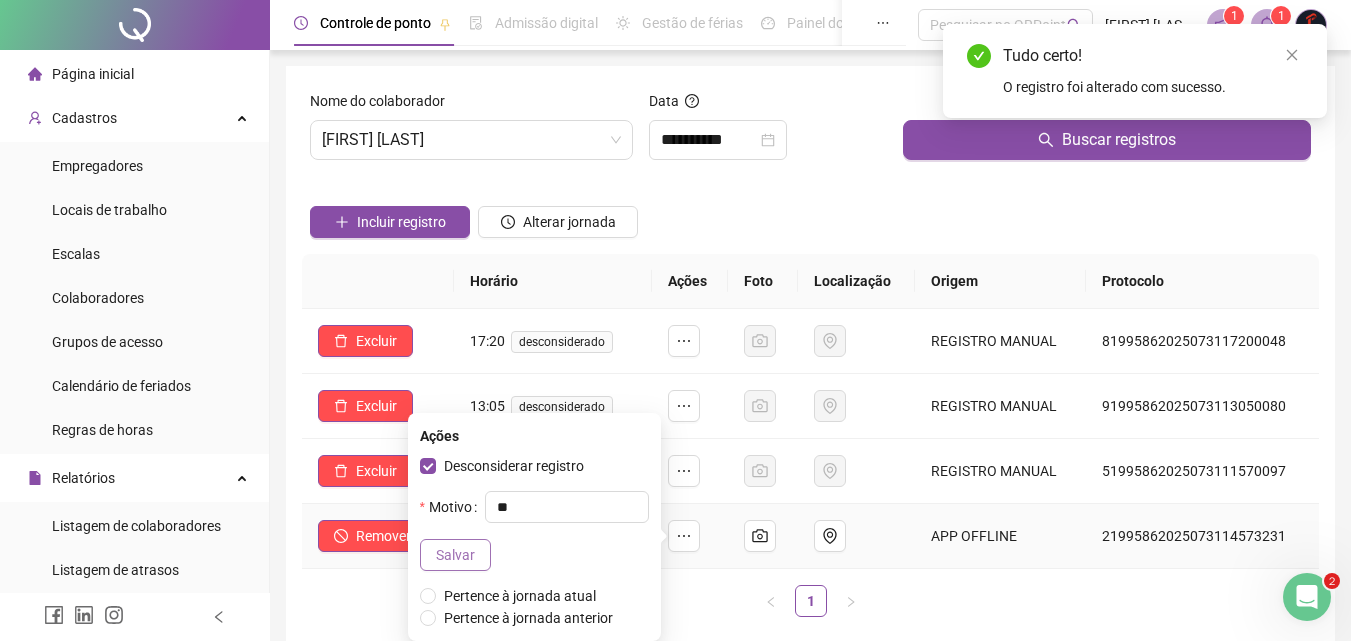 click on "Salvar" at bounding box center (455, 555) 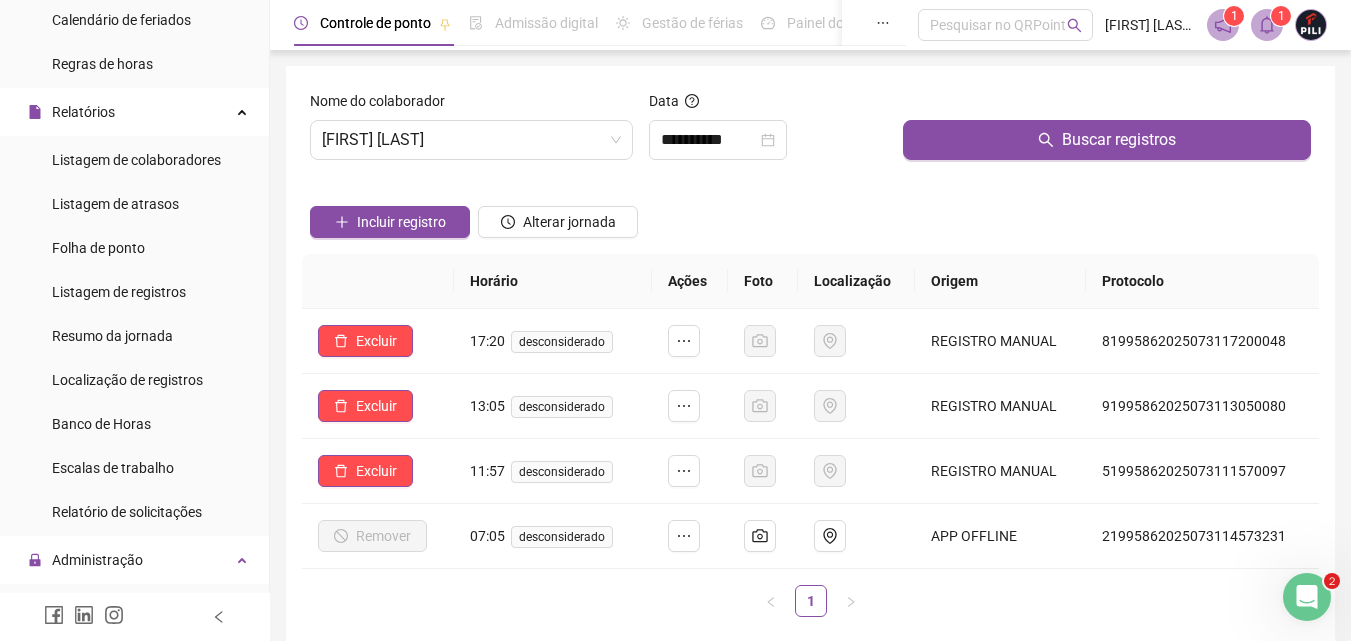scroll, scrollTop: 400, scrollLeft: 0, axis: vertical 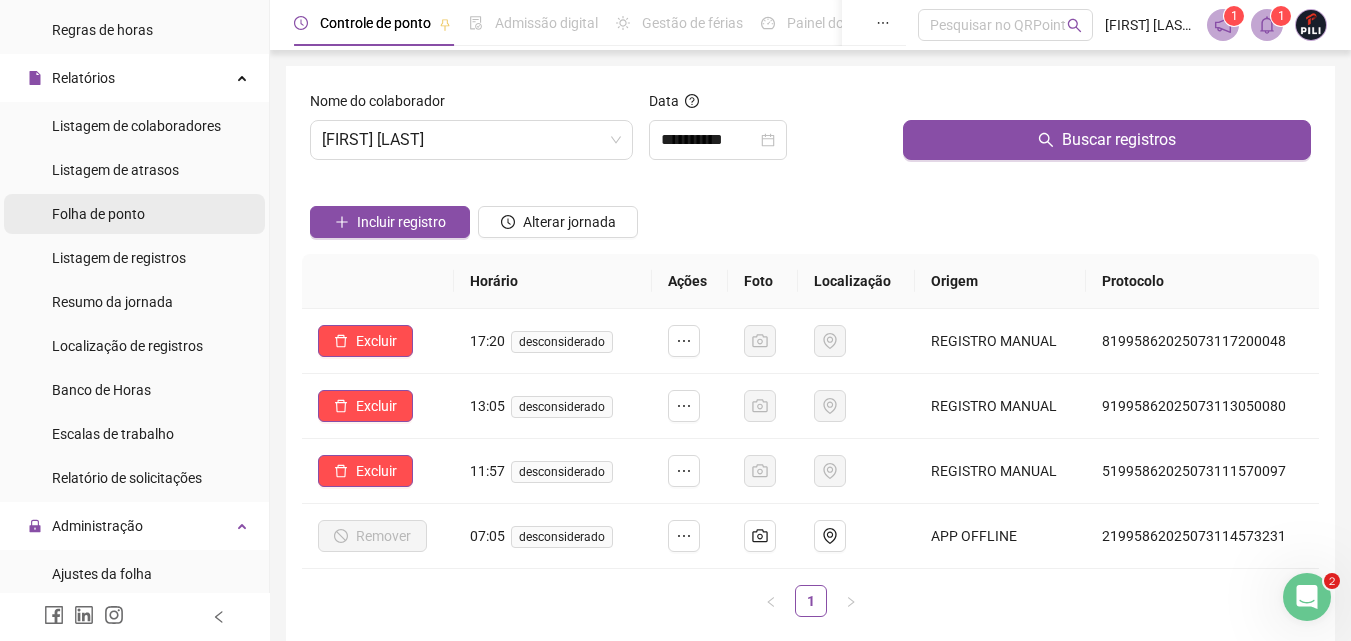 click on "Folha de ponto" at bounding box center [98, 214] 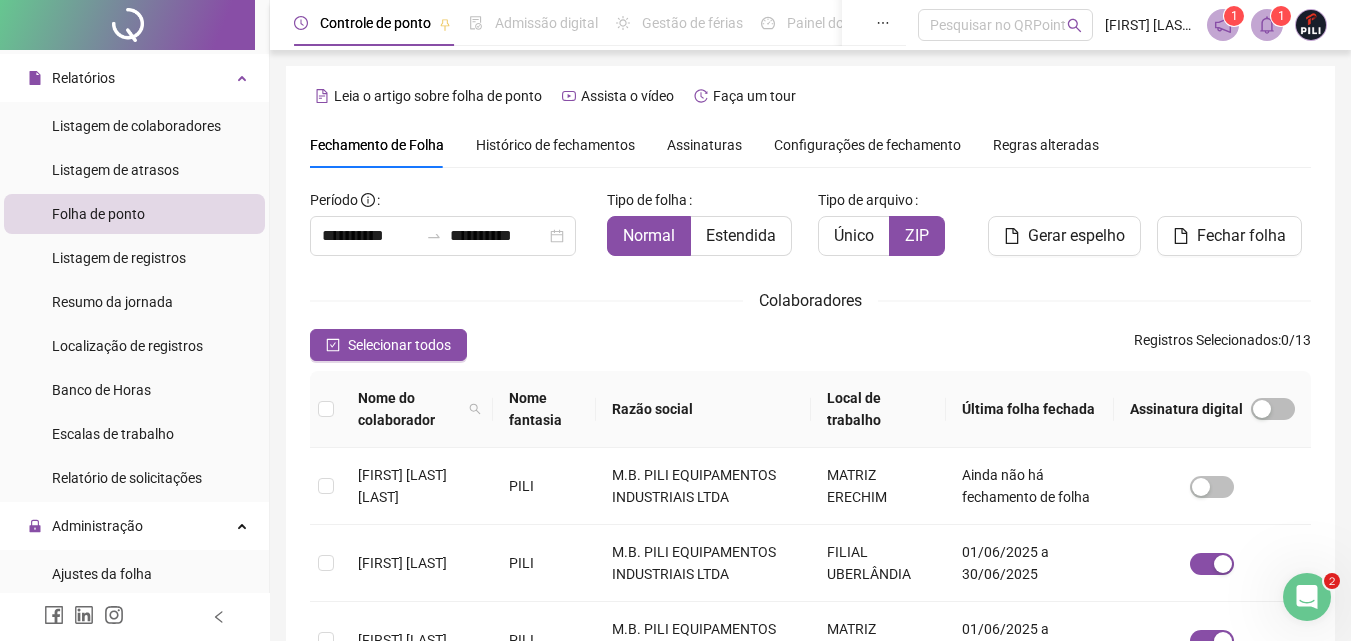 scroll, scrollTop: 89, scrollLeft: 0, axis: vertical 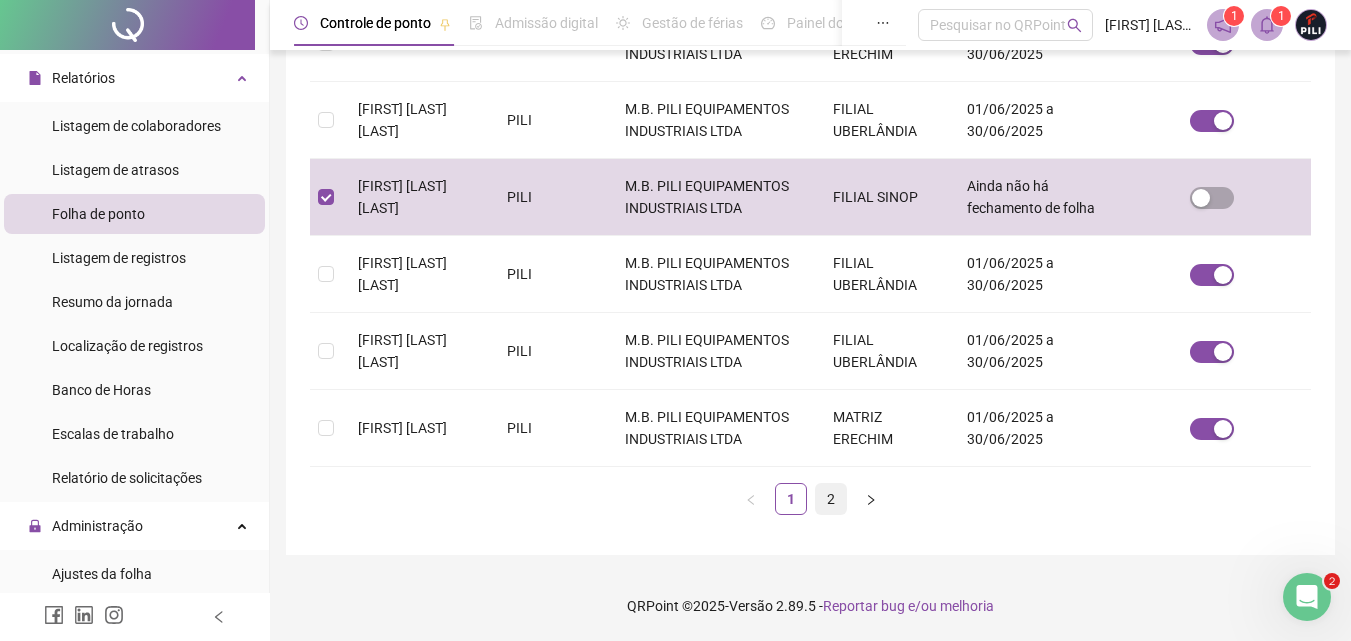 click on "2" at bounding box center [831, 499] 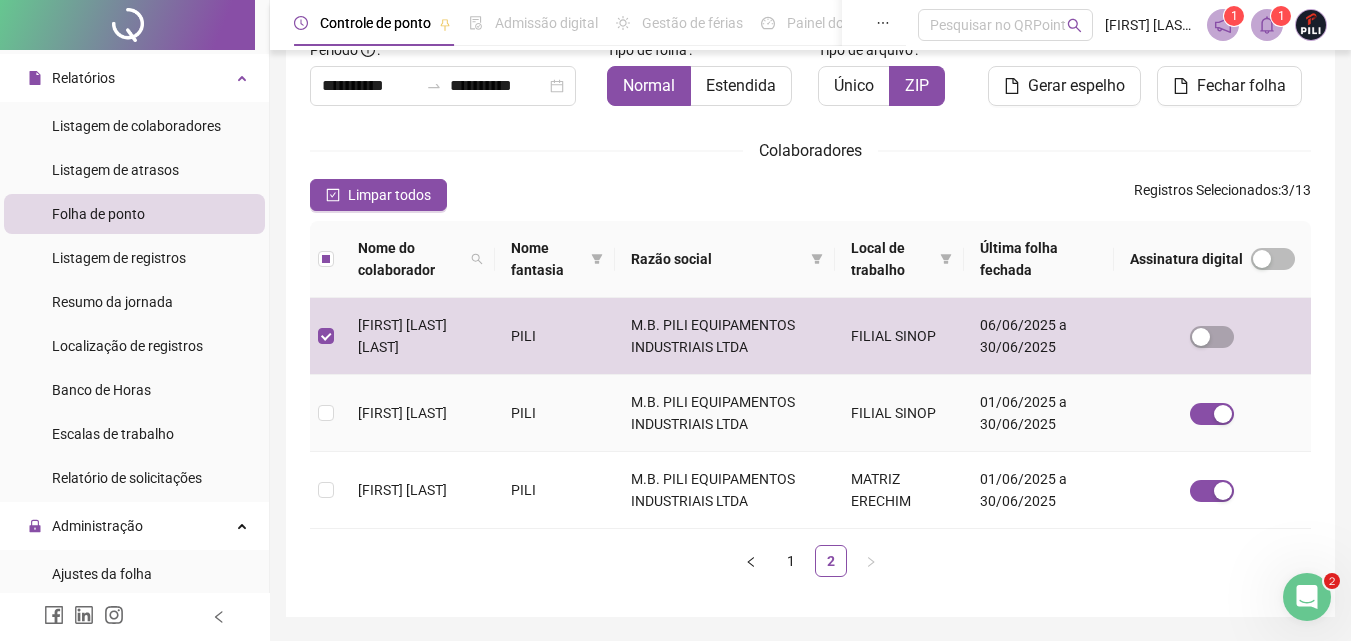 scroll, scrollTop: 212, scrollLeft: 0, axis: vertical 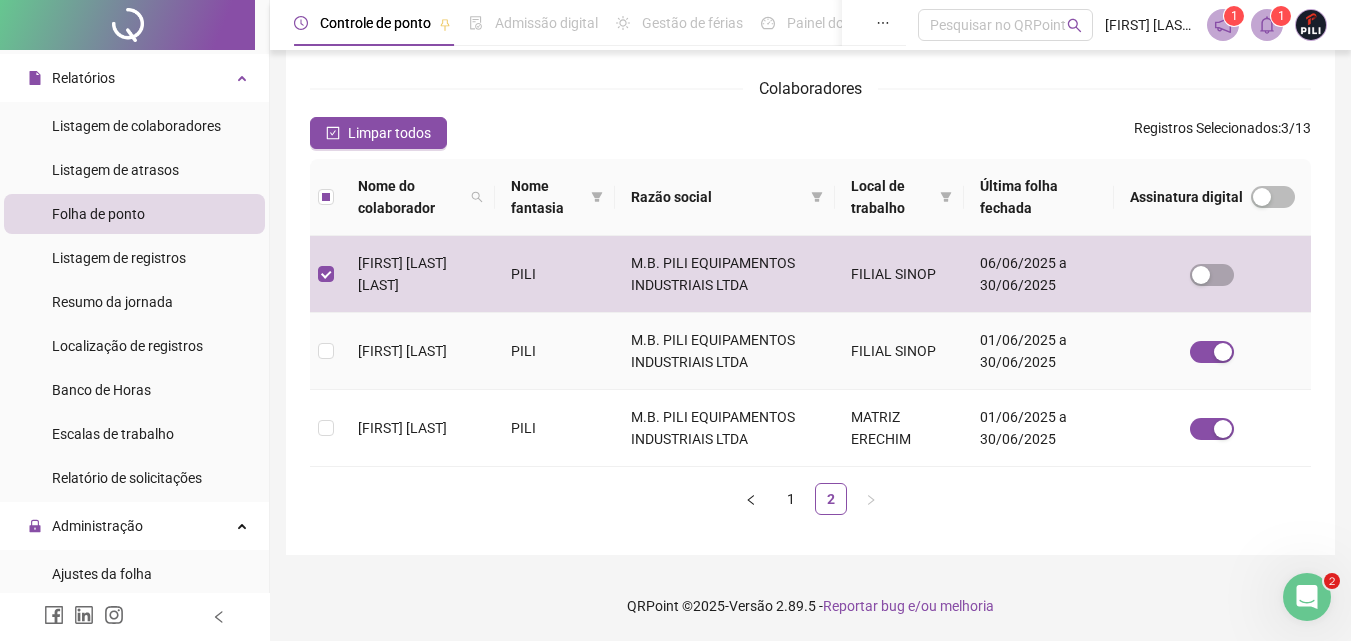 click at bounding box center (326, 351) 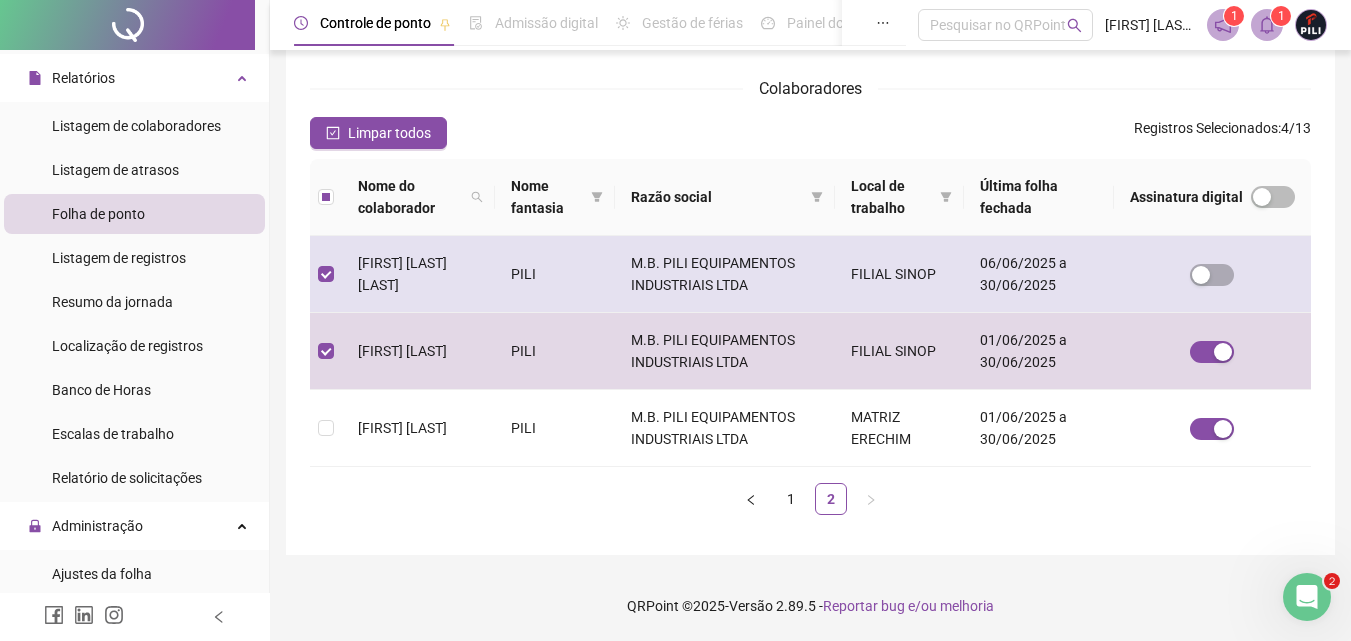 scroll, scrollTop: 89, scrollLeft: 0, axis: vertical 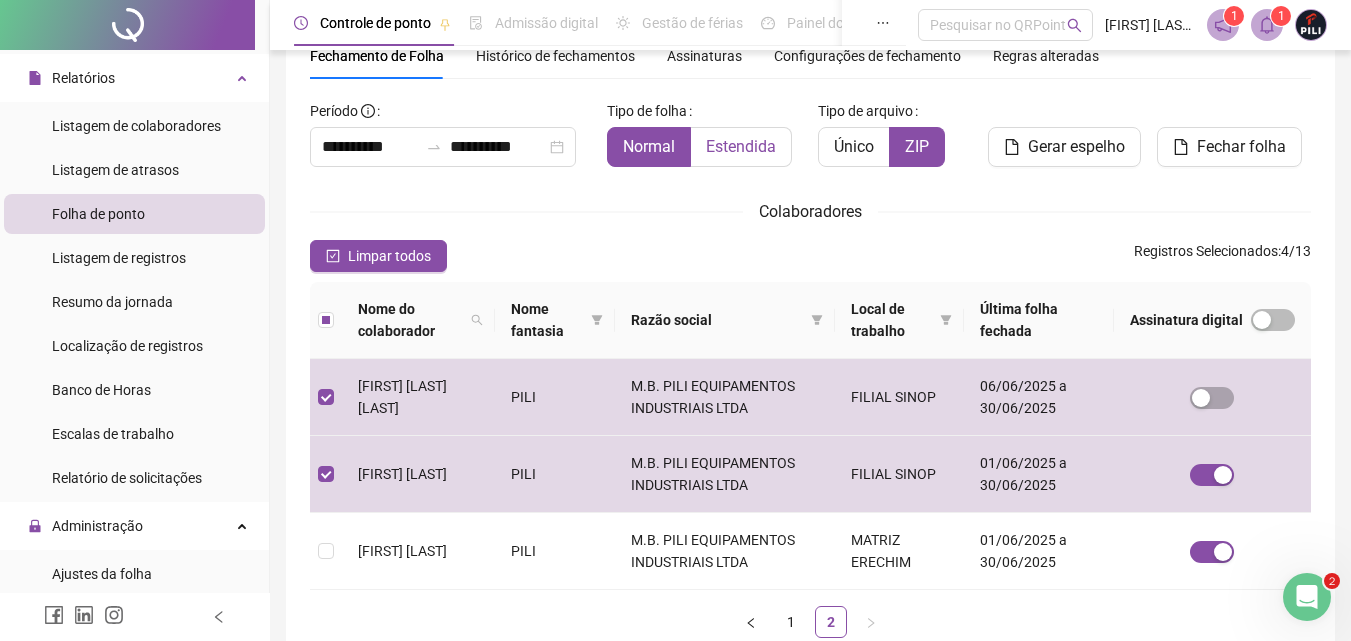 click on "Estendida" at bounding box center [741, 146] 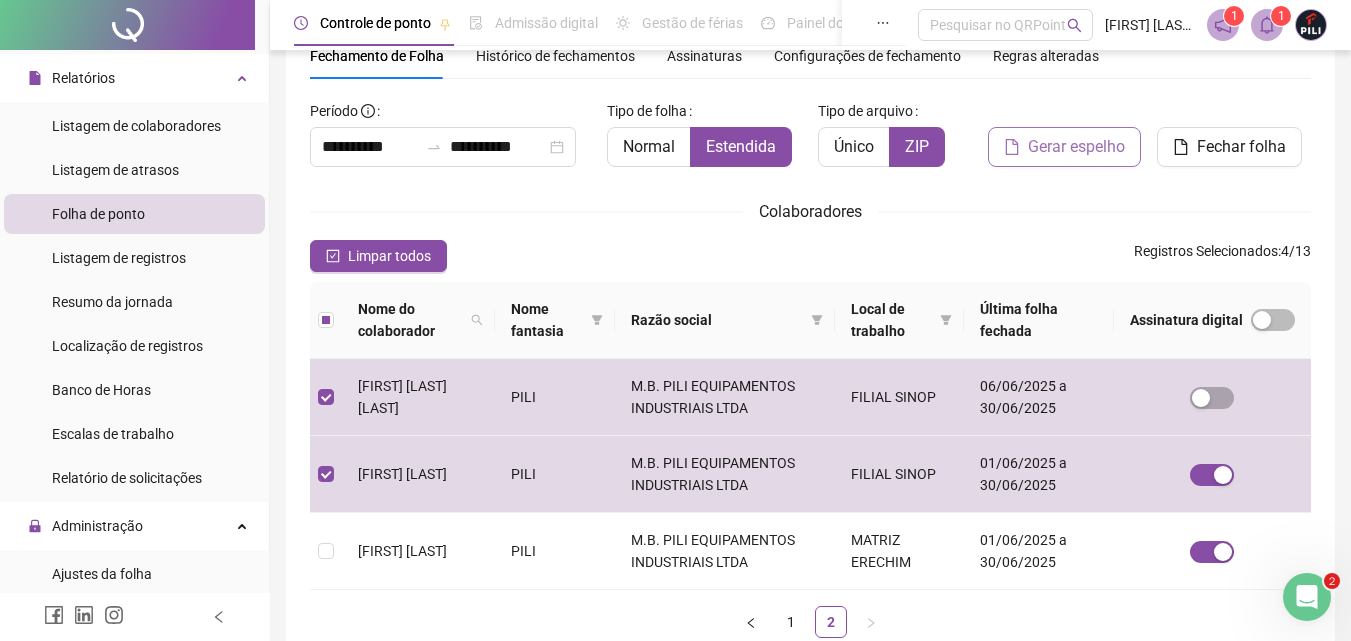click on "Gerar espelho" at bounding box center (1076, 147) 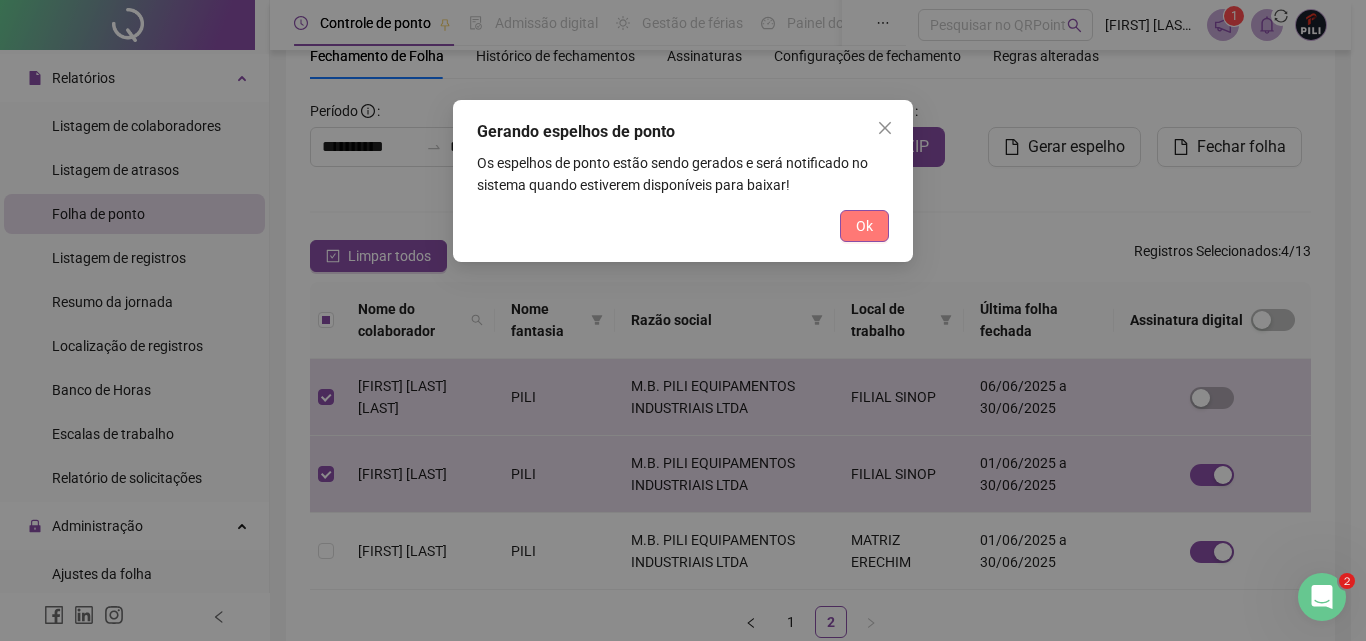 click on "Ok" at bounding box center [864, 226] 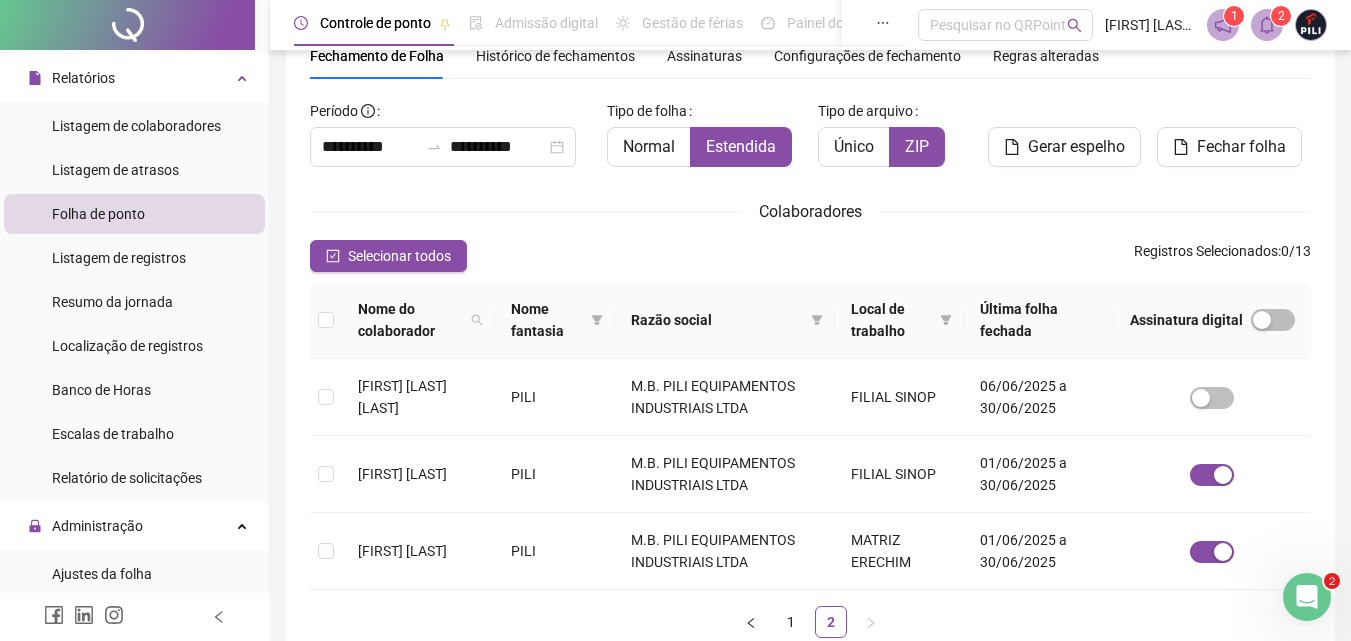 click 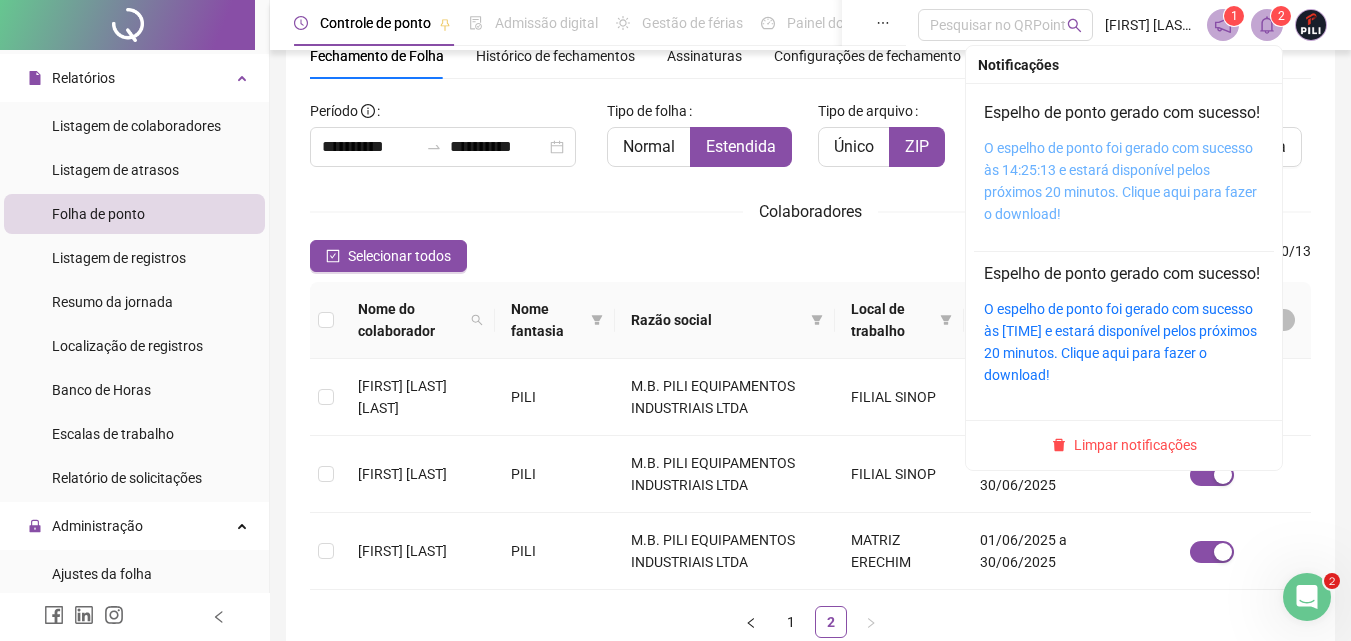 click on "O espelho de ponto foi gerado com sucesso às 14:25:13 e estará disponível pelos próximos 20 minutos.
Clique aqui para fazer o download!" at bounding box center (1120, 181) 